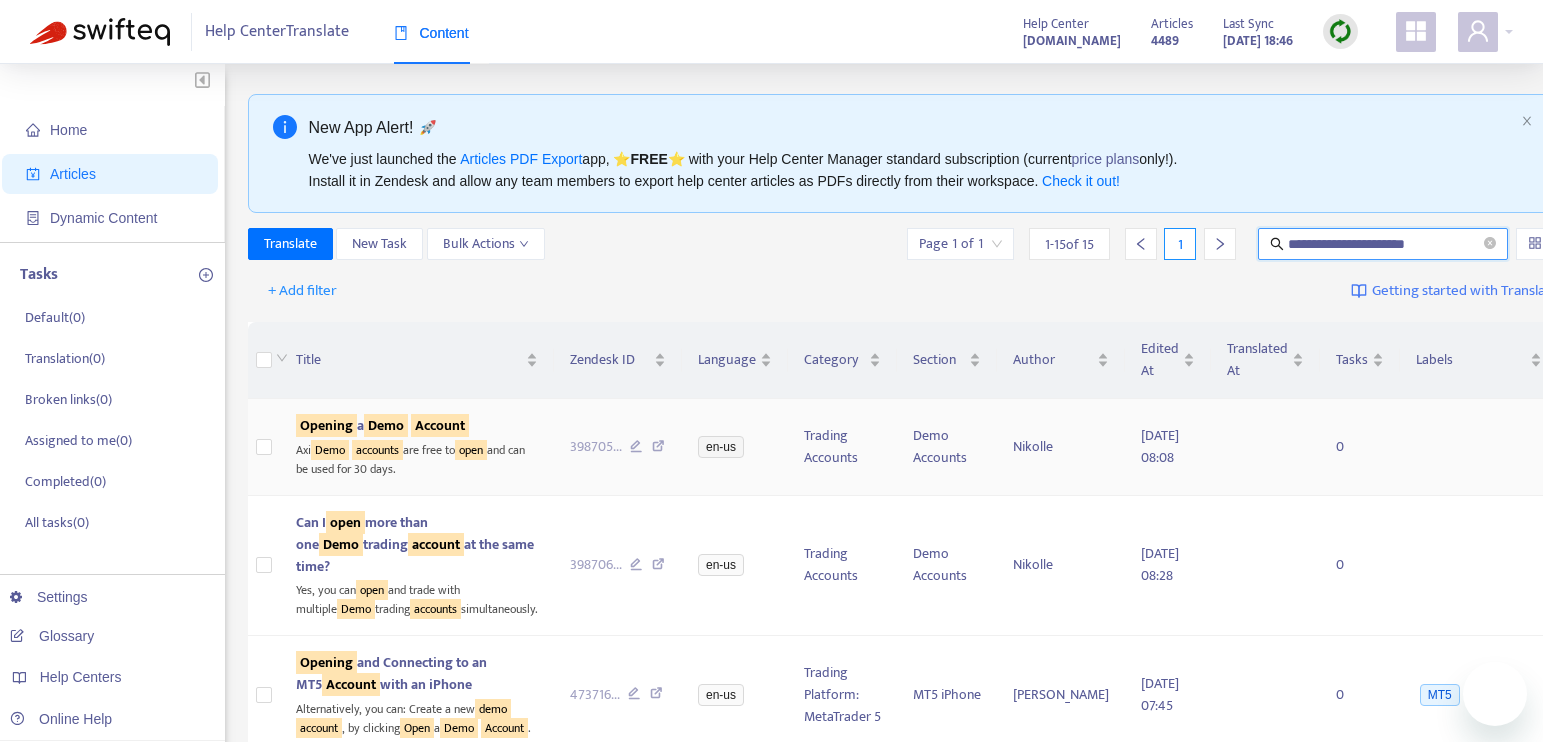 scroll, scrollTop: 0, scrollLeft: 0, axis: both 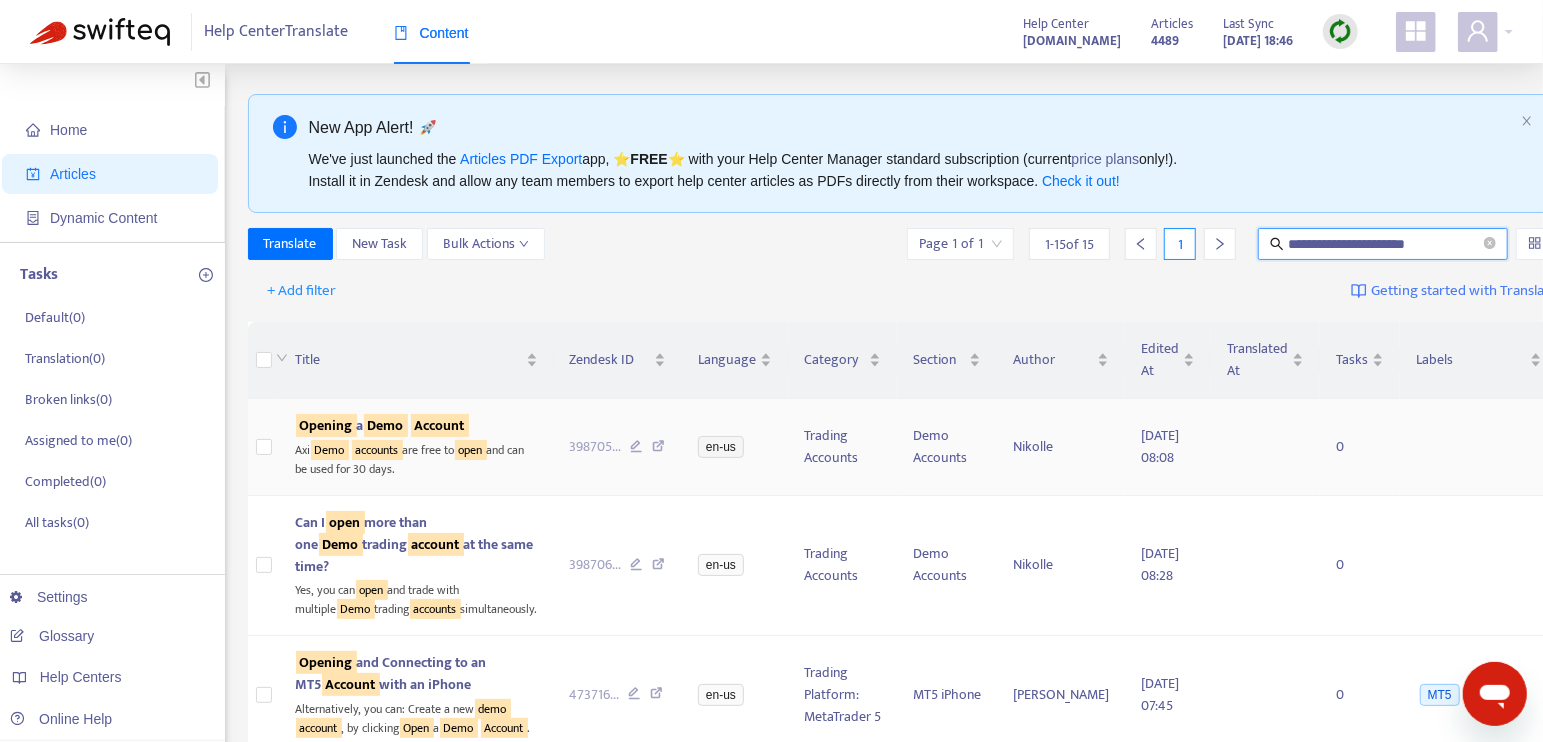 click on "Axi  Demo   accounts  are free to  open  and can be used for 30 days." at bounding box center (417, 457) 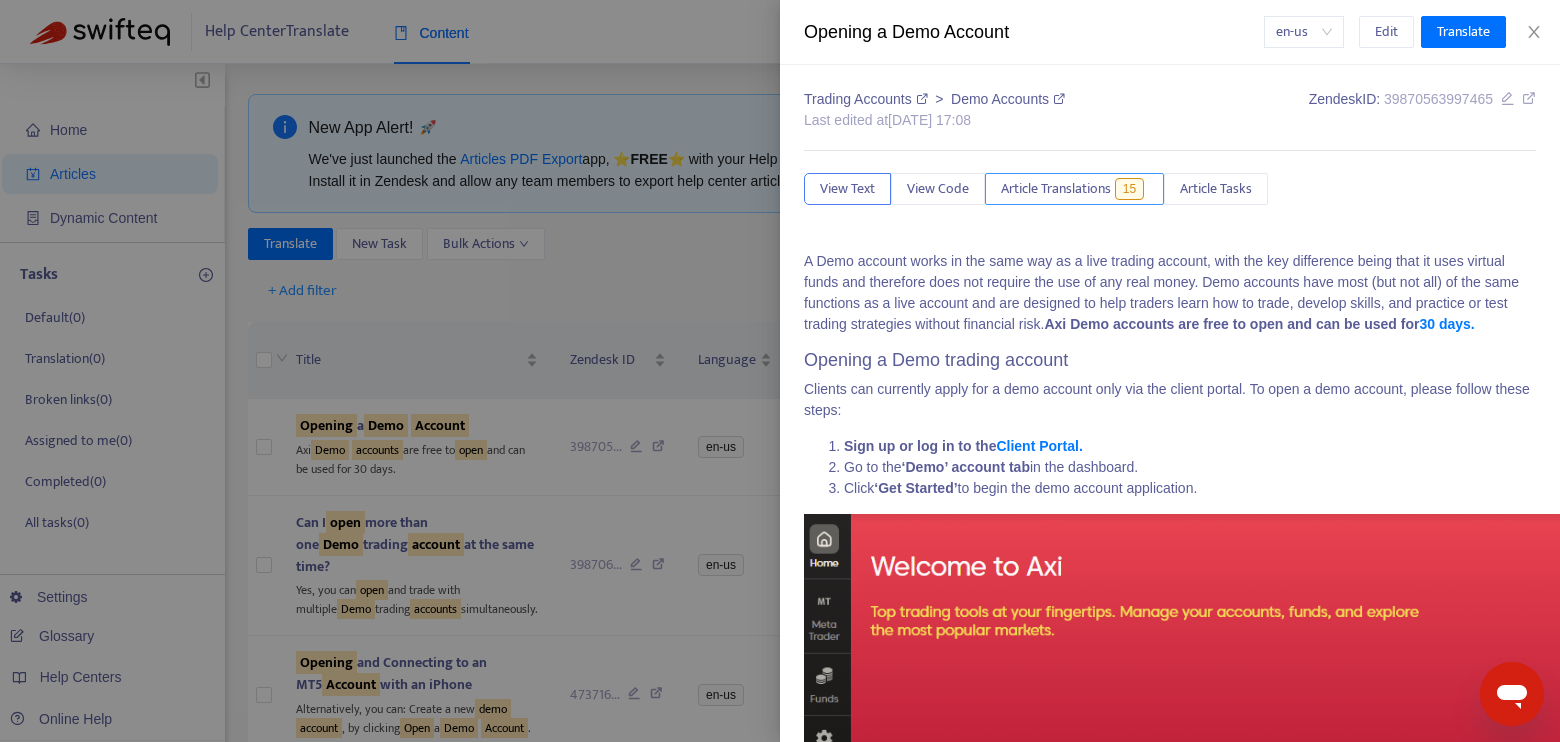 click on "Article Translations" at bounding box center (1056, 189) 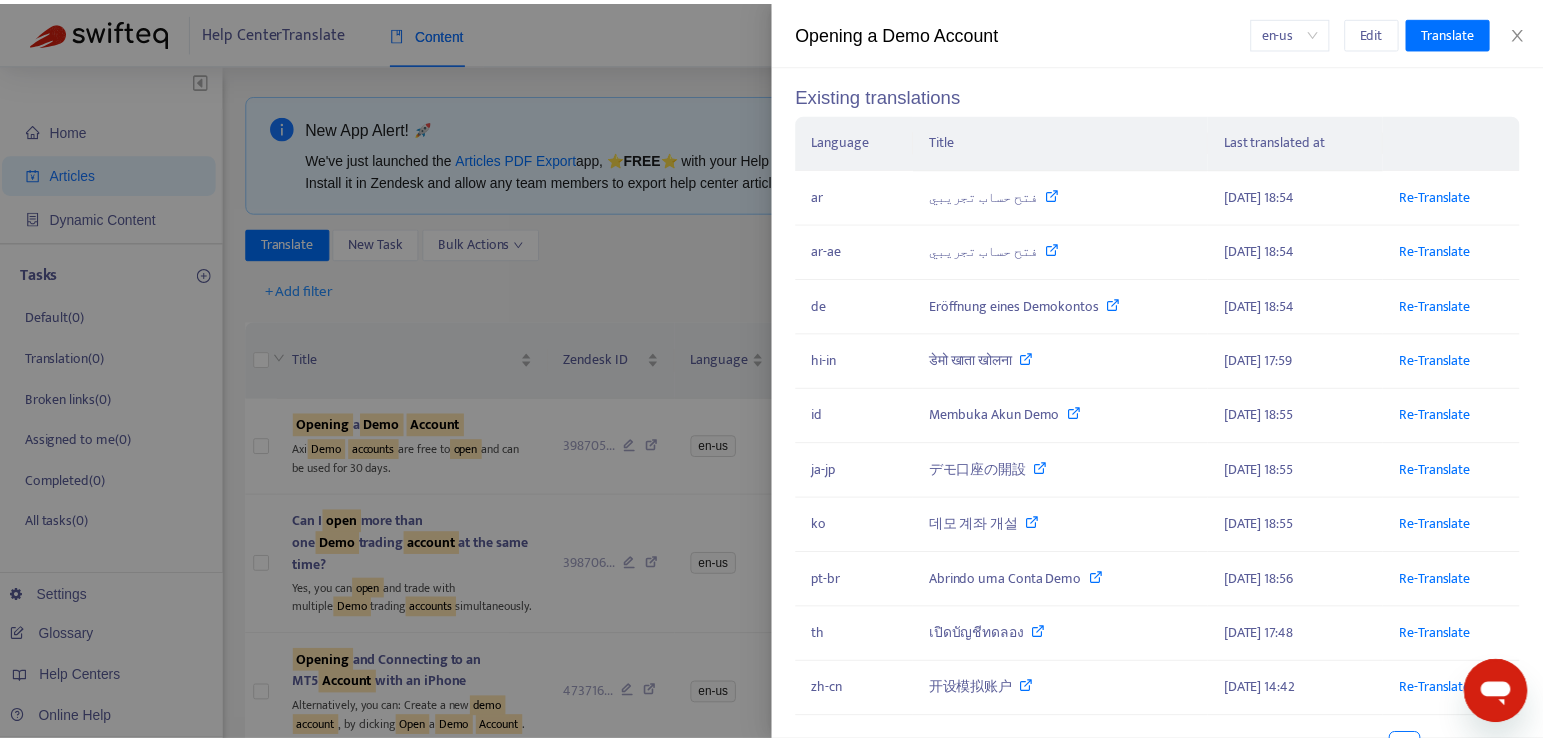 scroll, scrollTop: 222, scrollLeft: 0, axis: vertical 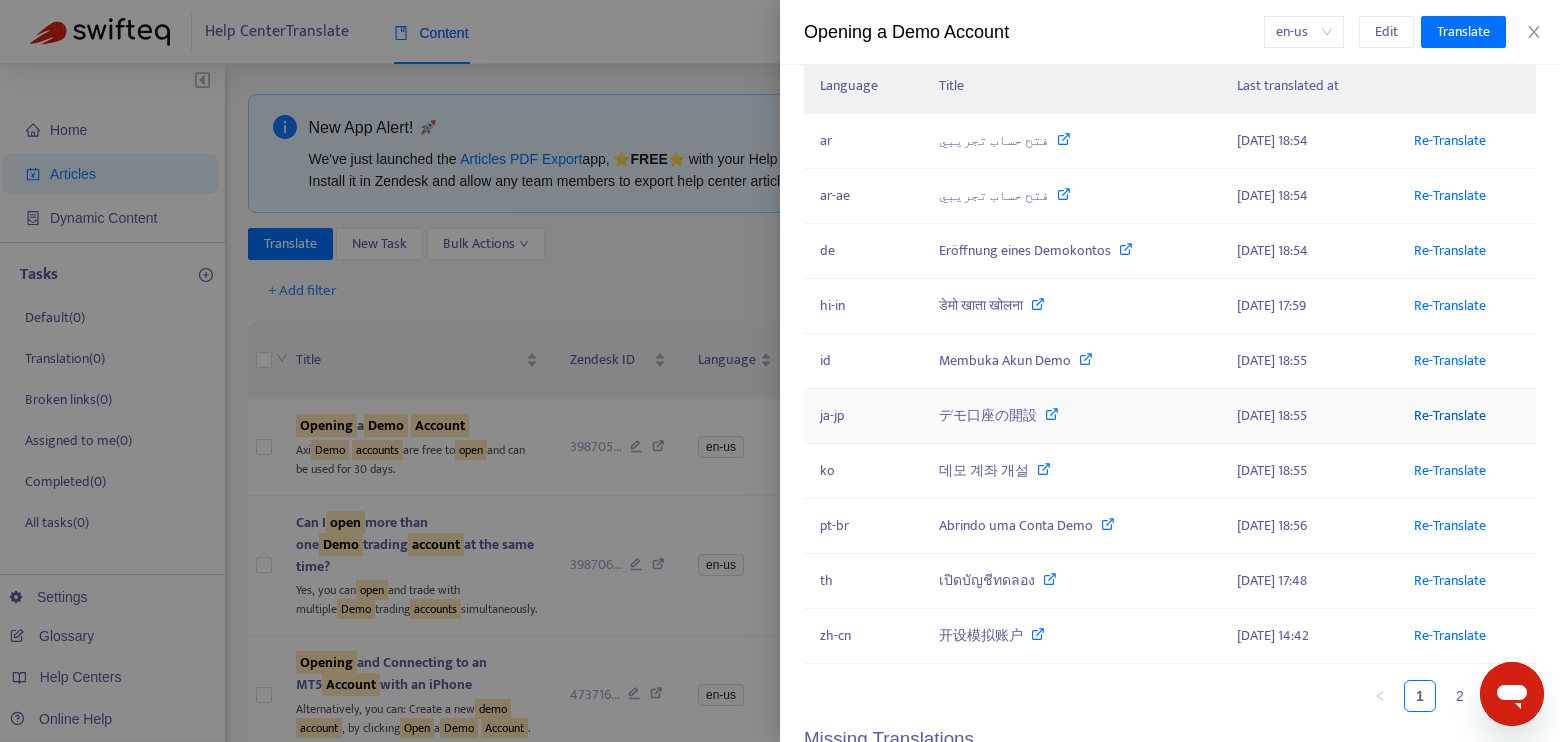 click on "Re-Translate" at bounding box center [1450, 415] 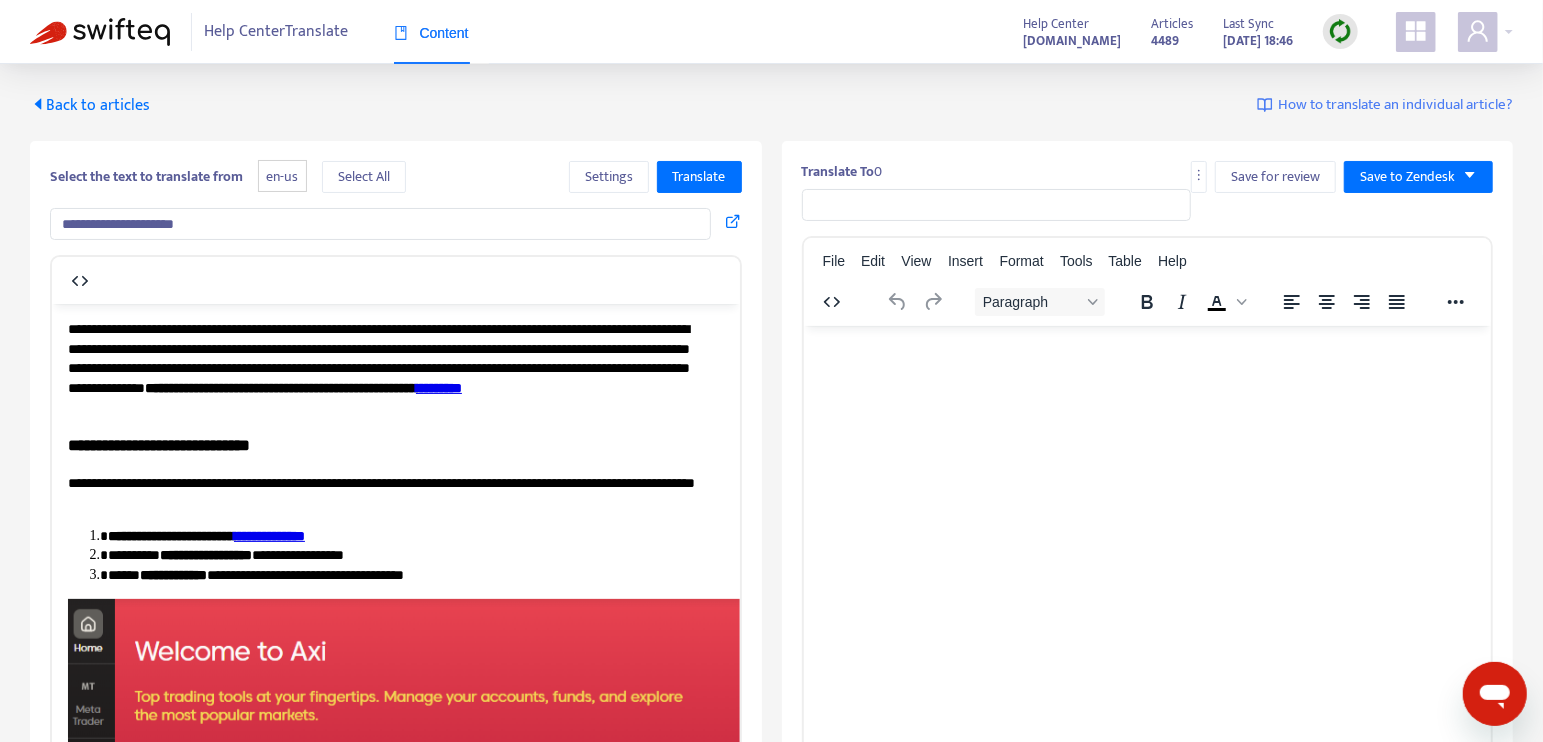 scroll, scrollTop: 0, scrollLeft: 0, axis: both 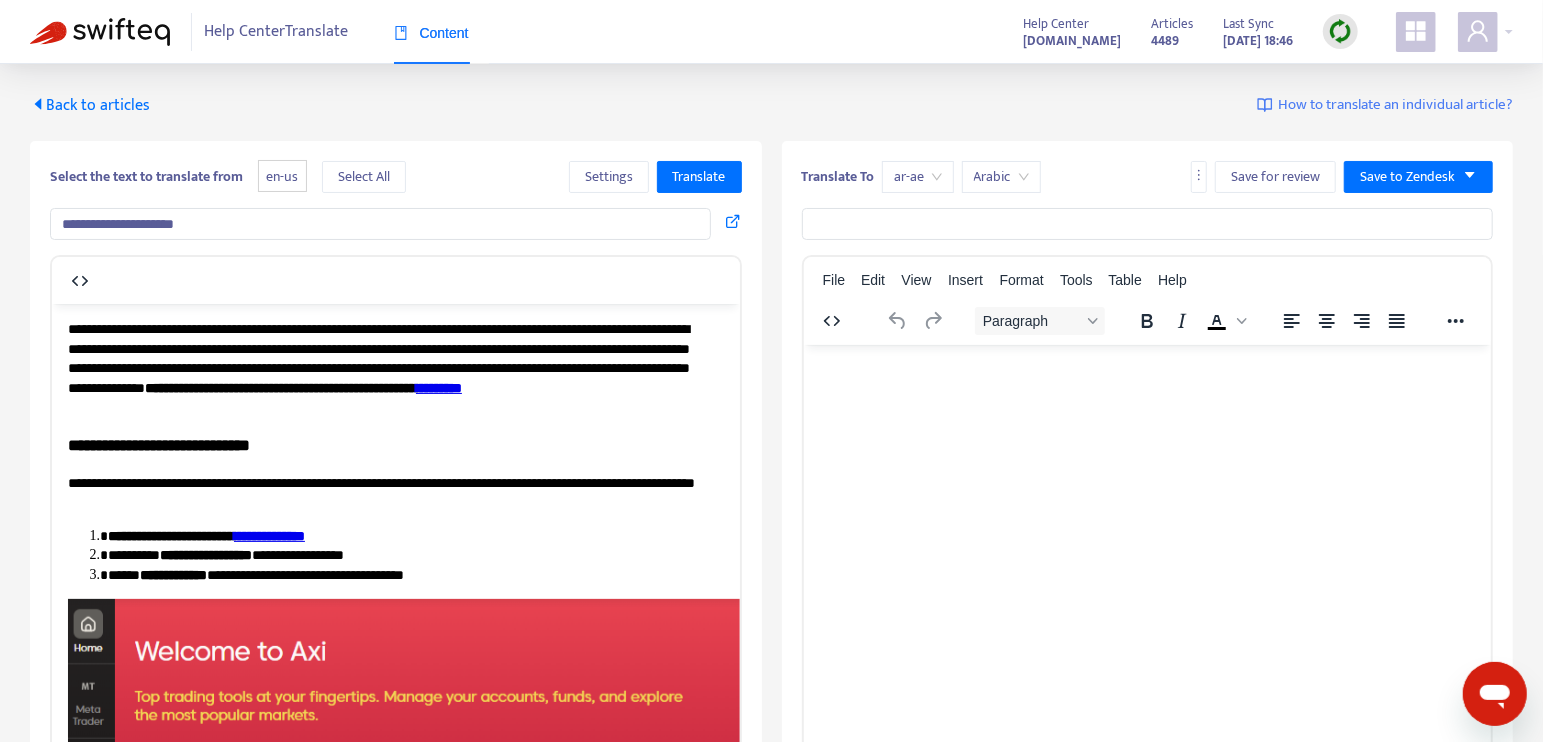 type on "*******" 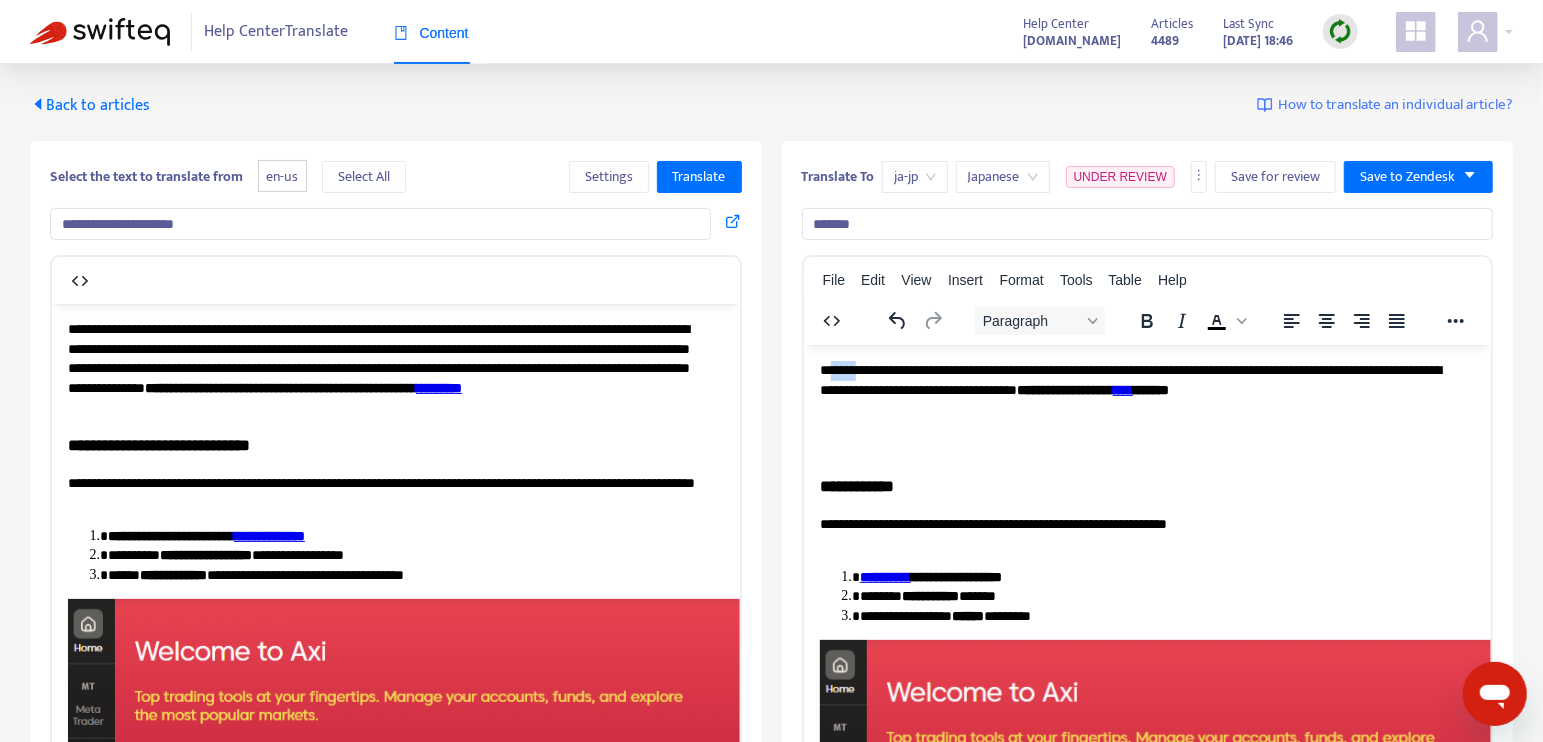 drag, startPoint x: 852, startPoint y: 365, endPoint x: 911, endPoint y: 370, distance: 59.211487 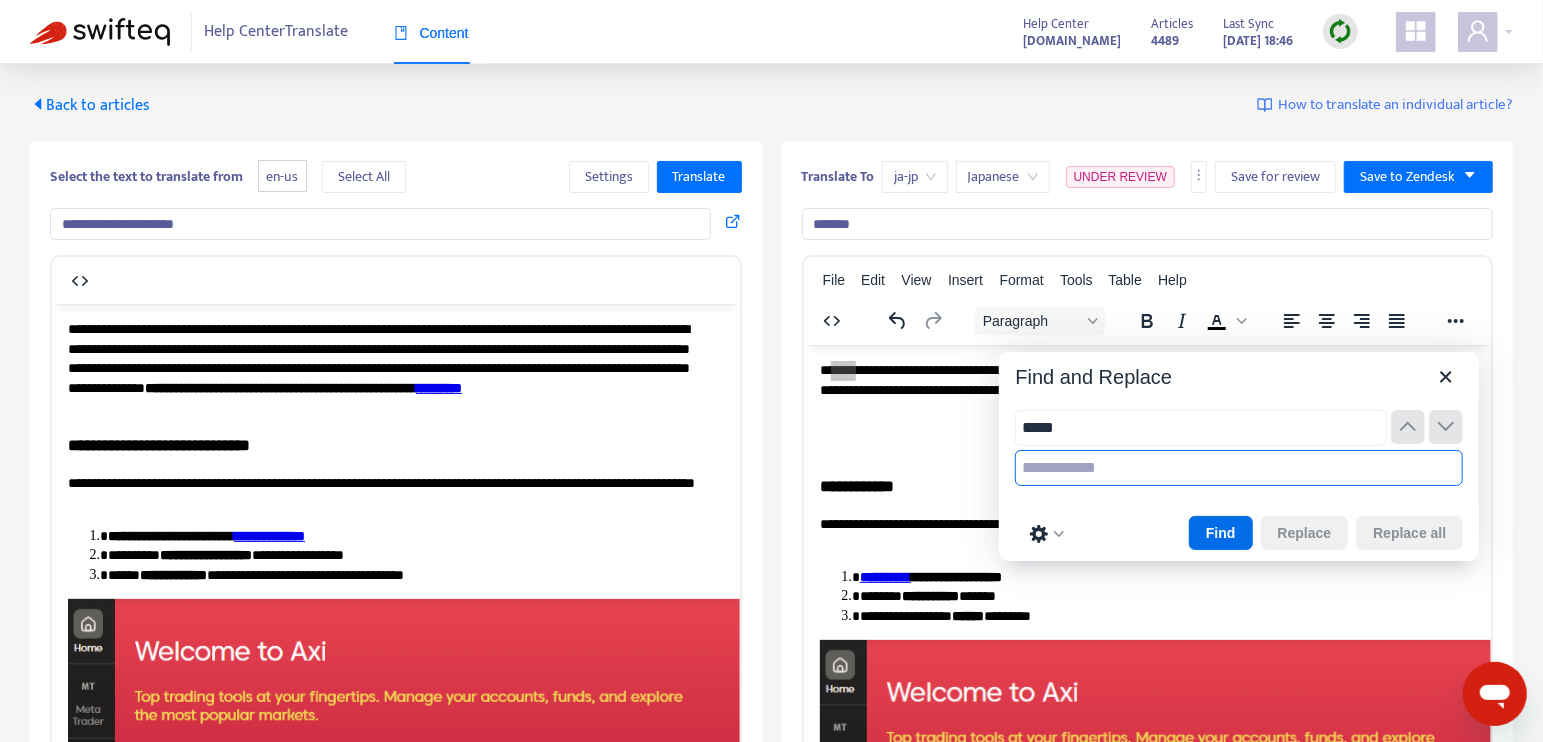 drag, startPoint x: 268, startPoint y: 117, endPoint x: 1071, endPoint y: 461, distance: 873.5817 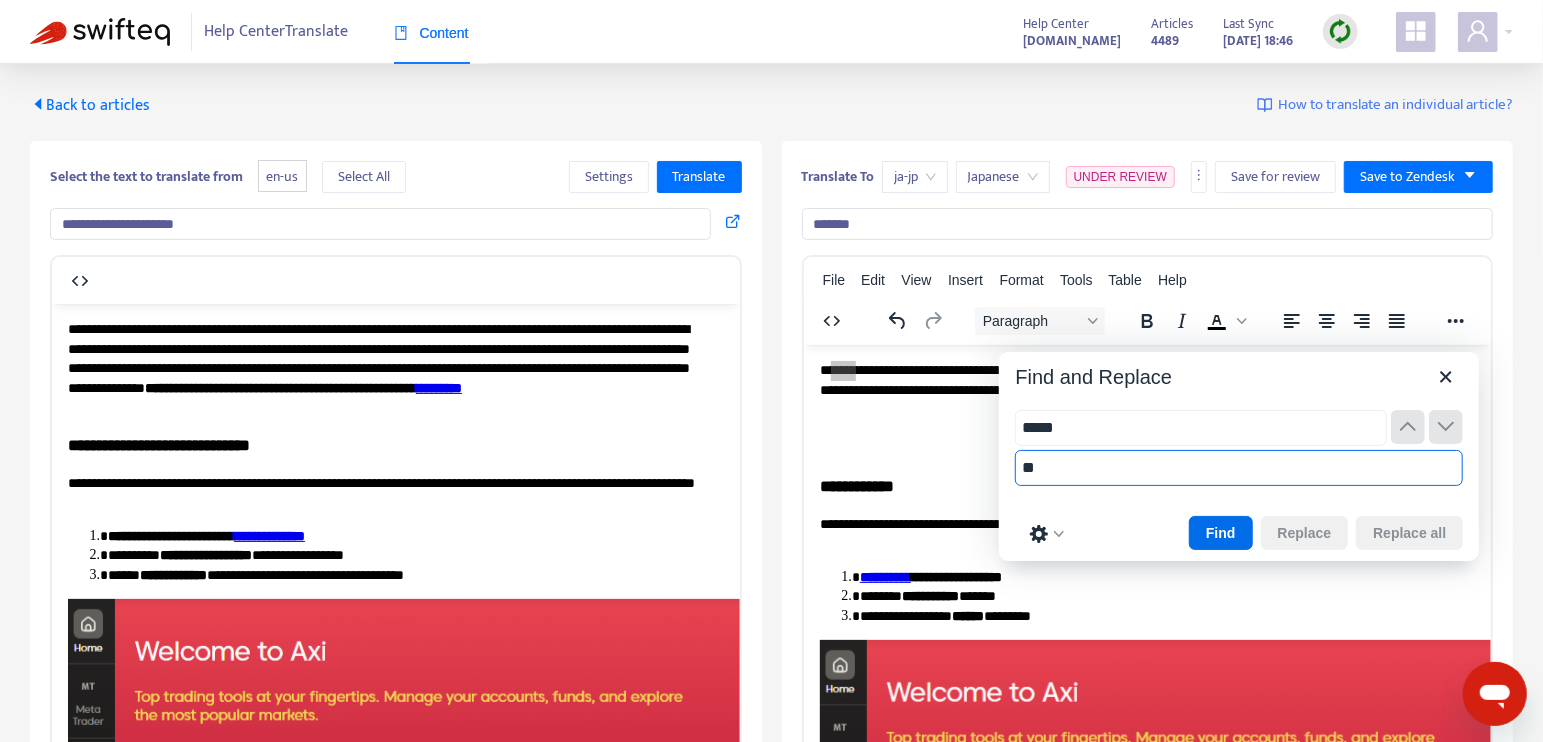 type on "**" 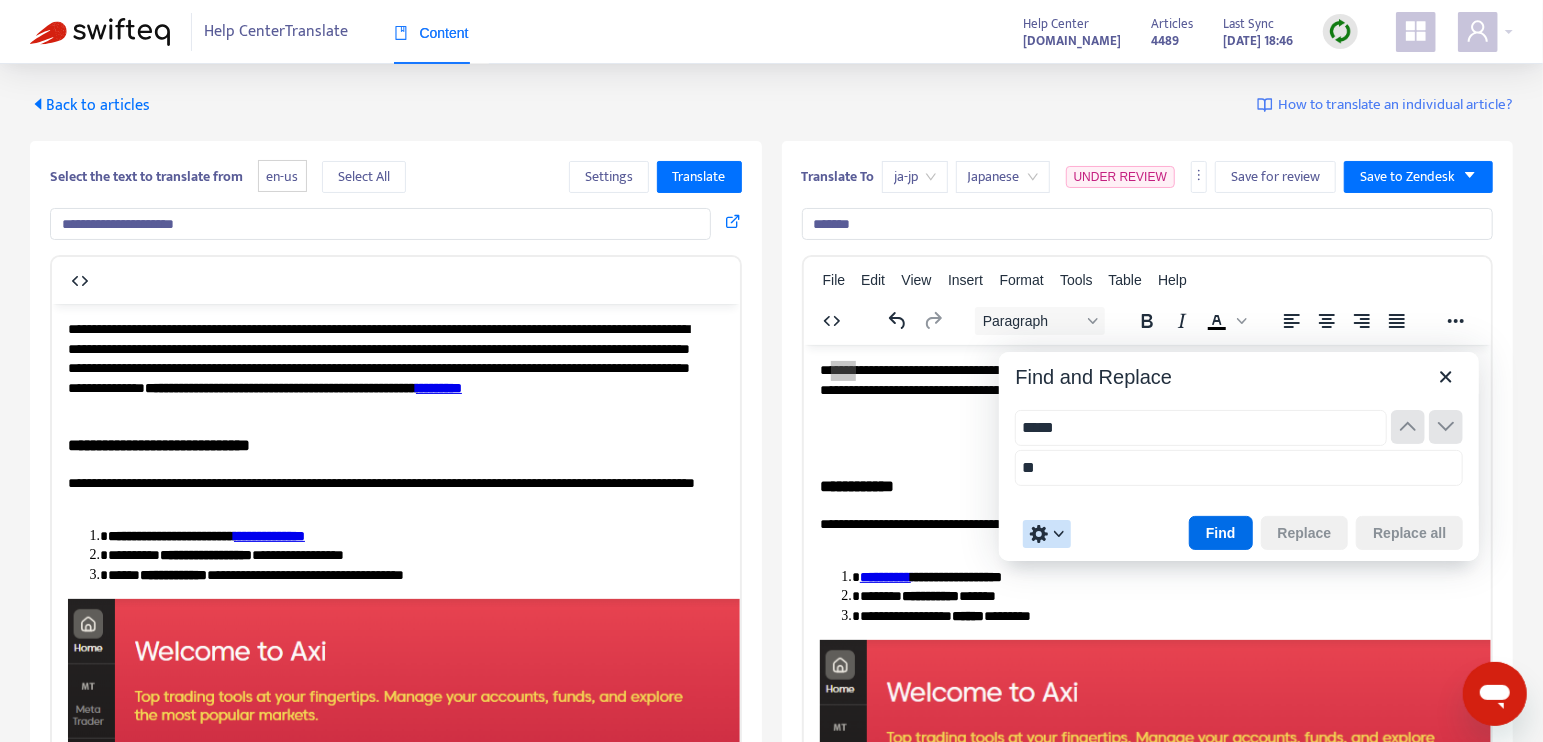 type 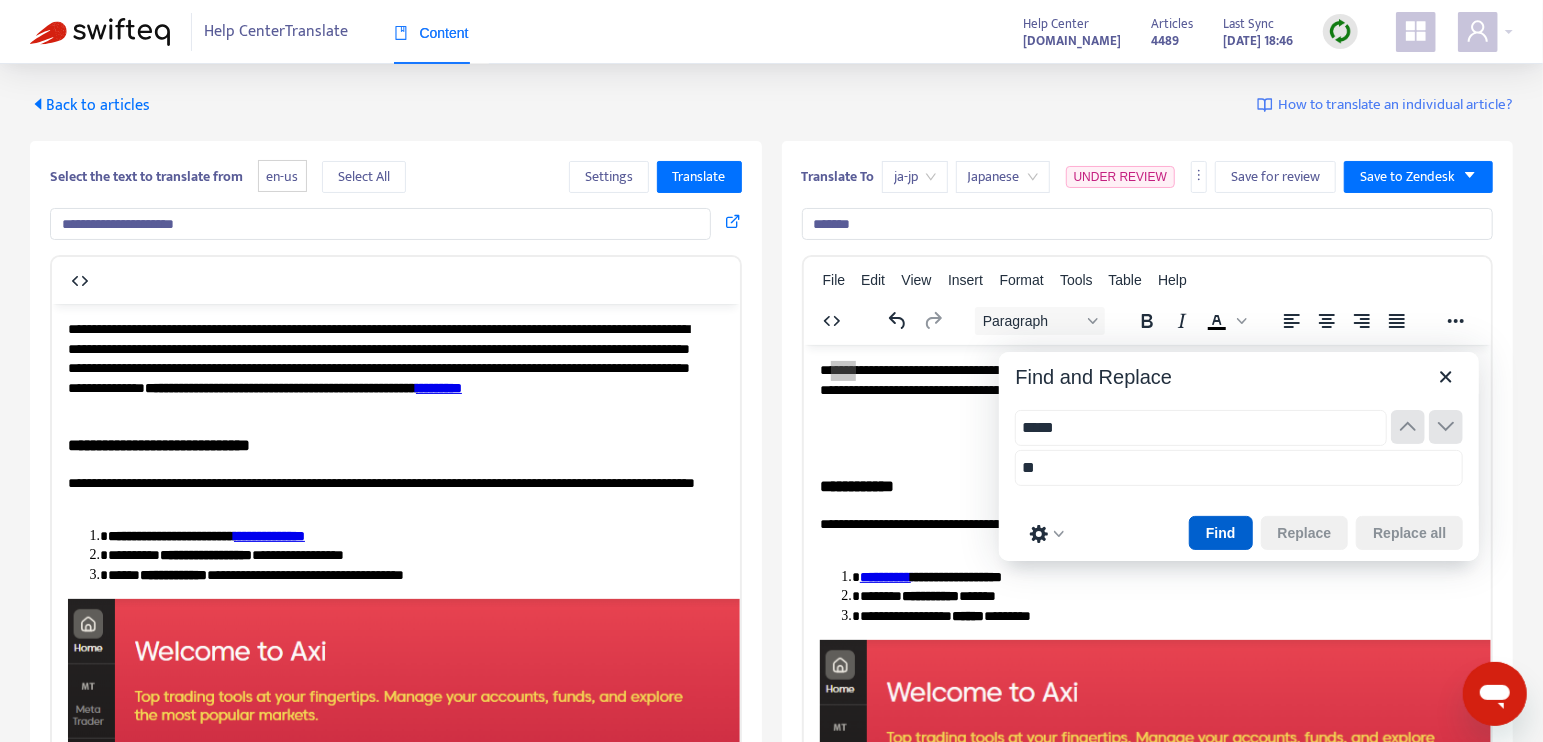 type 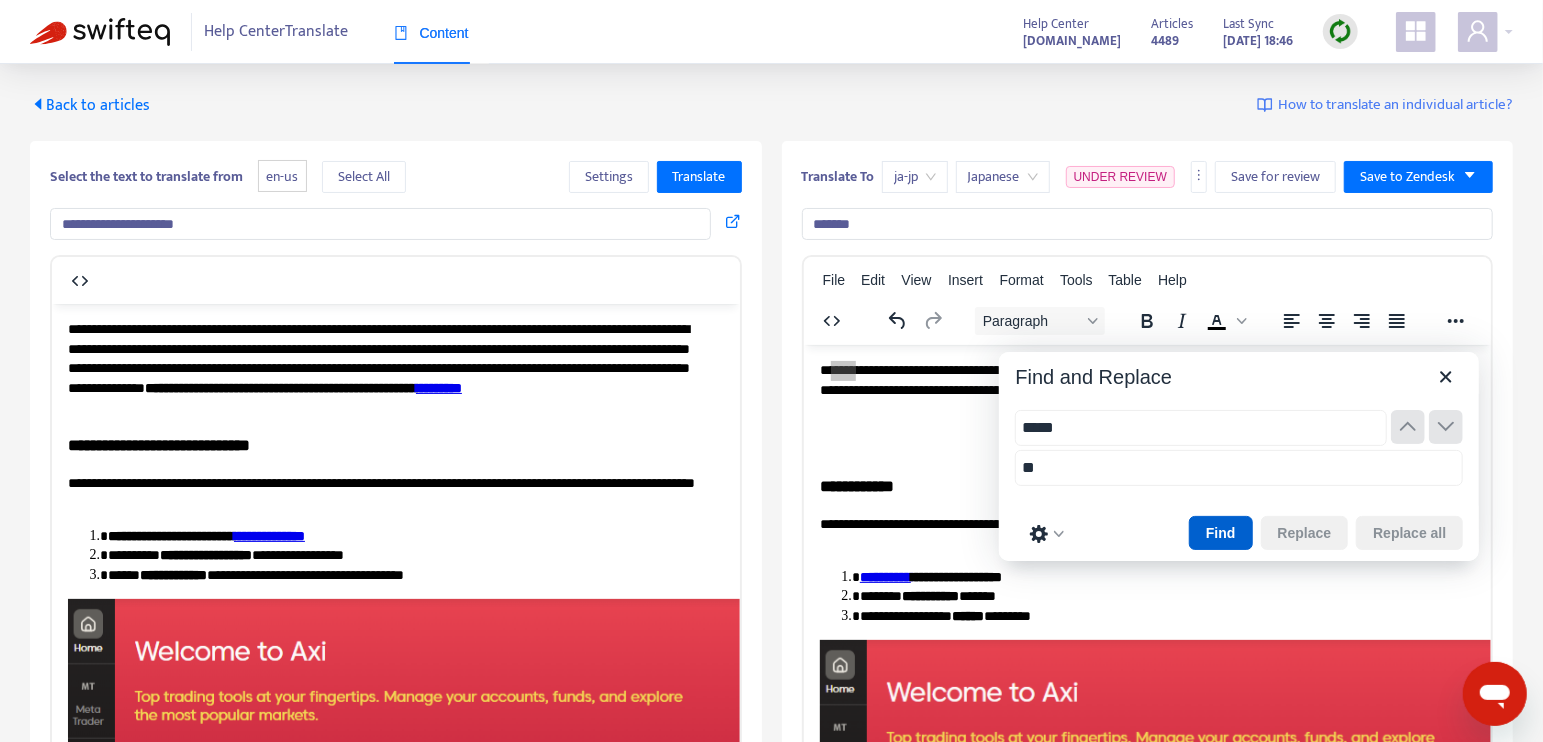 click on "Find" at bounding box center [1221, 533] 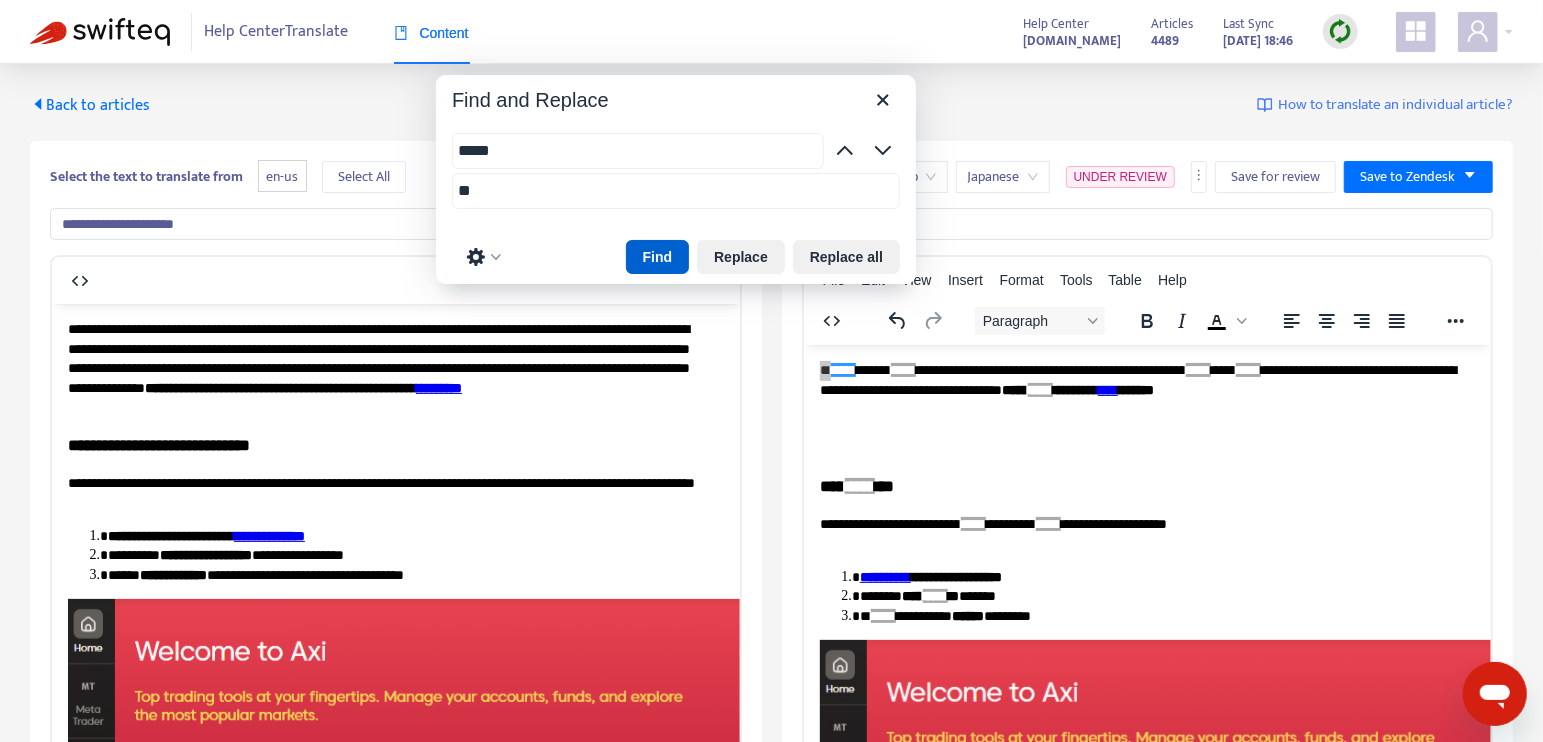 drag, startPoint x: 1247, startPoint y: 371, endPoint x: 680, endPoint y: 92, distance: 631.9256 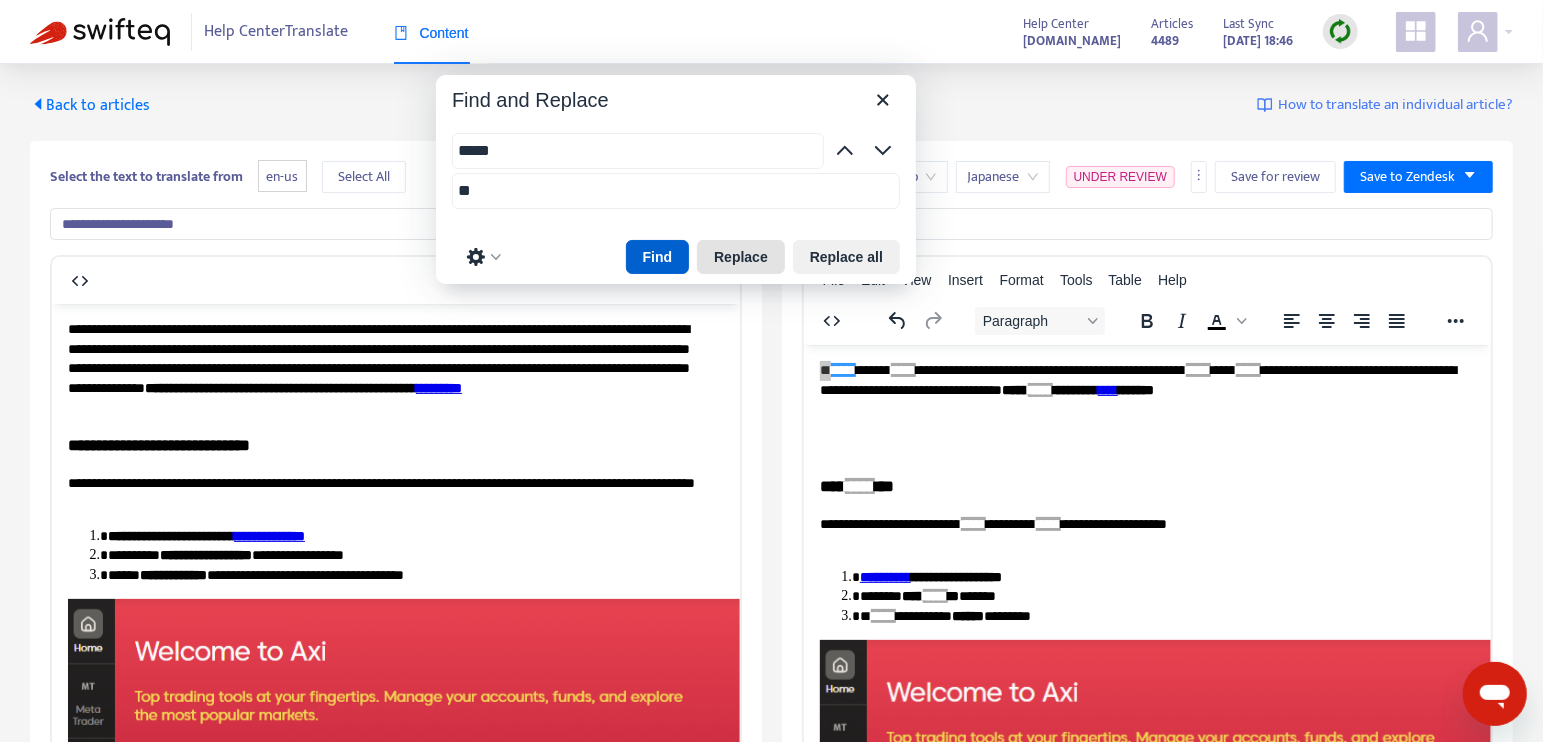 click on "Replace" at bounding box center (741, 257) 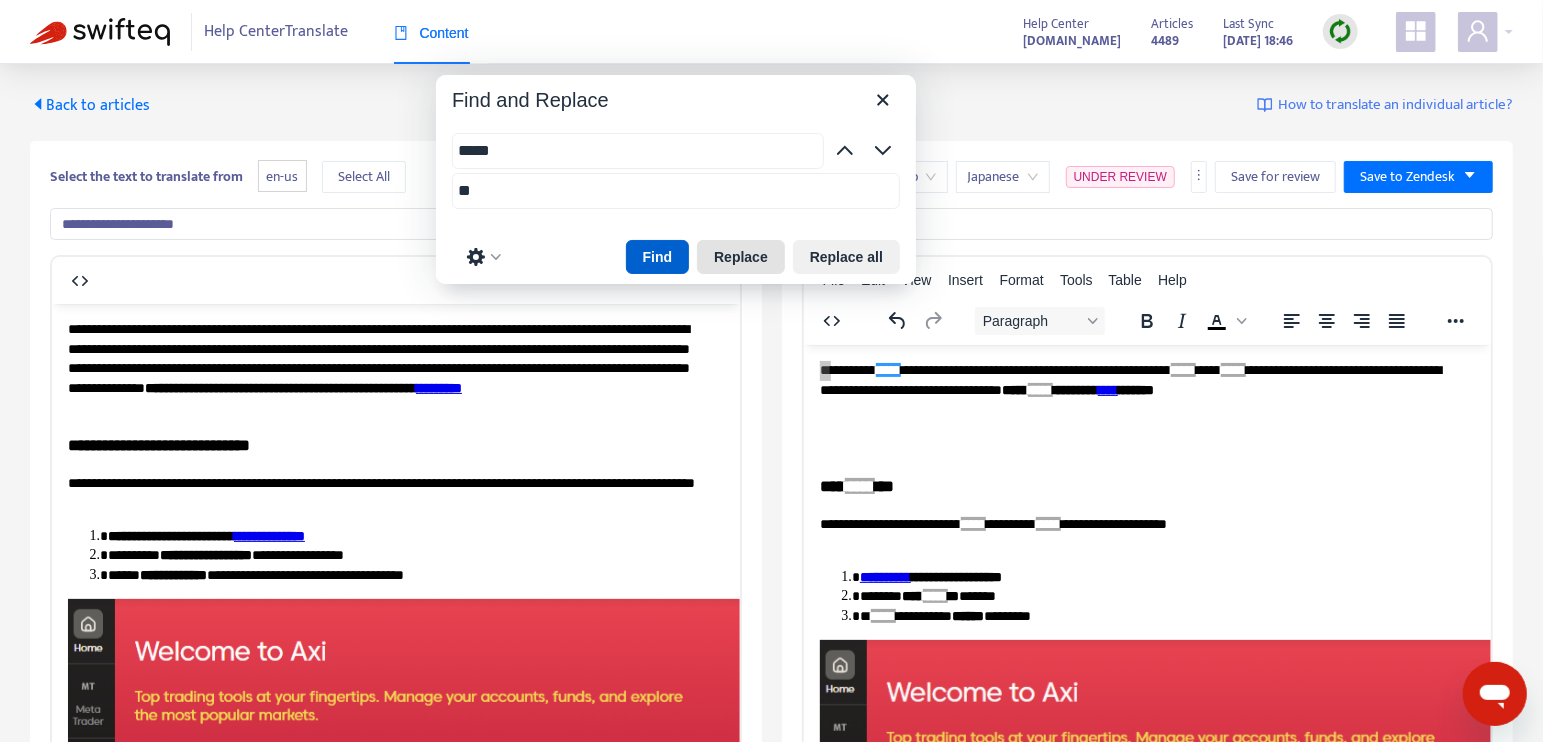 click on "Replace" at bounding box center (741, 257) 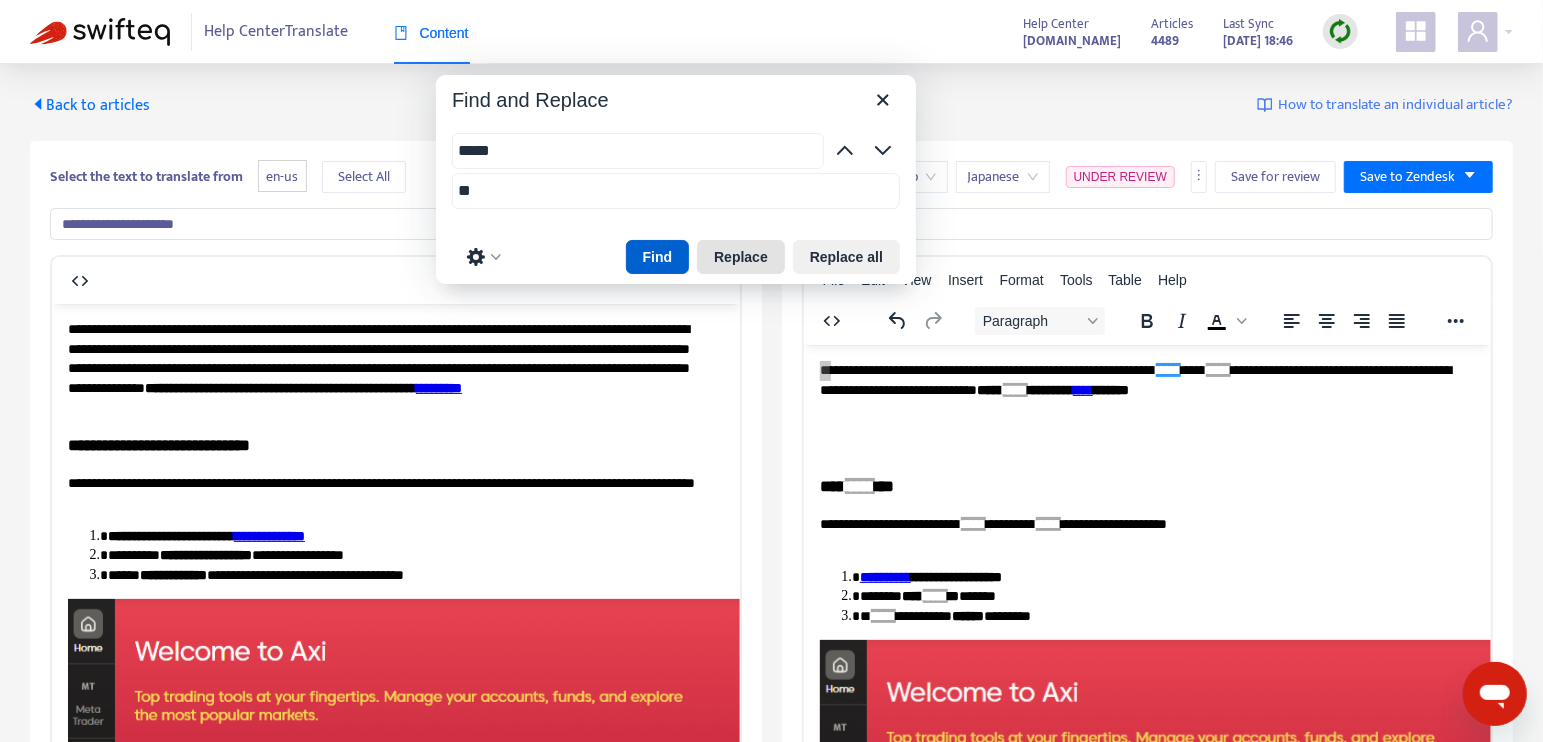 click on "Replace" at bounding box center [741, 257] 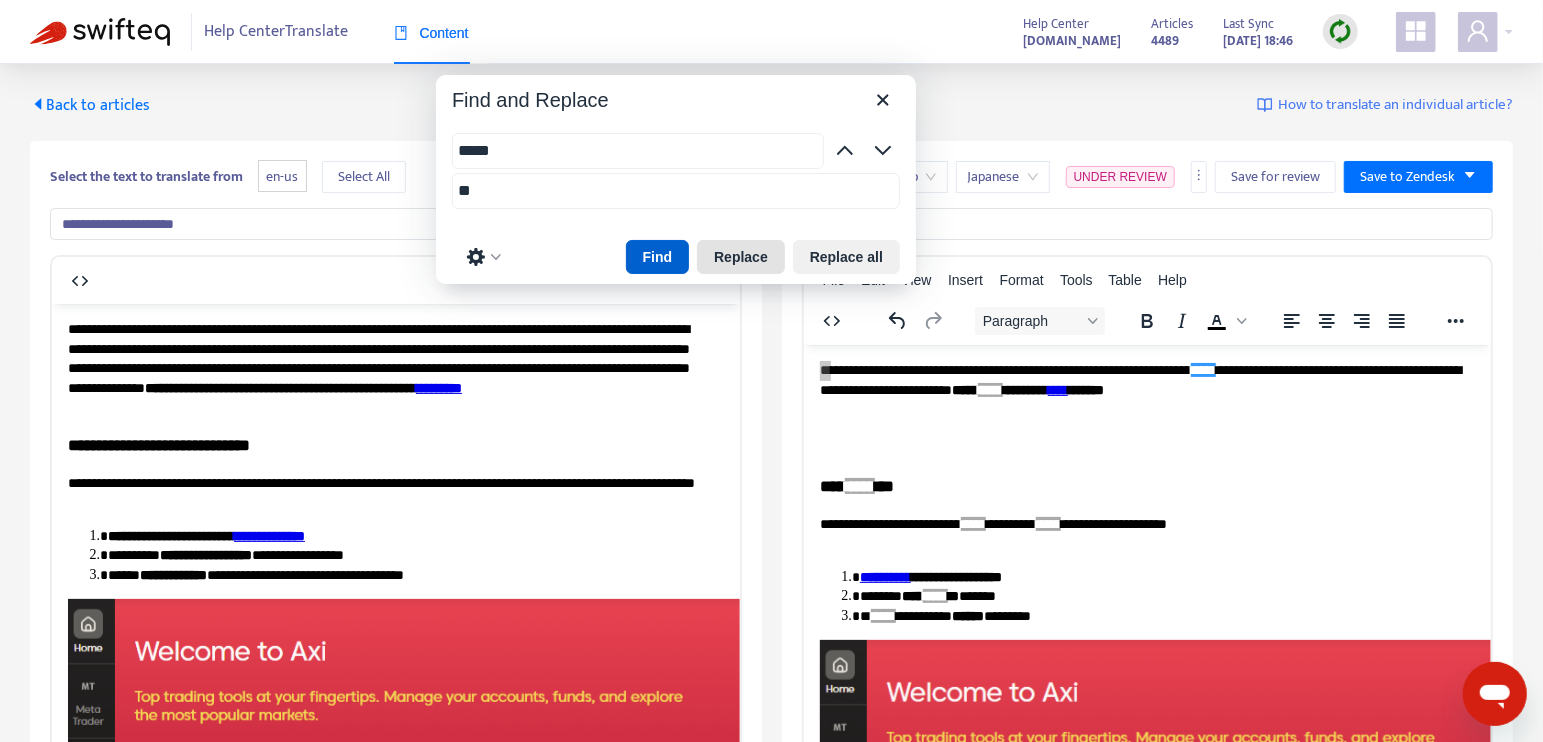 click on "Replace" at bounding box center (741, 257) 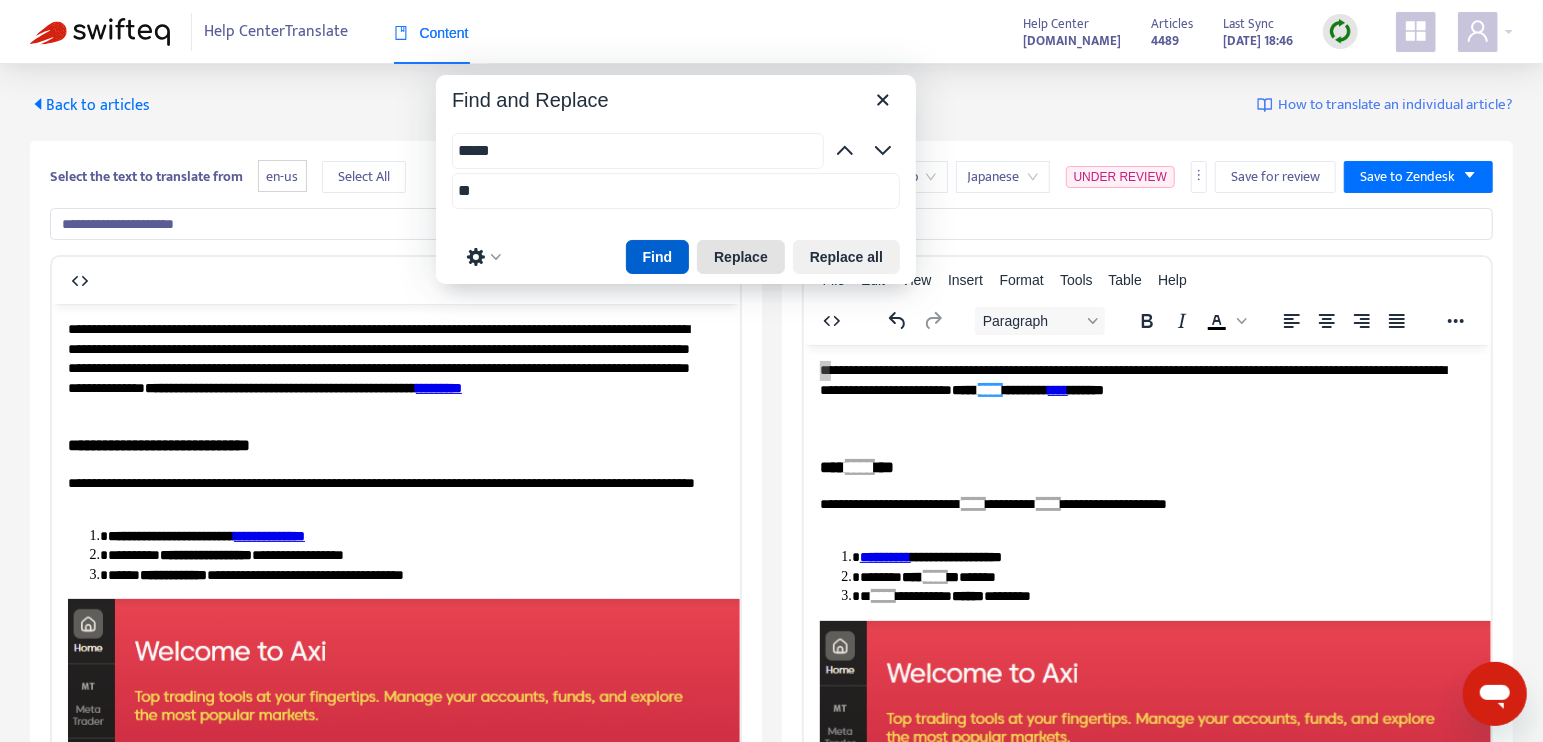 click on "Replace" at bounding box center (741, 257) 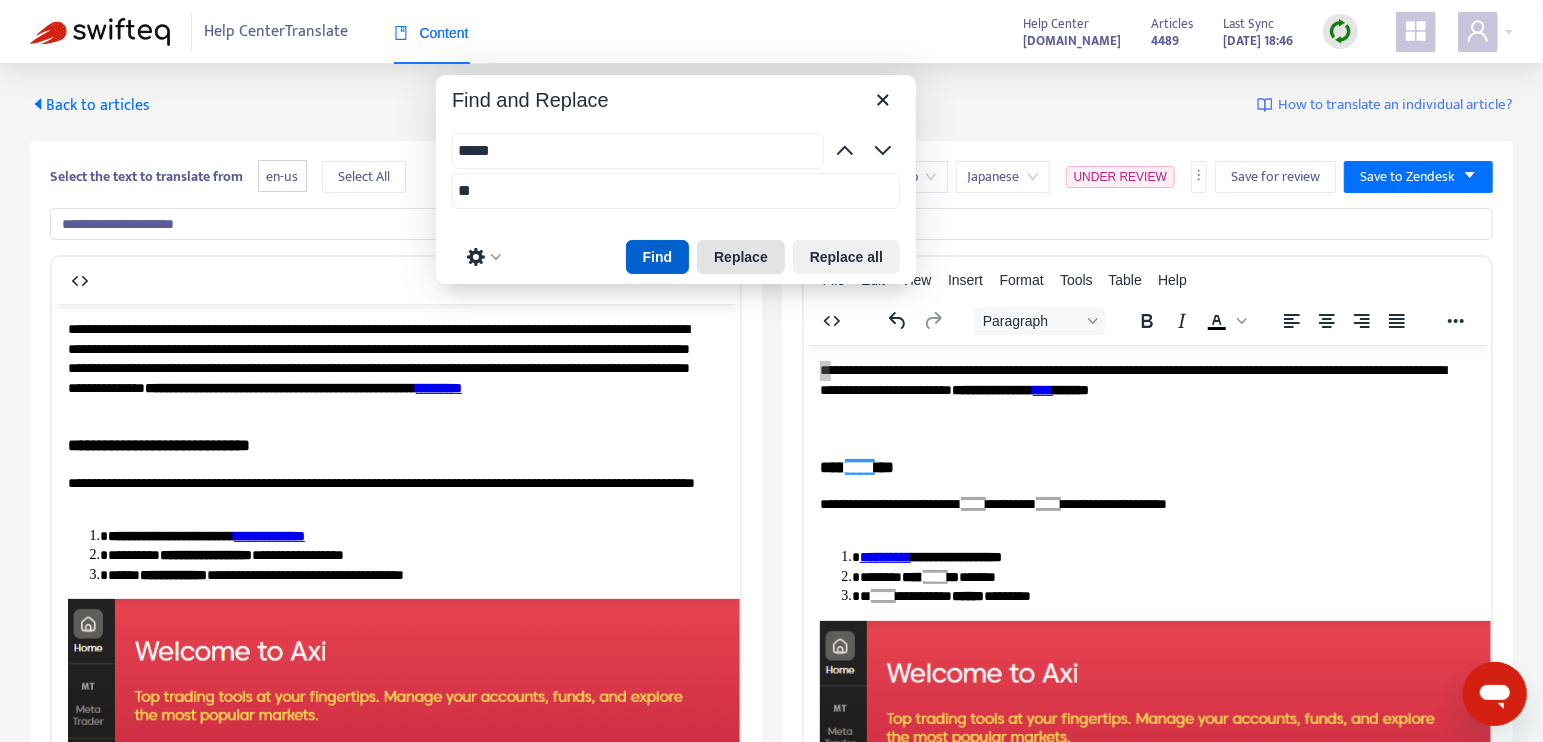 click on "Replace" at bounding box center [741, 257] 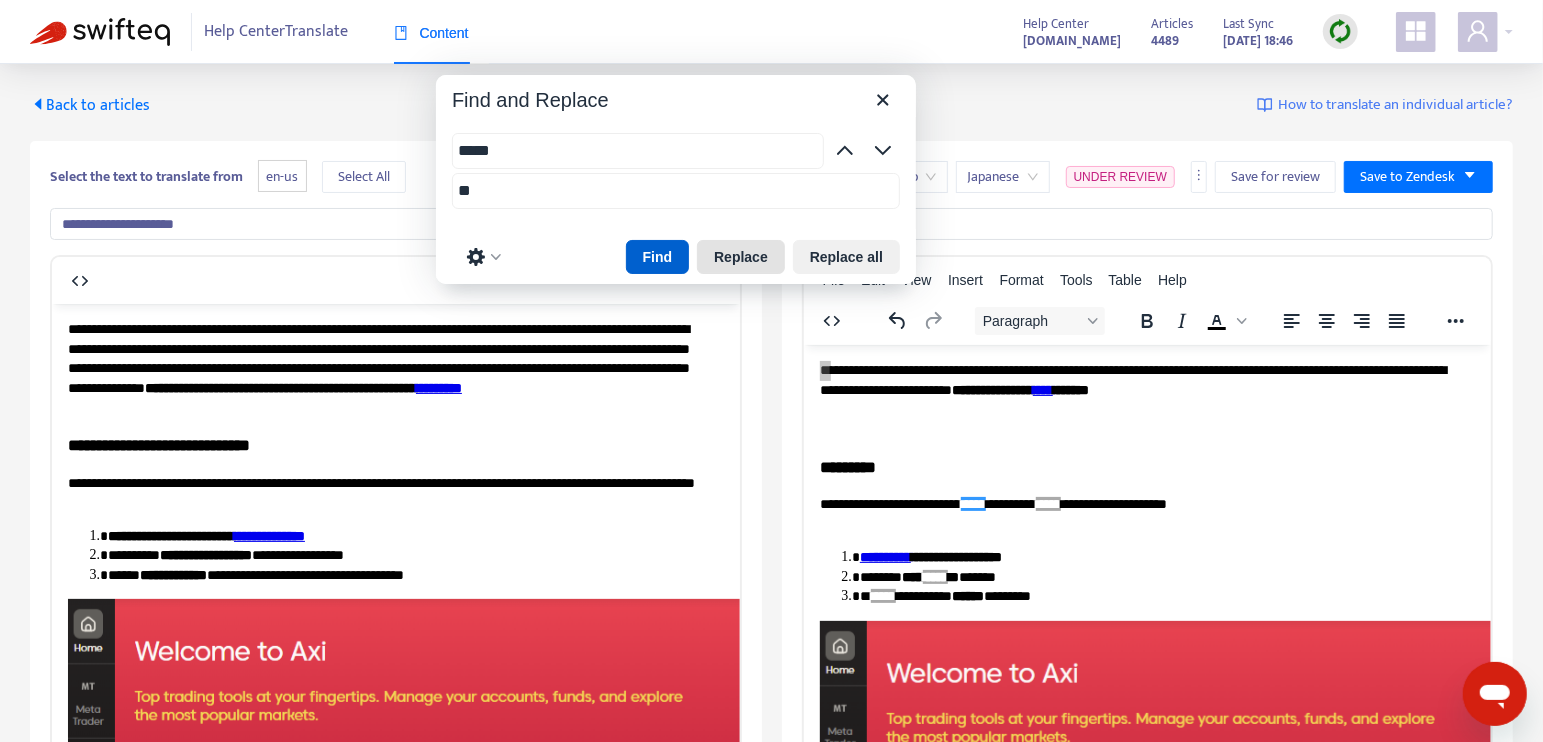 click on "Replace" at bounding box center [741, 257] 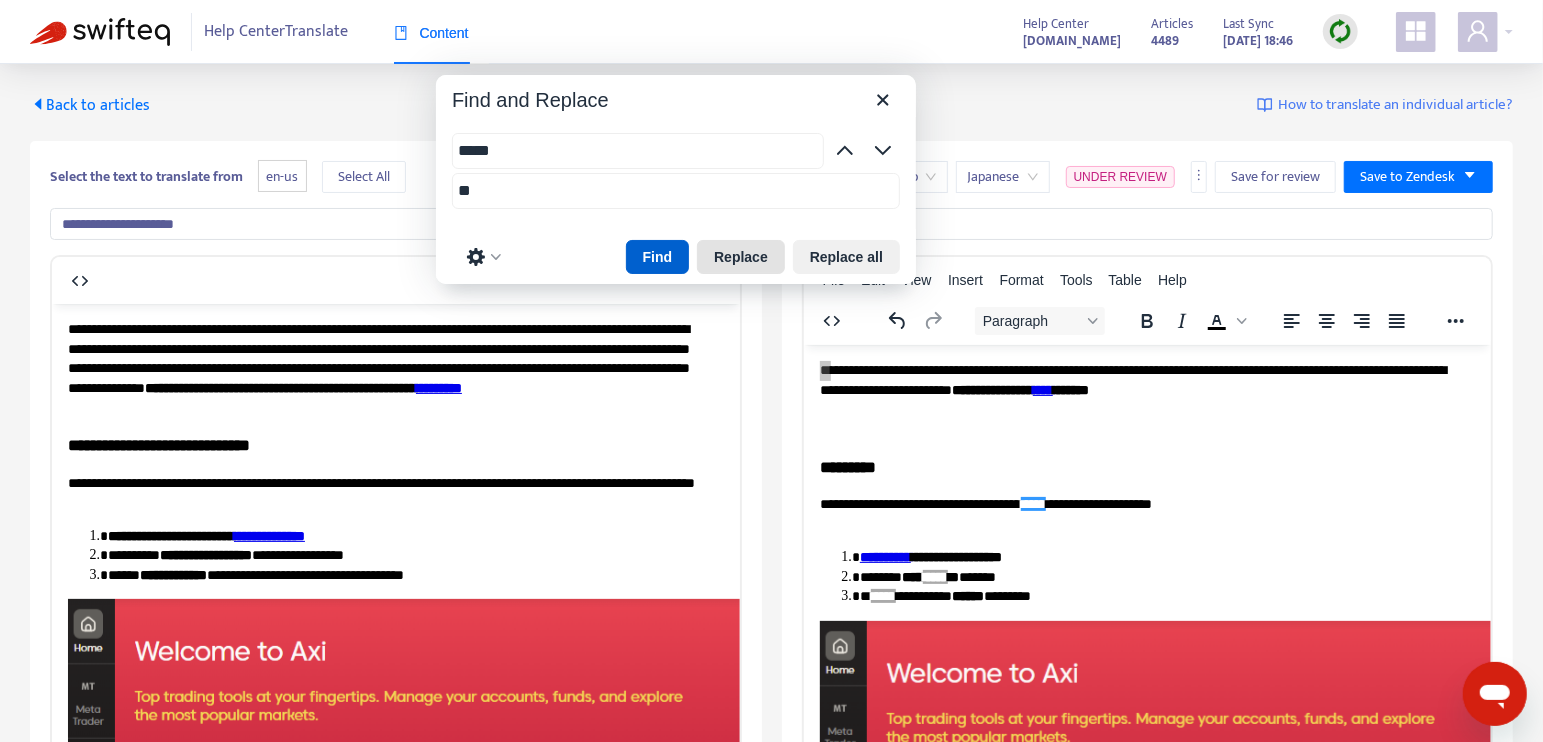click on "Replace" at bounding box center (741, 257) 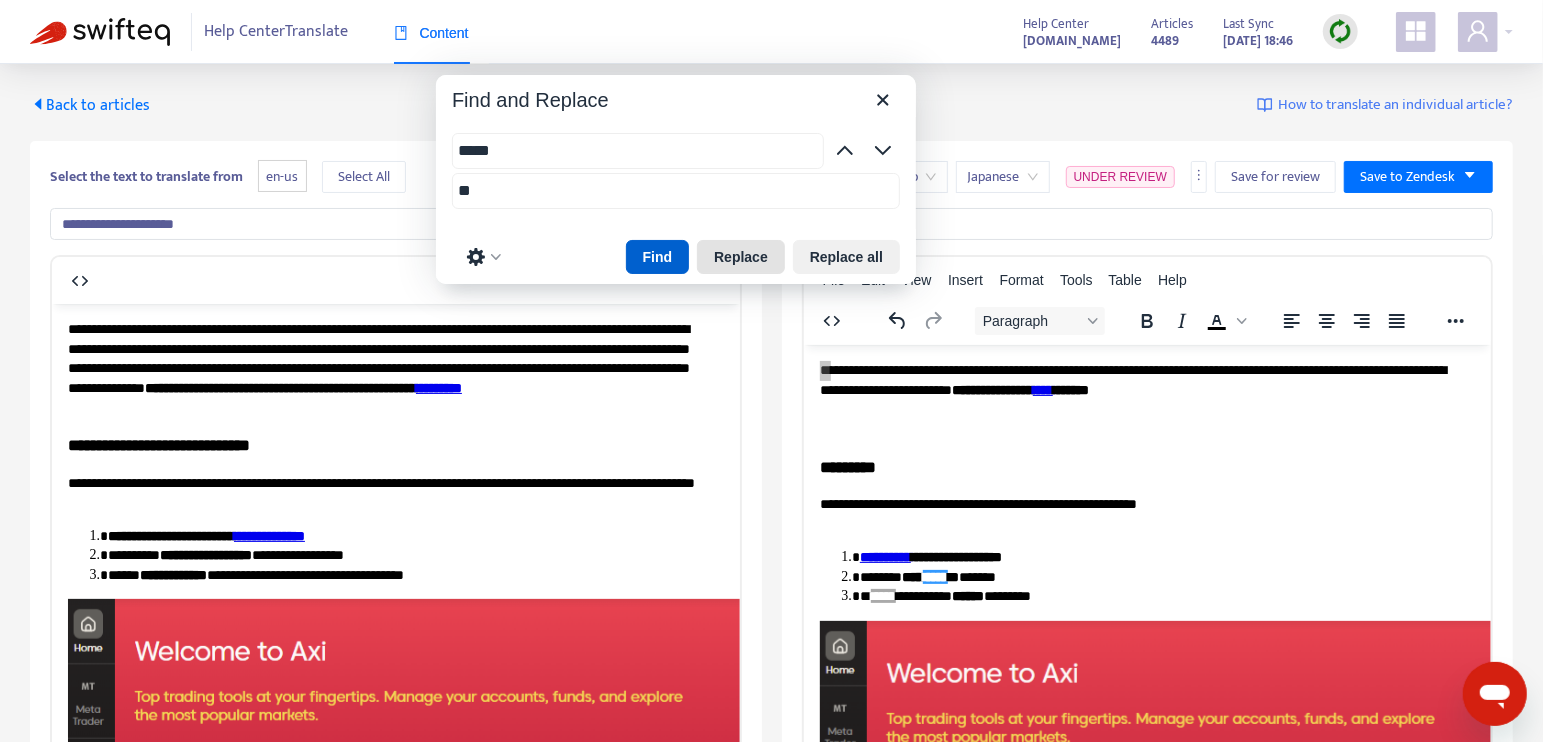 click on "Replace" at bounding box center (741, 257) 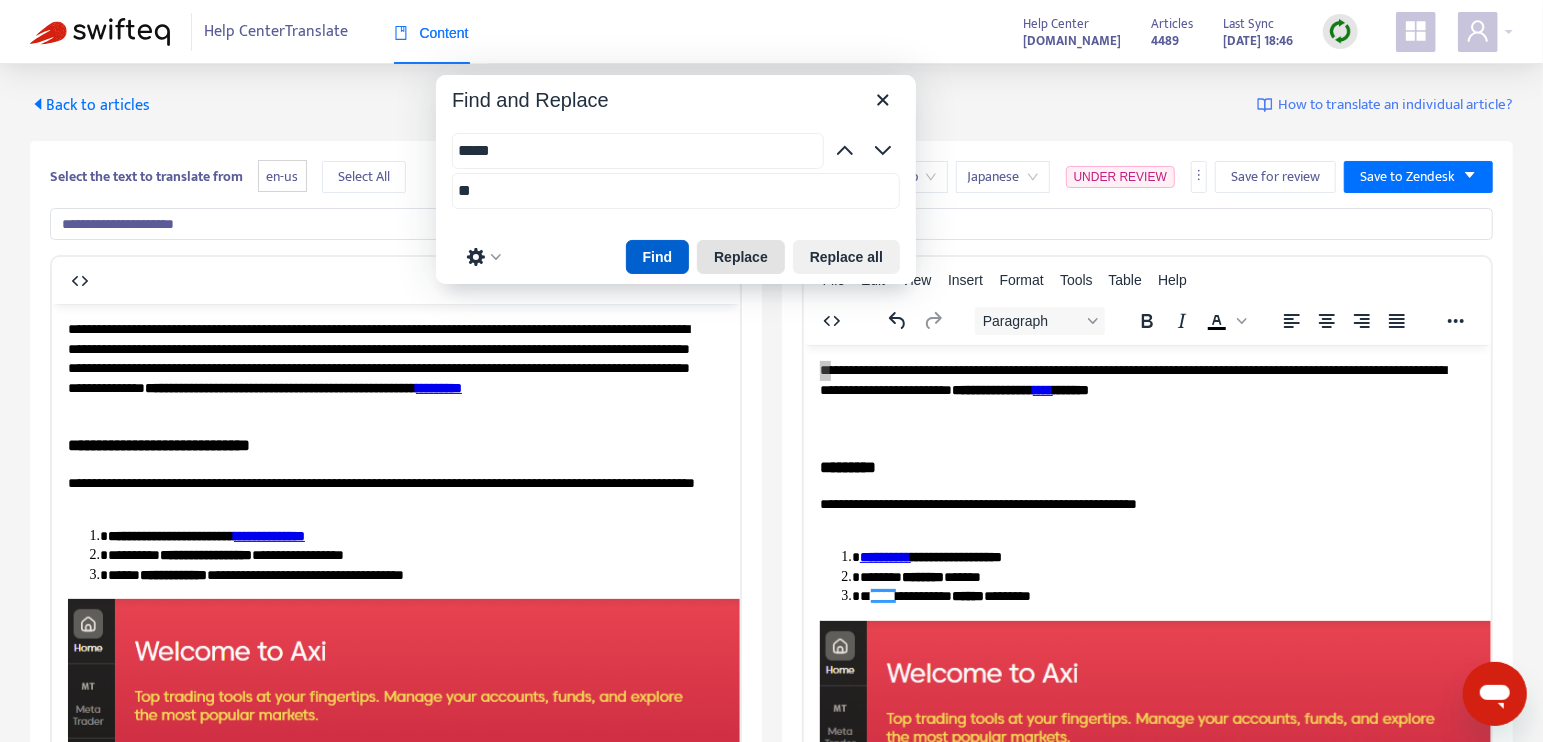 click on "Replace" at bounding box center [741, 257] 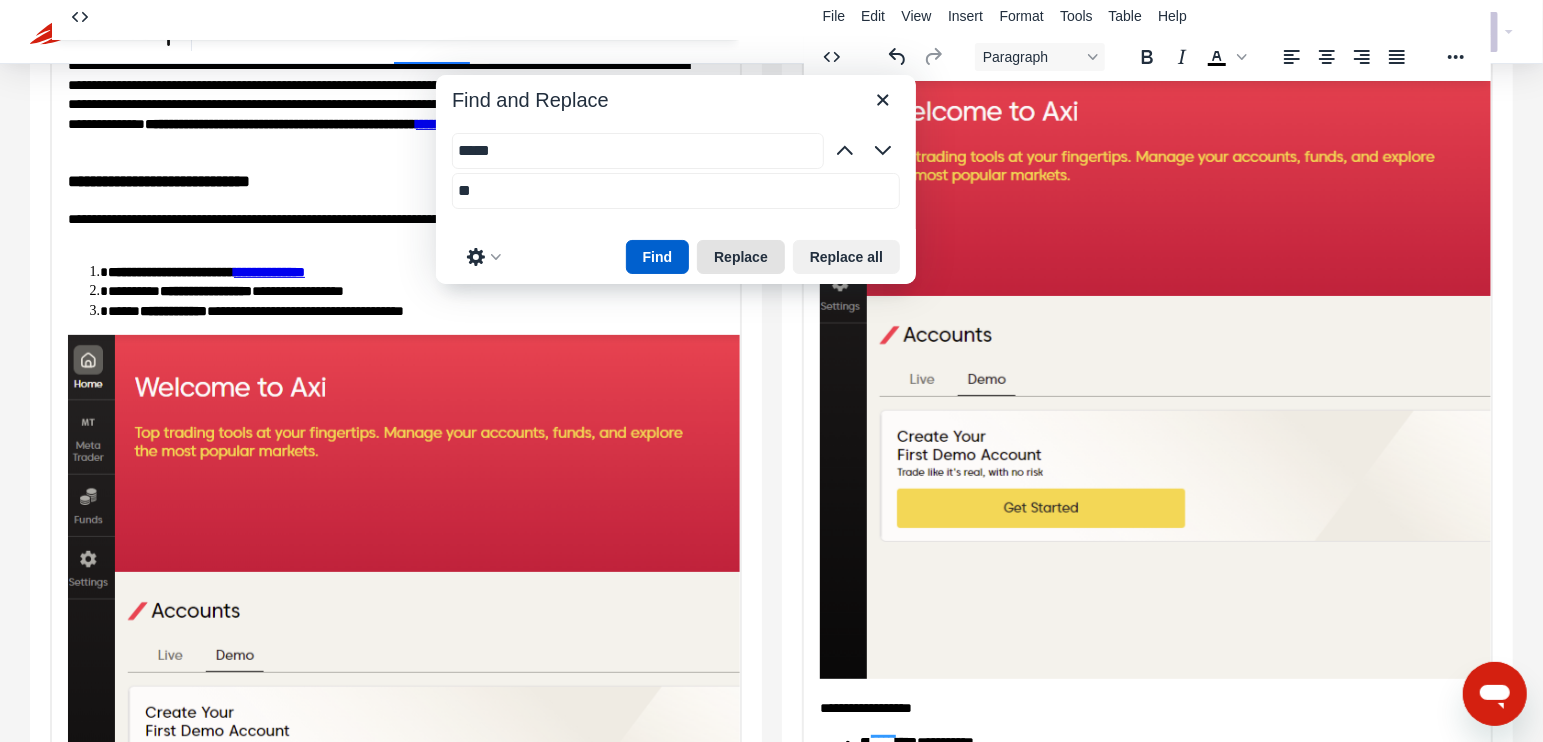 scroll, scrollTop: 268, scrollLeft: 0, axis: vertical 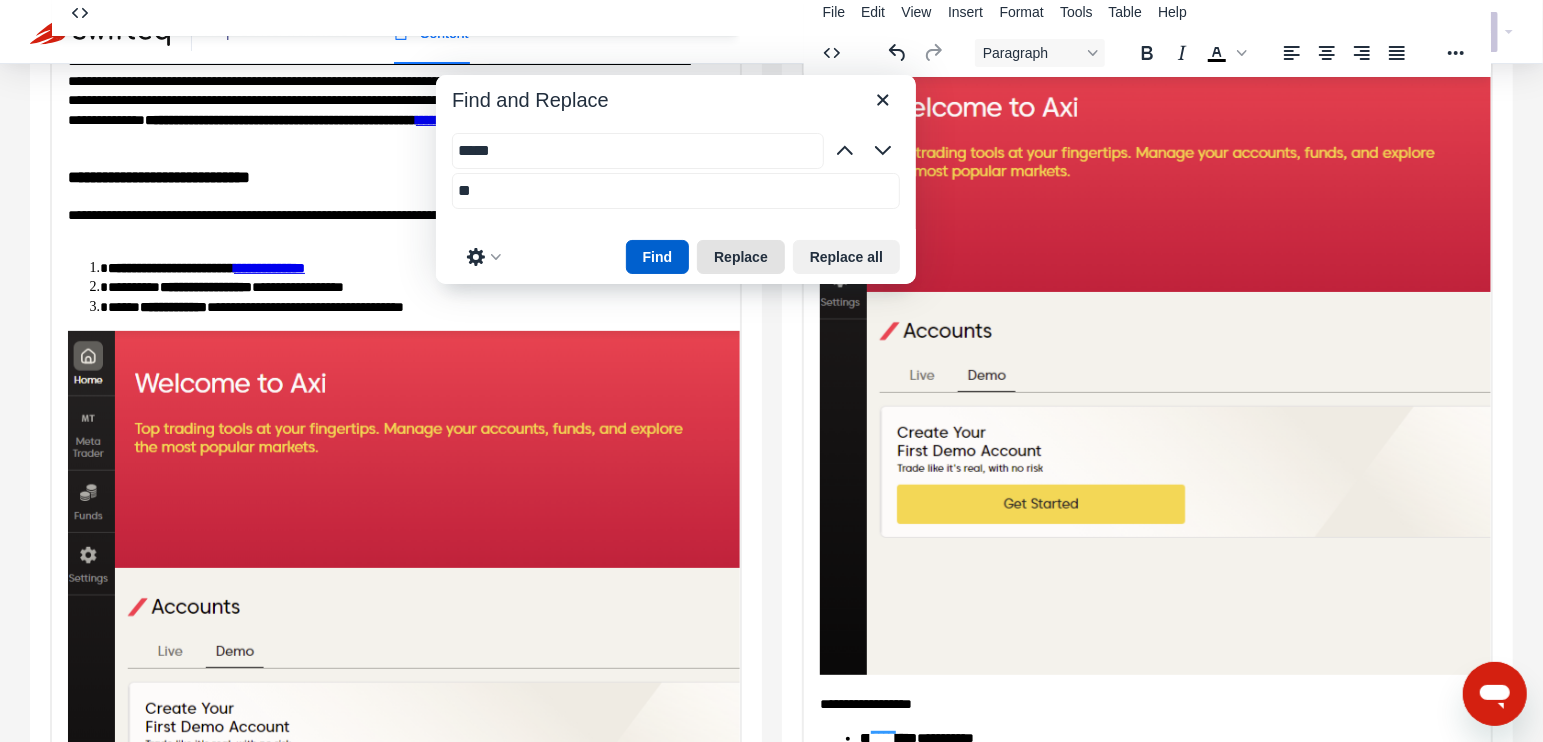 click on "Replace" at bounding box center [741, 257] 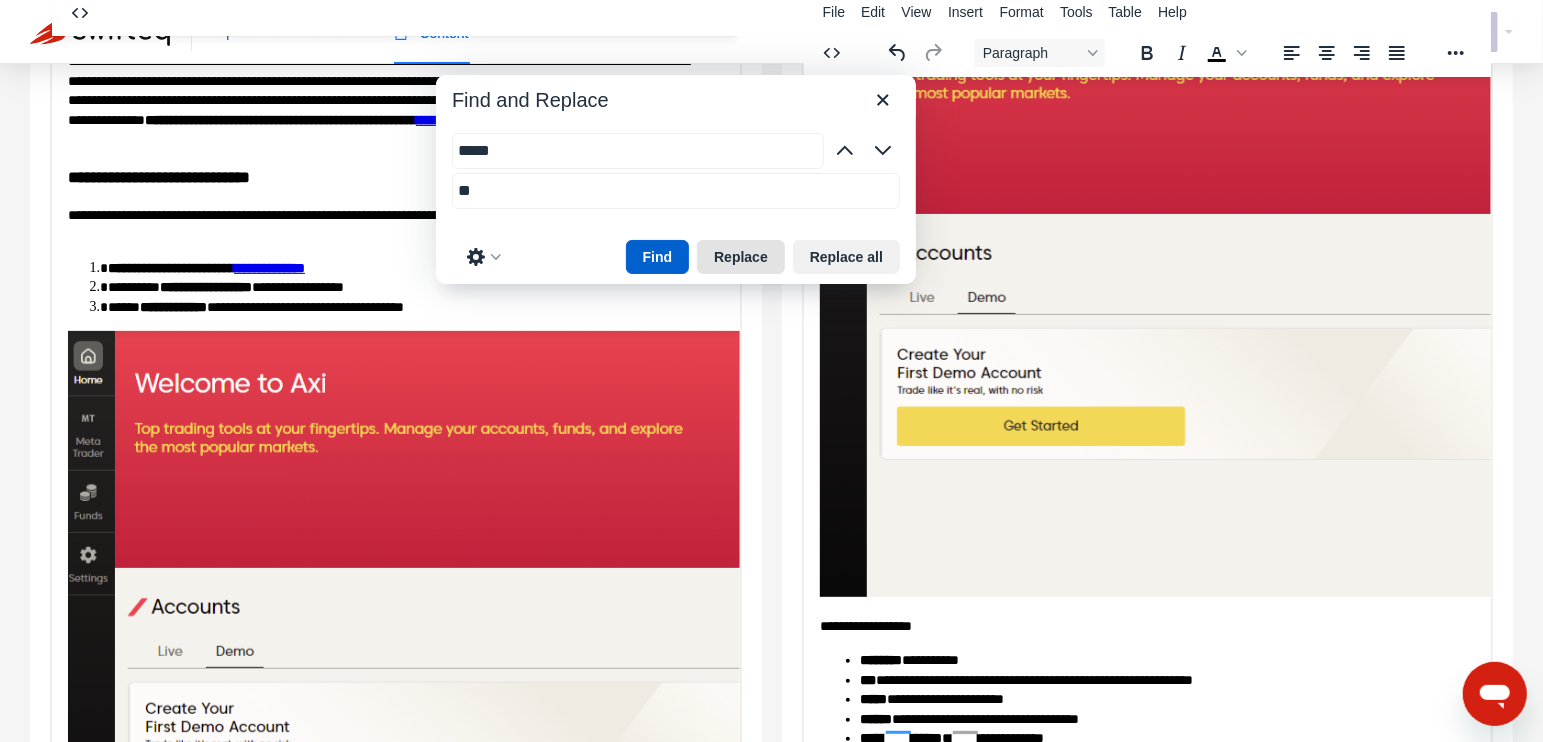 click on "Replace" at bounding box center (741, 257) 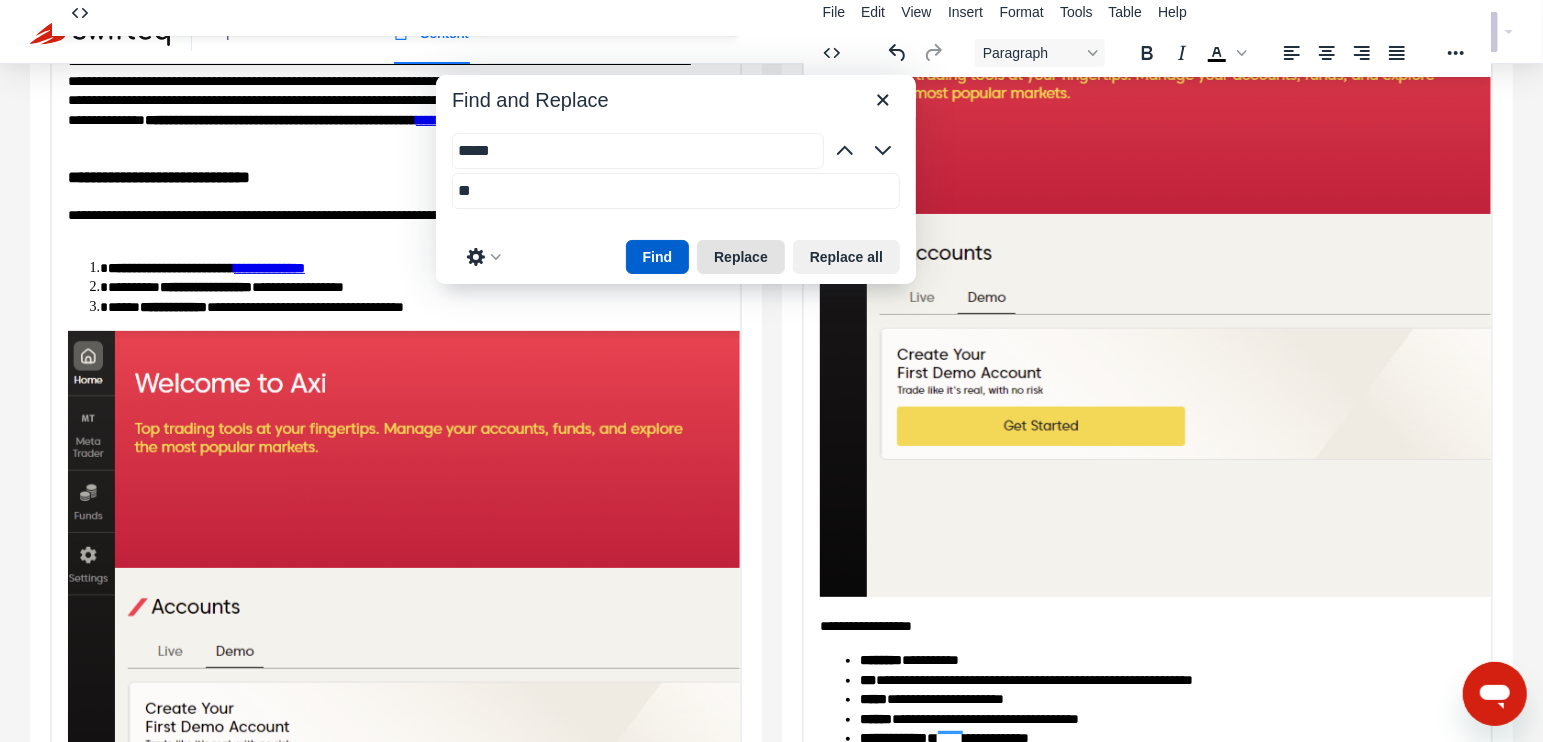 click on "Replace" at bounding box center [741, 257] 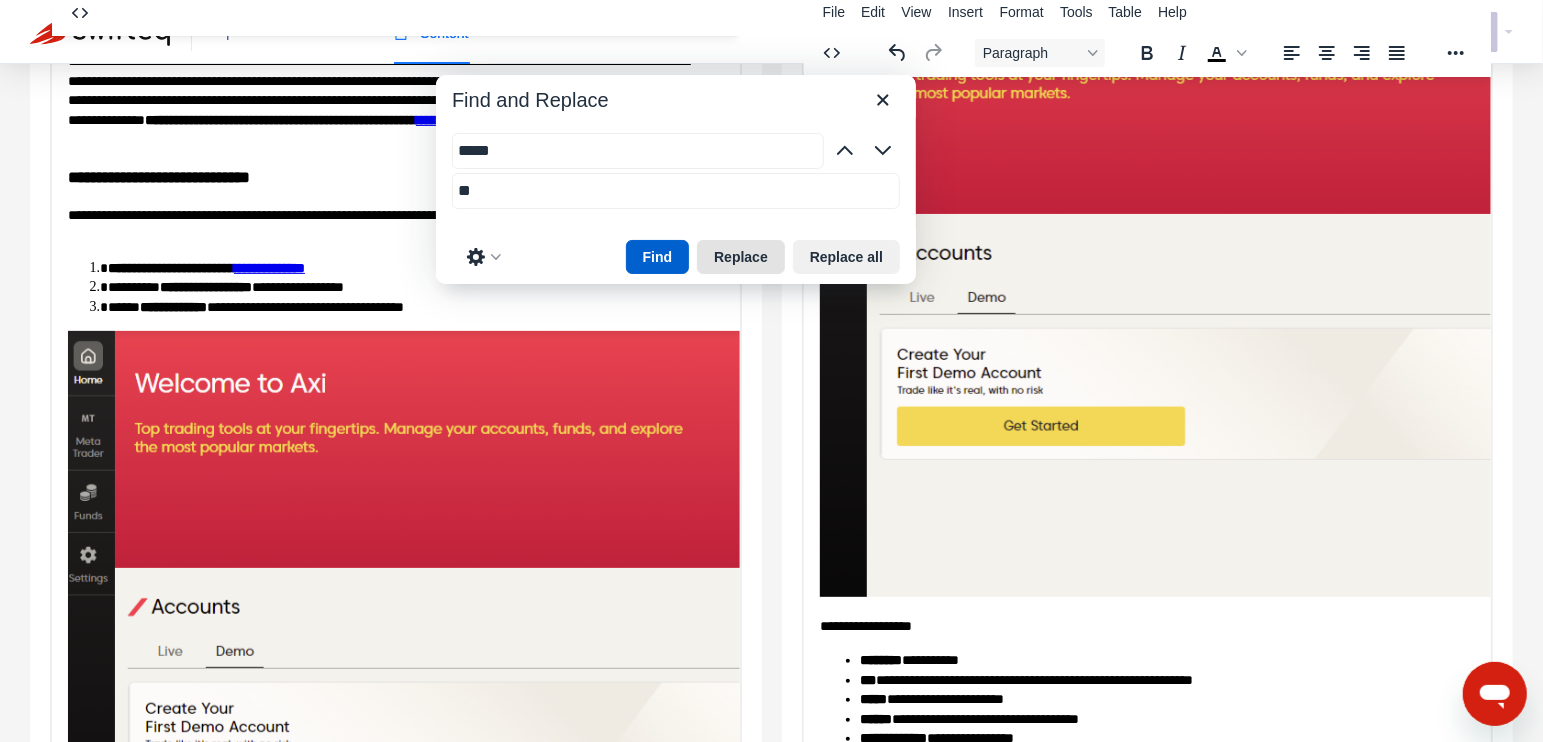 scroll, scrollTop: 977, scrollLeft: 0, axis: vertical 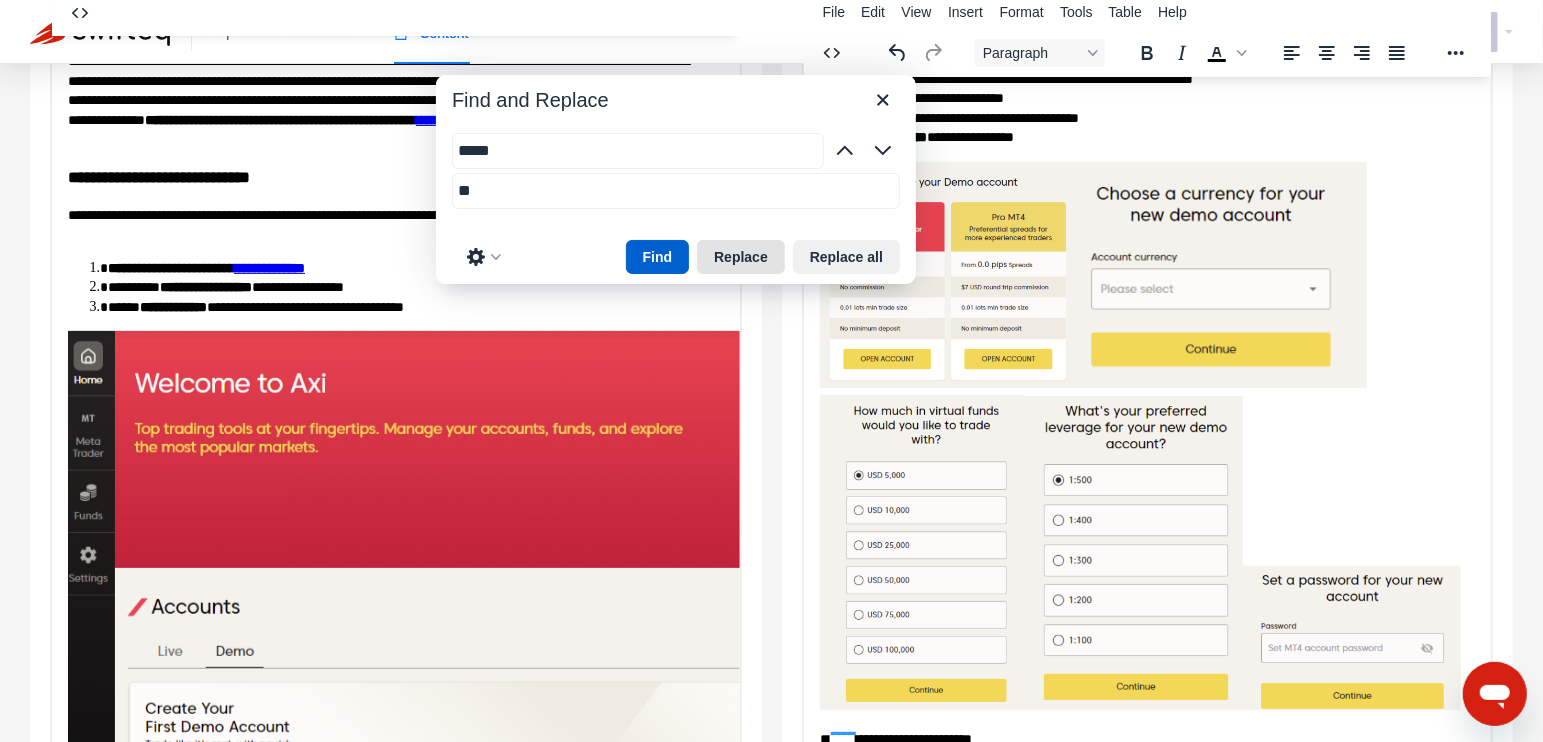 click on "Replace" at bounding box center [741, 257] 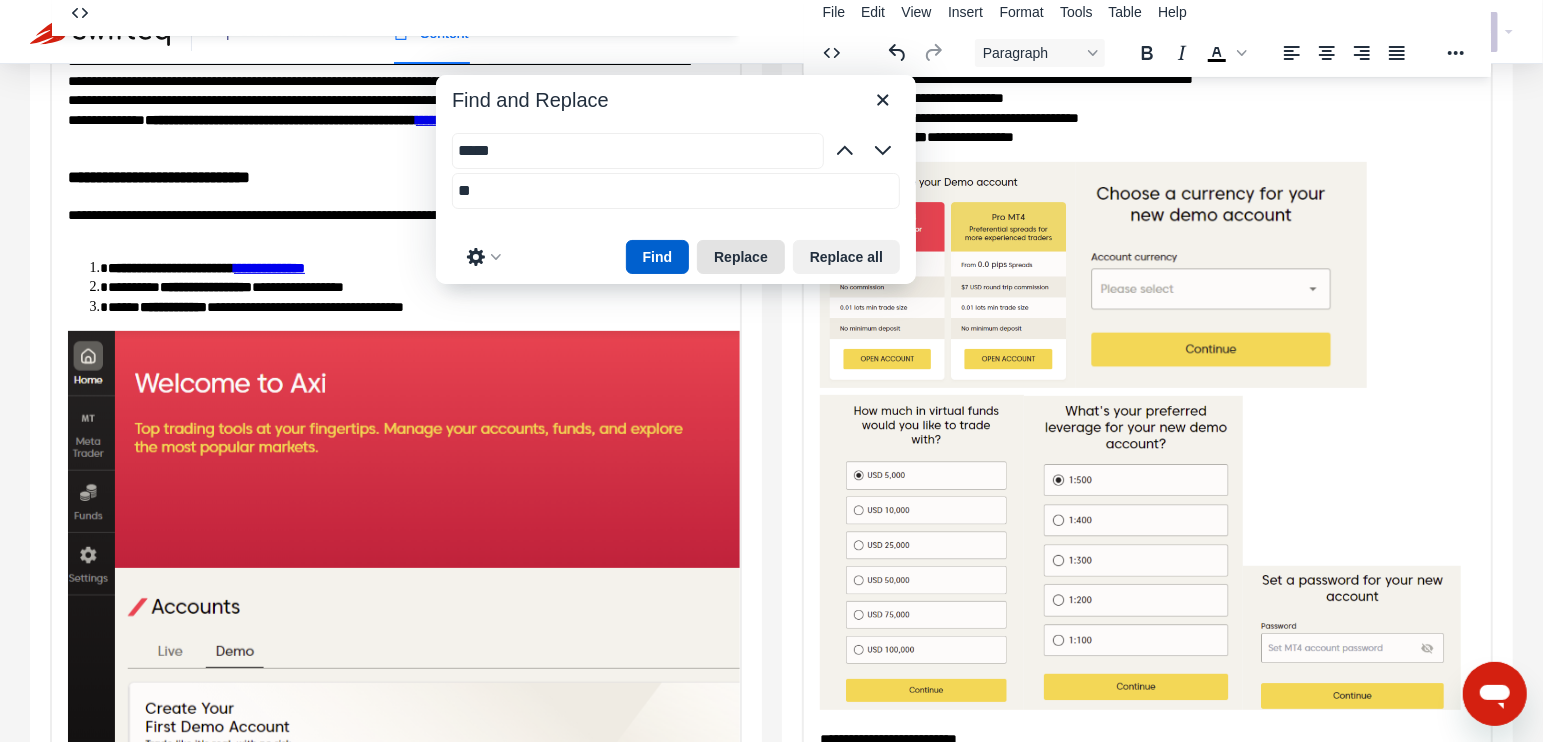 scroll, scrollTop: 1204, scrollLeft: 0, axis: vertical 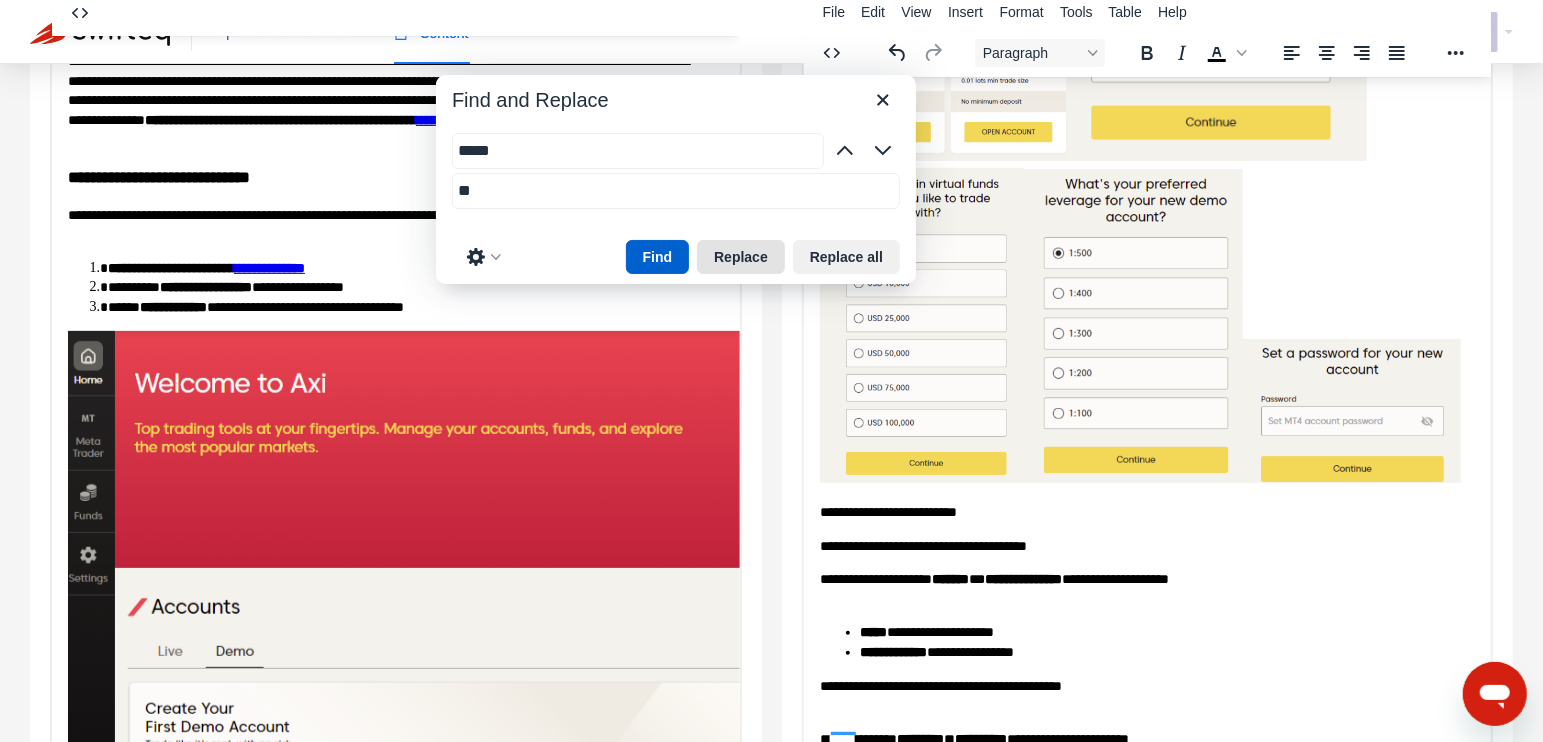 click on "Replace" at bounding box center (741, 257) 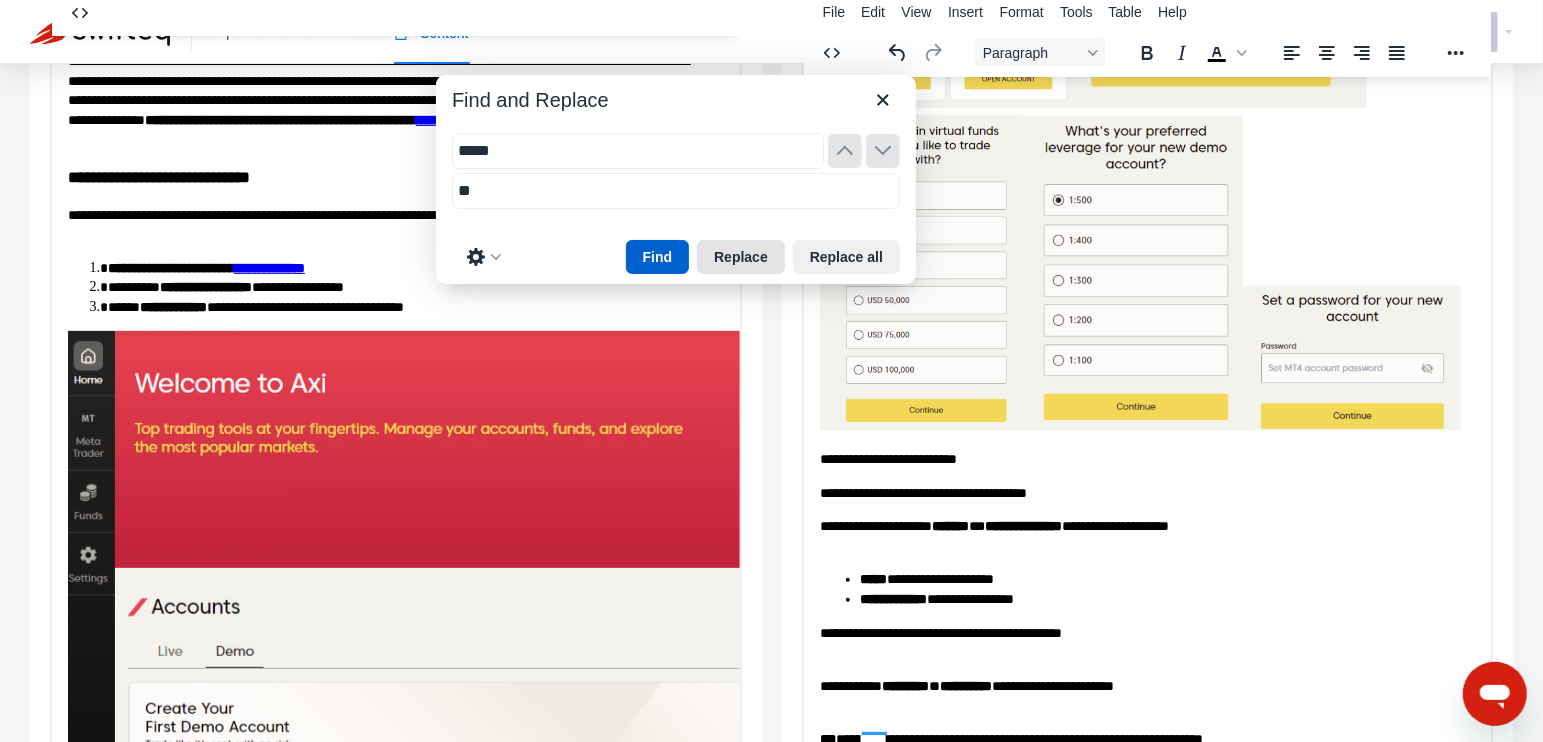 click on "Replace" at bounding box center [741, 257] 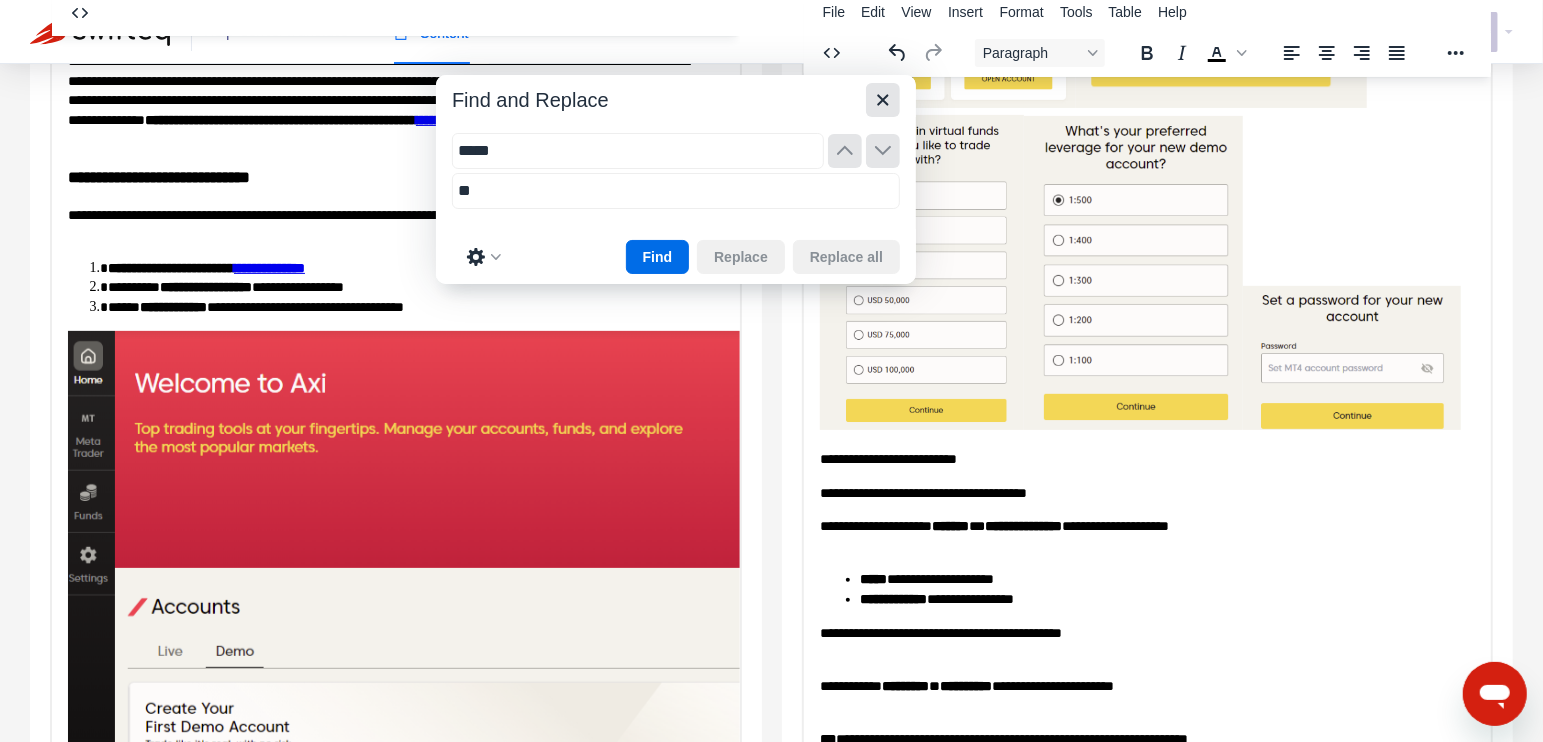 click 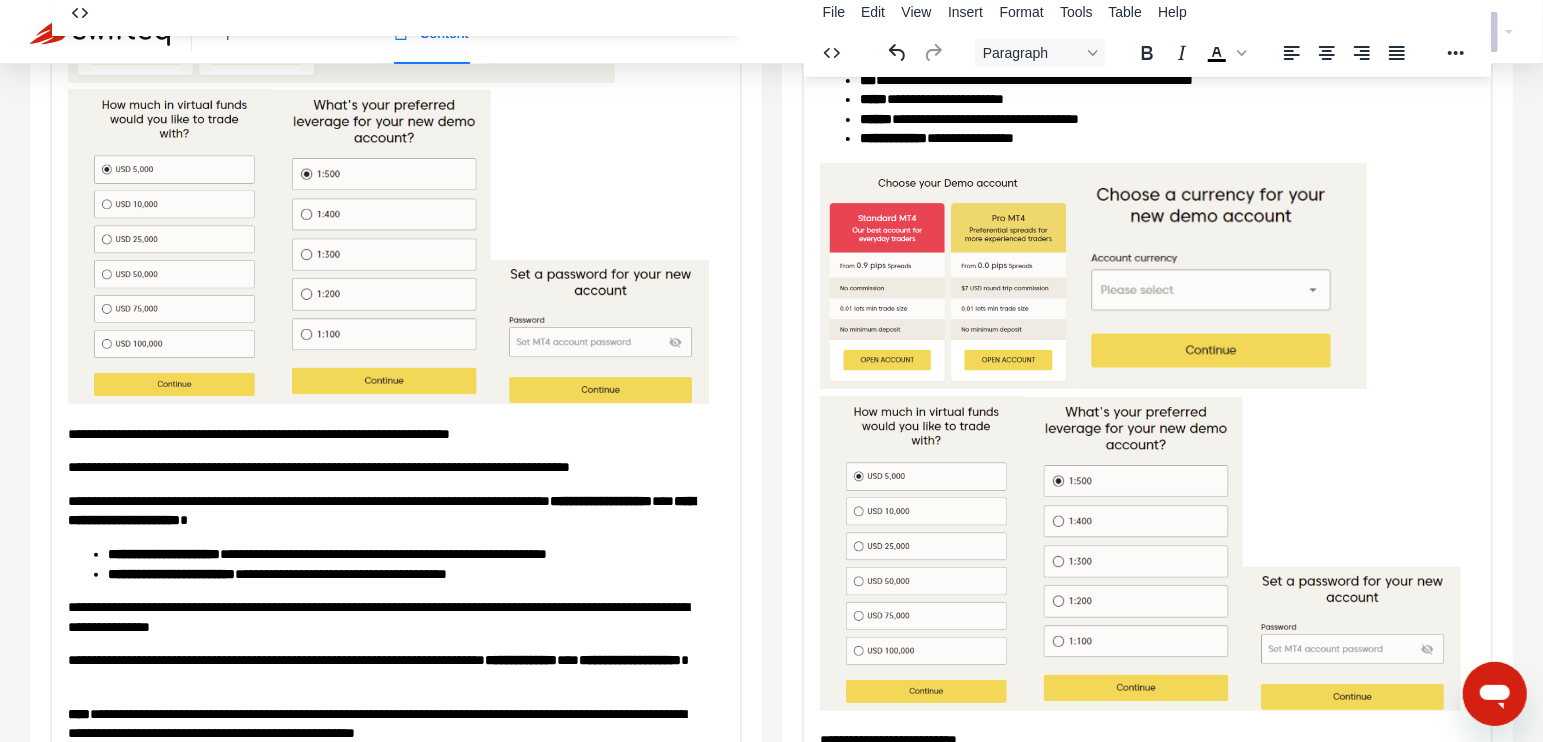 scroll, scrollTop: 1296, scrollLeft: 0, axis: vertical 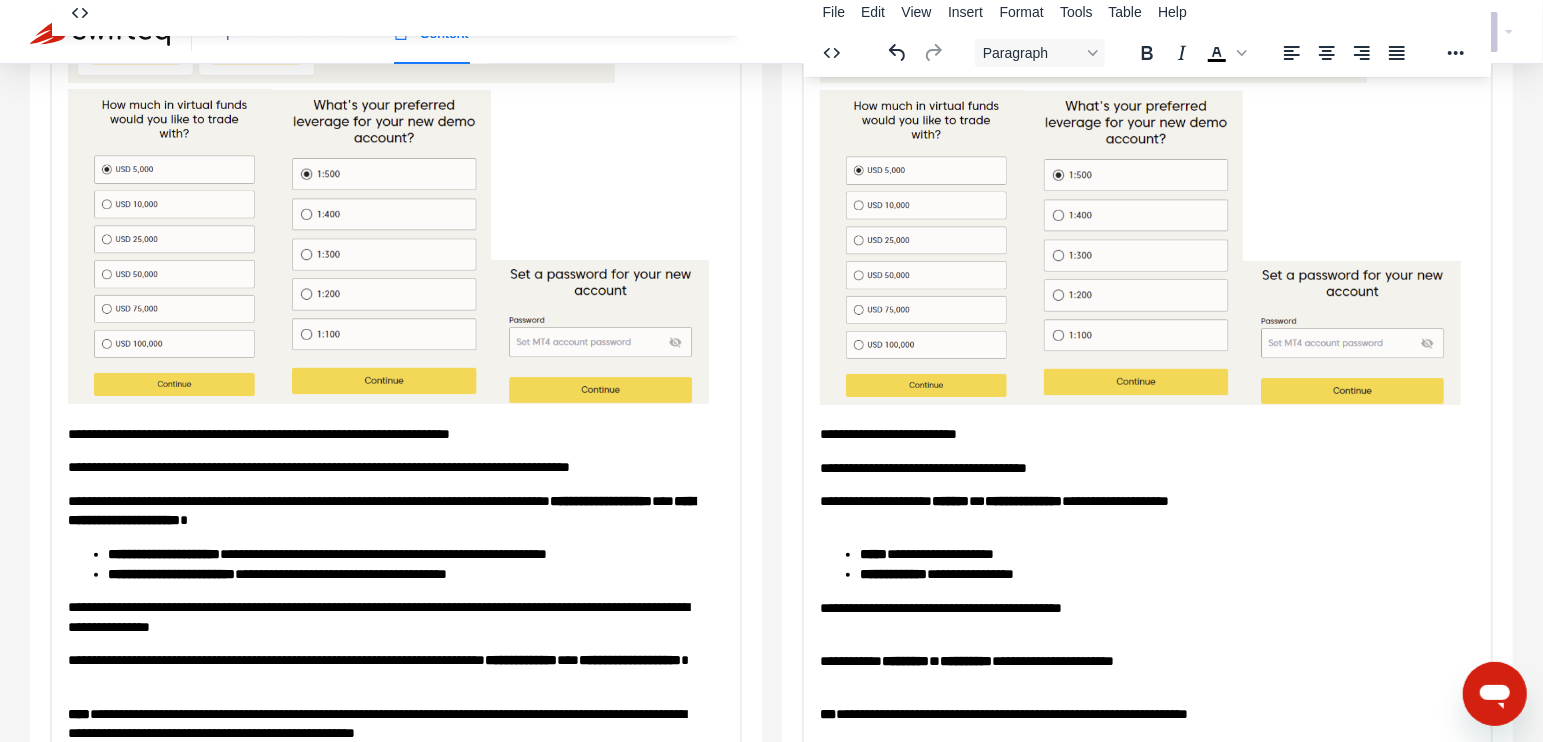 click on "**********" at bounding box center (1139, 434) 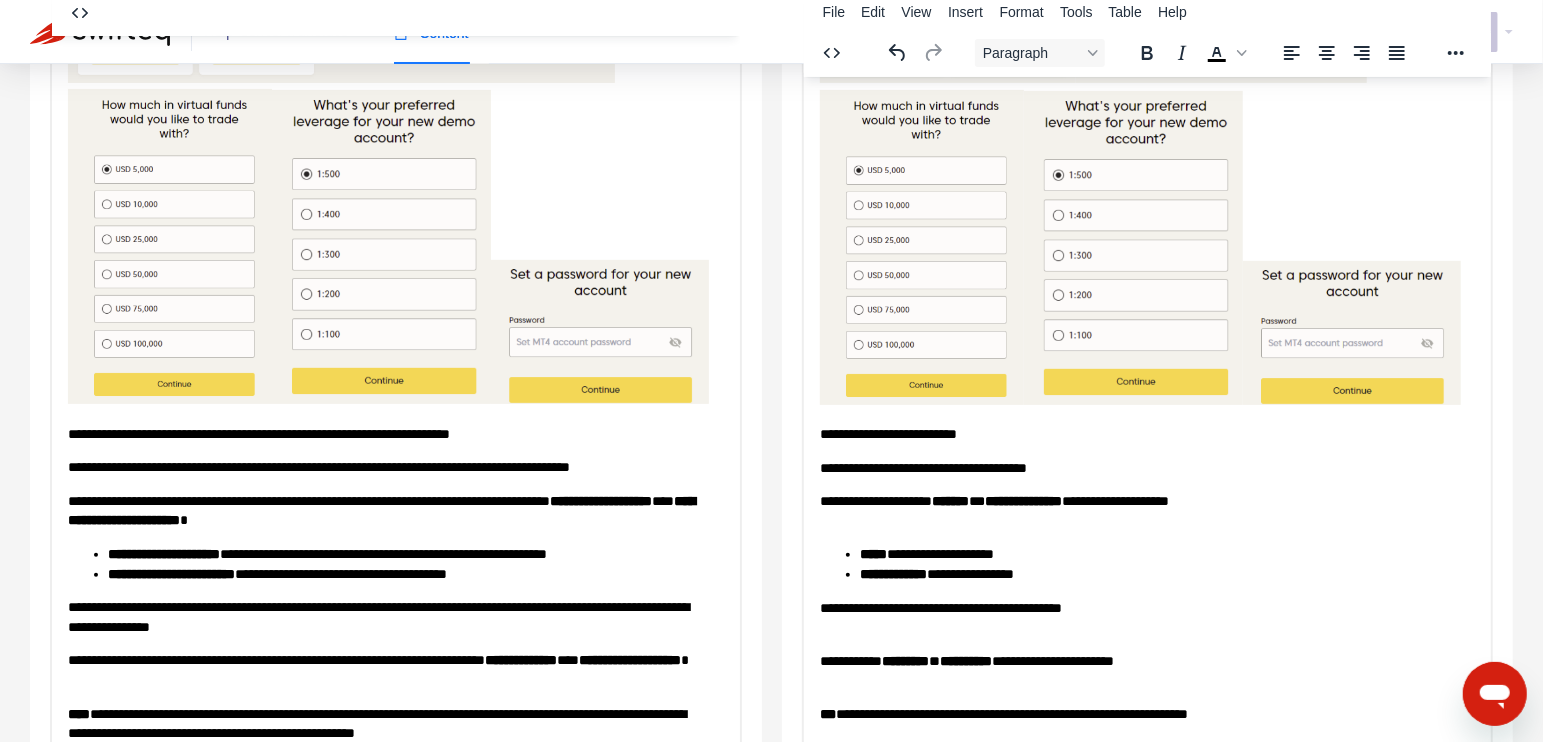 type 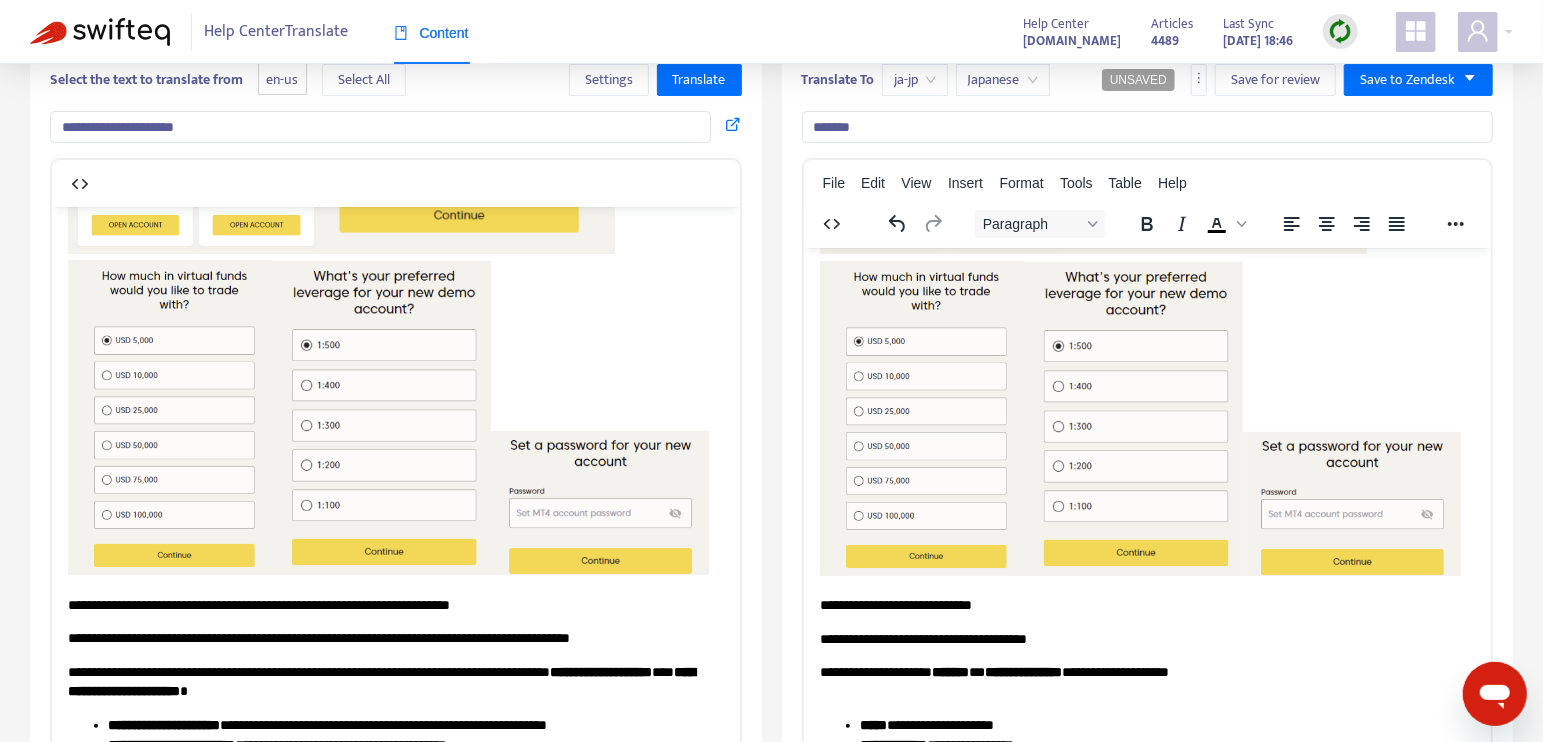 scroll, scrollTop: 0, scrollLeft: 0, axis: both 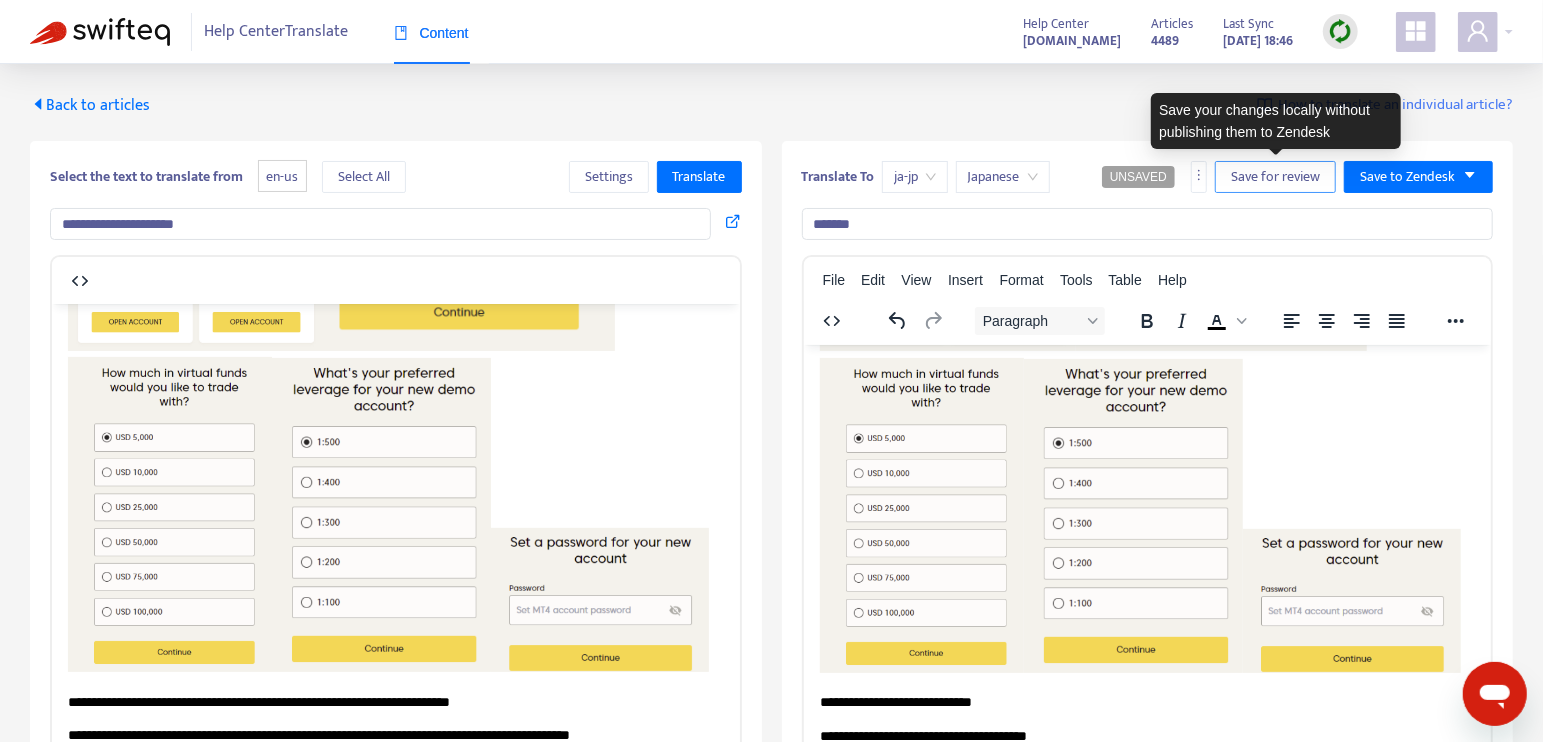 click on "Save for review" at bounding box center [1275, 177] 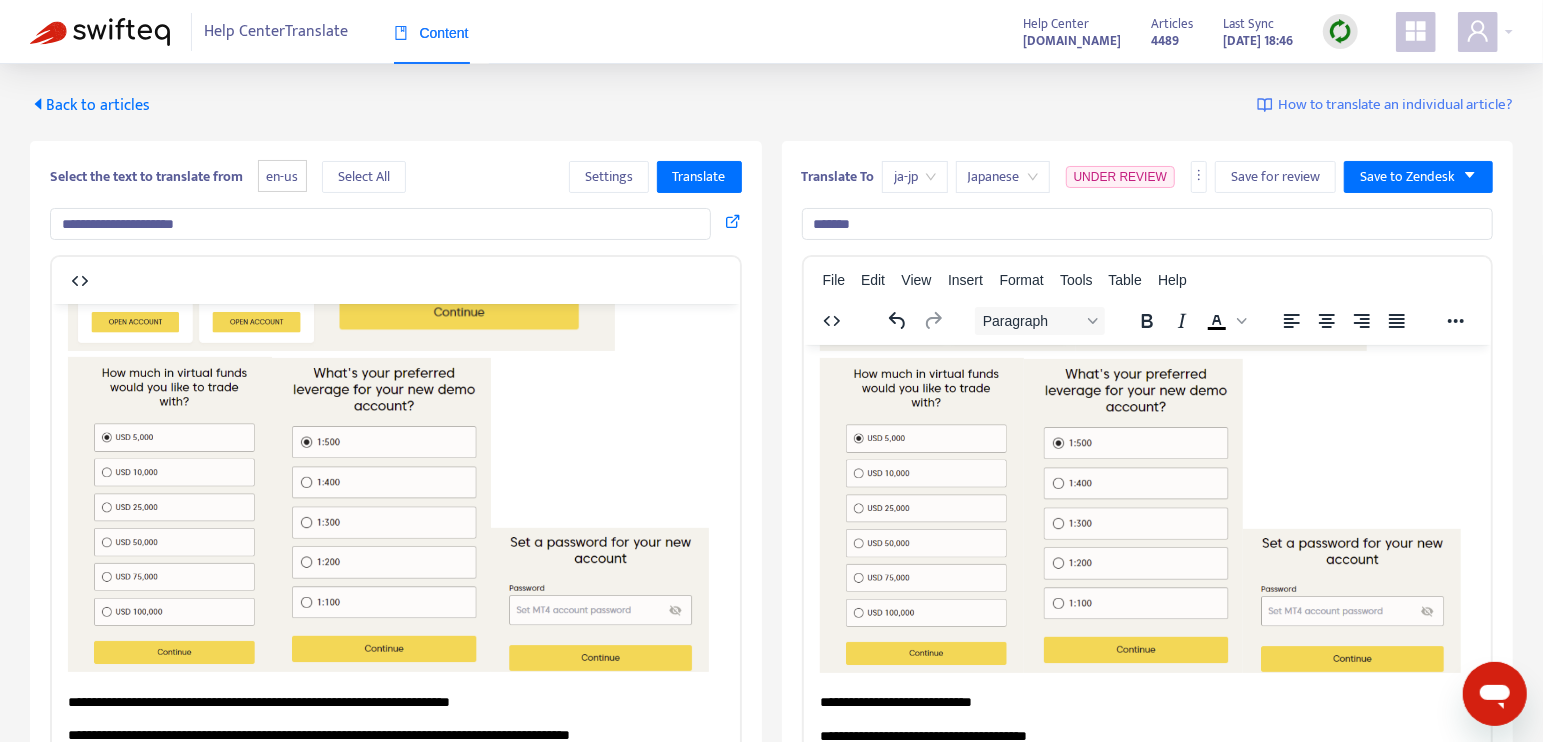 click at bounding box center [100, 32] 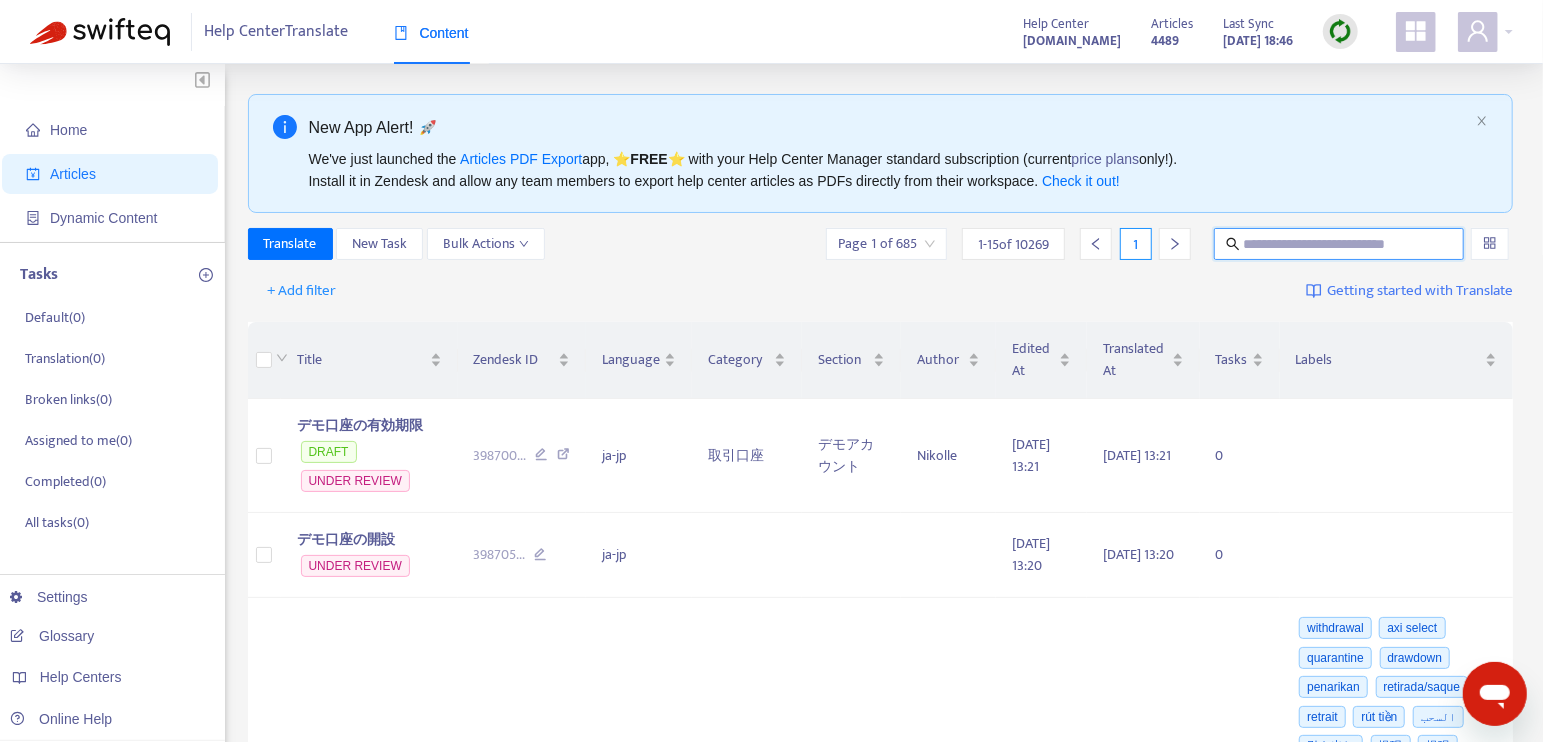 click at bounding box center [1340, 244] 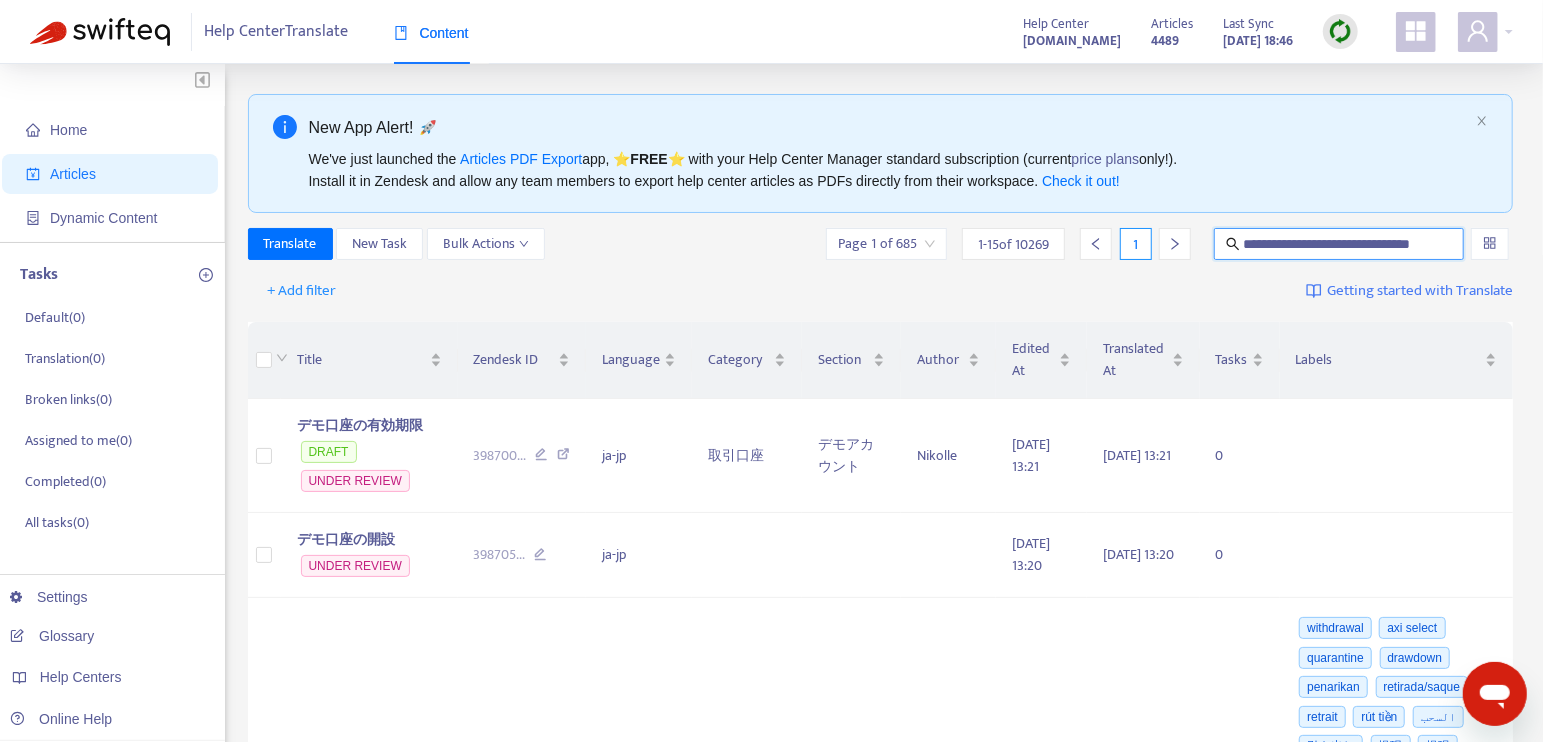scroll, scrollTop: 0, scrollLeft: 32, axis: horizontal 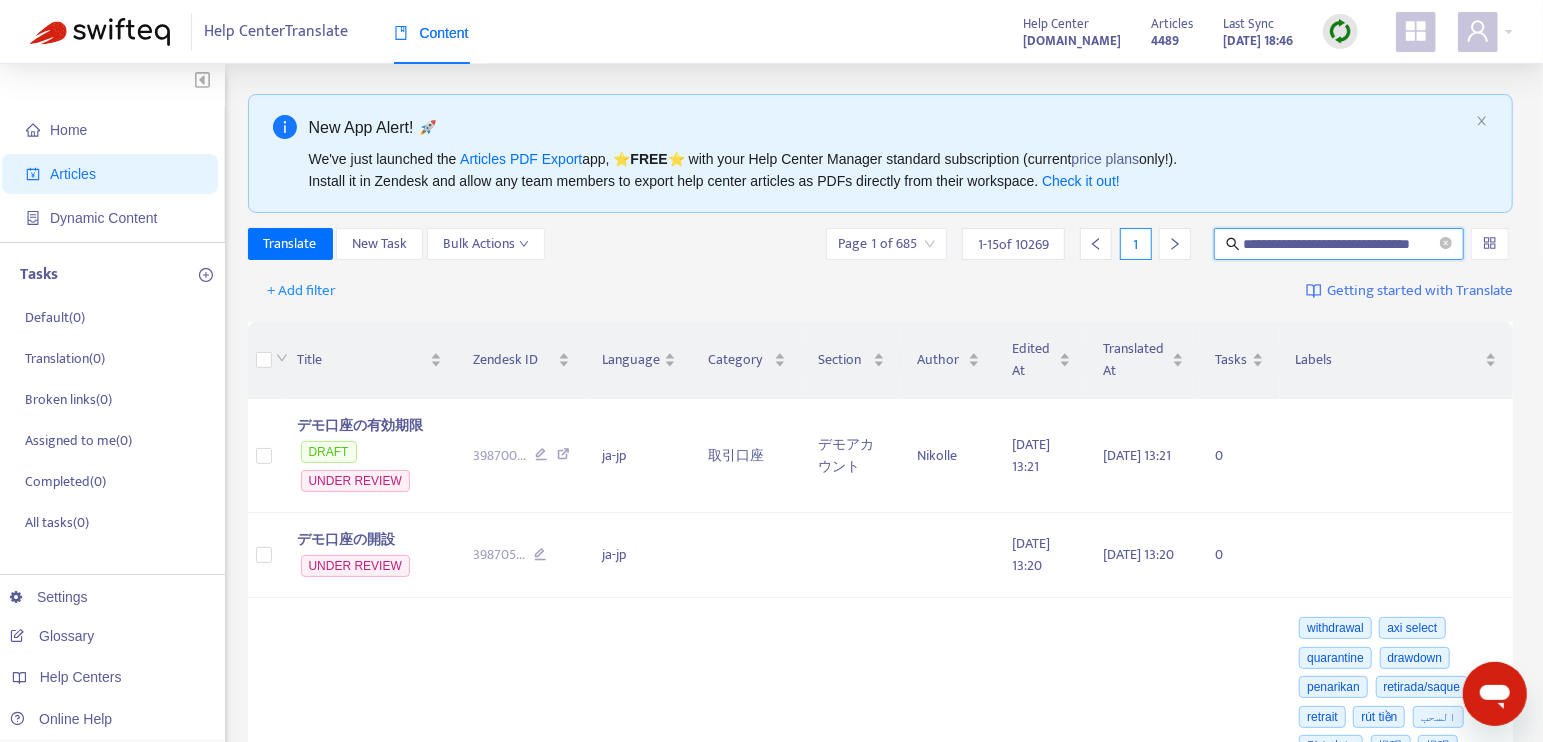 type on "**********" 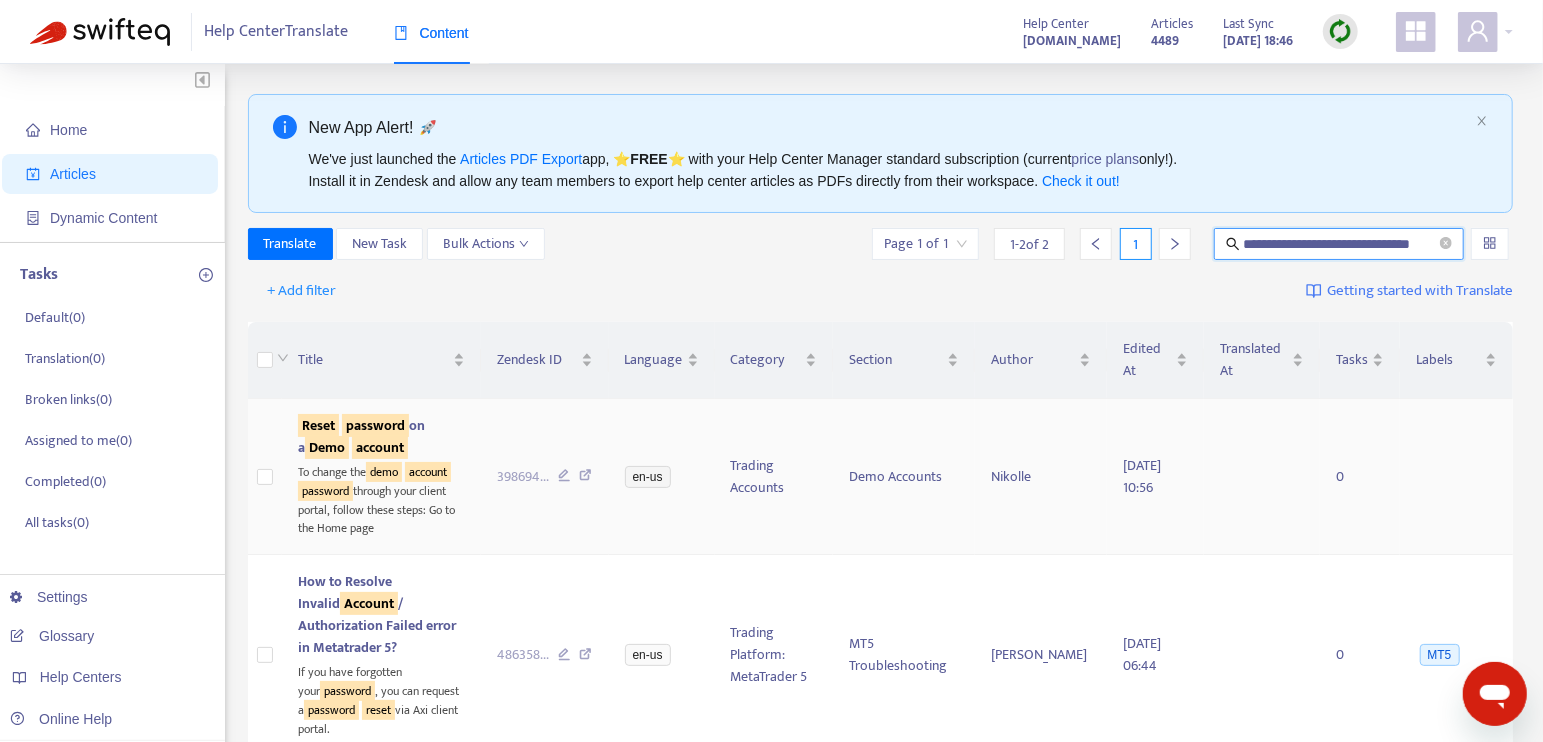 click on "account" at bounding box center [380, 447] 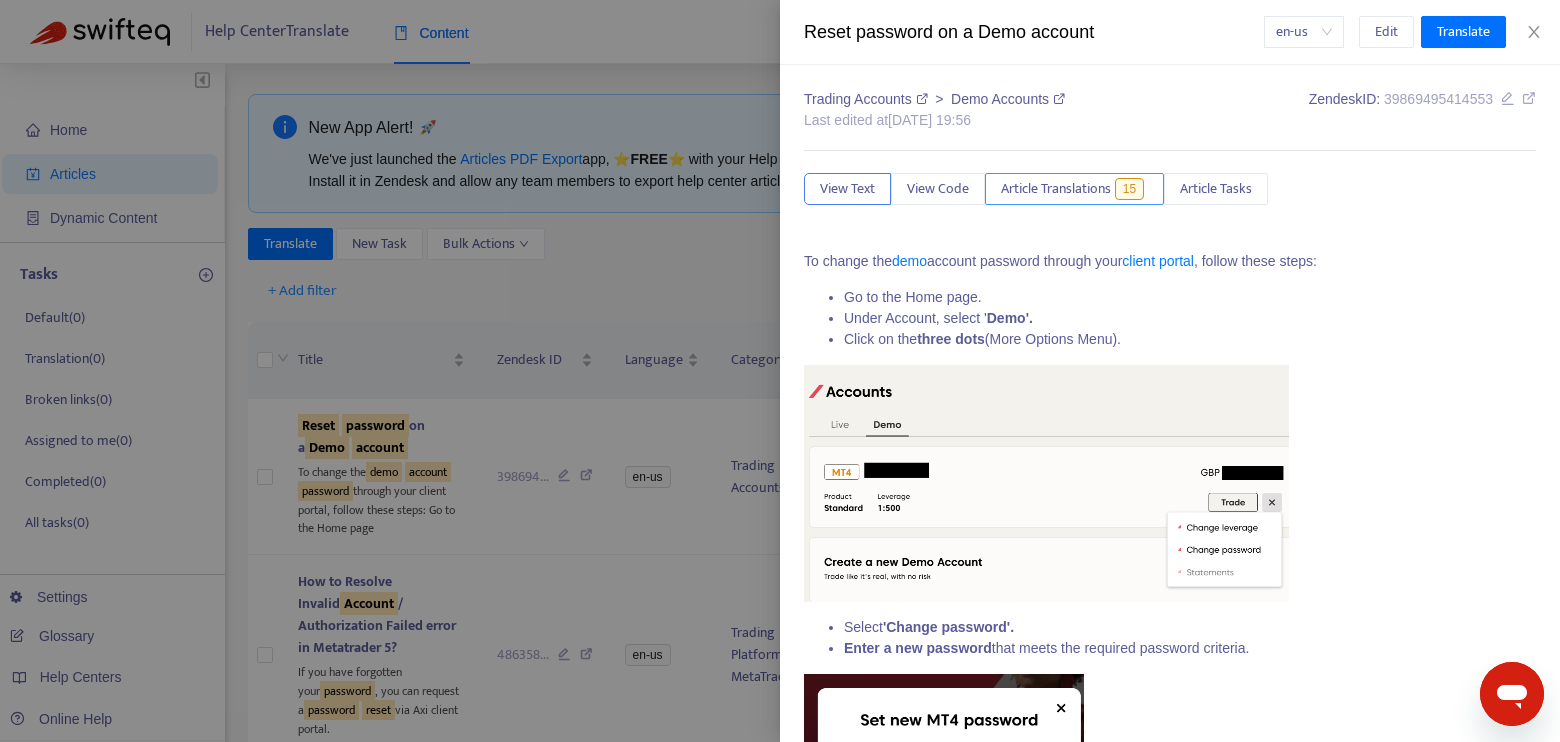 click on "Article Translations" at bounding box center (1056, 189) 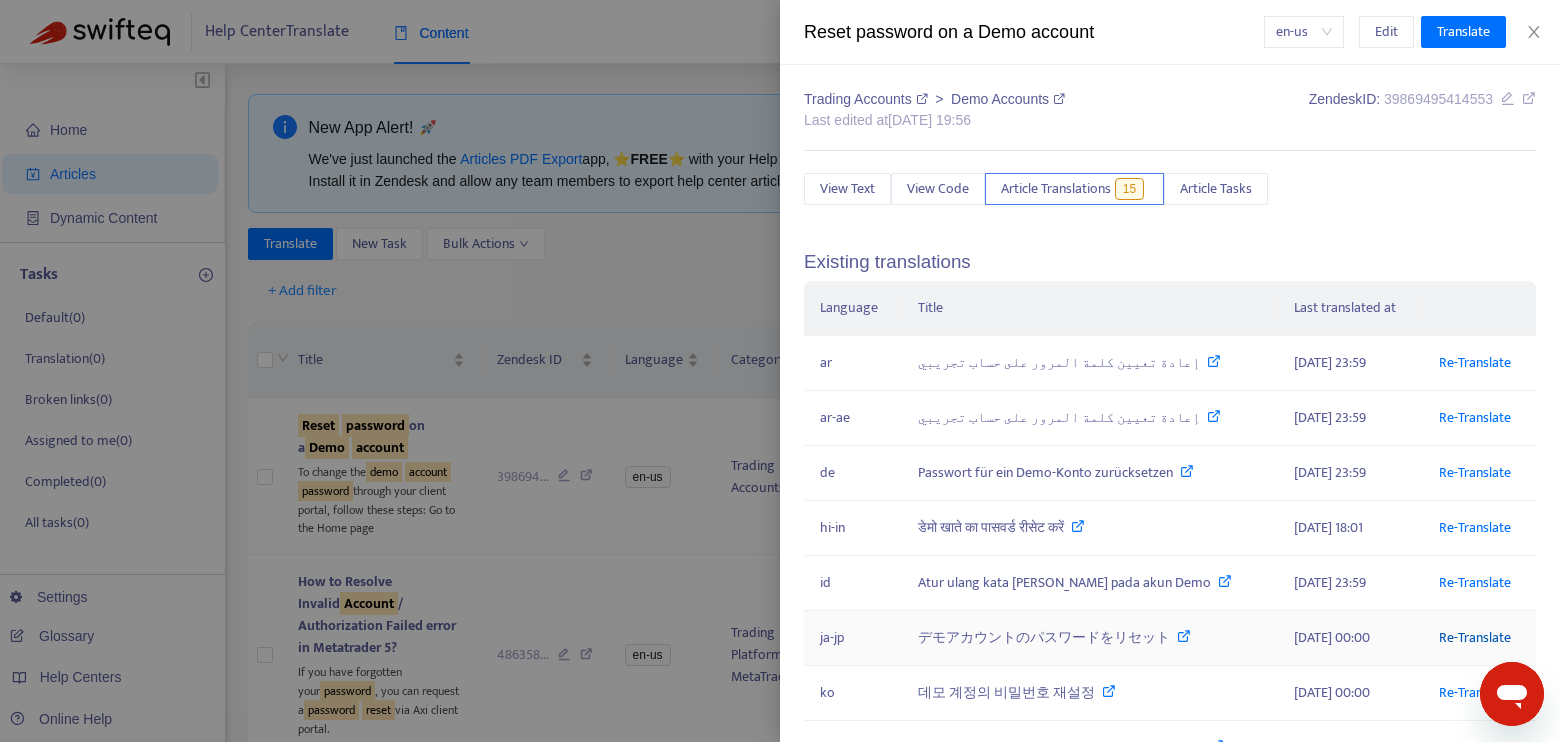 click on "Re-Translate" at bounding box center [1475, 637] 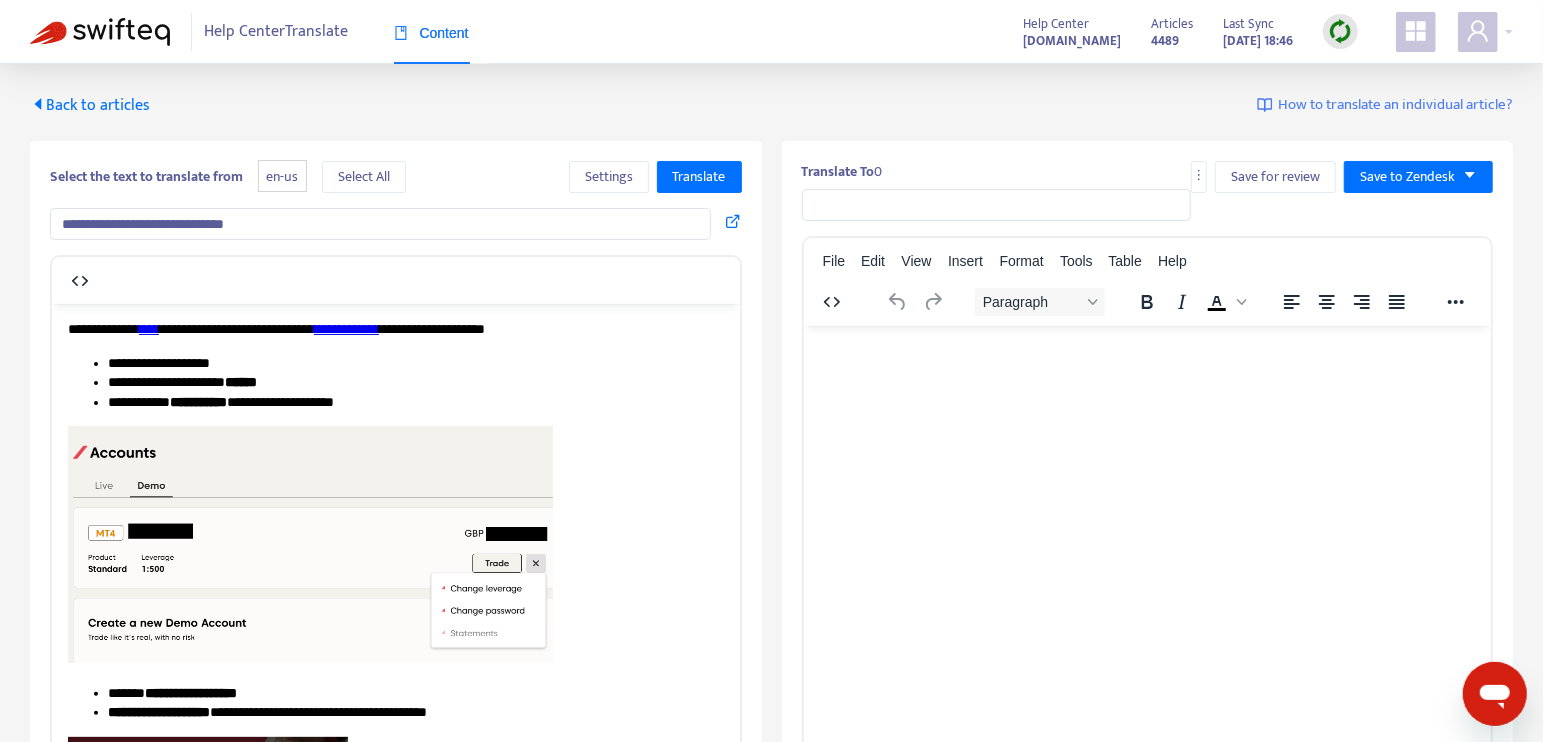 scroll, scrollTop: 0, scrollLeft: 0, axis: both 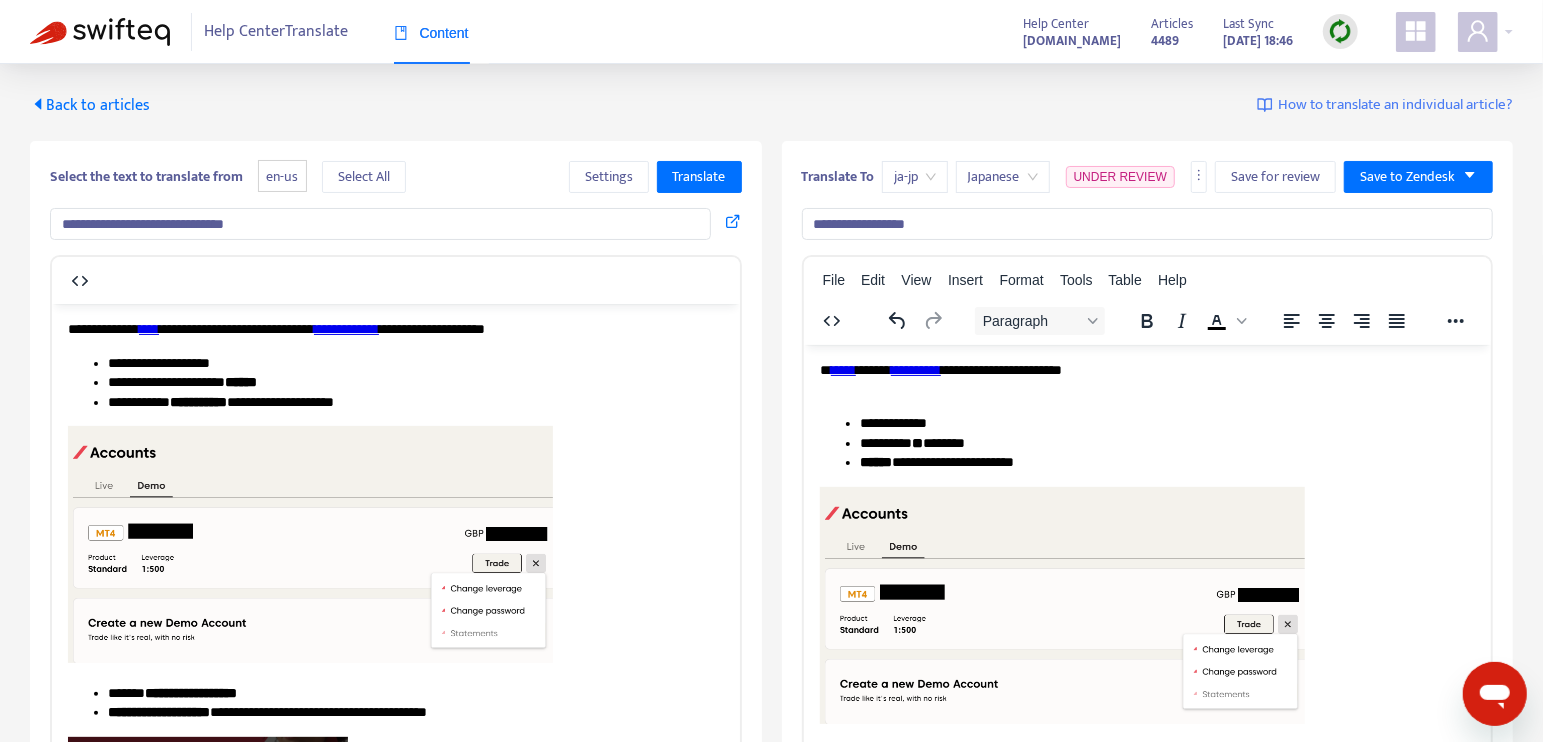 click on "**********" at bounding box center [1148, 224] 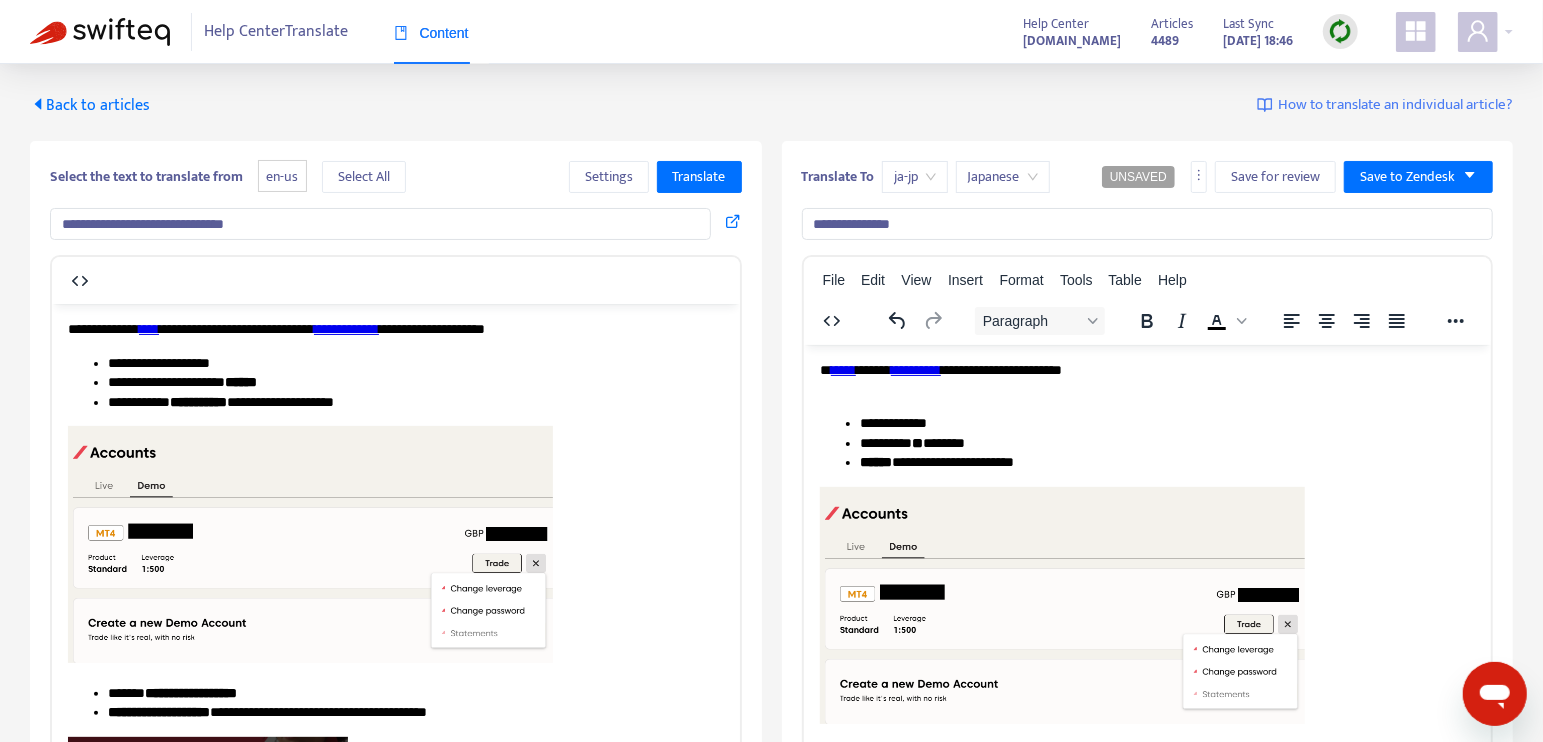 type on "**********" 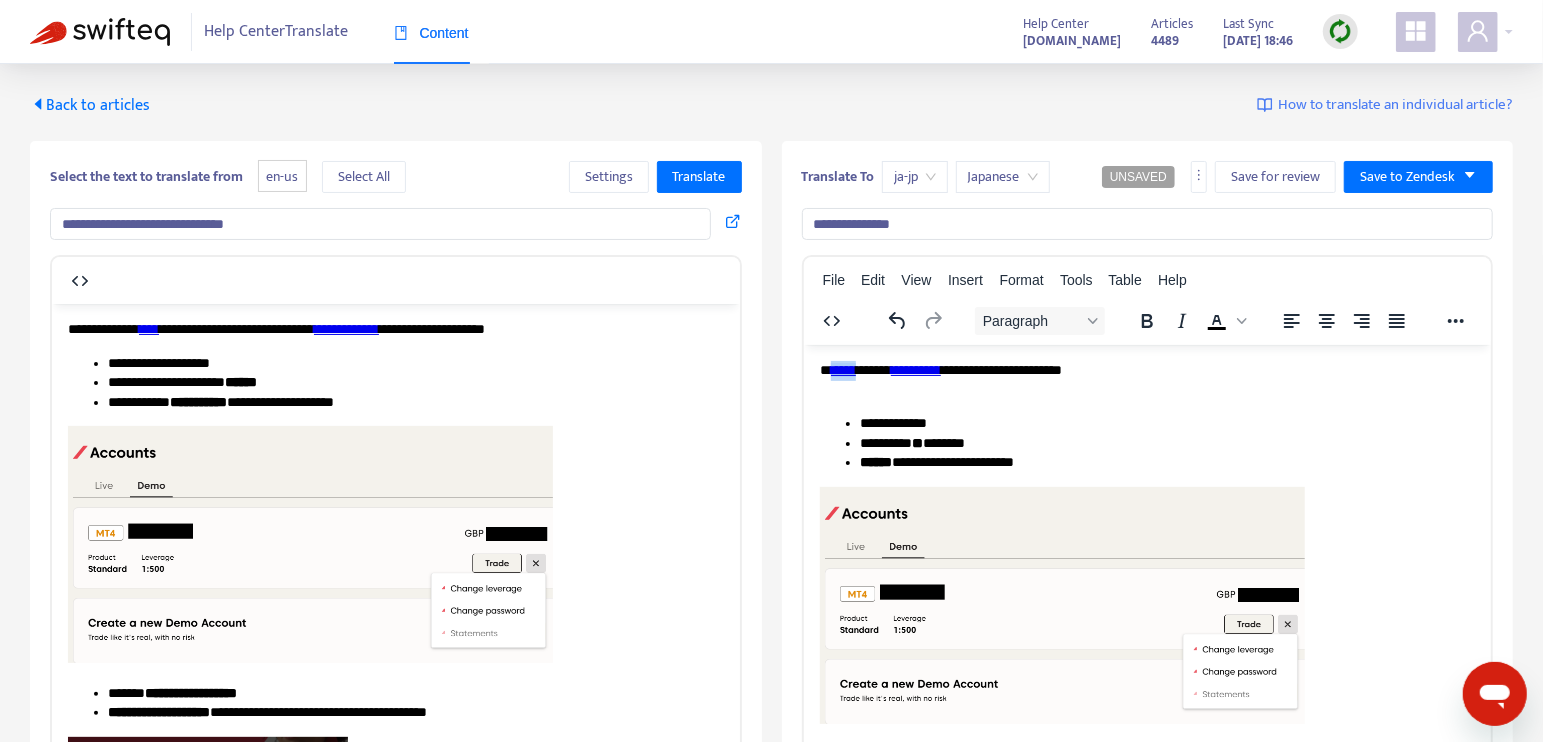drag, startPoint x: 852, startPoint y: 366, endPoint x: 914, endPoint y: 372, distance: 62.289646 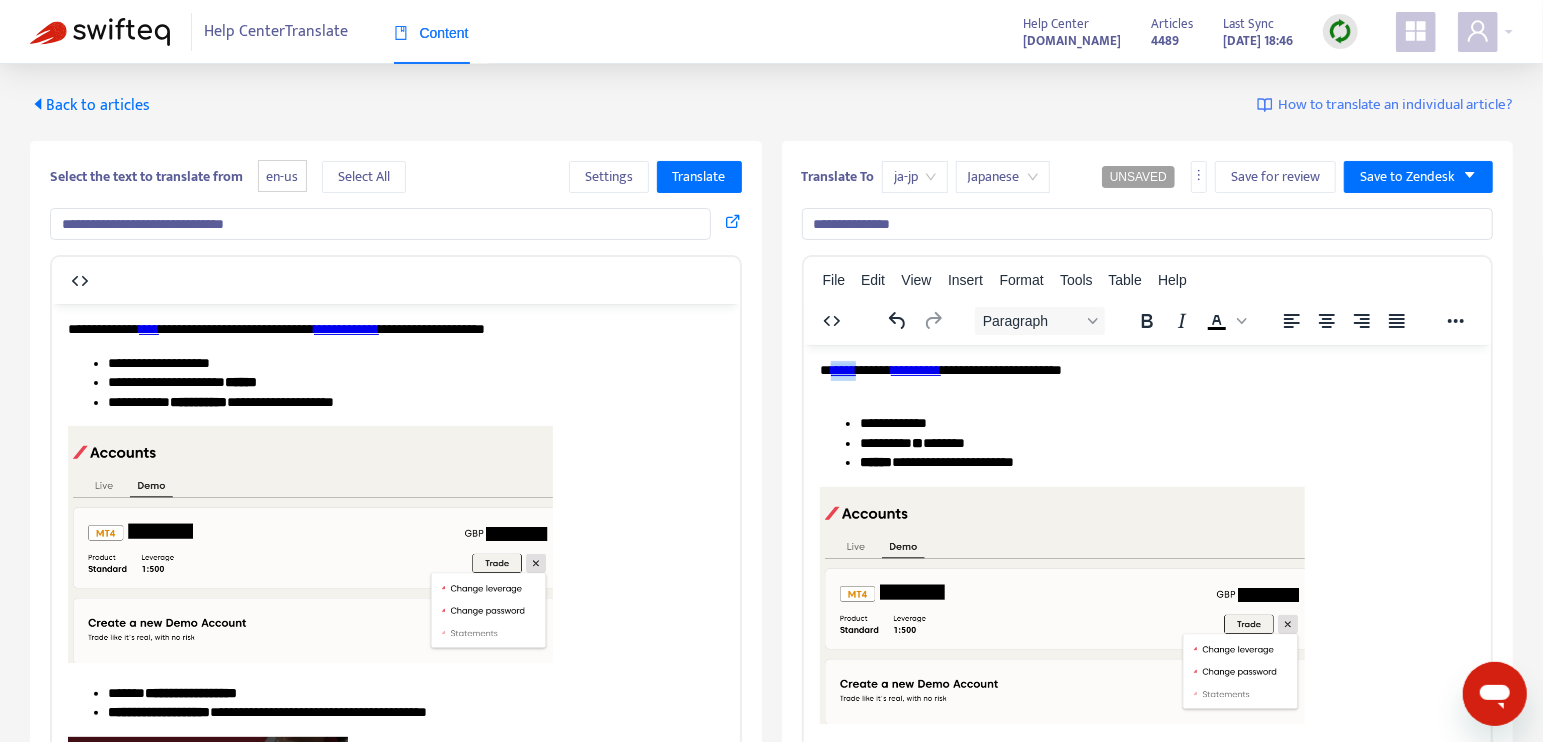 click on "*****" at bounding box center (842, 369) 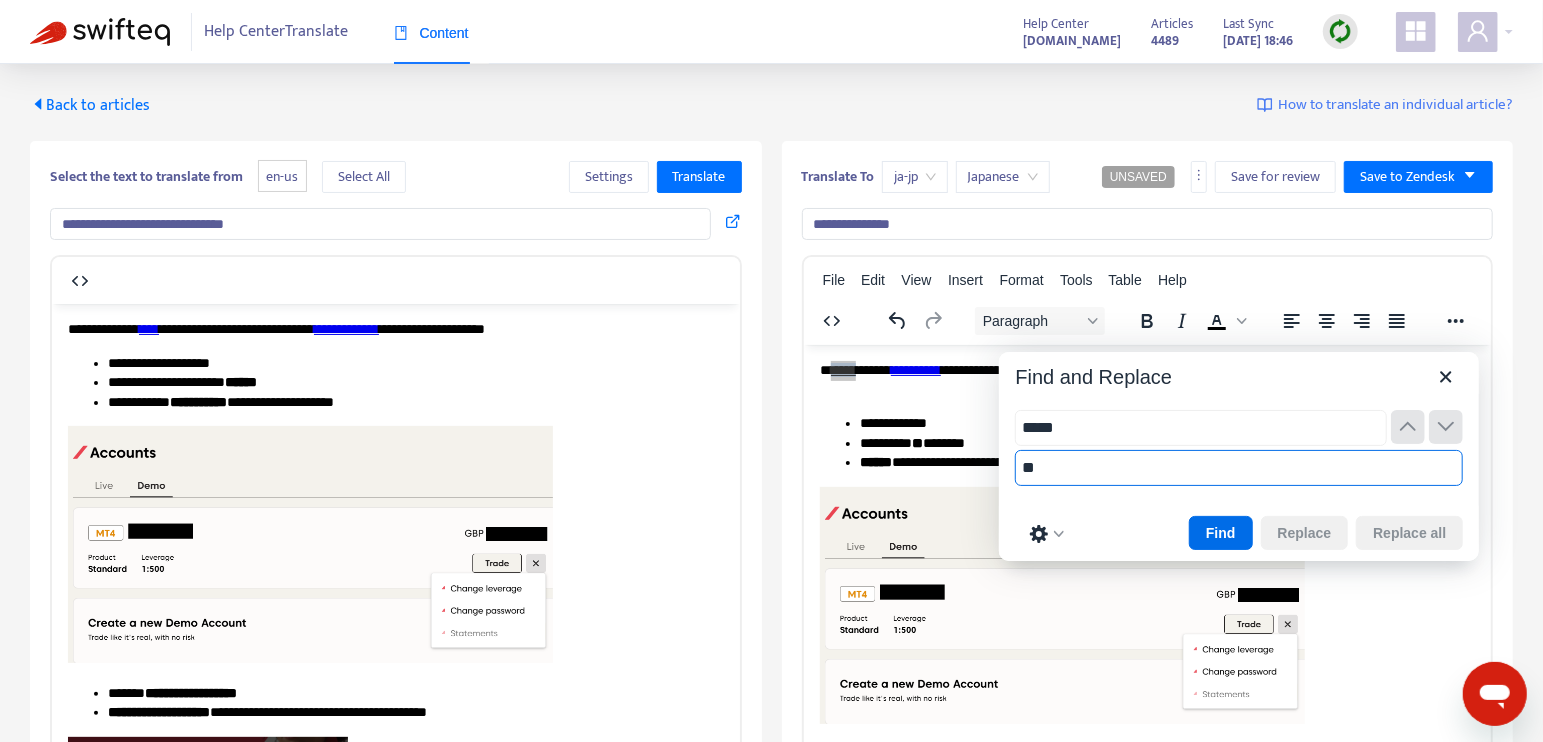 type on "**" 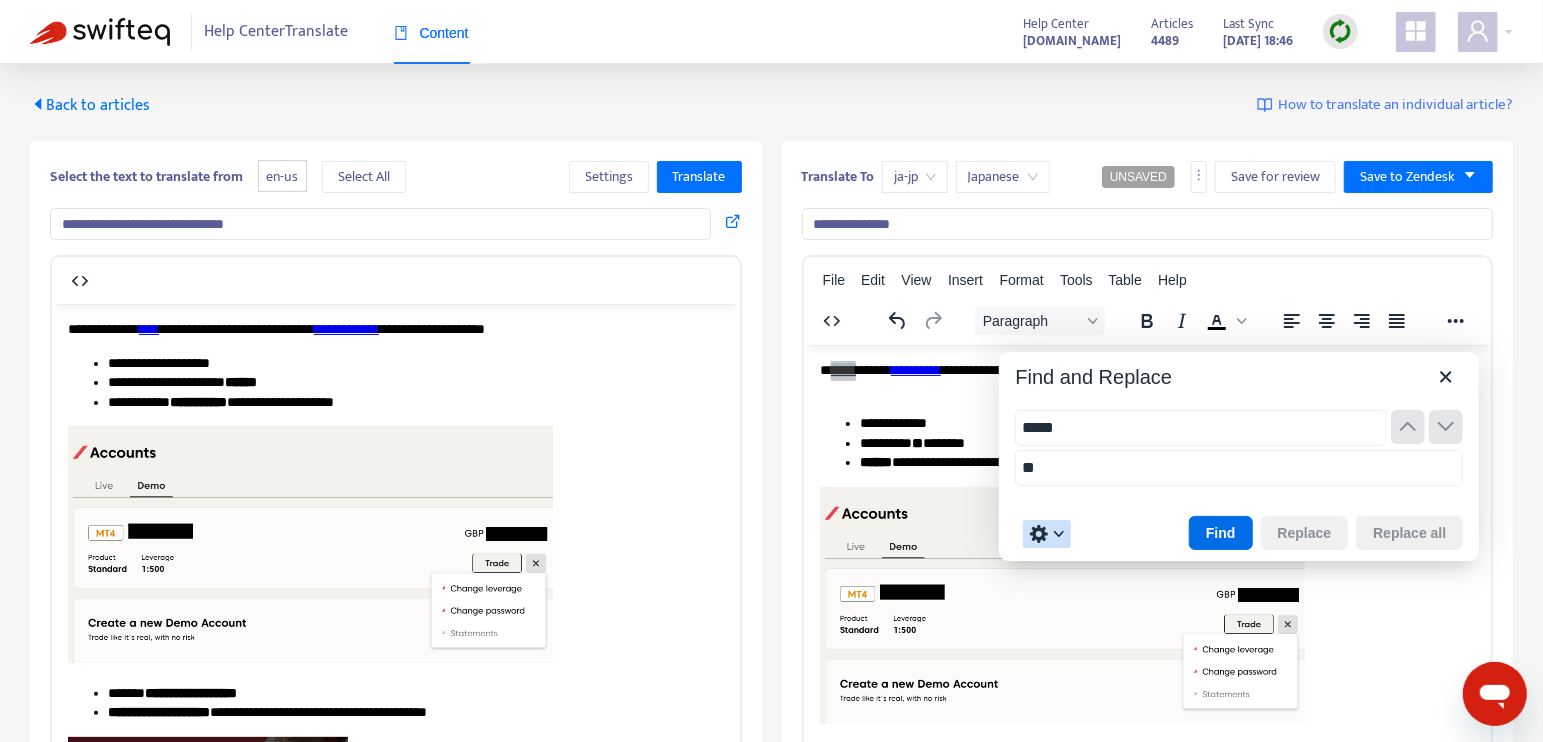 type 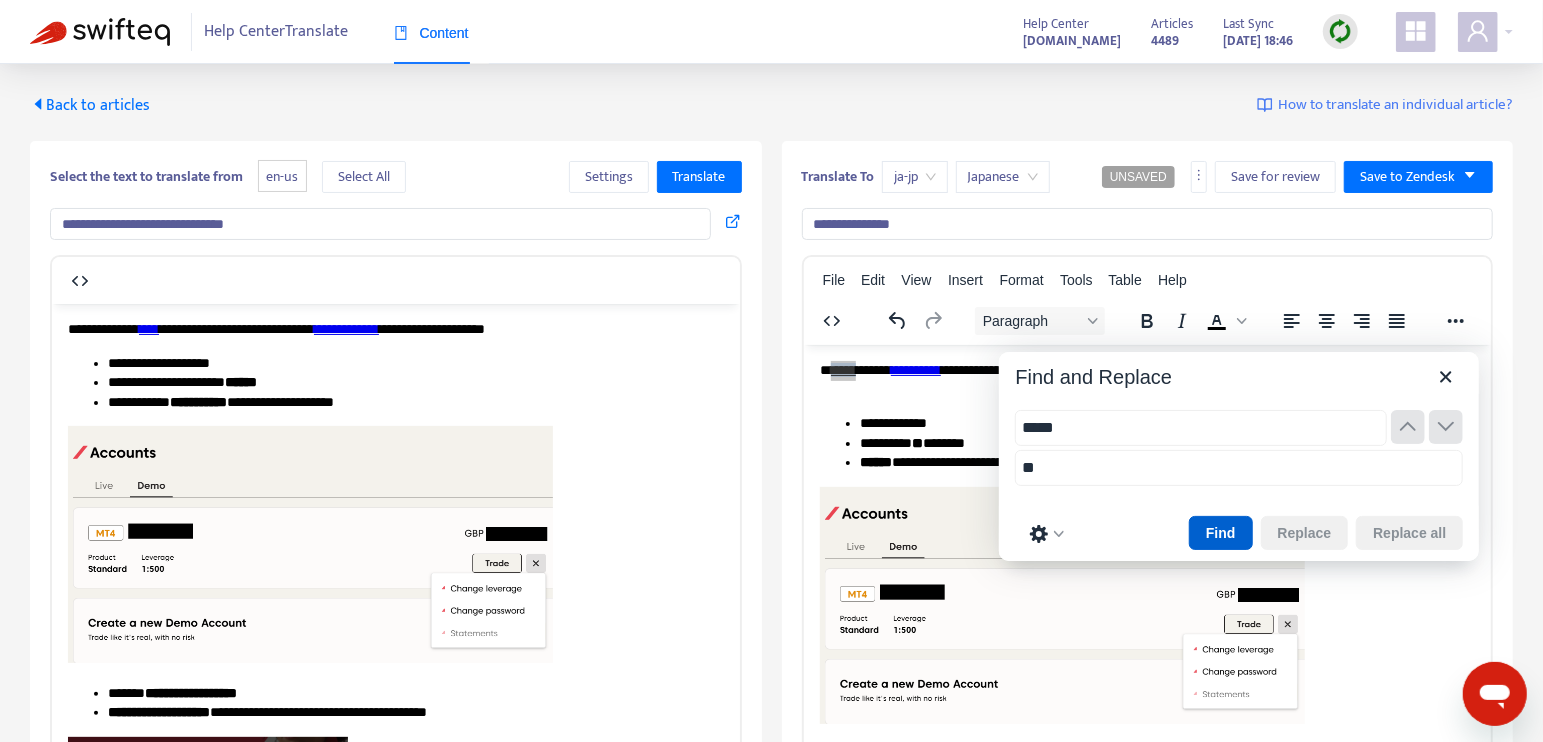 type 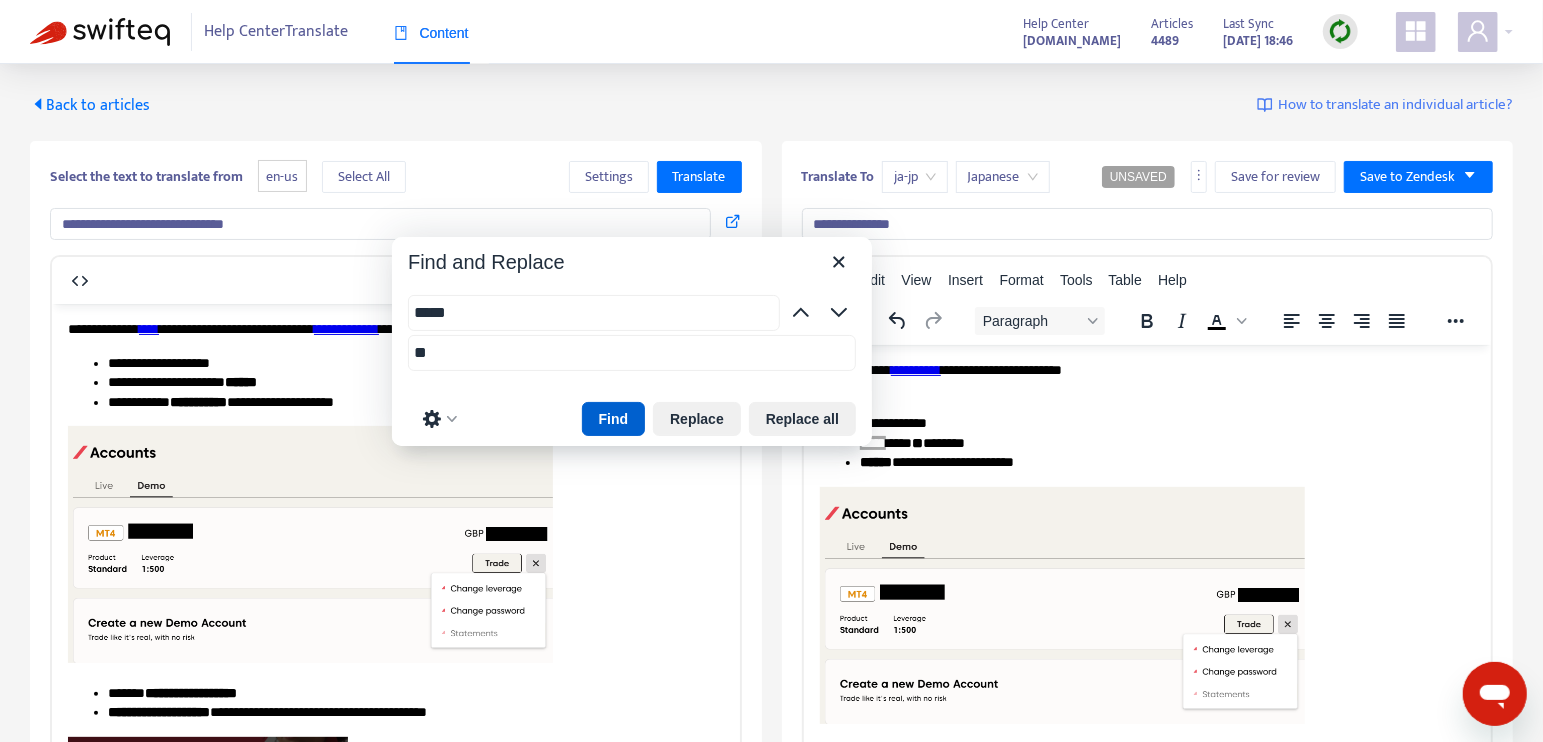 drag, startPoint x: 1192, startPoint y: 387, endPoint x: 403, endPoint y: 203, distance: 810.17096 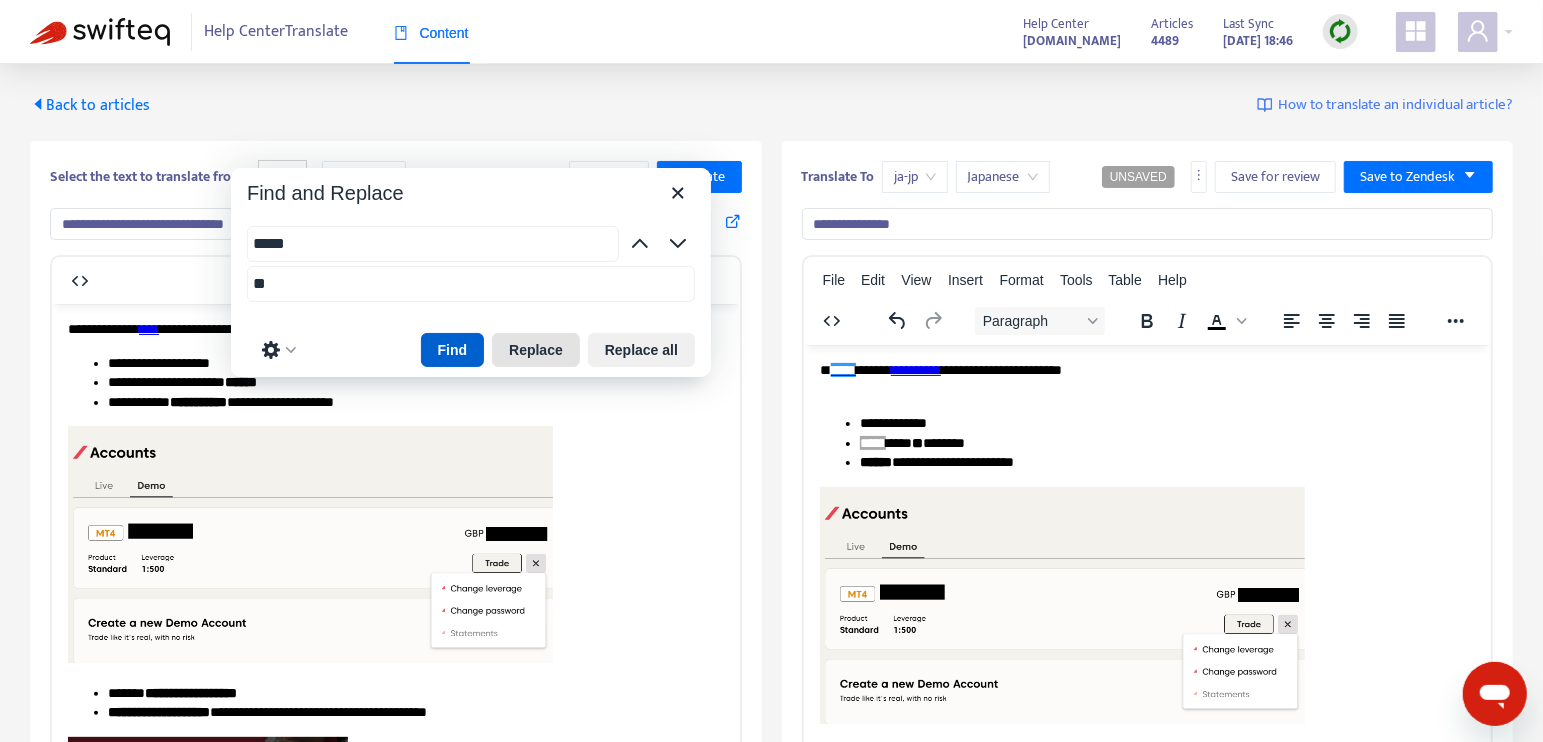 click on "Replace" at bounding box center (536, 350) 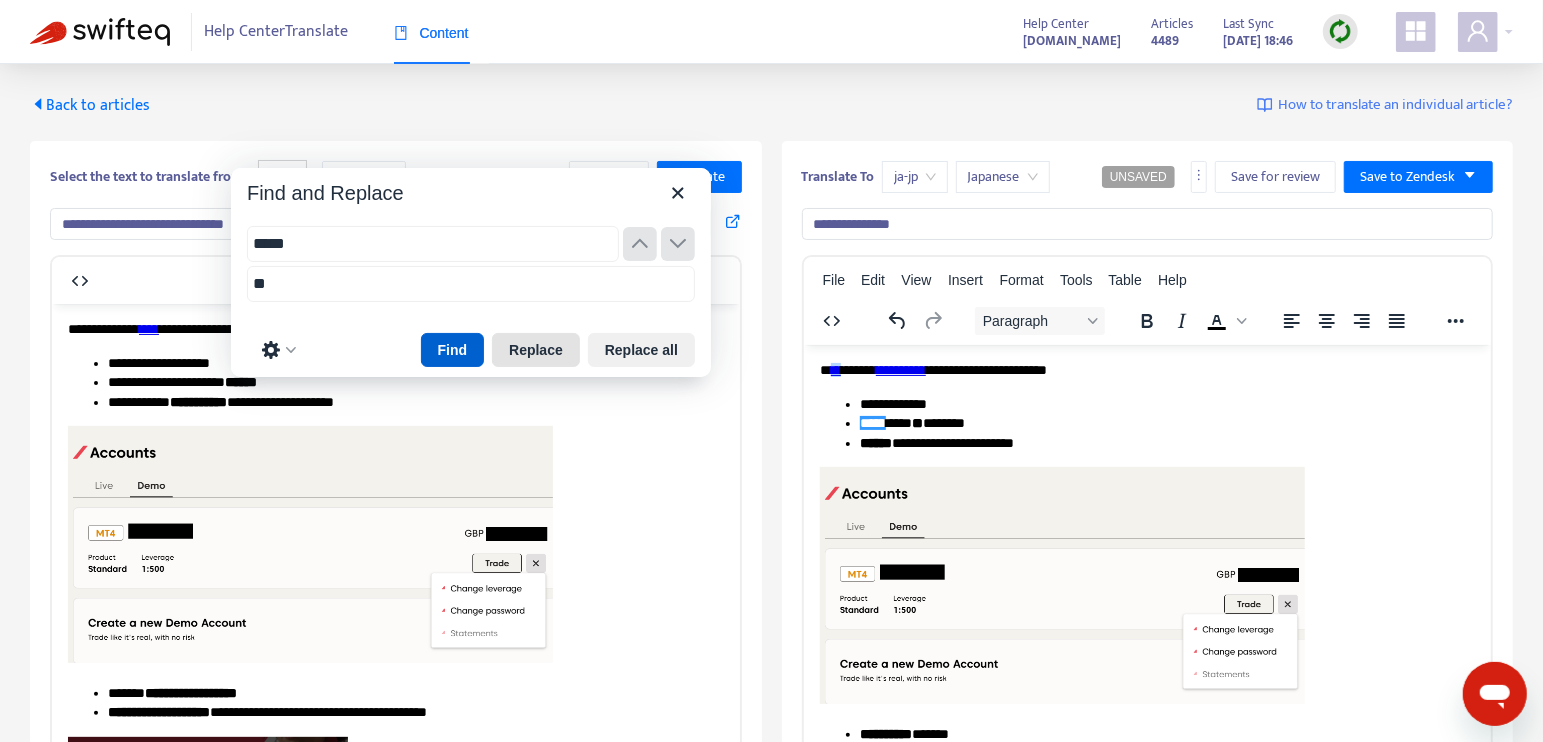 click on "Replace" at bounding box center [536, 350] 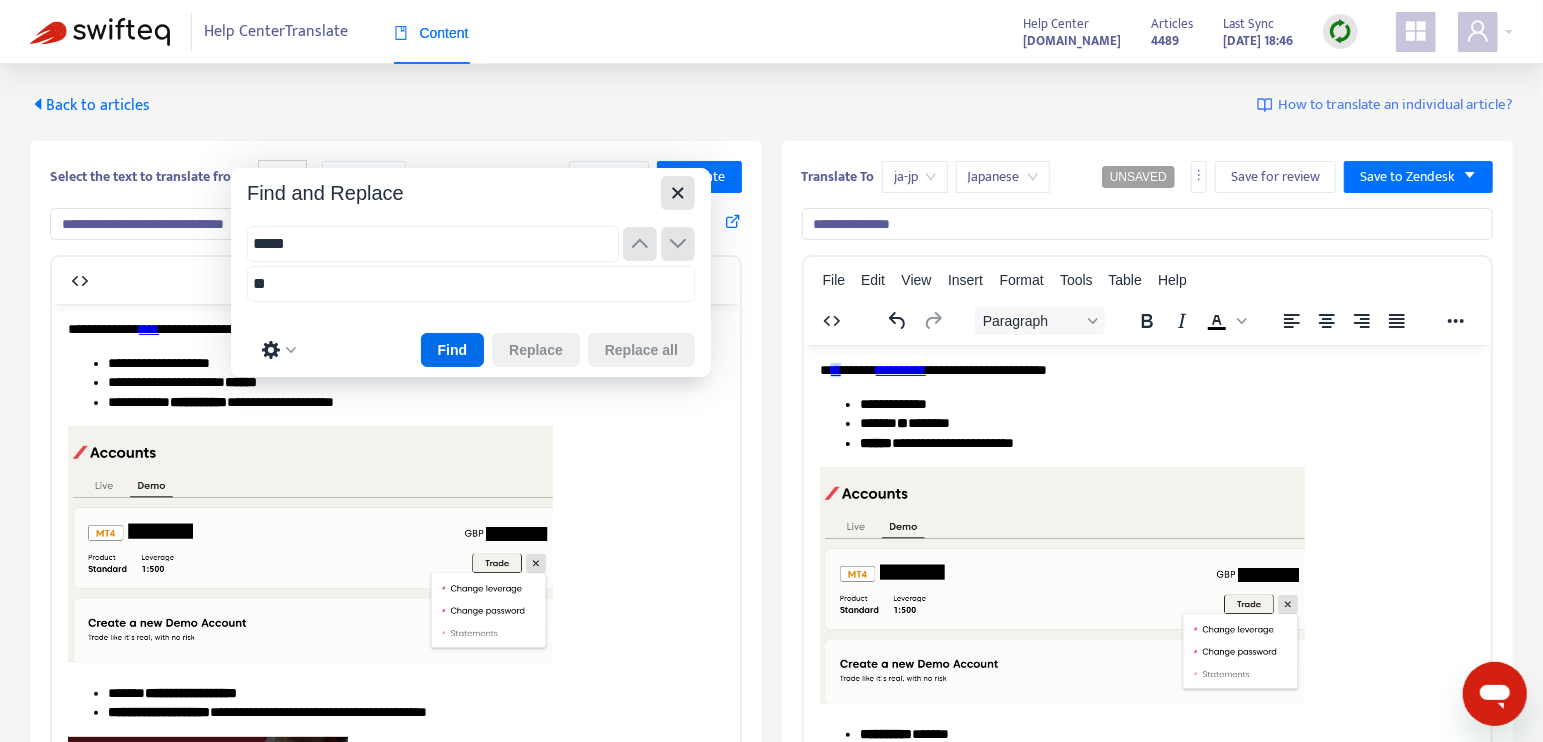 click 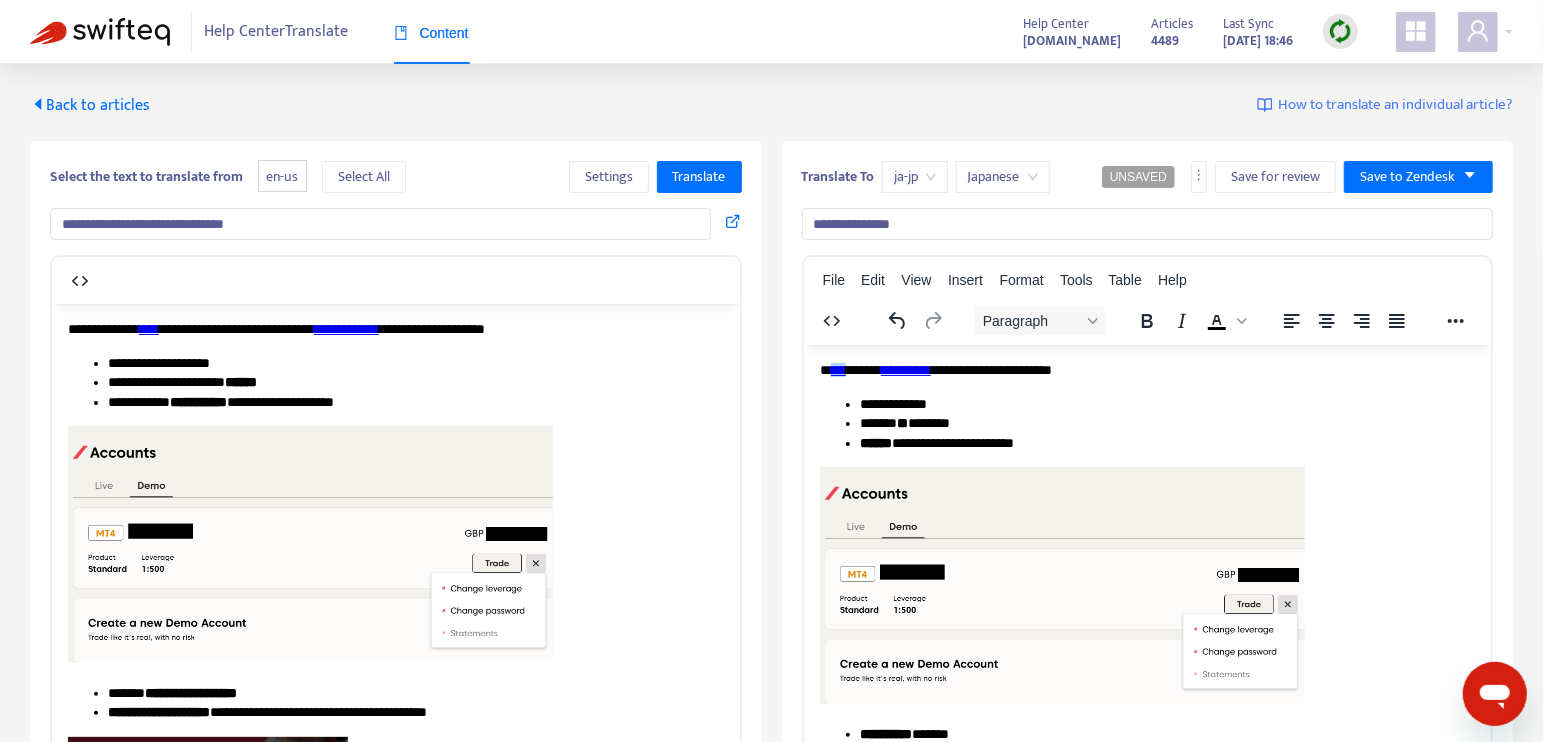 click on "**********" at bounding box center [1159, 443] 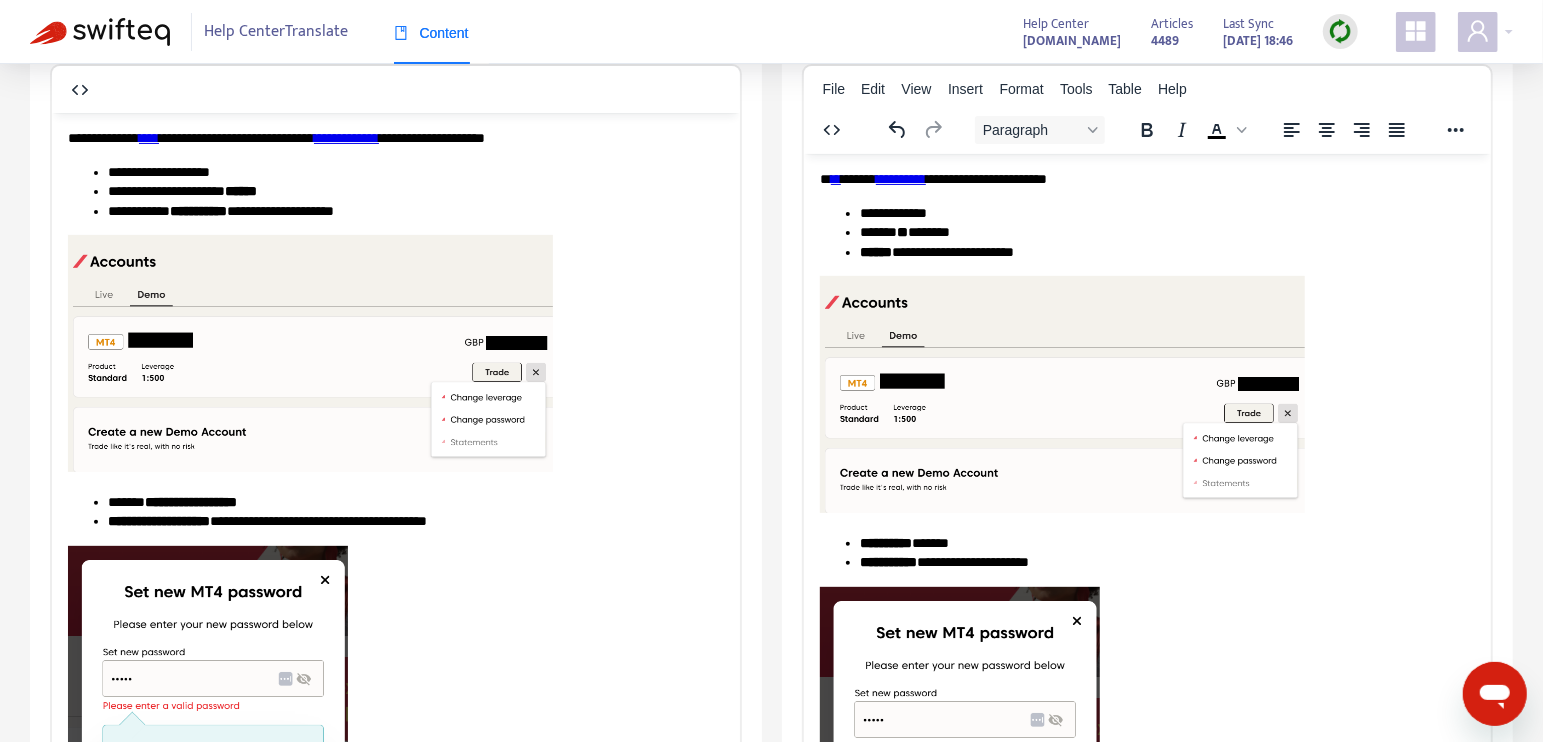 scroll, scrollTop: 0, scrollLeft: 0, axis: both 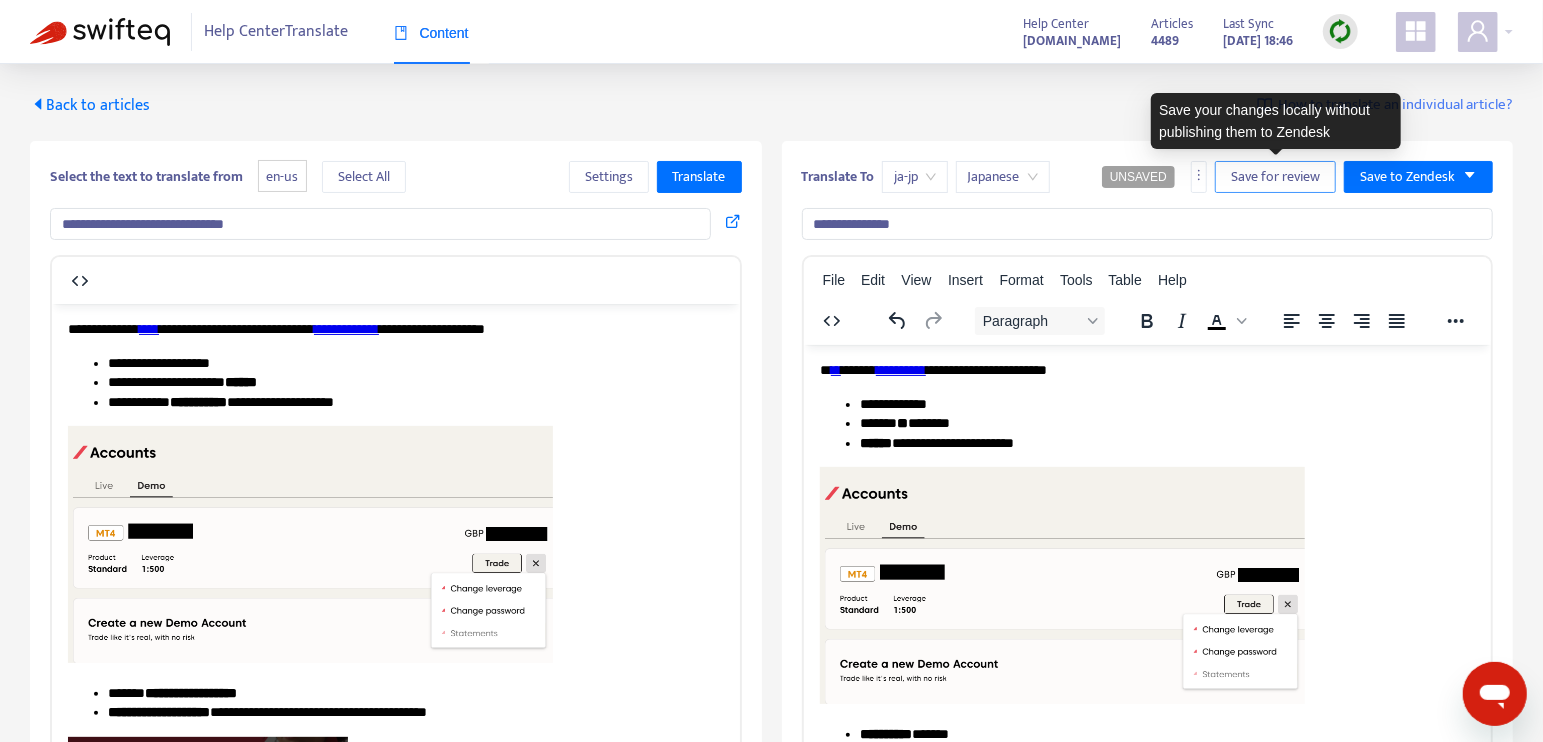 click on "Save for review" at bounding box center (1275, 177) 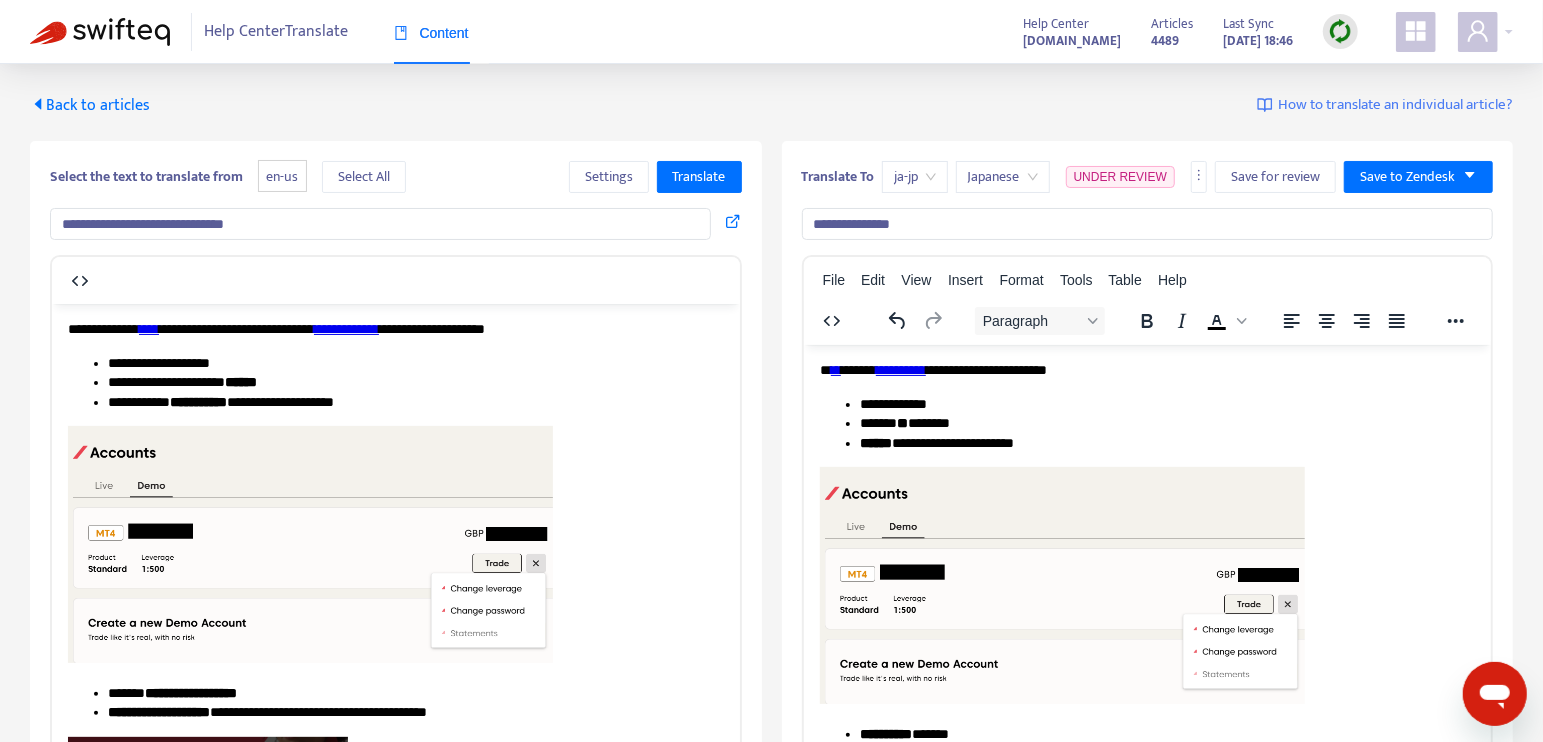 click at bounding box center (100, 32) 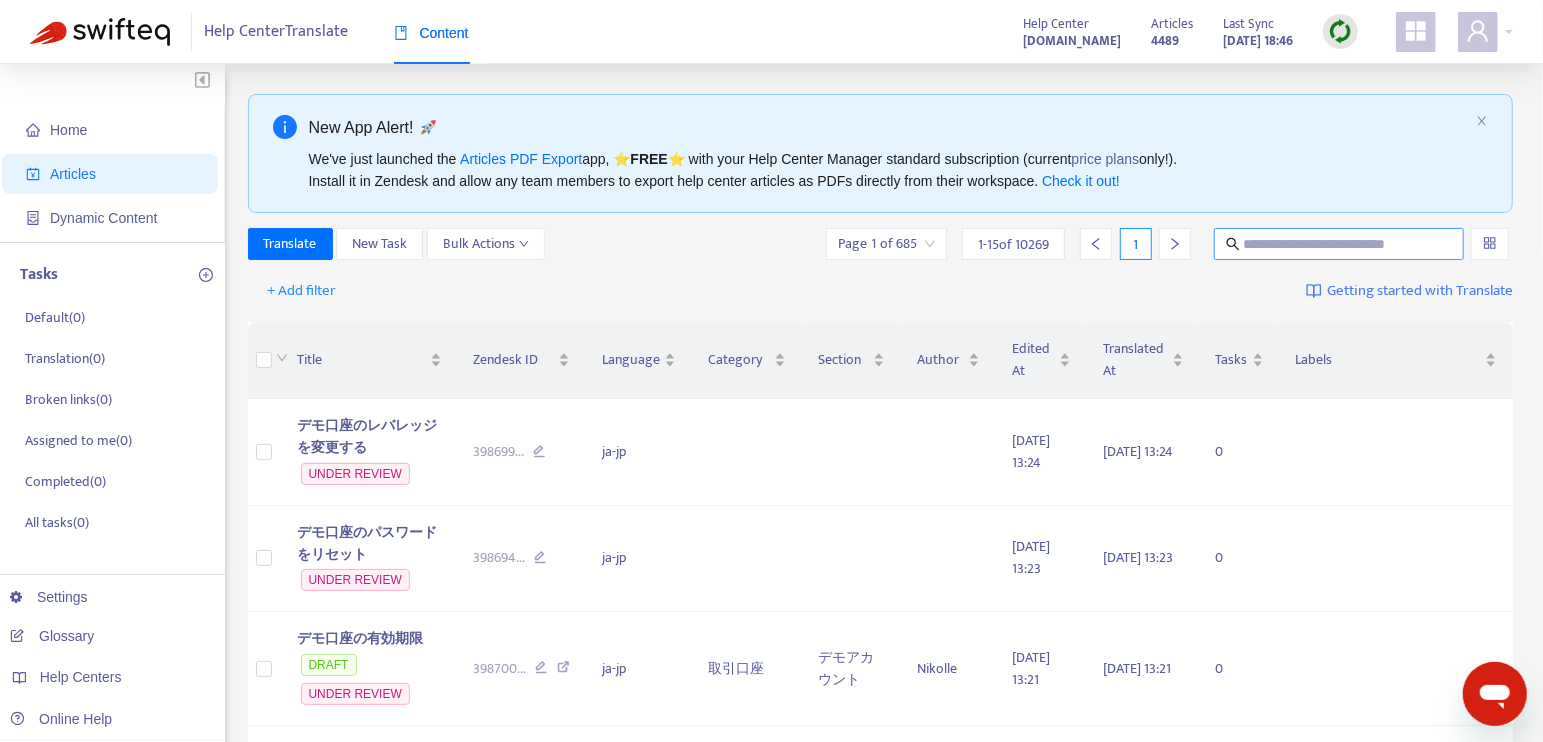 click at bounding box center (1340, 244) 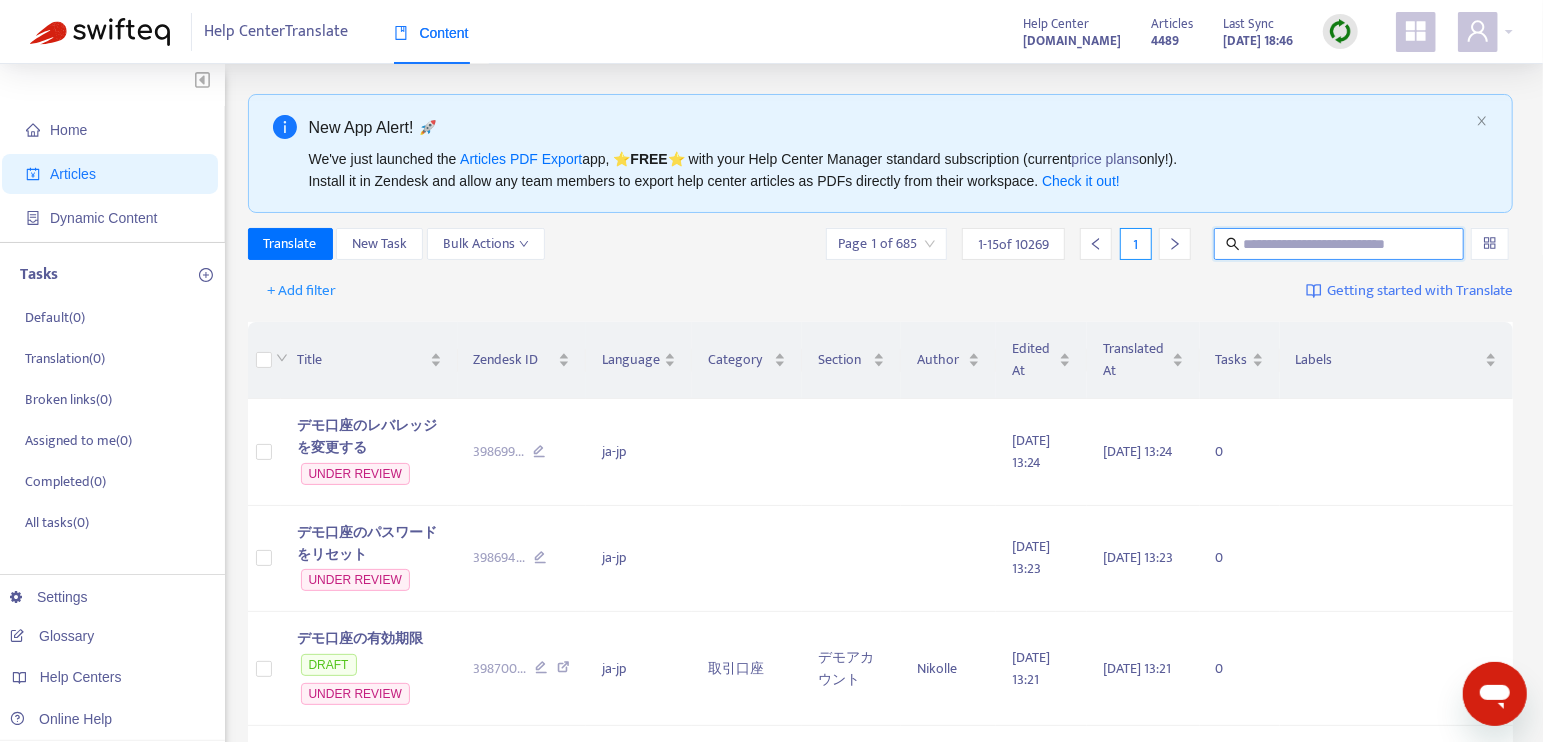 paste on "**********" 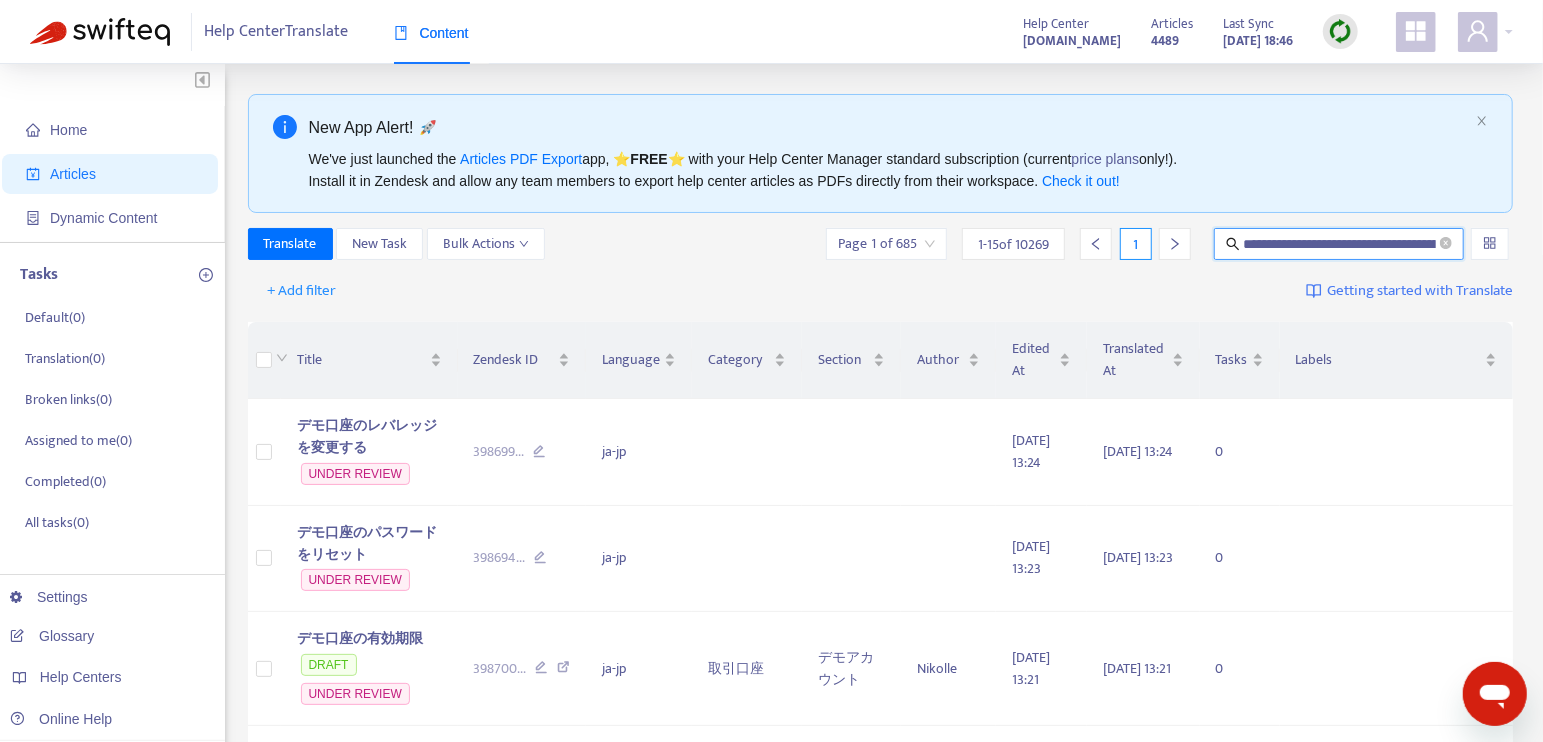 scroll, scrollTop: 0, scrollLeft: 86, axis: horizontal 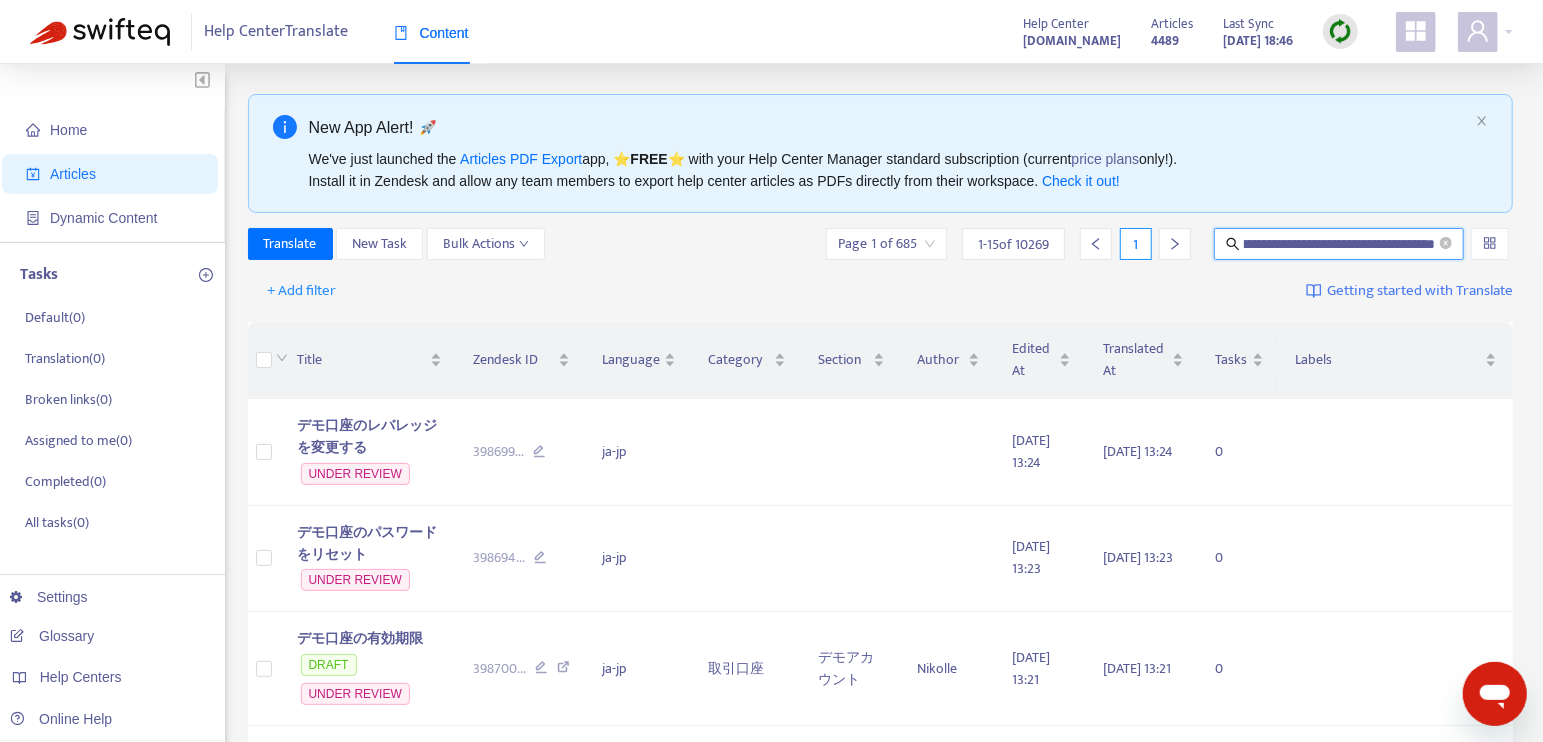 type on "**********" 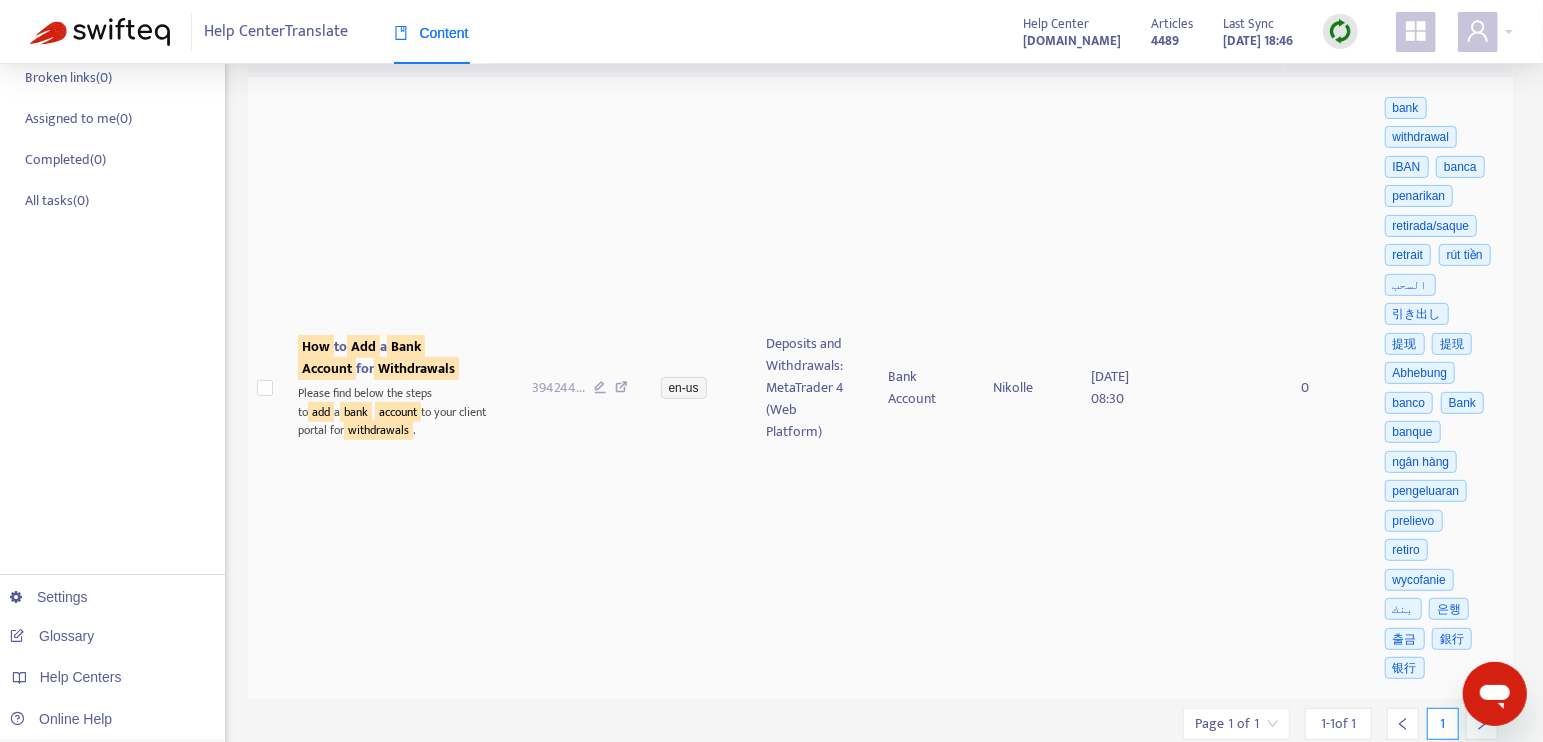 scroll, scrollTop: 333, scrollLeft: 0, axis: vertical 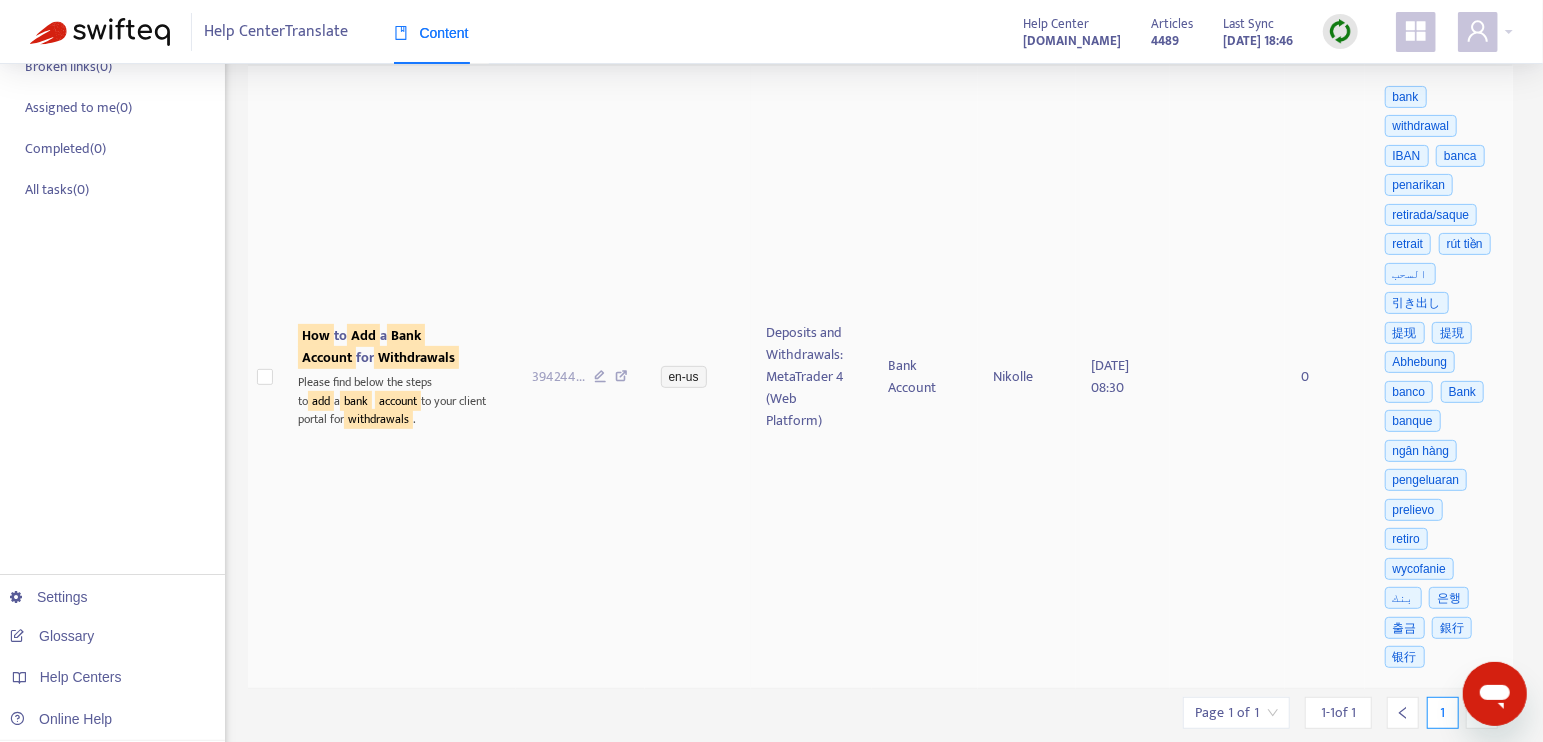 click on "Please find below the steps to  add  a  bank   account  to your client portal for  withdrawals ." at bounding box center [399, 399] 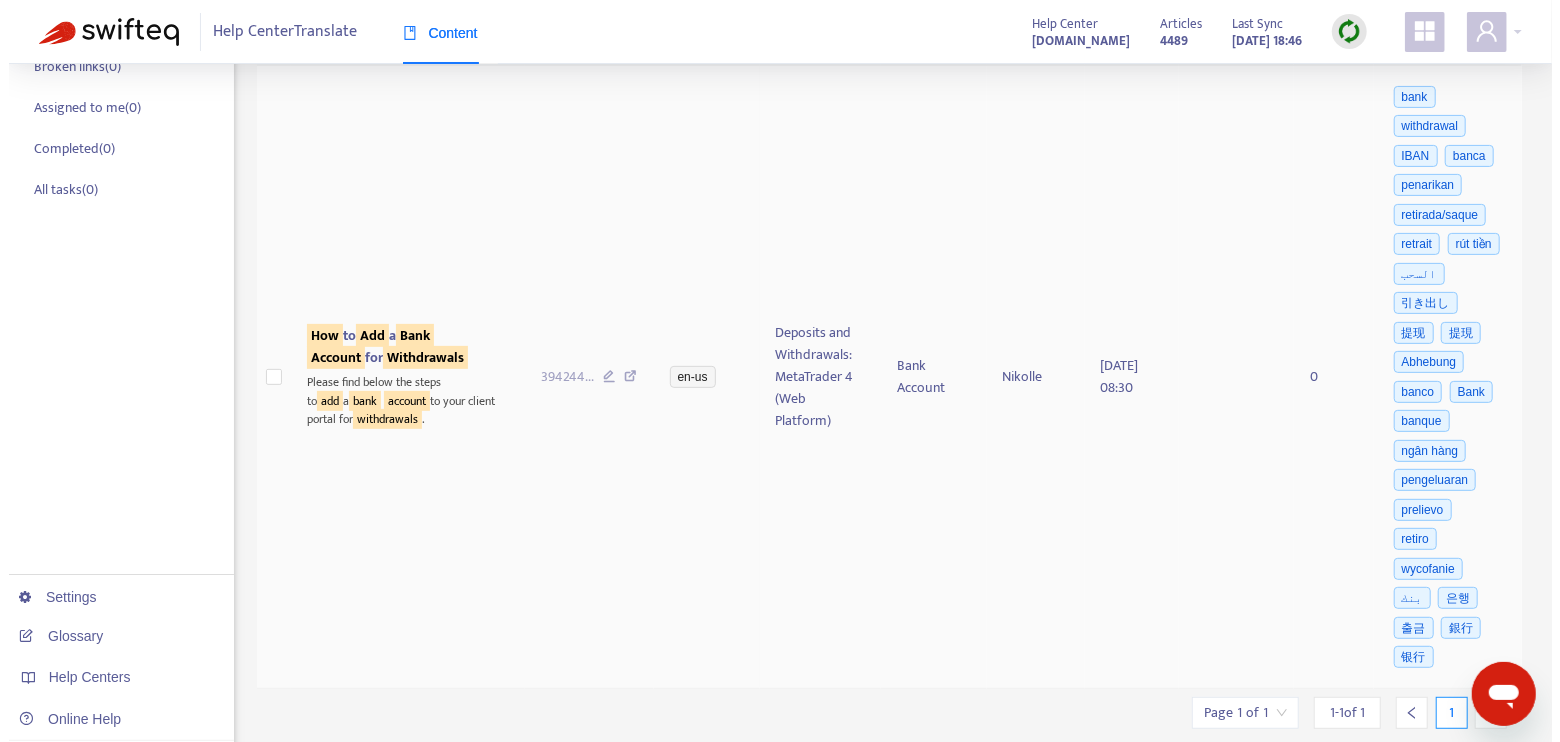 scroll, scrollTop: 0, scrollLeft: 0, axis: both 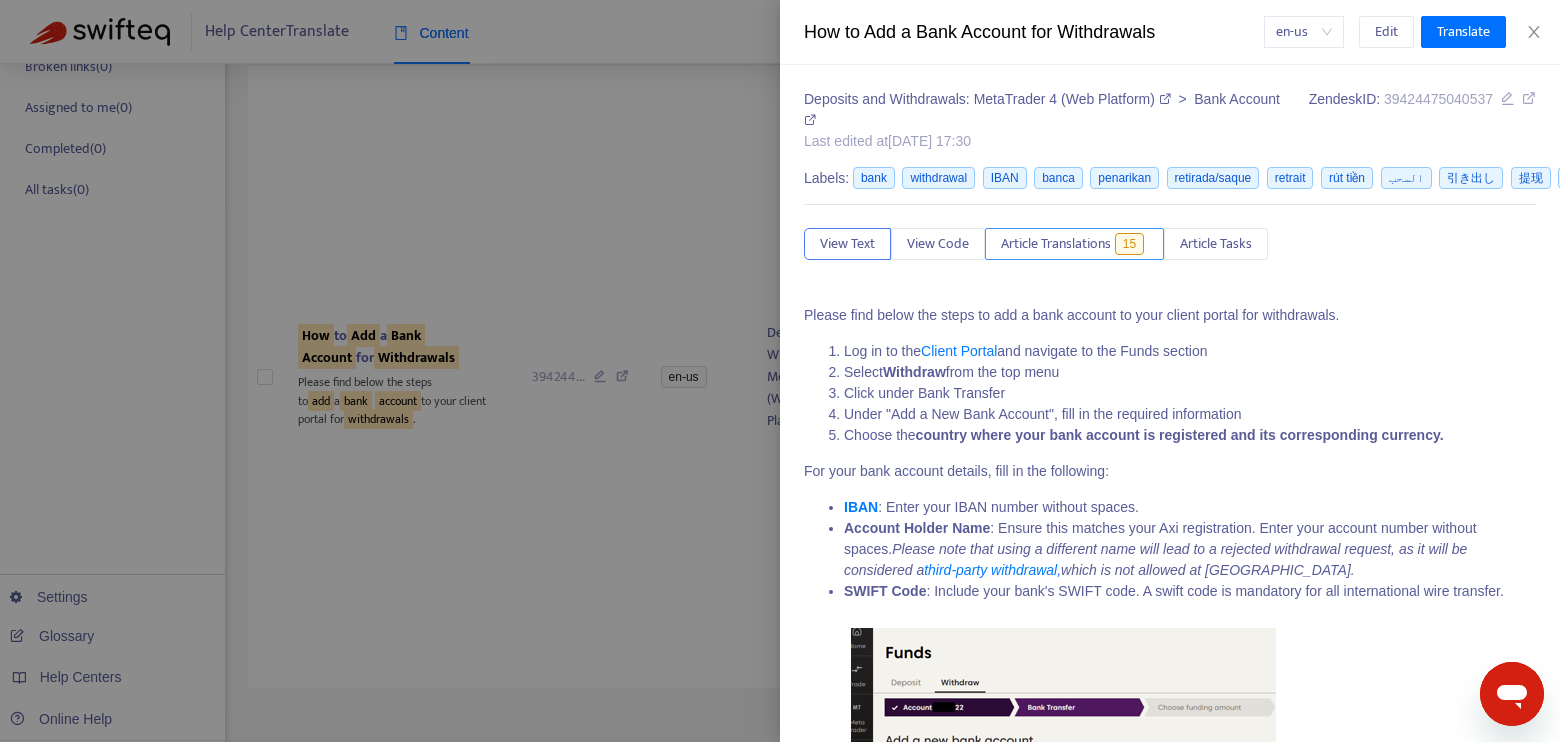 click on "Article Translations" at bounding box center (1056, 244) 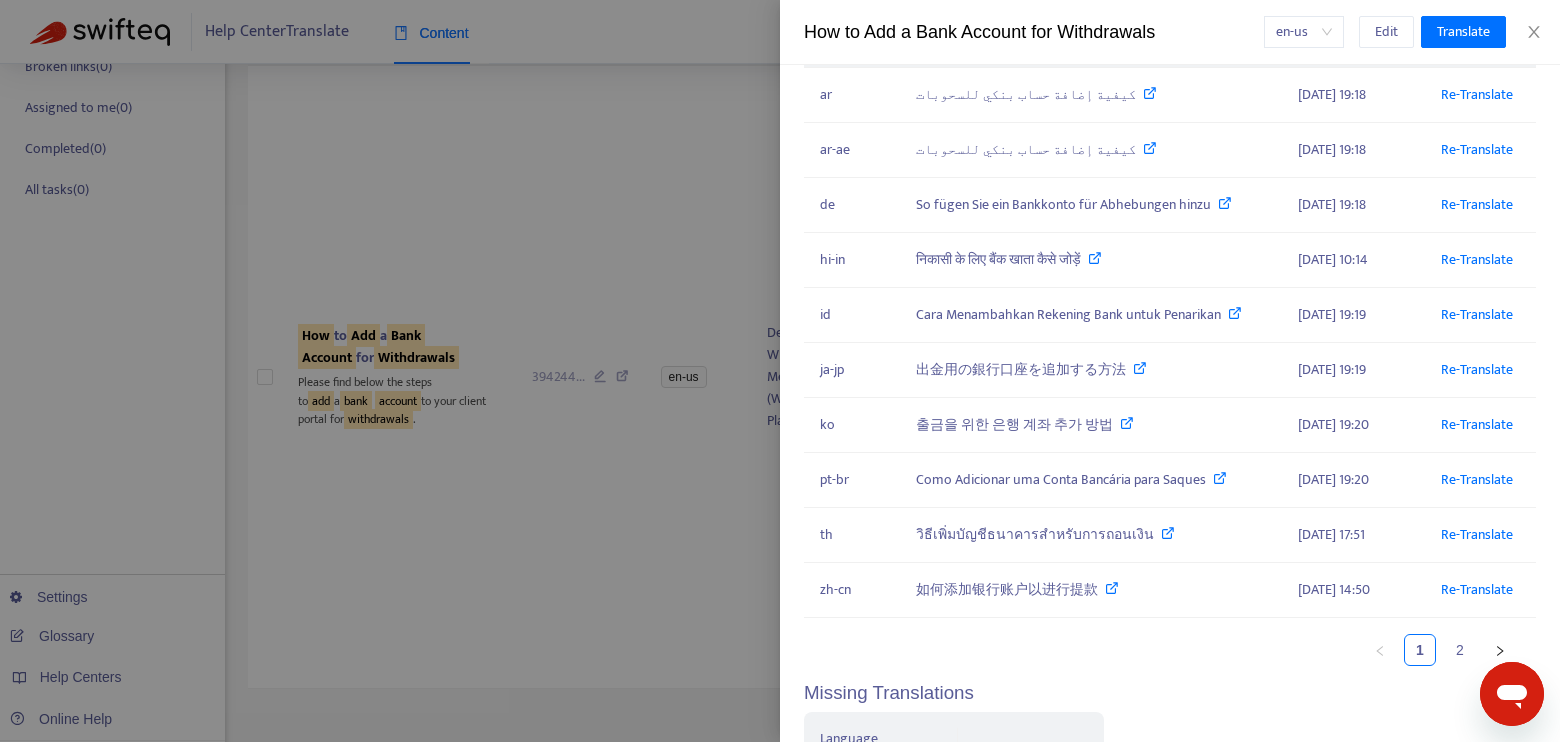 scroll, scrollTop: 333, scrollLeft: 0, axis: vertical 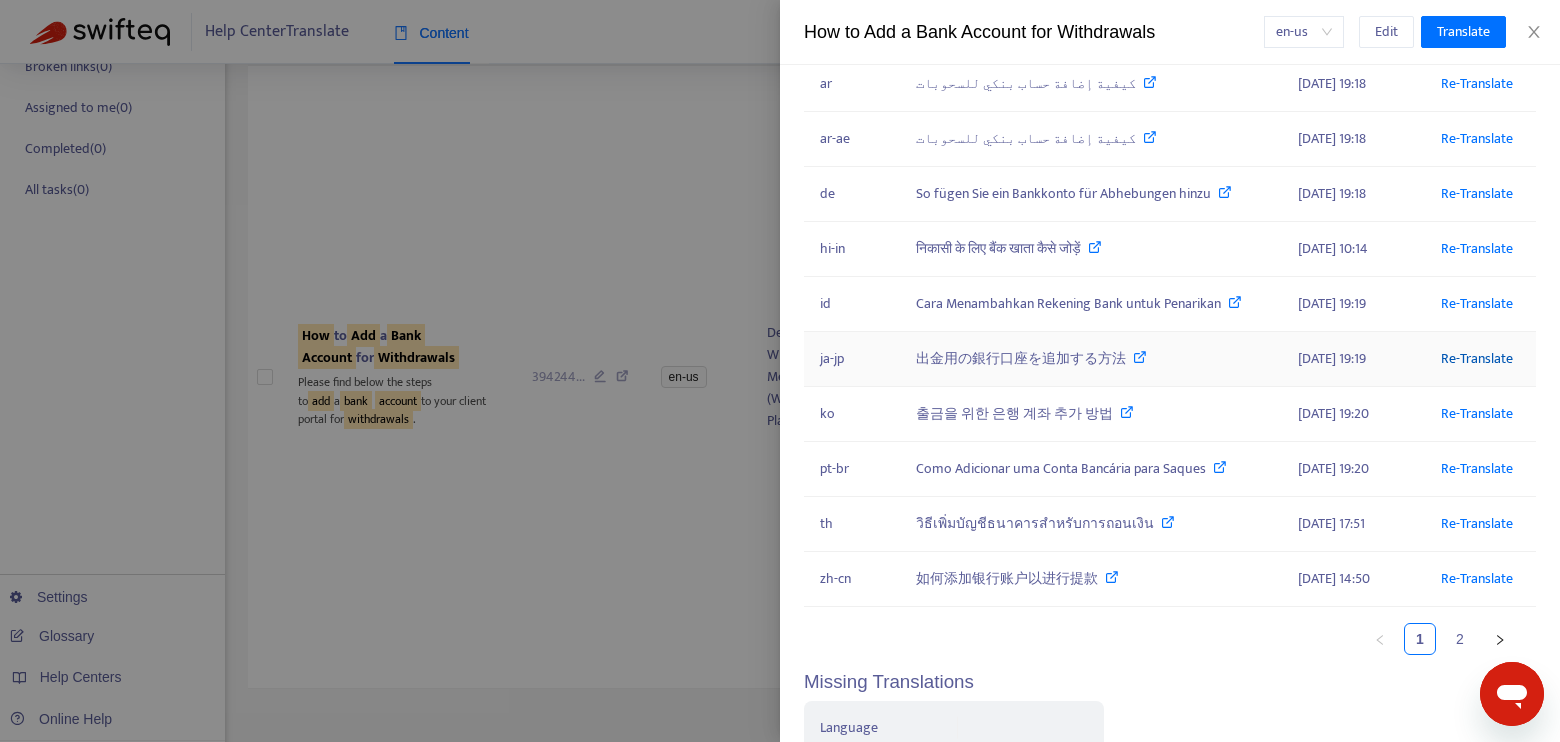 click on "Re-Translate" at bounding box center (1477, 358) 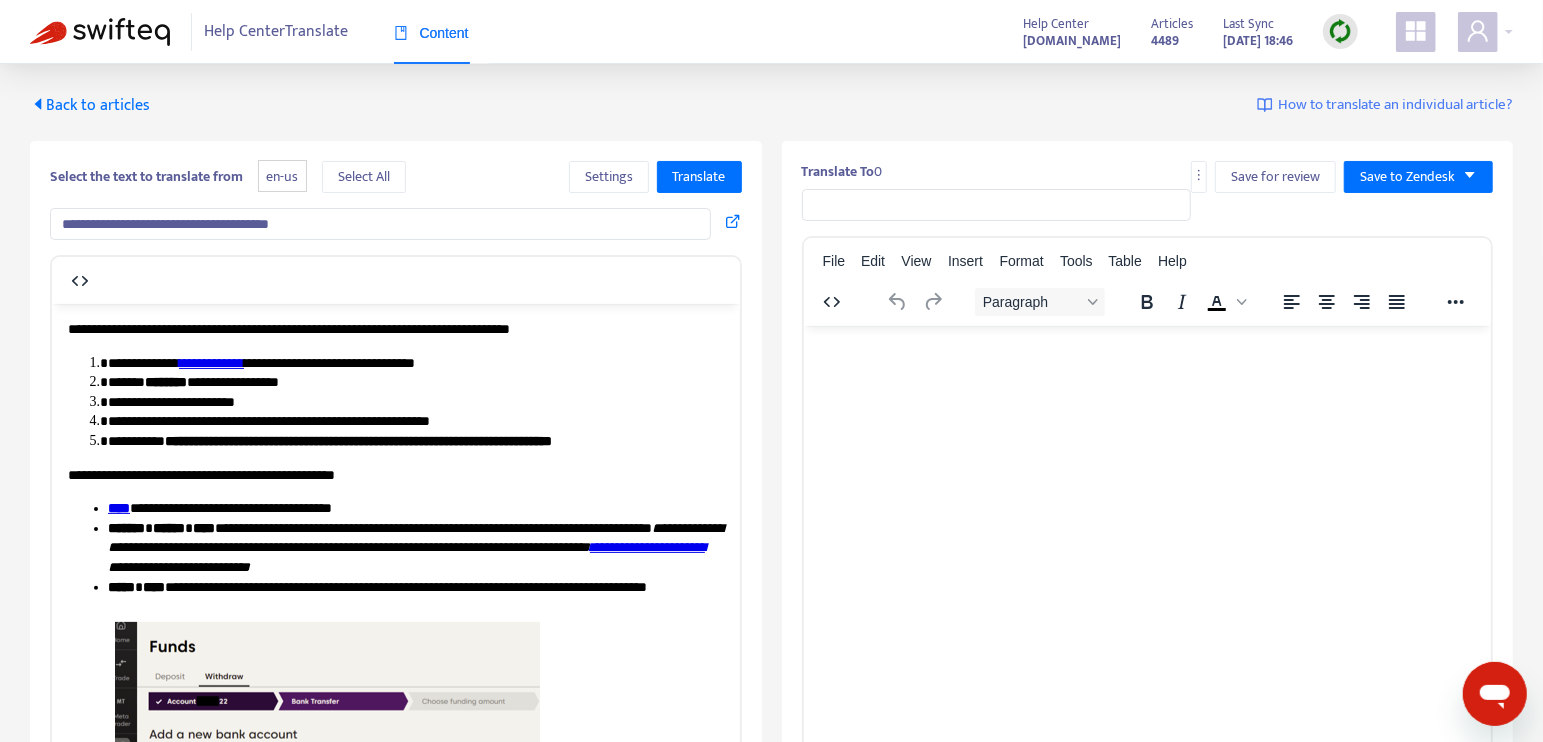 scroll, scrollTop: 0, scrollLeft: 0, axis: both 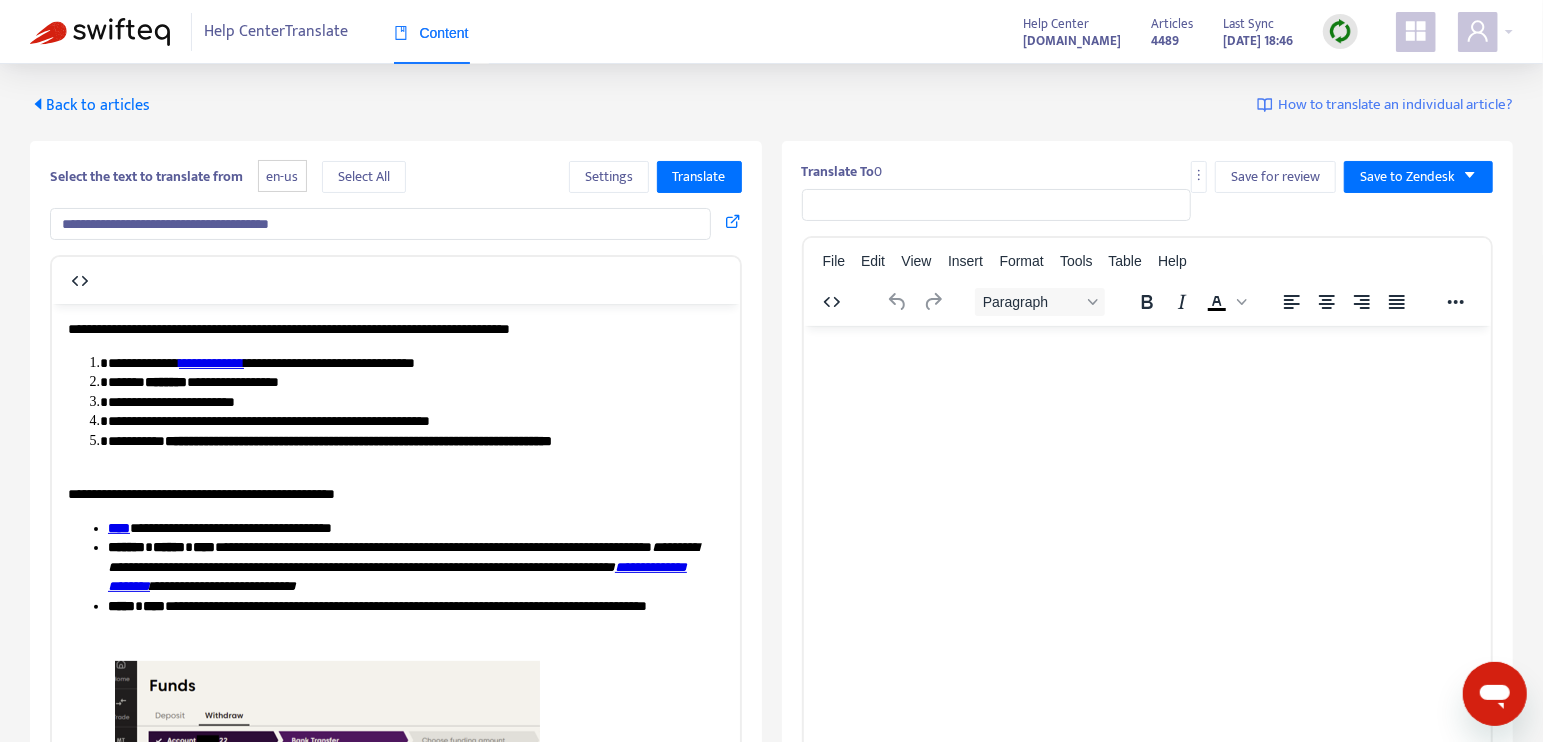 type on "**********" 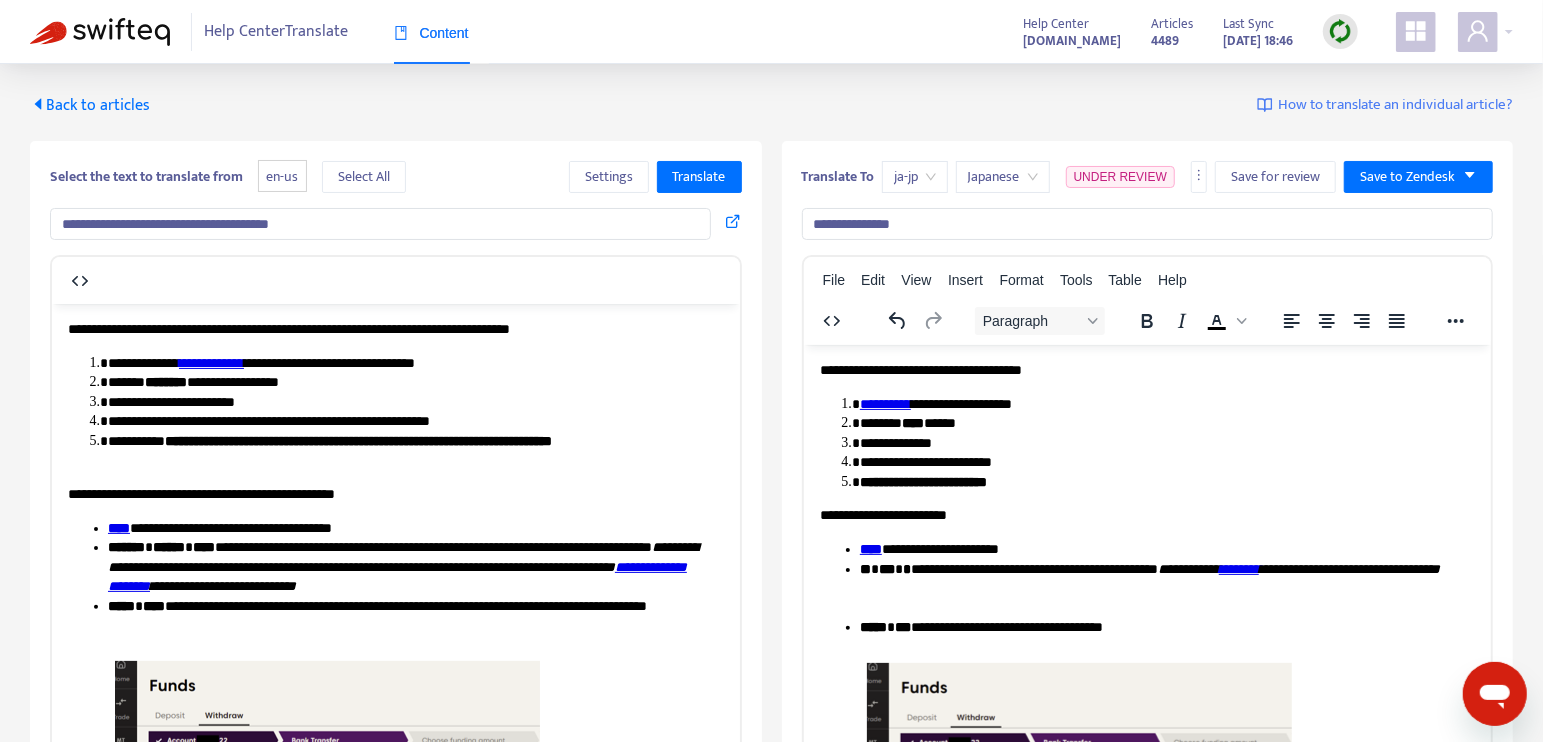 click on "**********" at bounding box center (1139, 370) 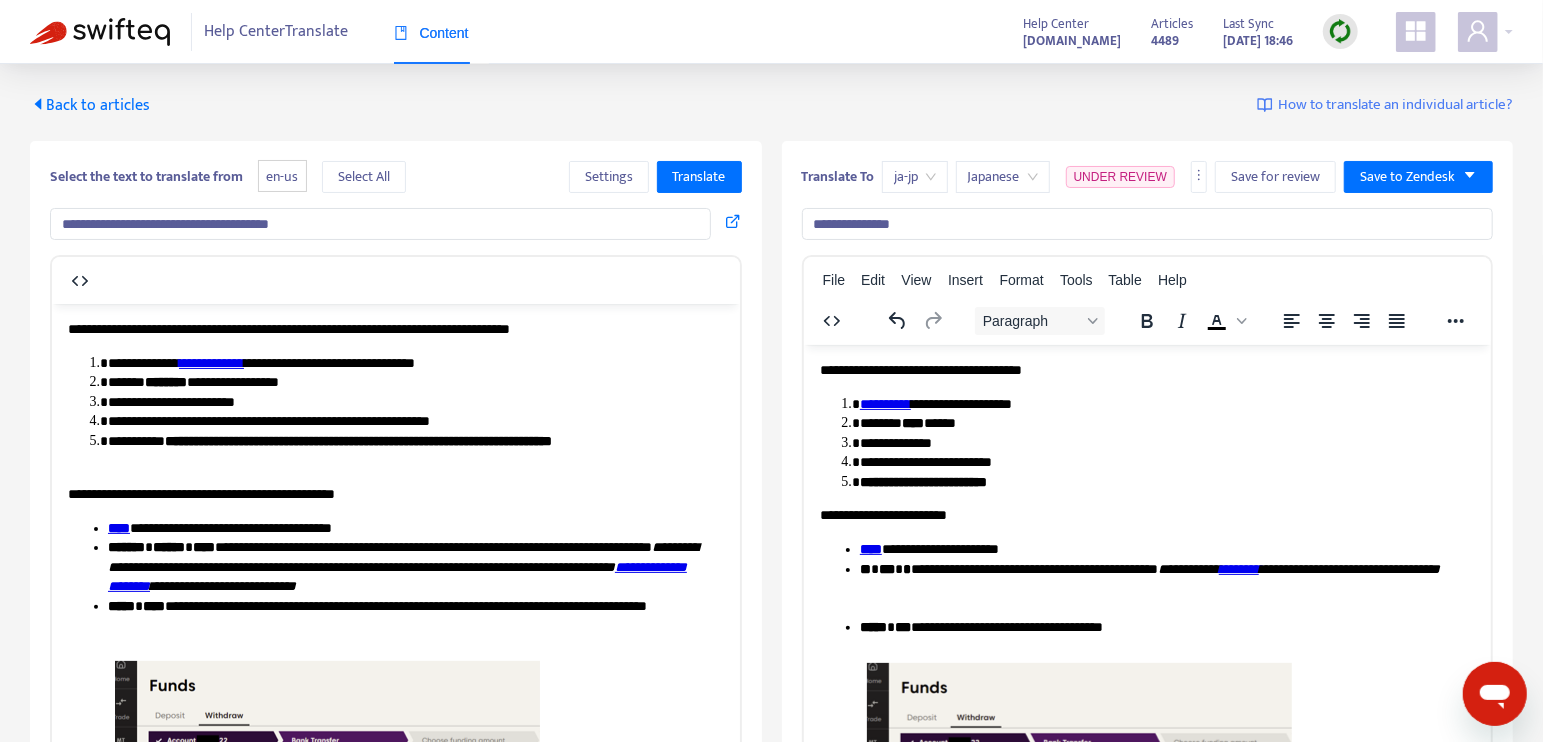 type 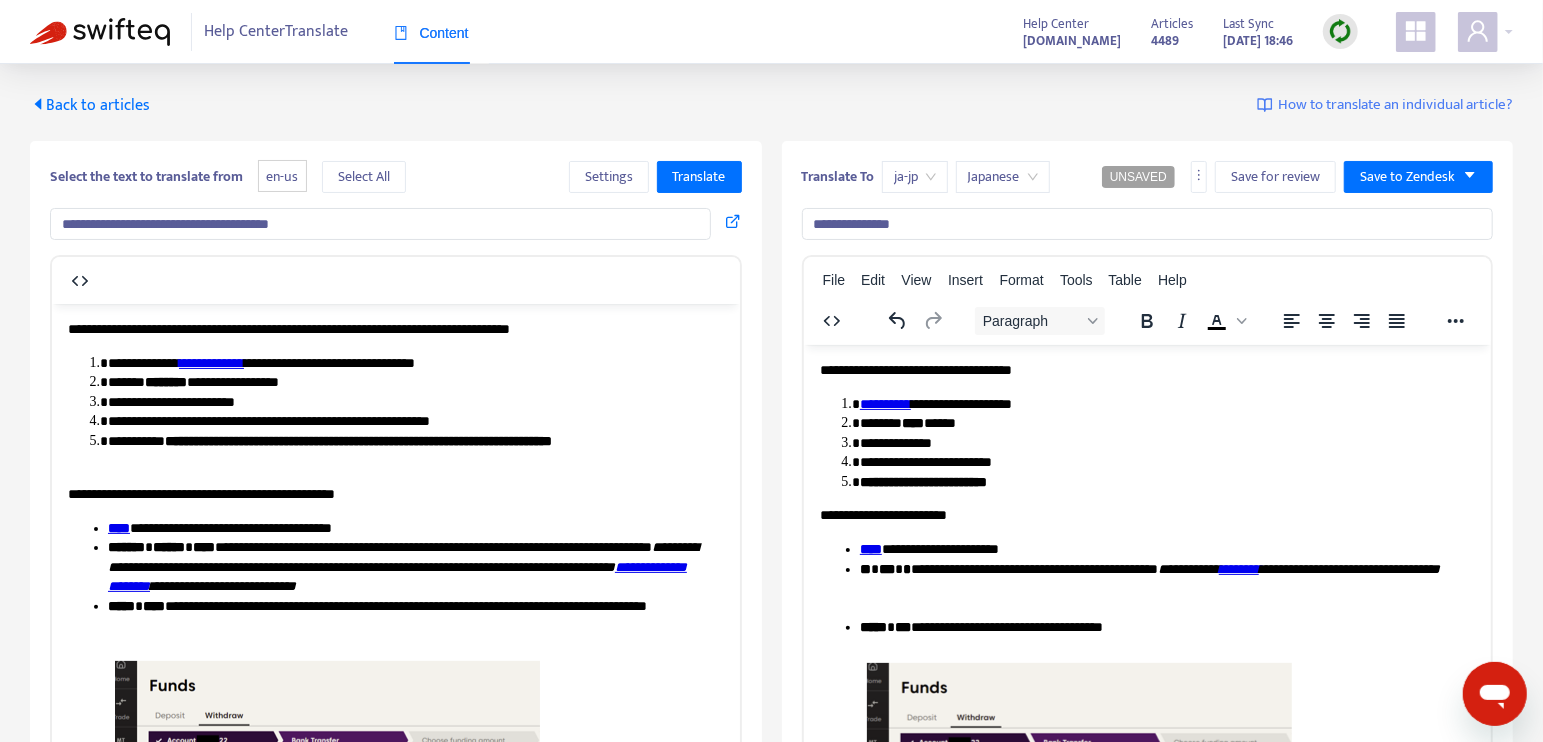 click on "**********" at bounding box center [1139, 370] 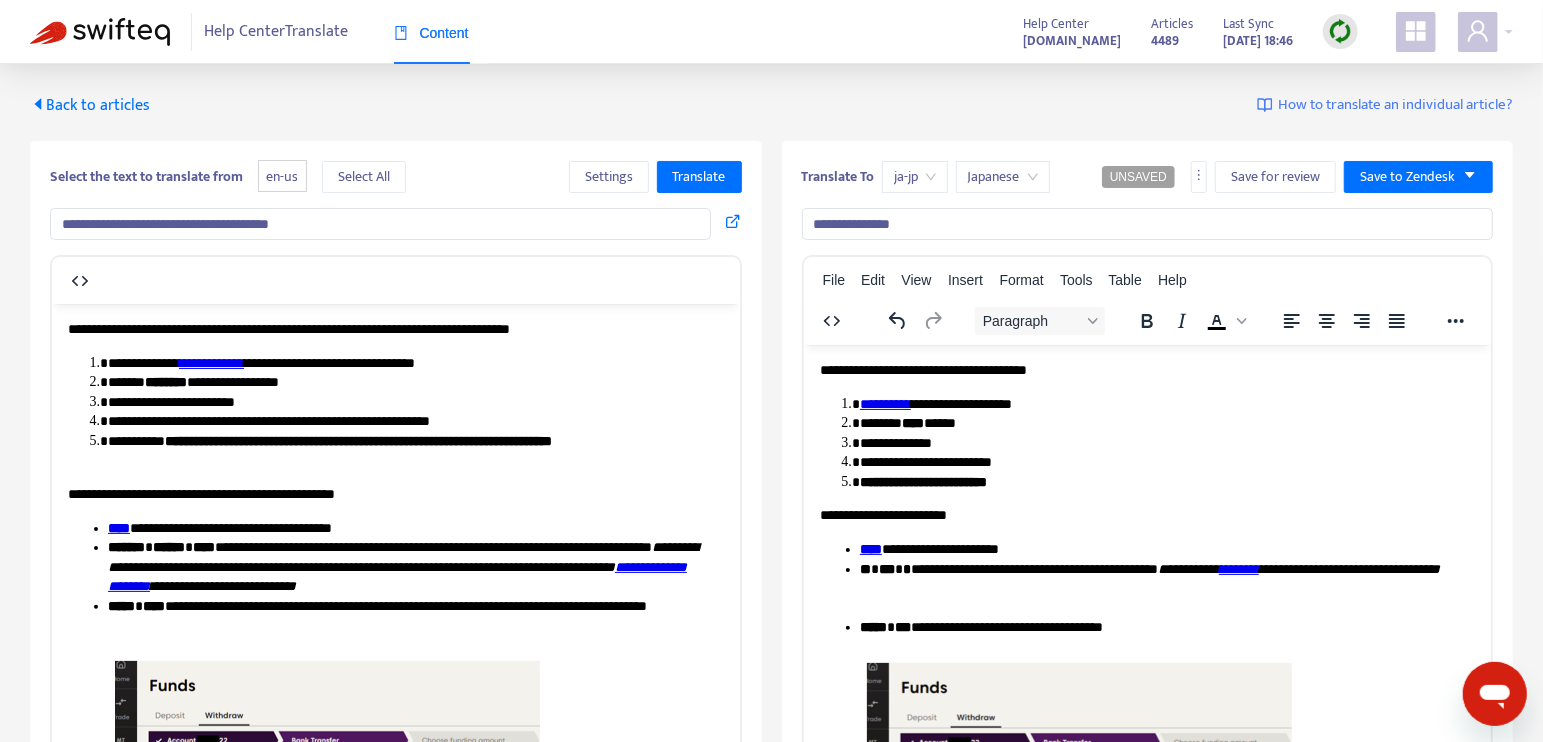 click on "**********" at bounding box center [1159, 443] 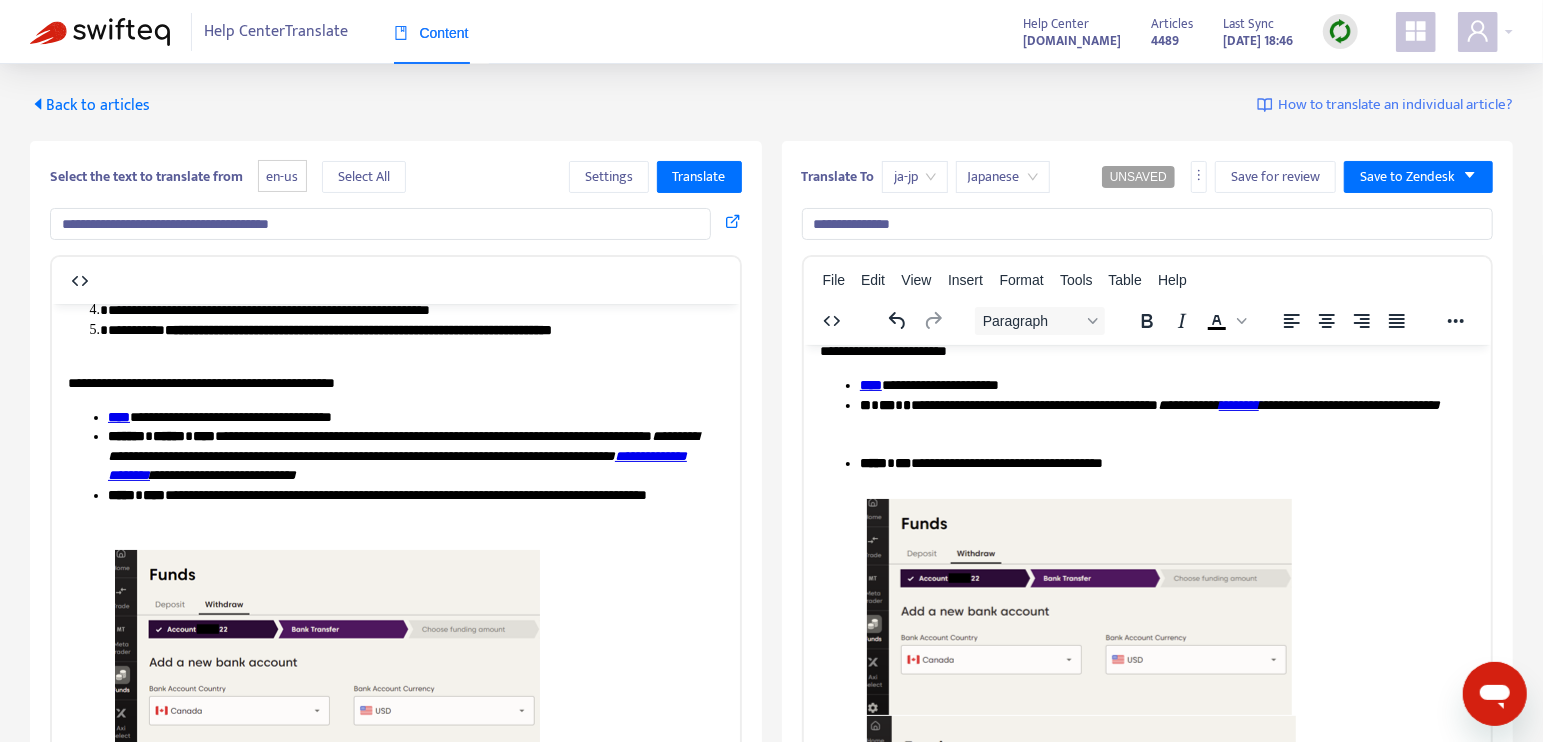 scroll, scrollTop: 111, scrollLeft: 0, axis: vertical 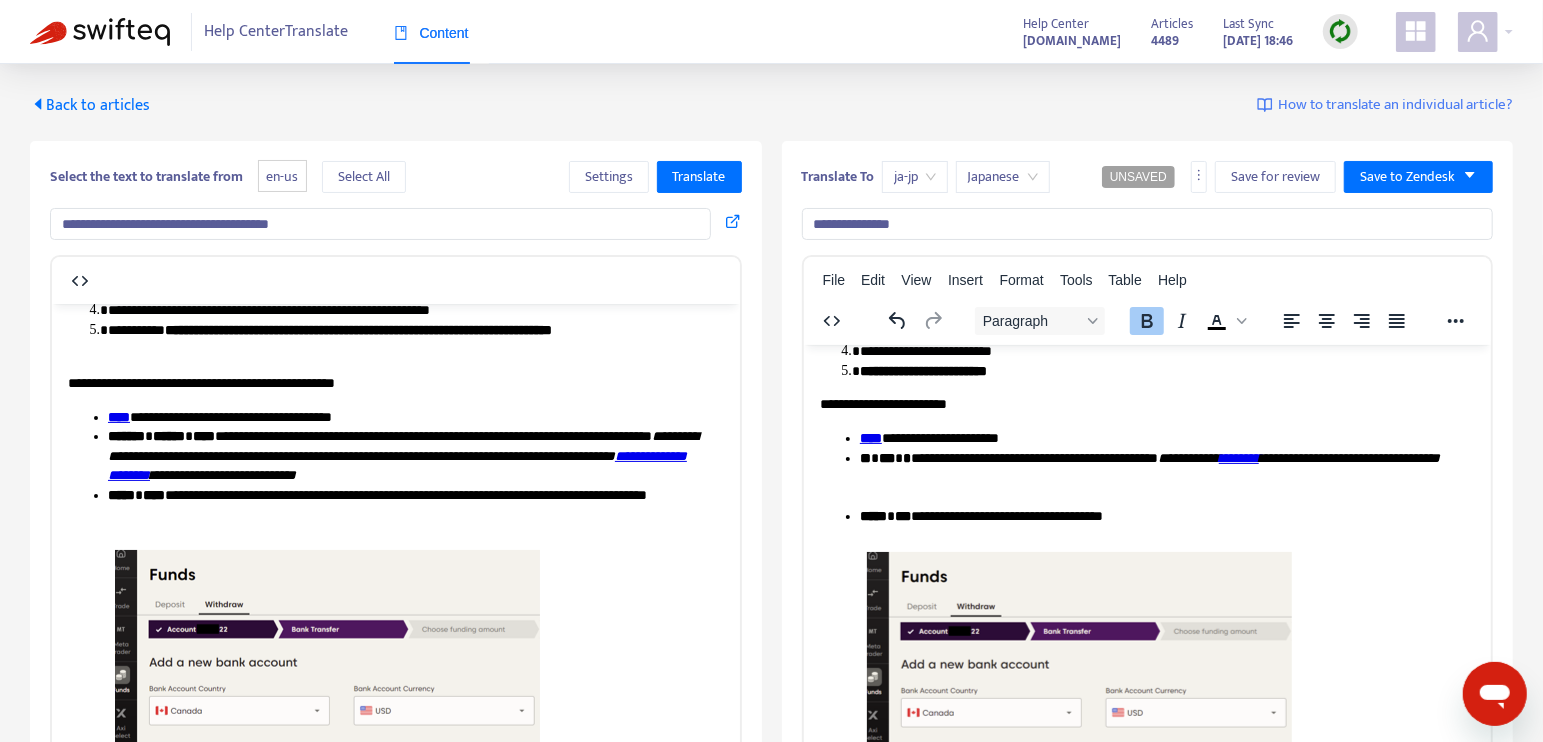 click on "*" at bounding box center (906, 457) 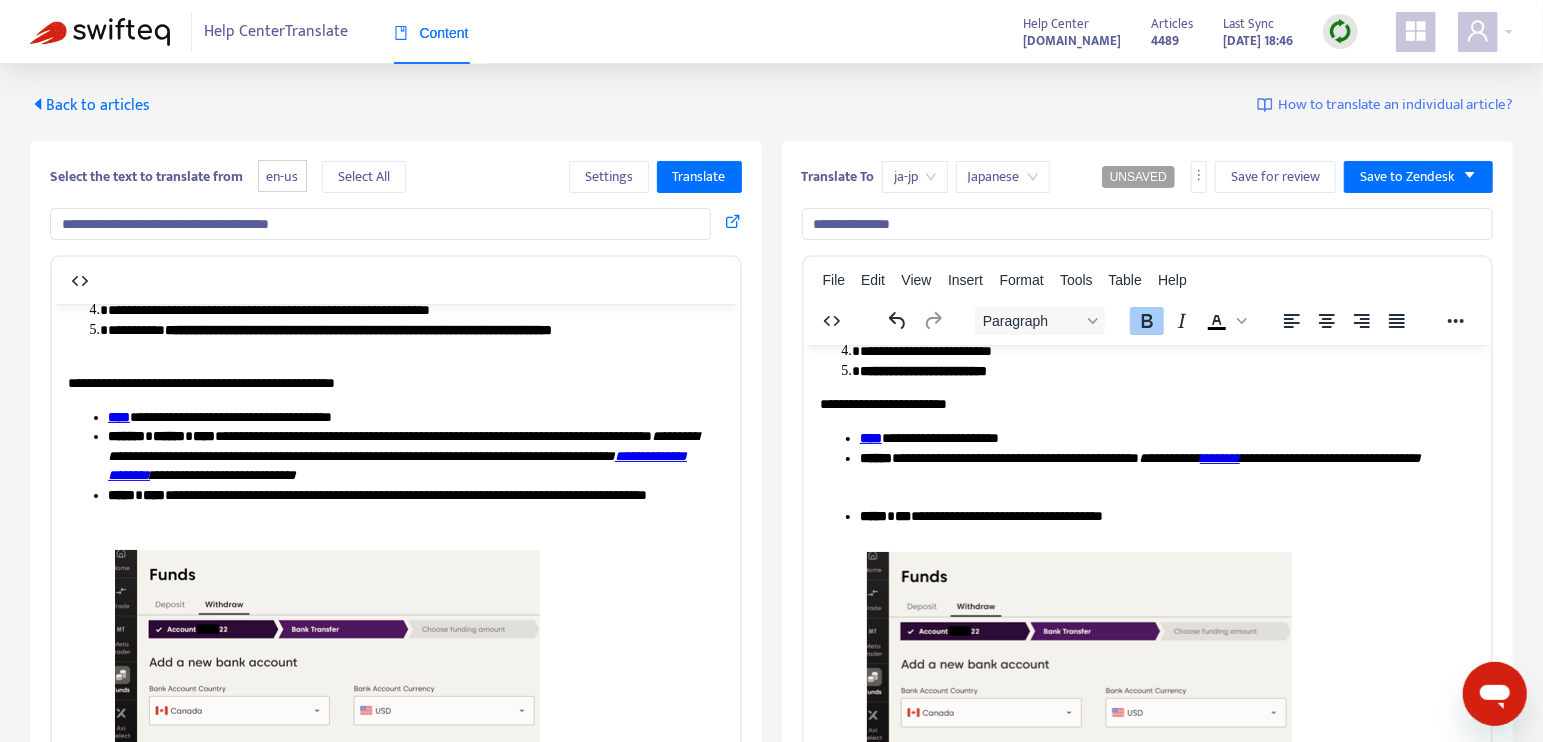 click on "**********" at bounding box center [1159, 516] 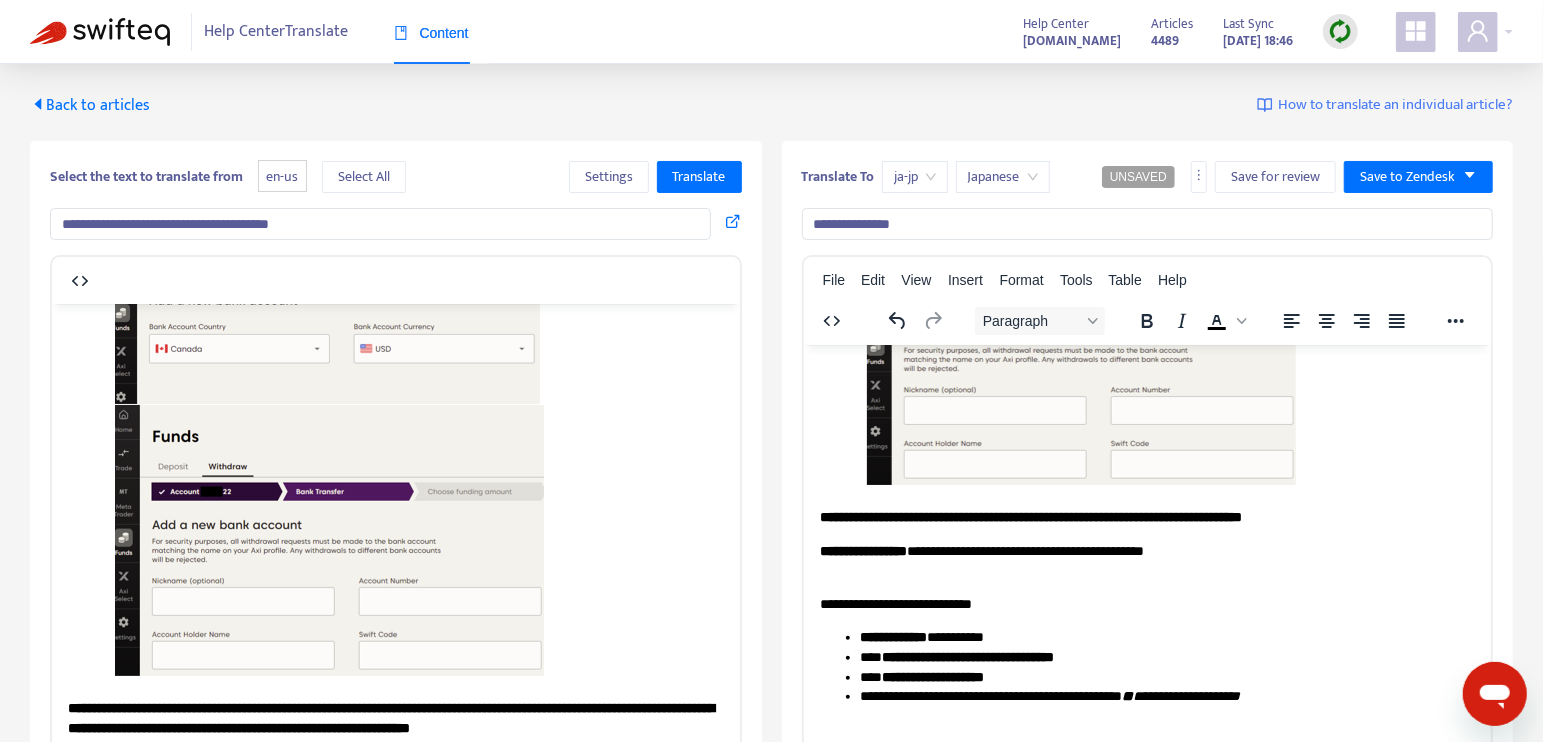 scroll, scrollTop: 555, scrollLeft: 0, axis: vertical 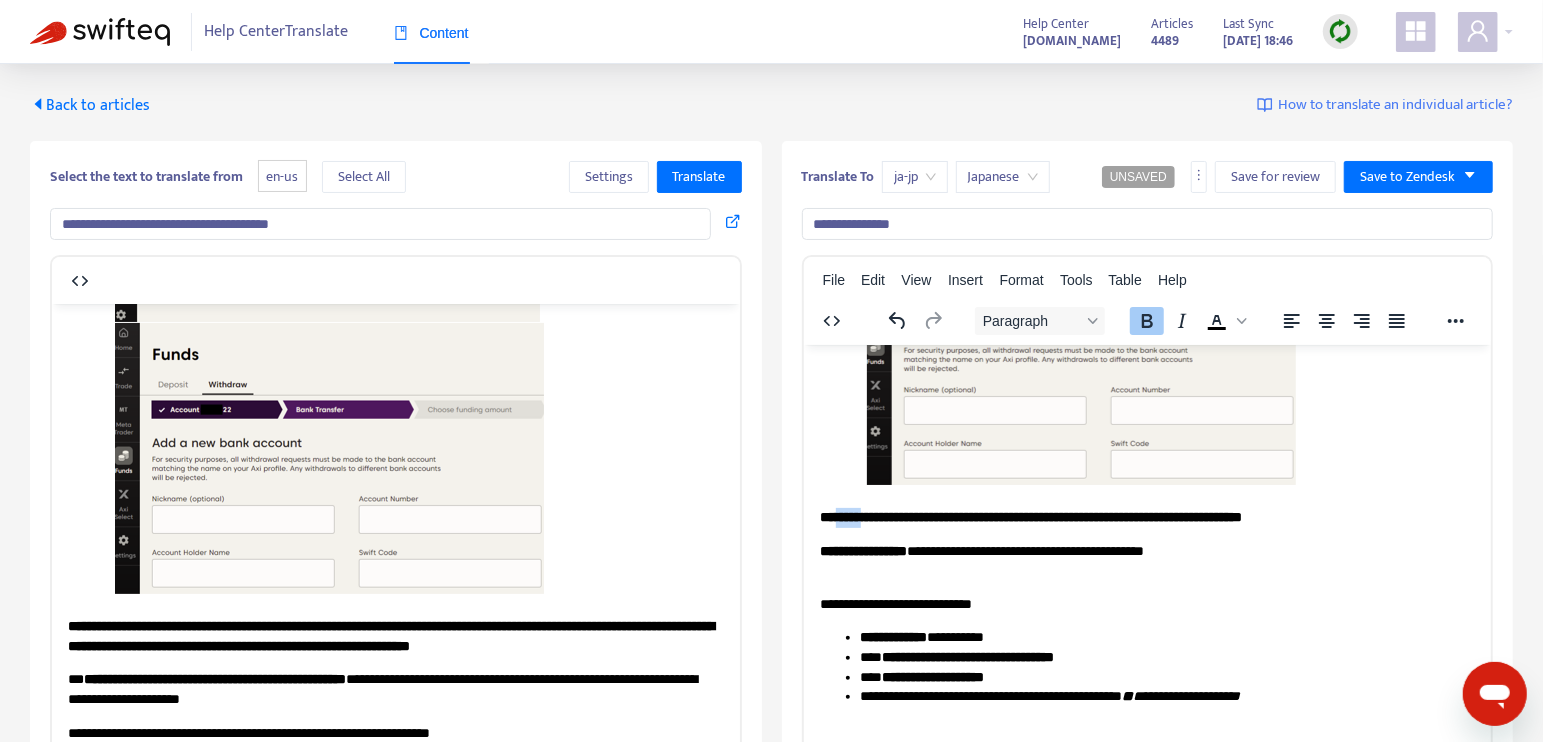 drag, startPoint x: 909, startPoint y: 520, endPoint x: 844, endPoint y: 510, distance: 65.76473 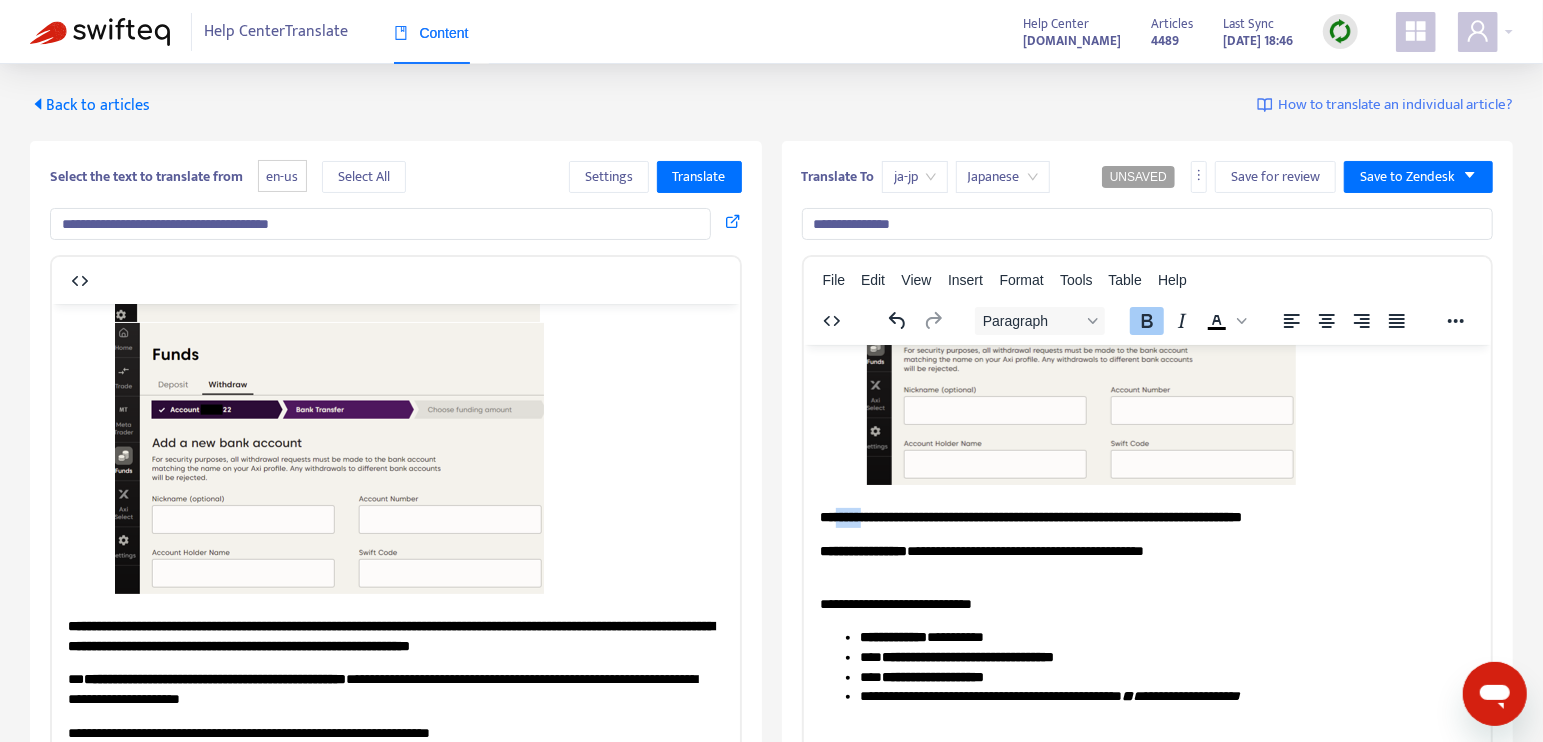 click on "**********" at bounding box center [1030, 516] 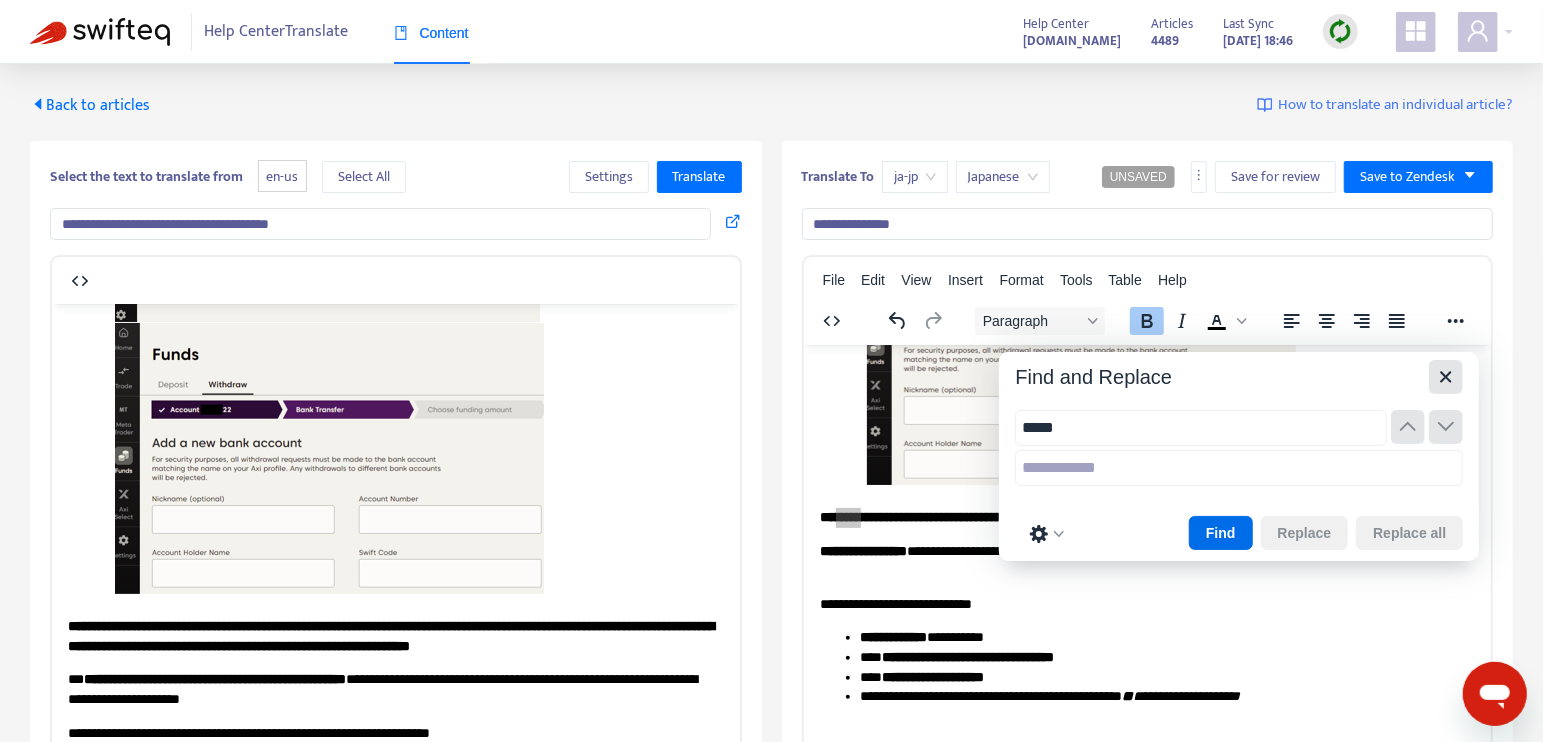 click 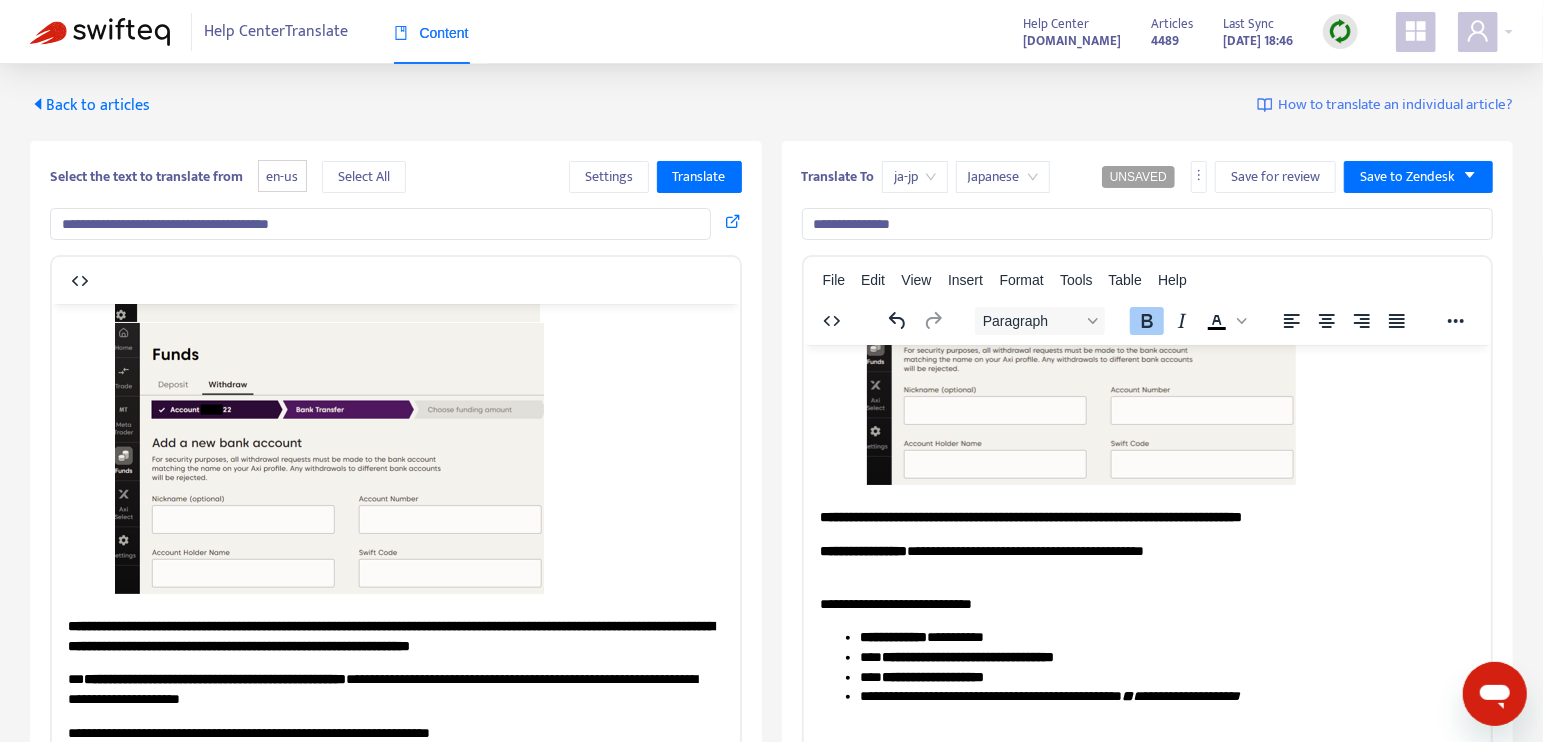 click on "**********" at bounding box center [1030, 516] 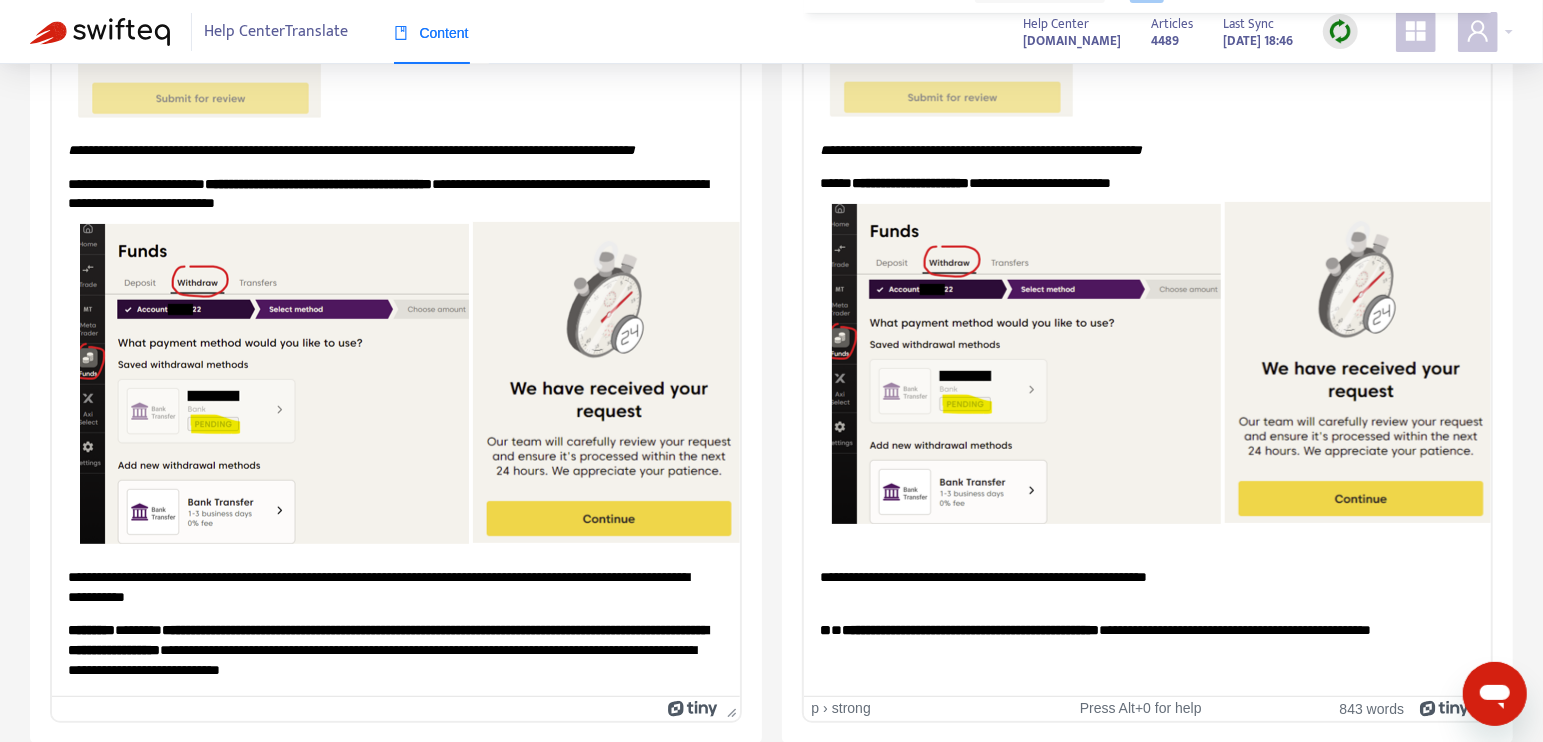 scroll, scrollTop: 0, scrollLeft: 0, axis: both 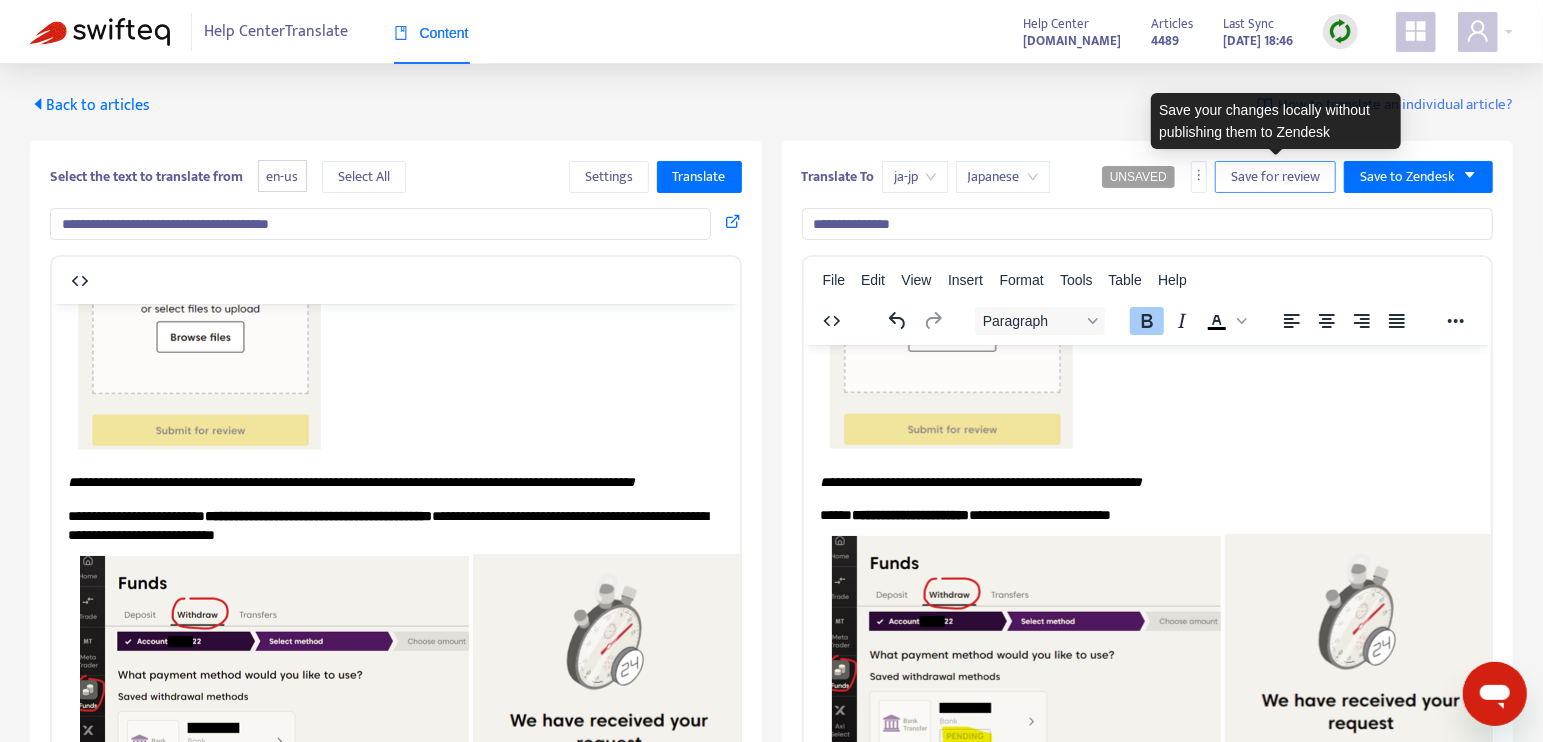 click on "Save for review" at bounding box center [1275, 177] 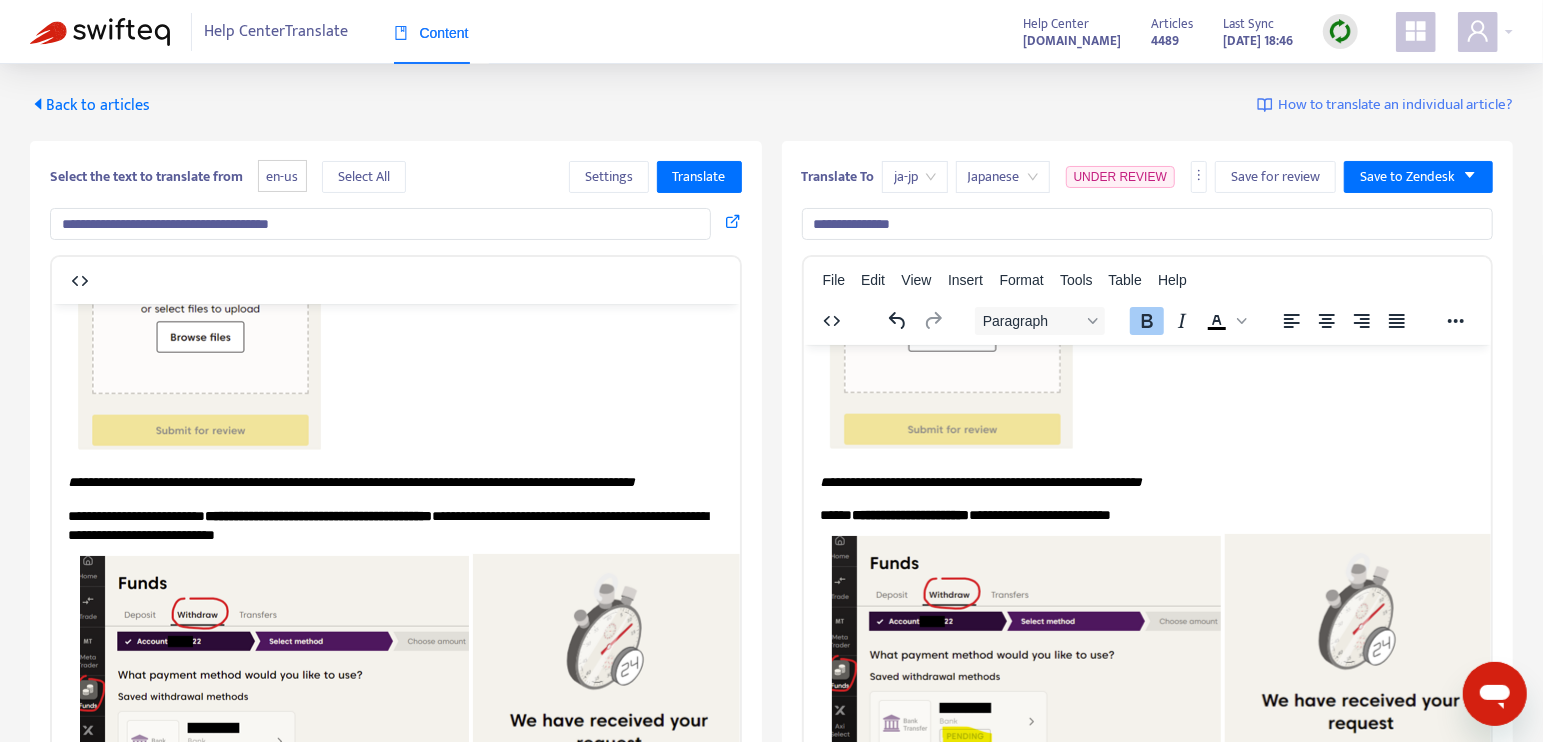 click at bounding box center [100, 32] 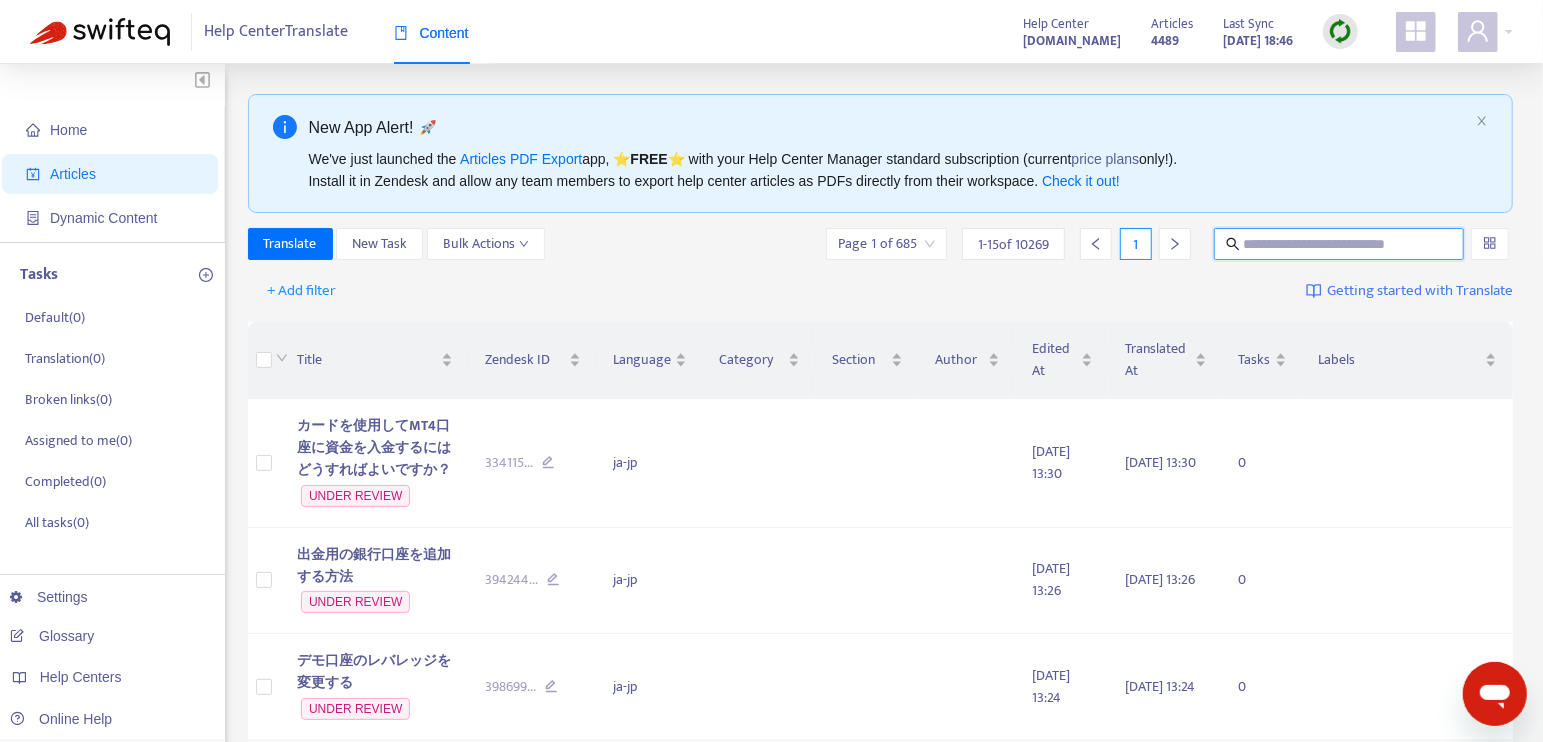 click at bounding box center [1340, 244] 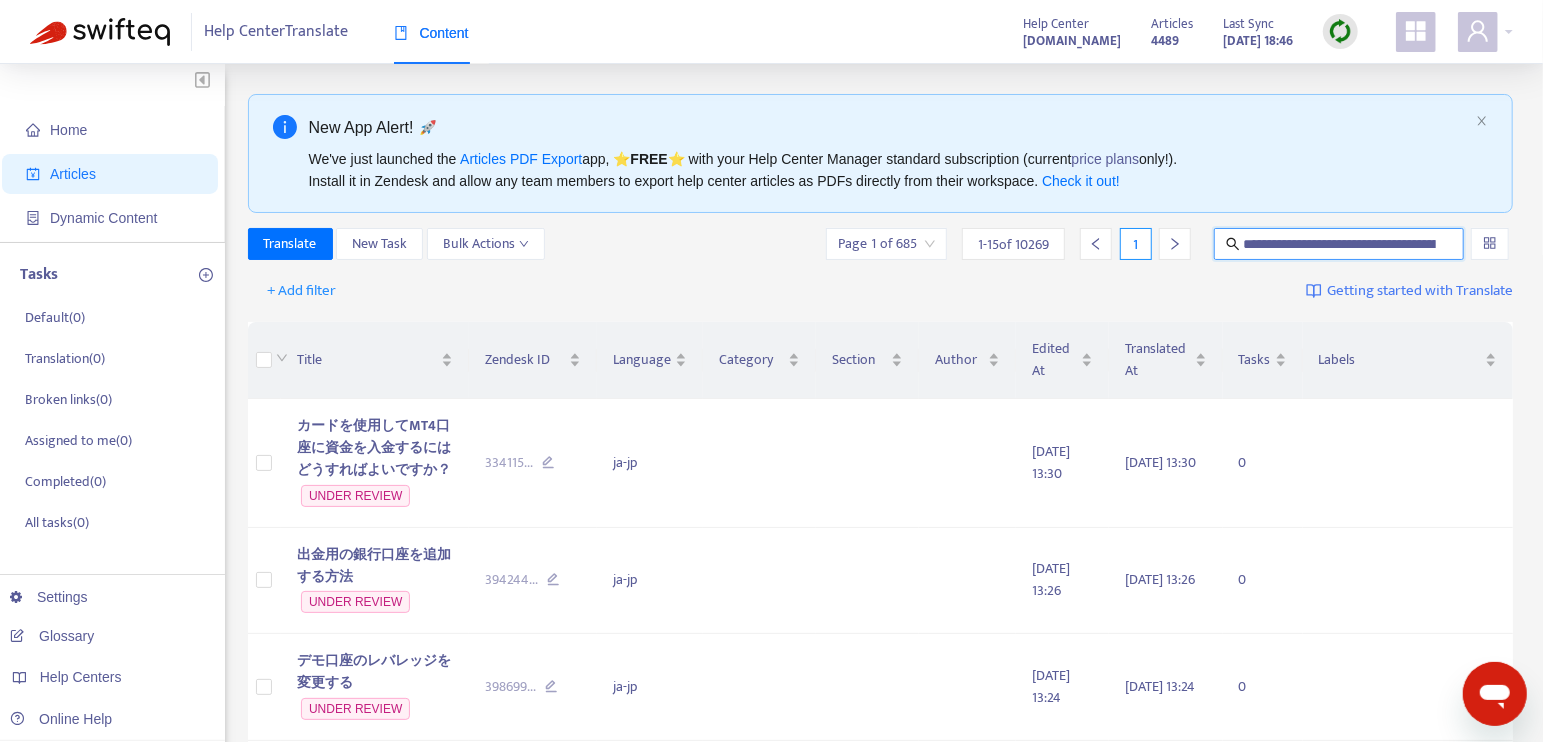 scroll, scrollTop: 0, scrollLeft: 234, axis: horizontal 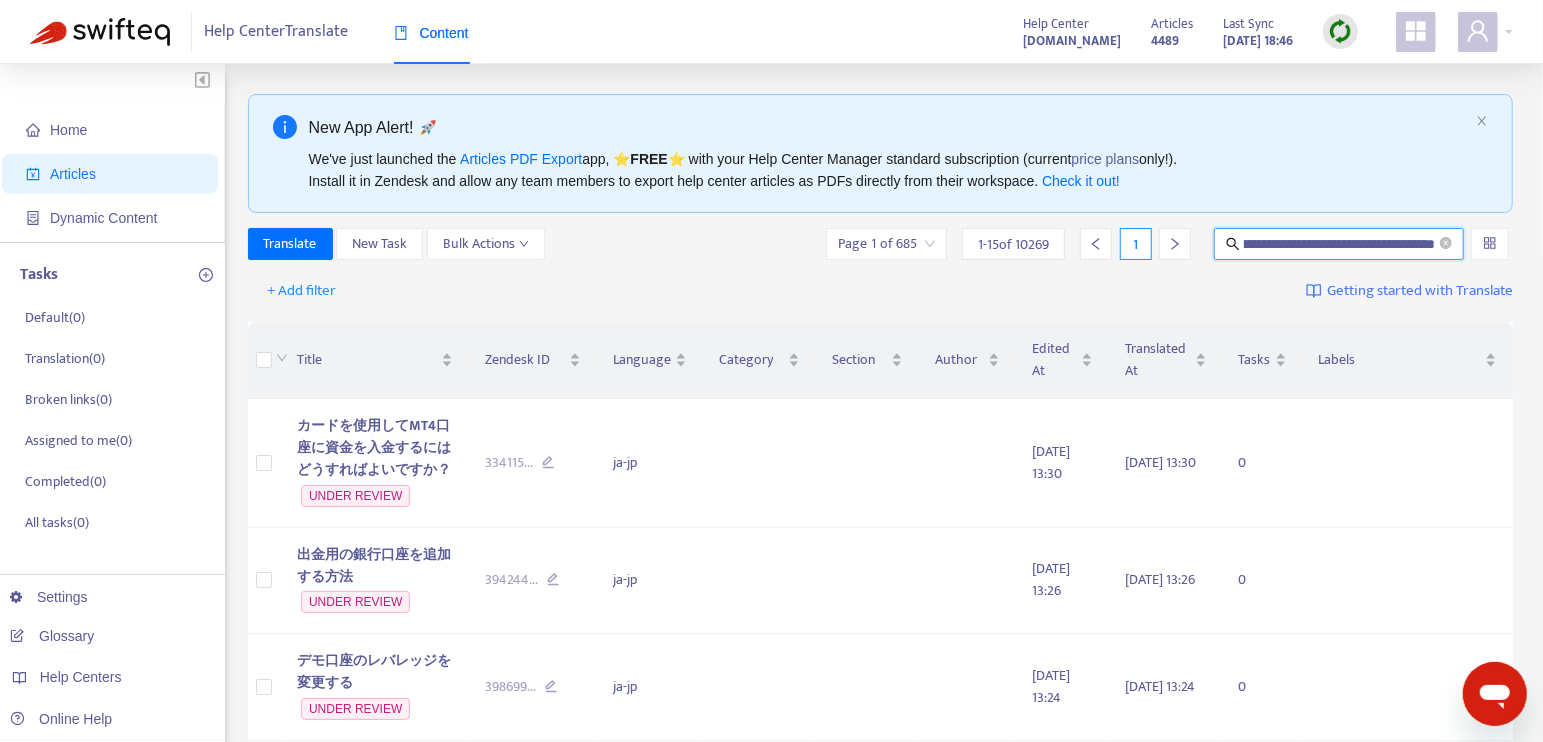 type on "**********" 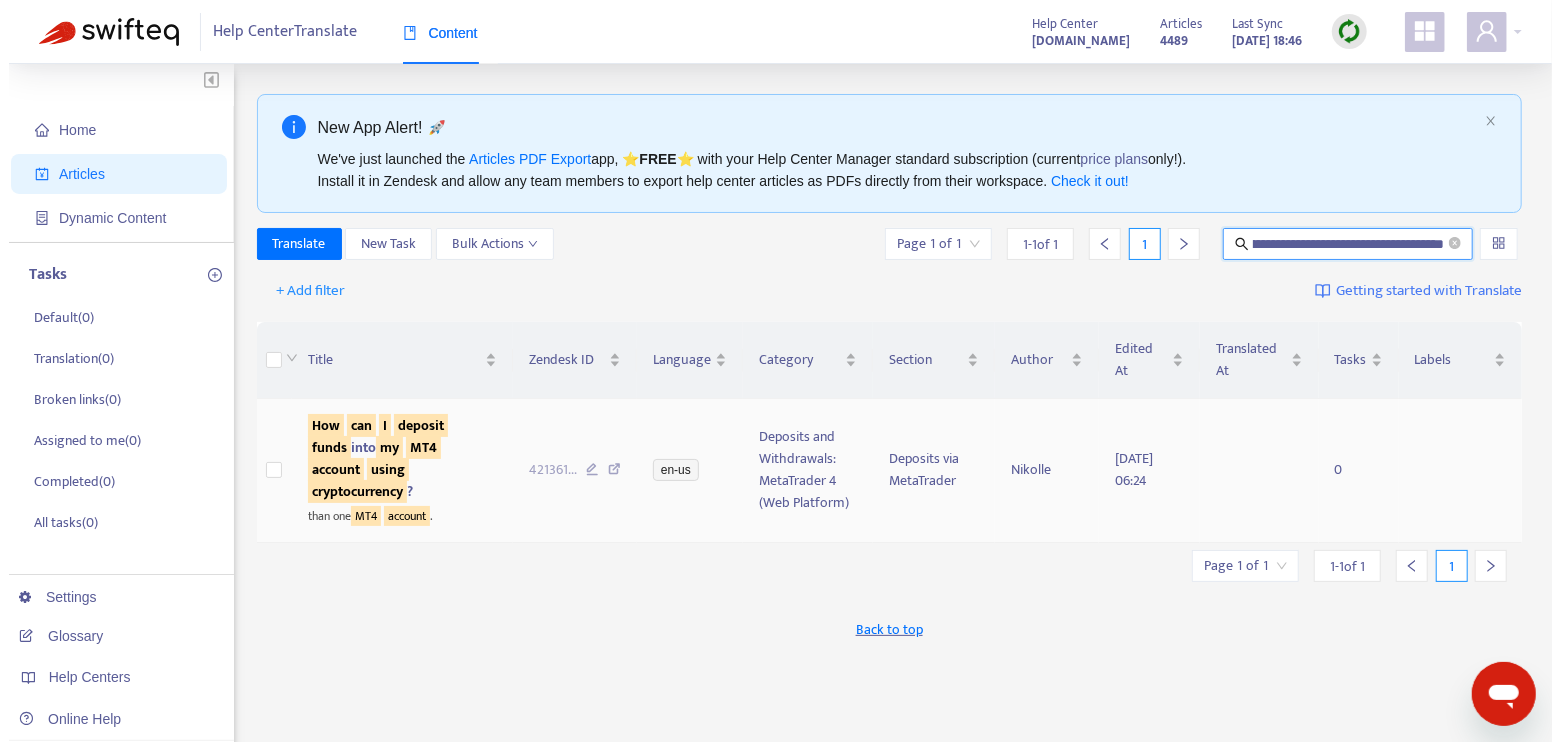 scroll, scrollTop: 0, scrollLeft: 0, axis: both 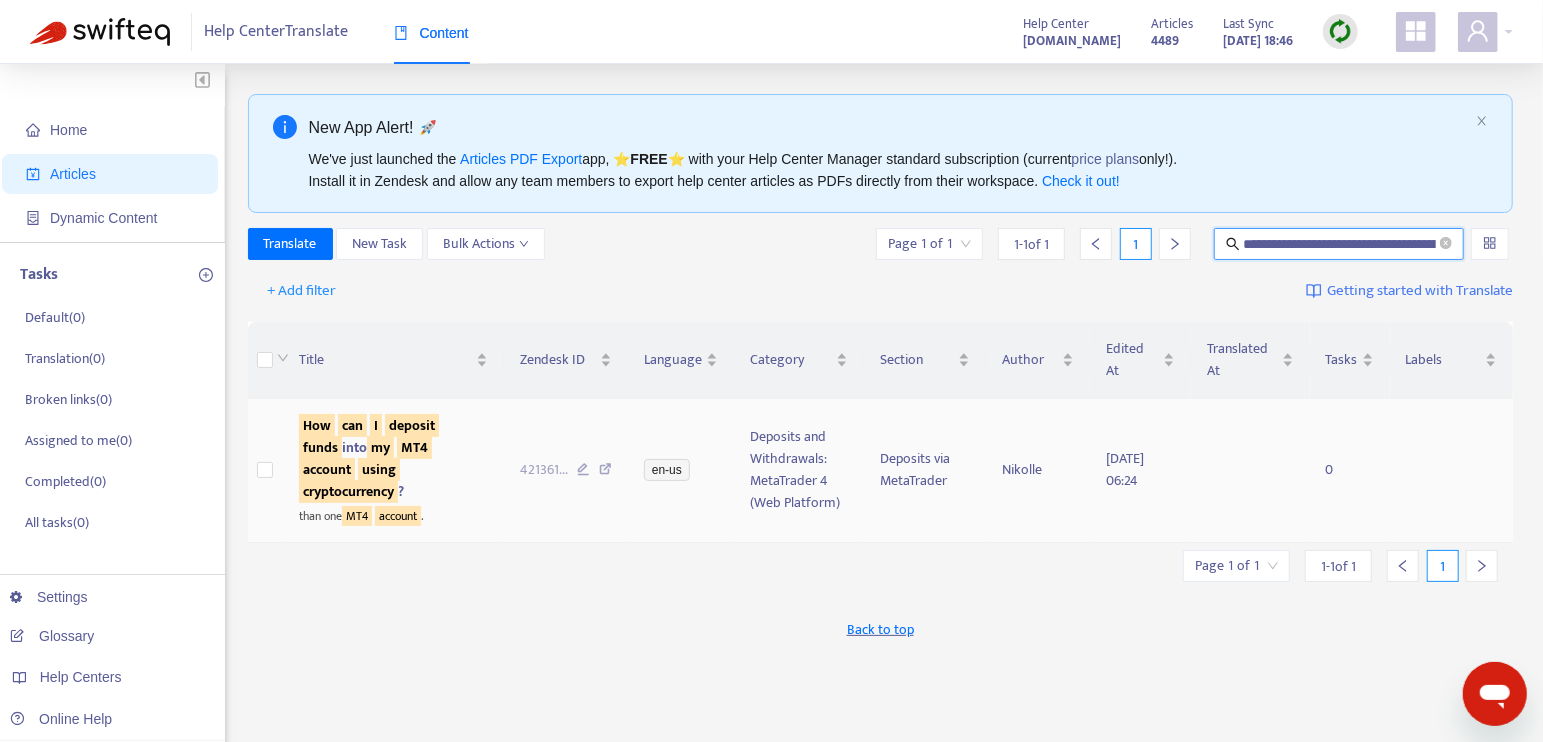 click on "account" at bounding box center [327, 469] 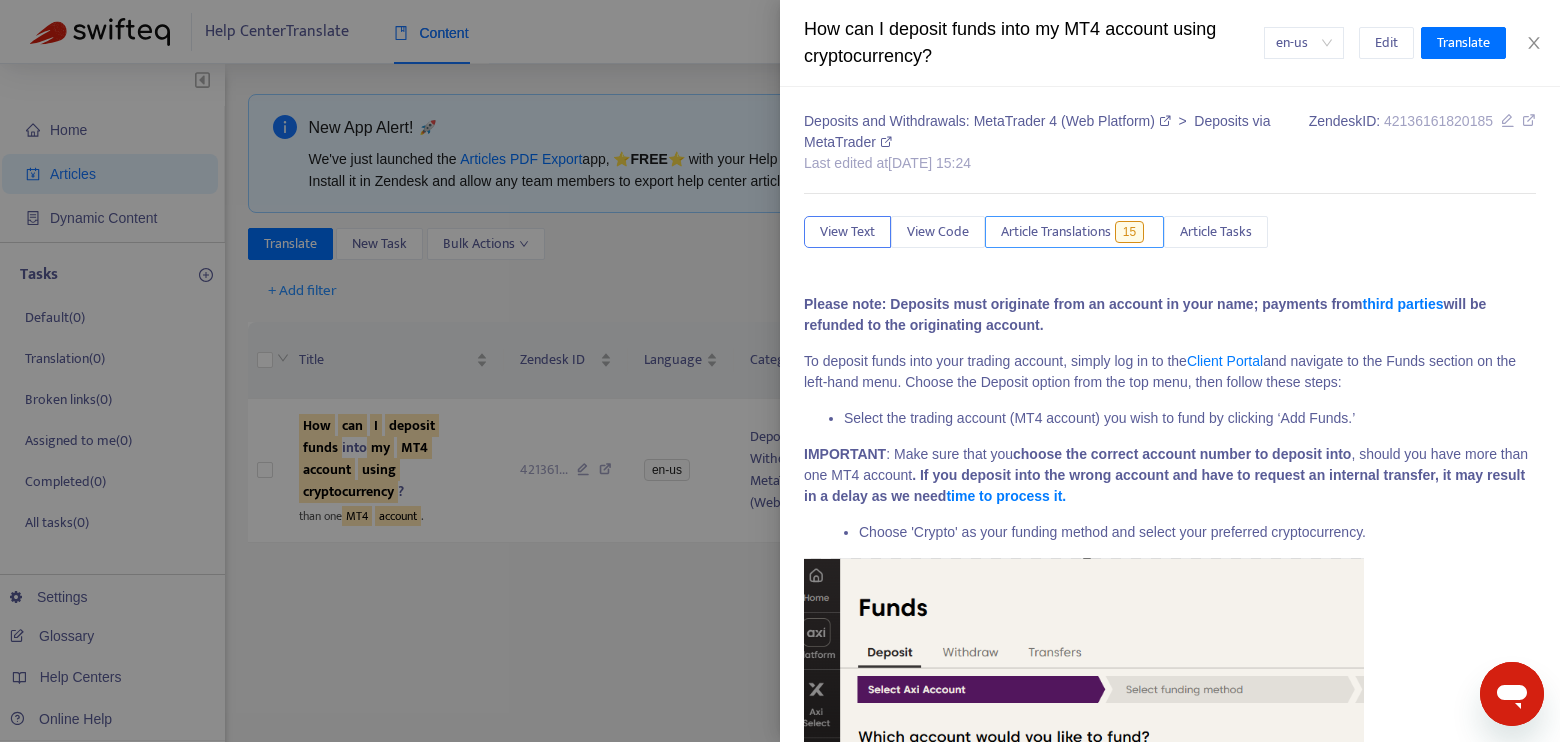 click on "Article Translations" at bounding box center [1056, 232] 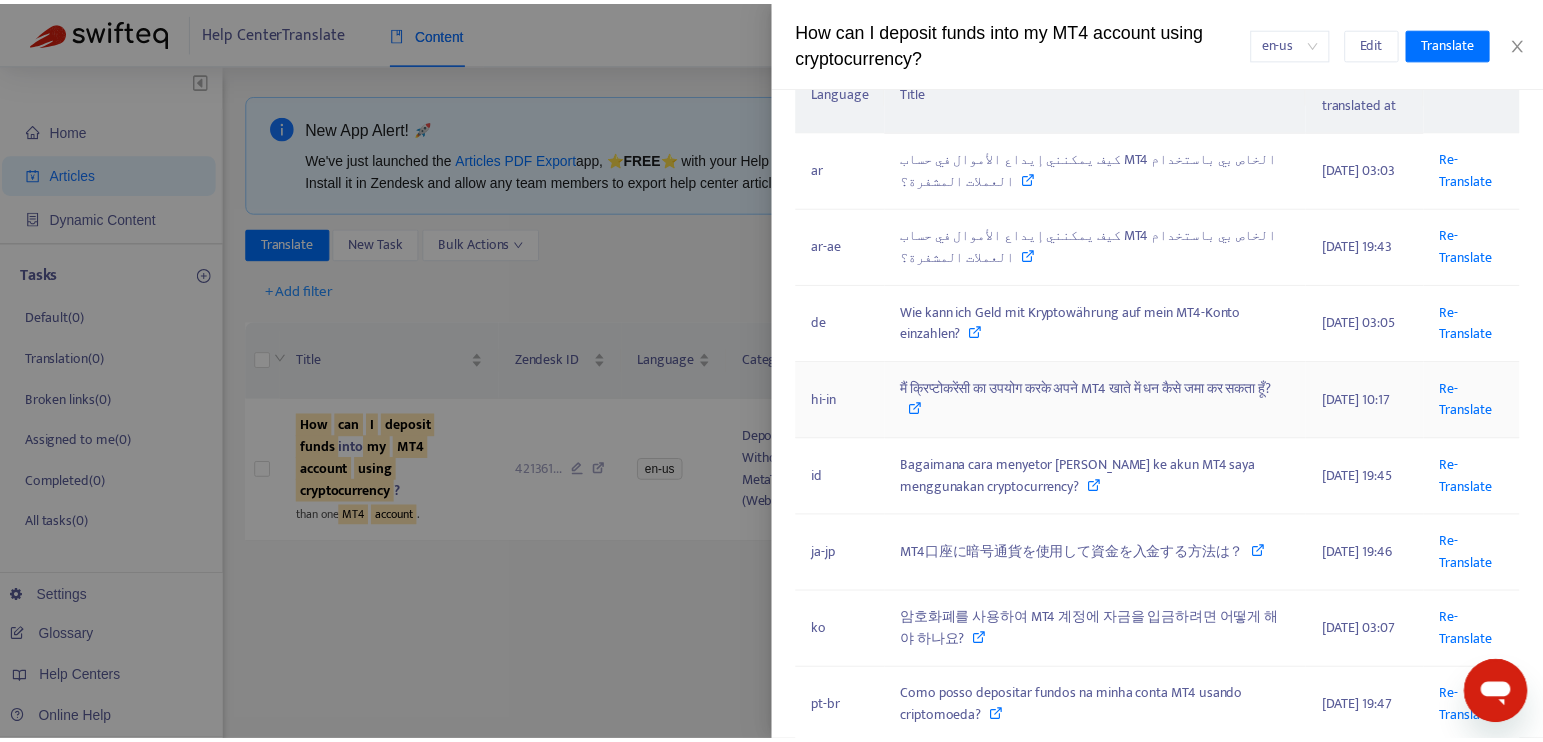 scroll, scrollTop: 333, scrollLeft: 0, axis: vertical 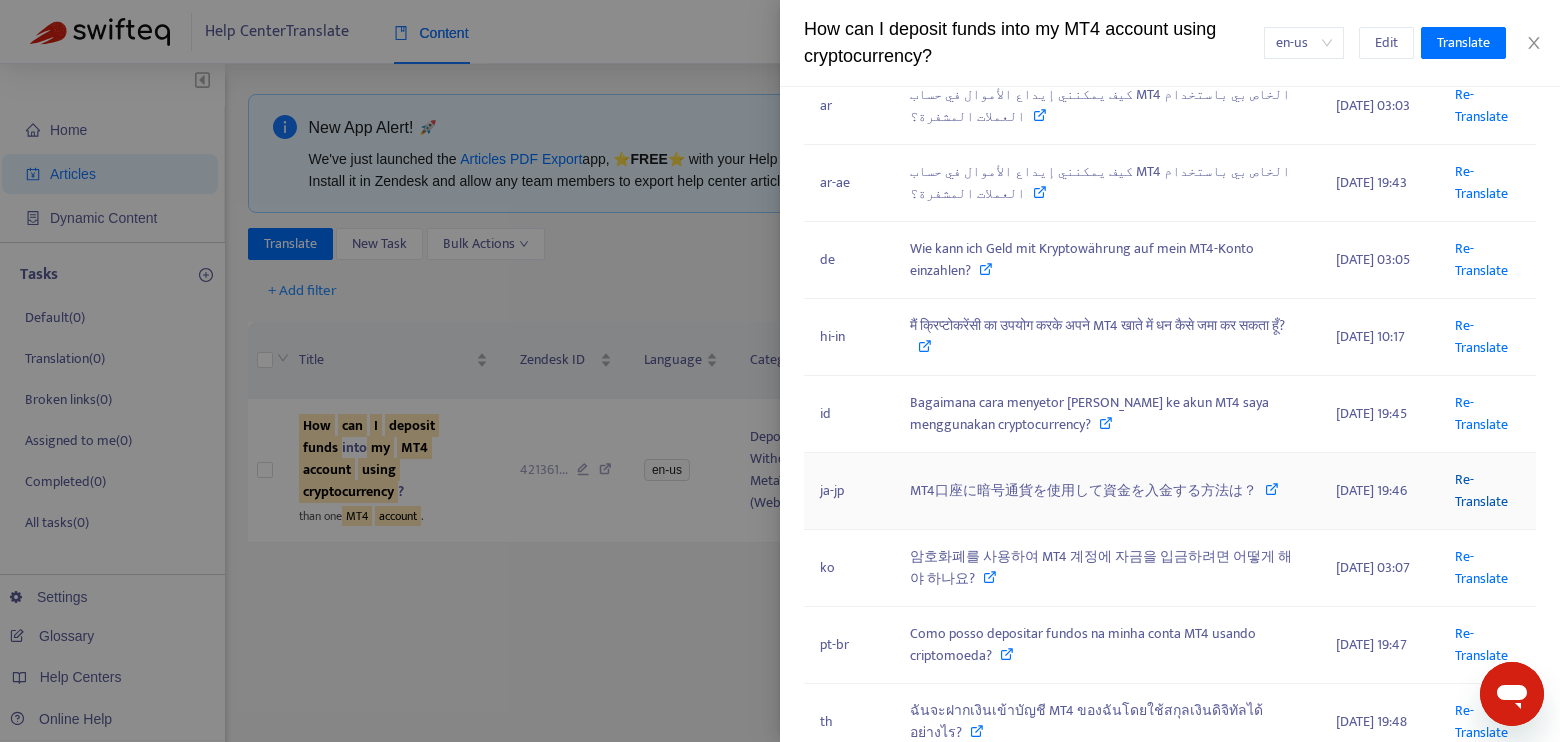 click on "Re-Translate" at bounding box center (1481, 490) 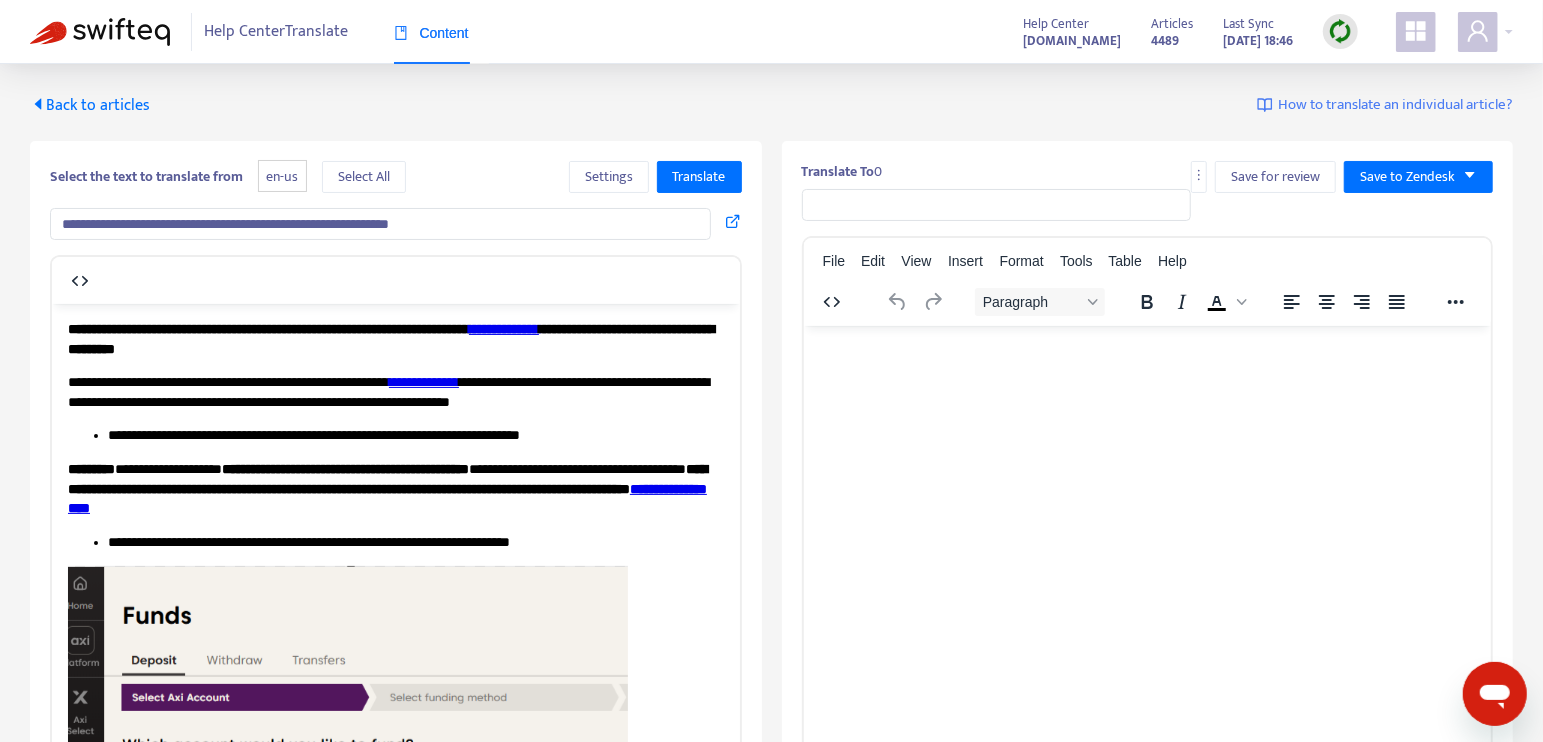 scroll, scrollTop: 0, scrollLeft: 0, axis: both 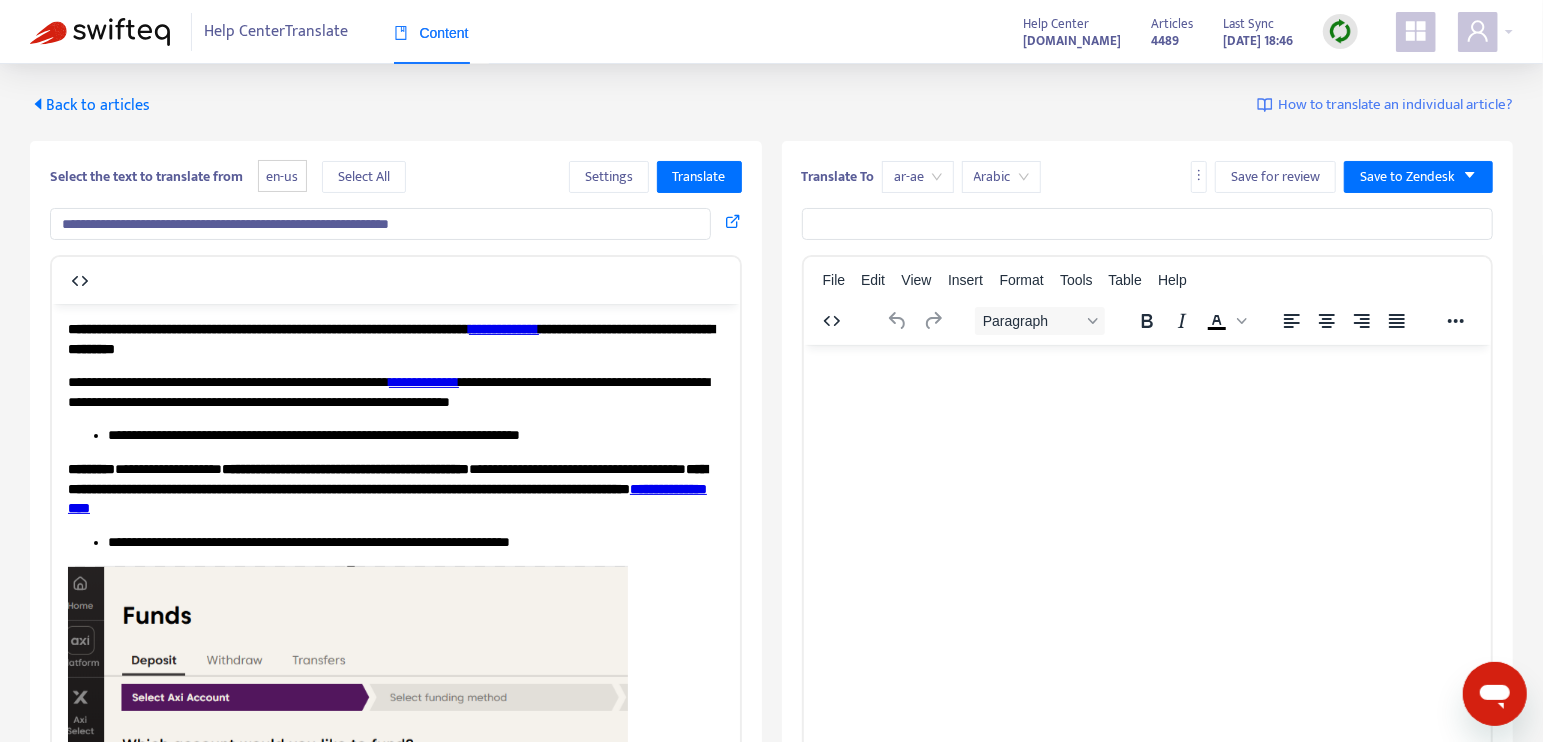 type on "**********" 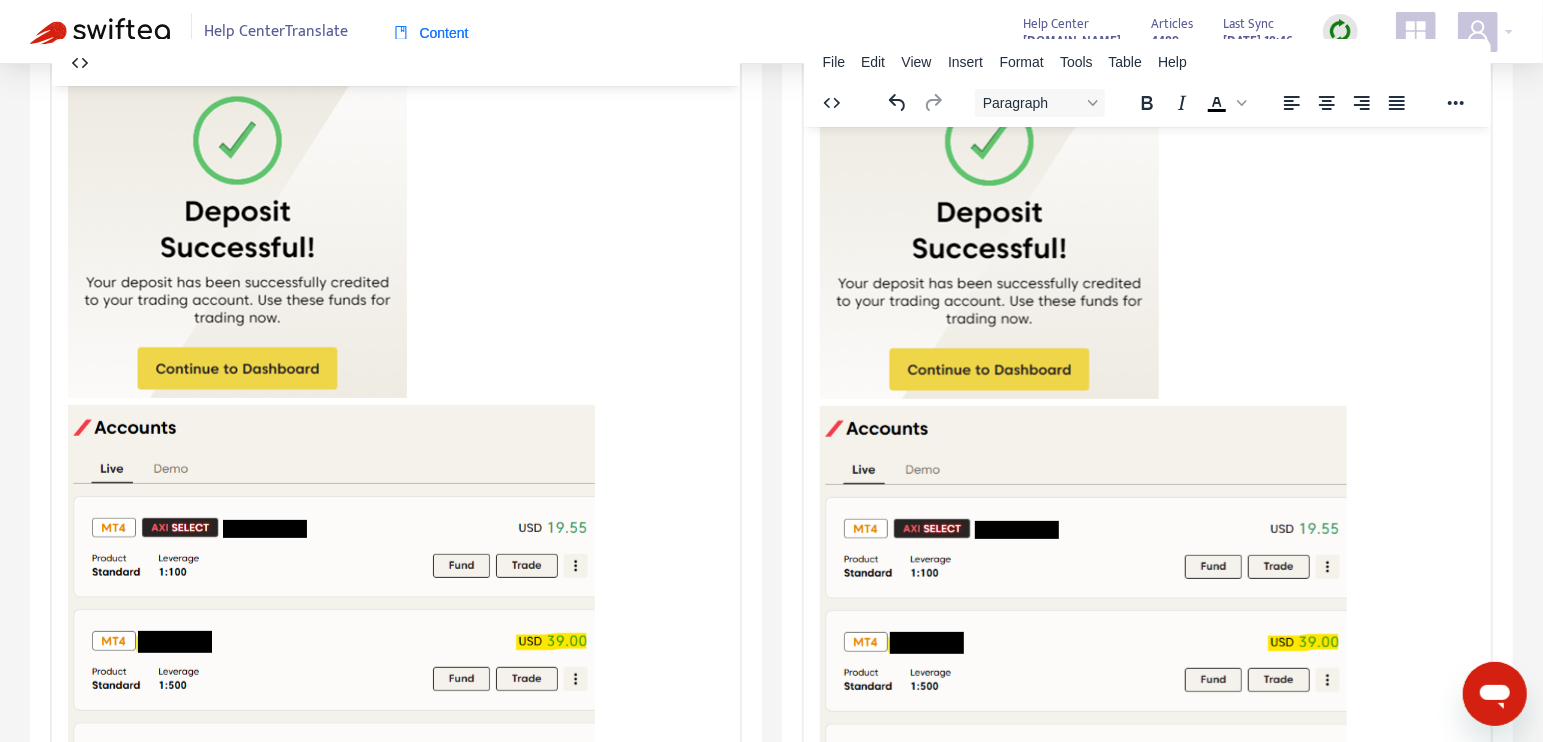 scroll, scrollTop: 0, scrollLeft: 0, axis: both 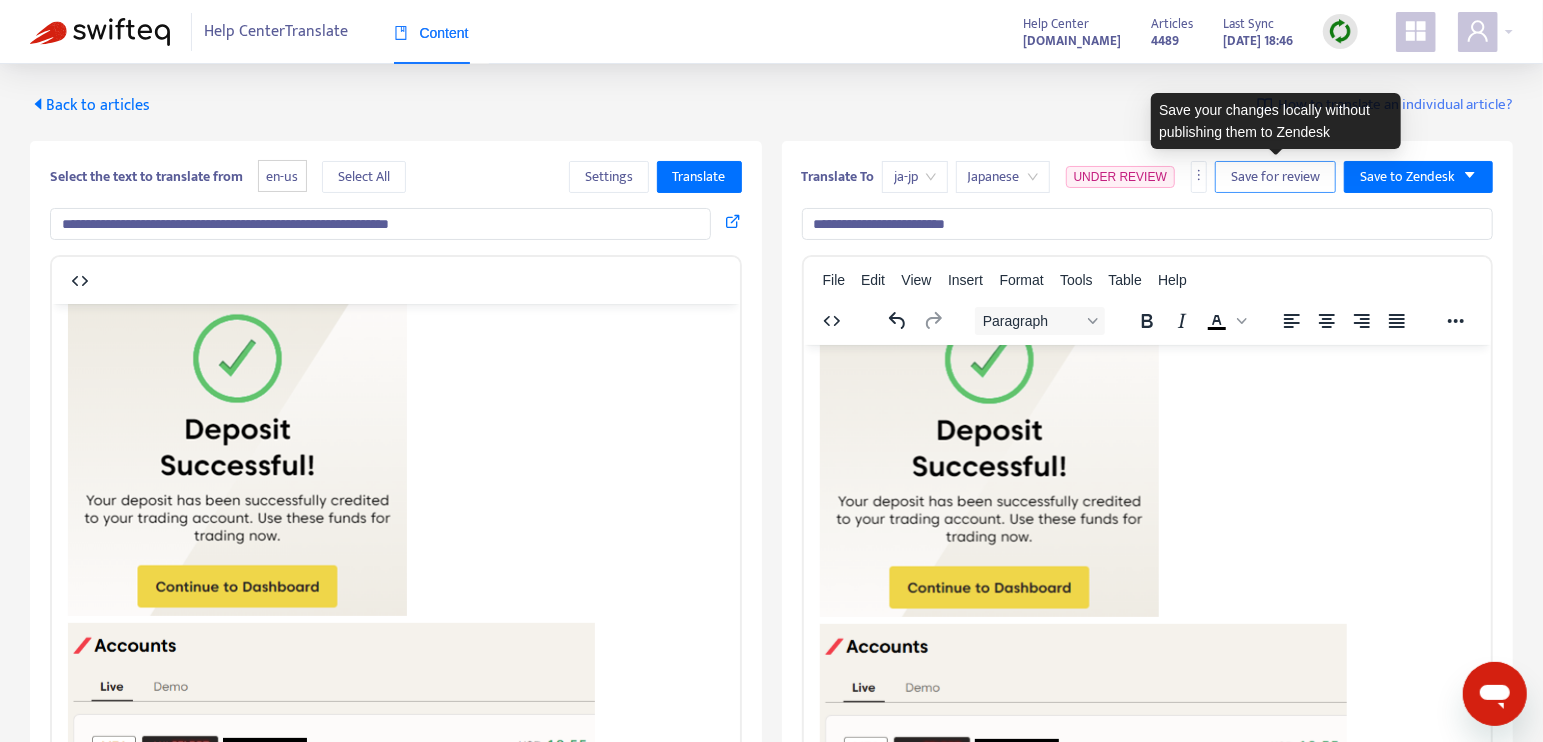 click on "Save for review" at bounding box center [1275, 177] 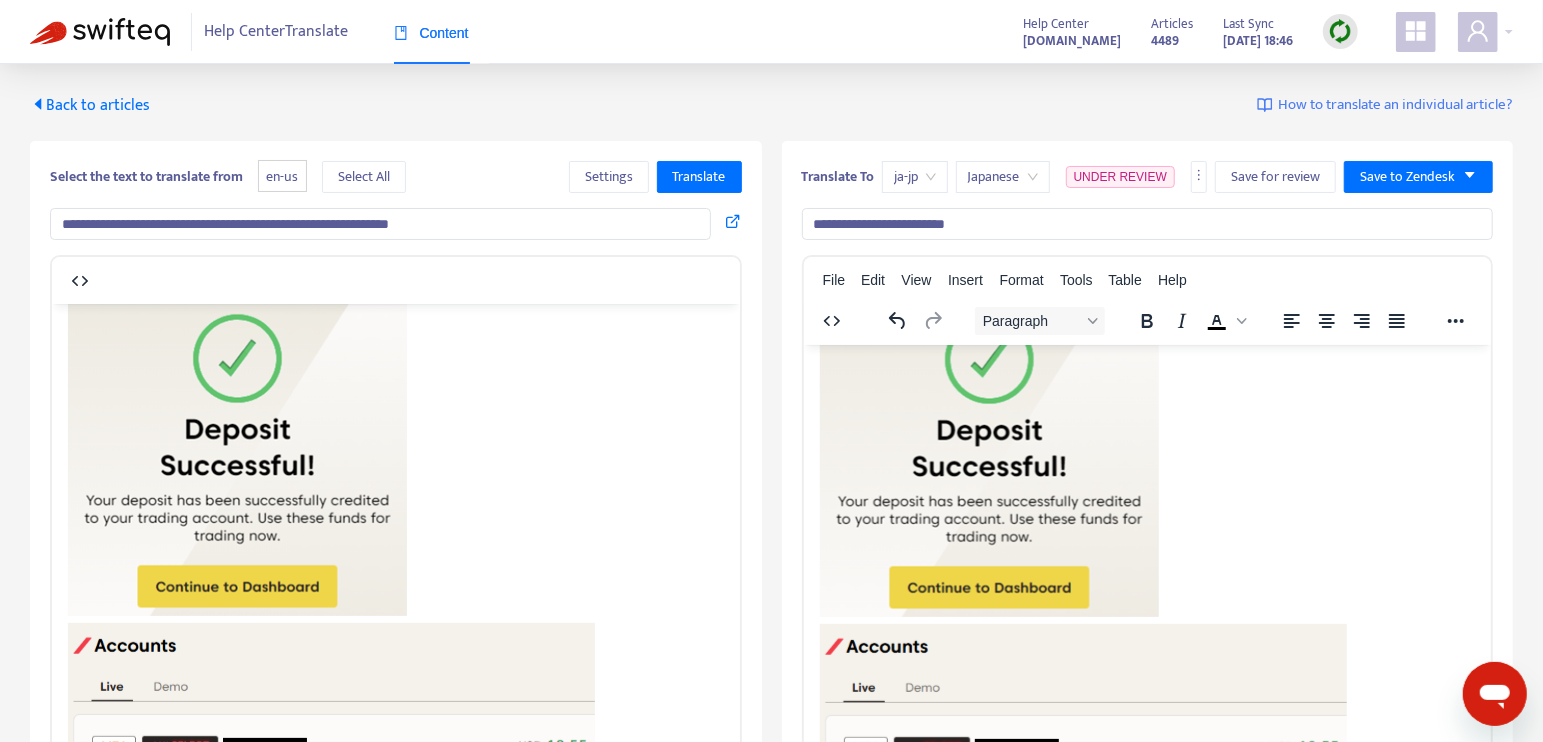 click at bounding box center [100, 32] 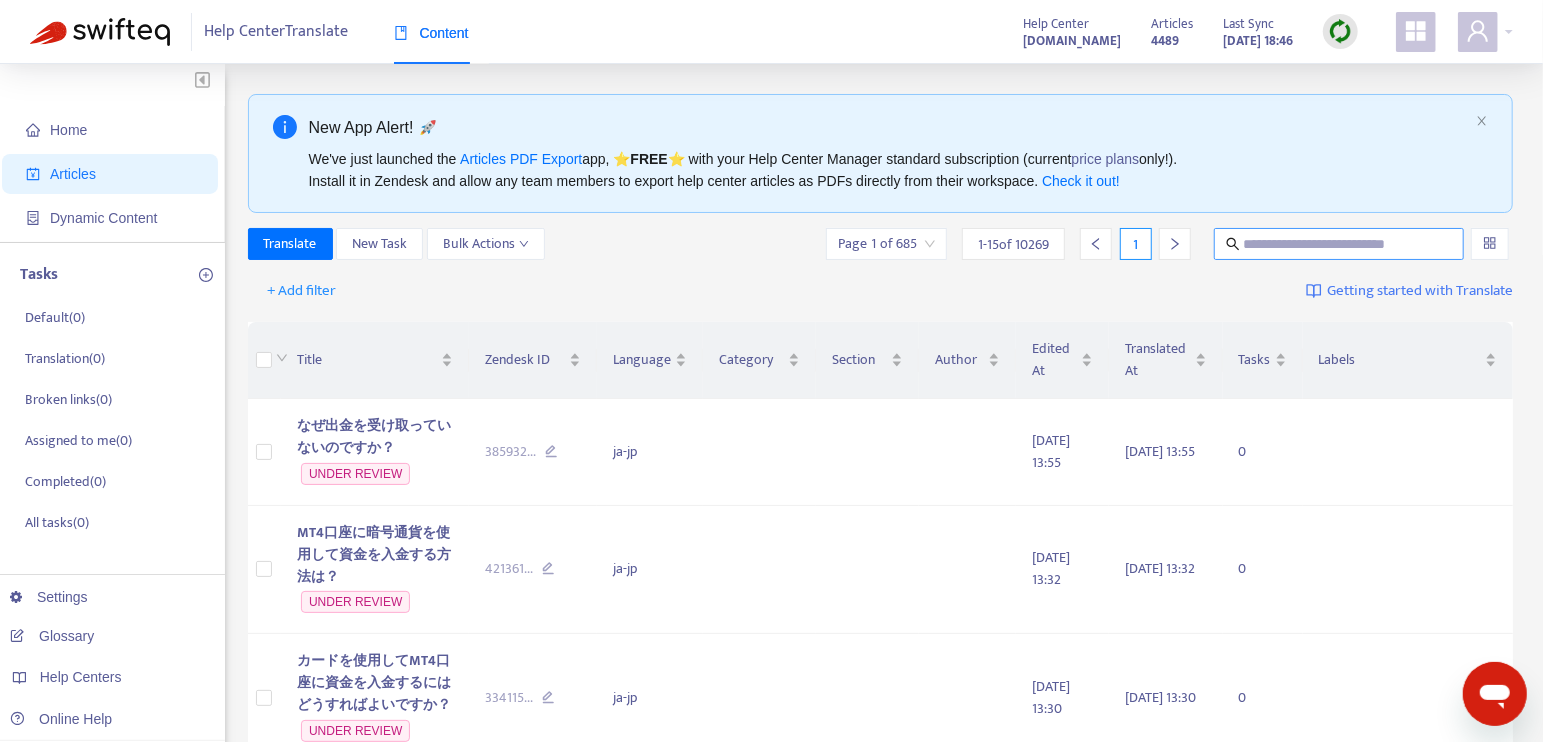 click at bounding box center (1340, 244) 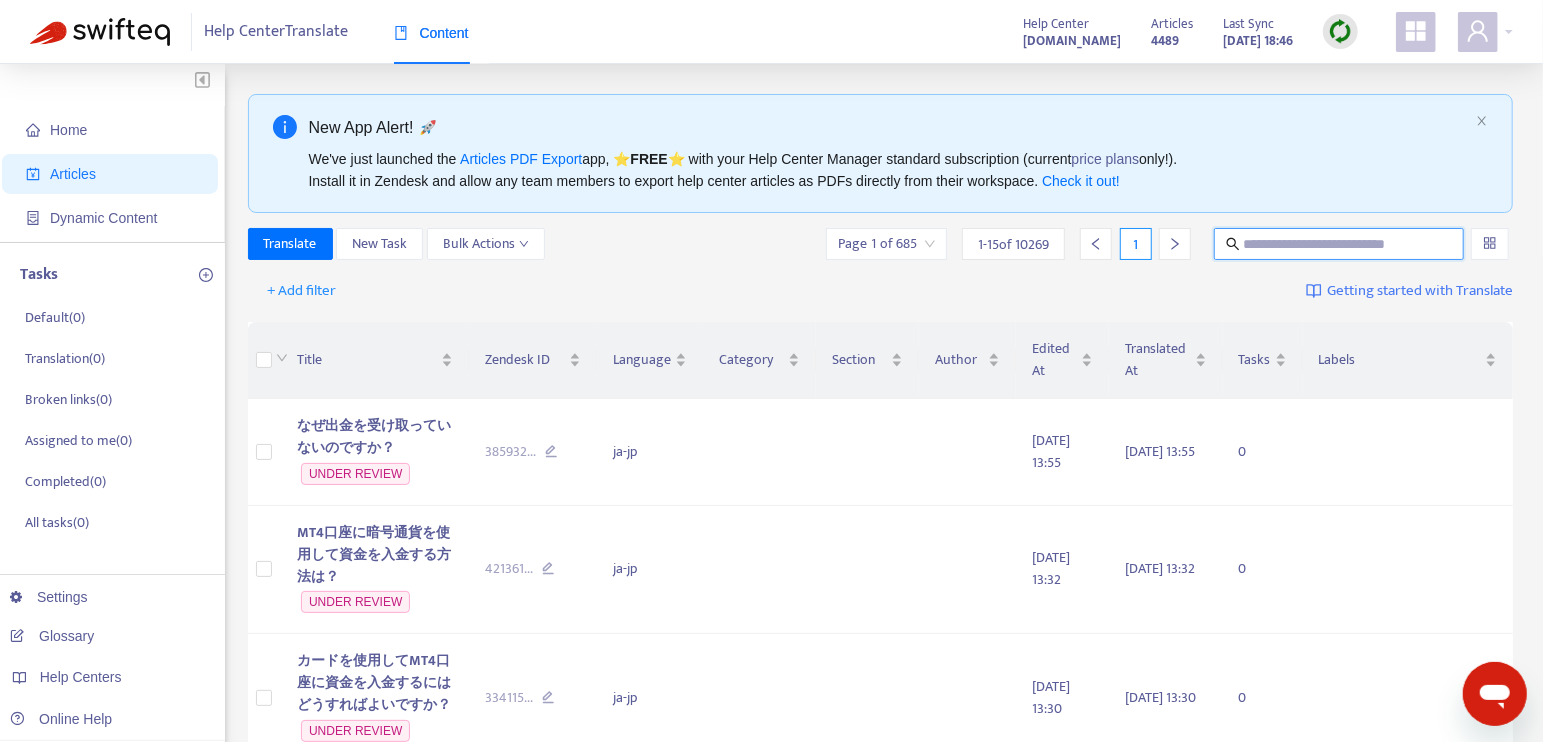 paste on "**********" 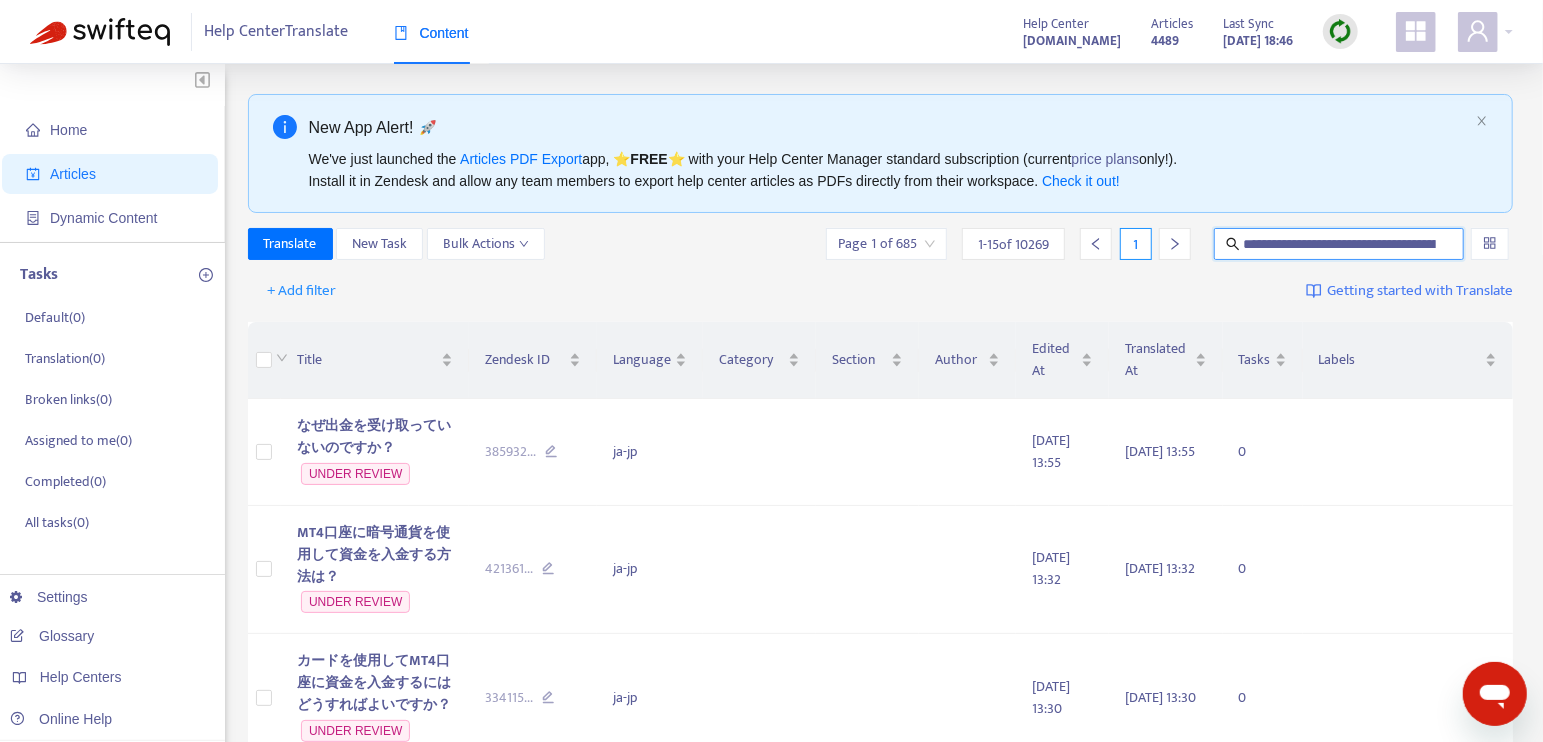 scroll, scrollTop: 0, scrollLeft: 215, axis: horizontal 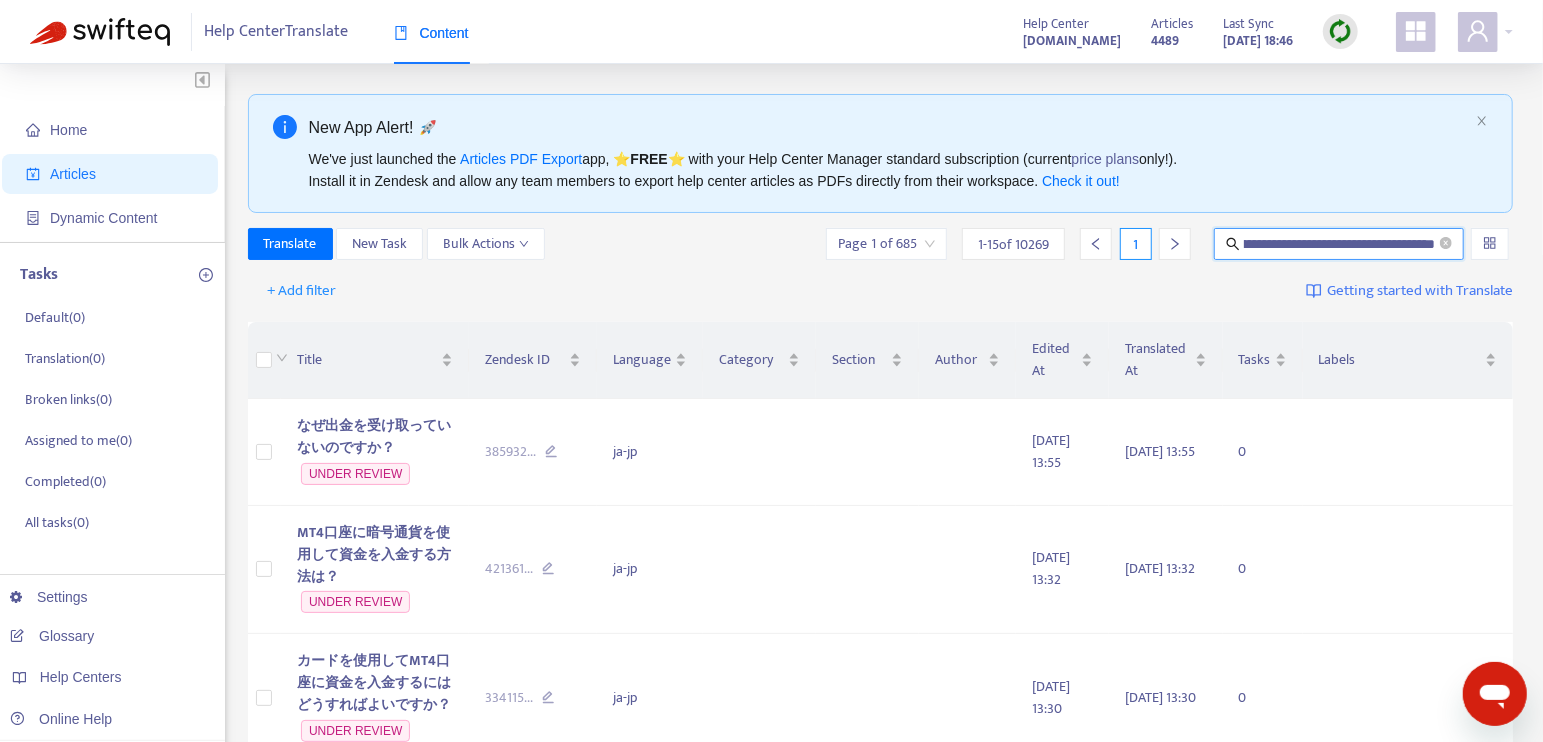 type on "**********" 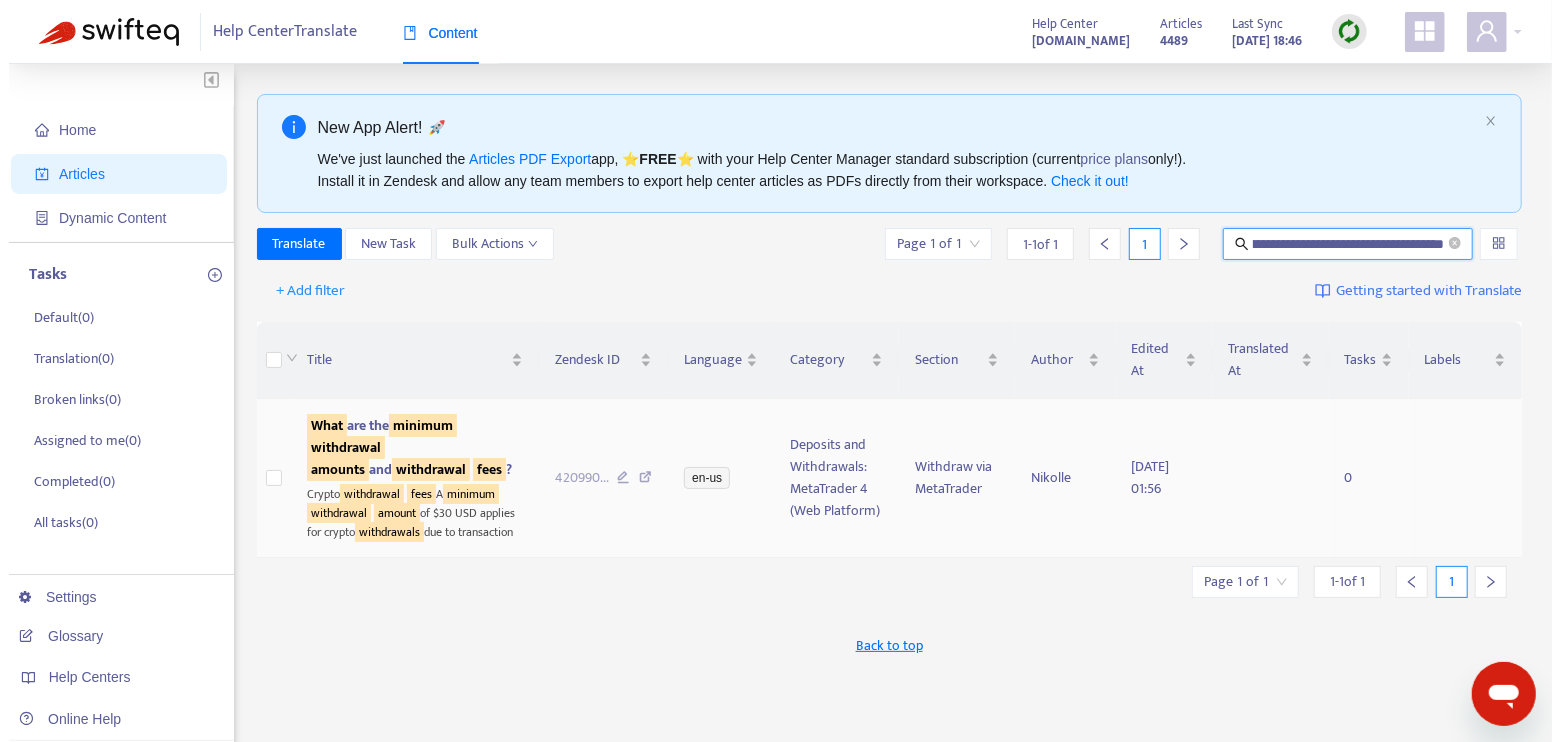 scroll, scrollTop: 0, scrollLeft: 0, axis: both 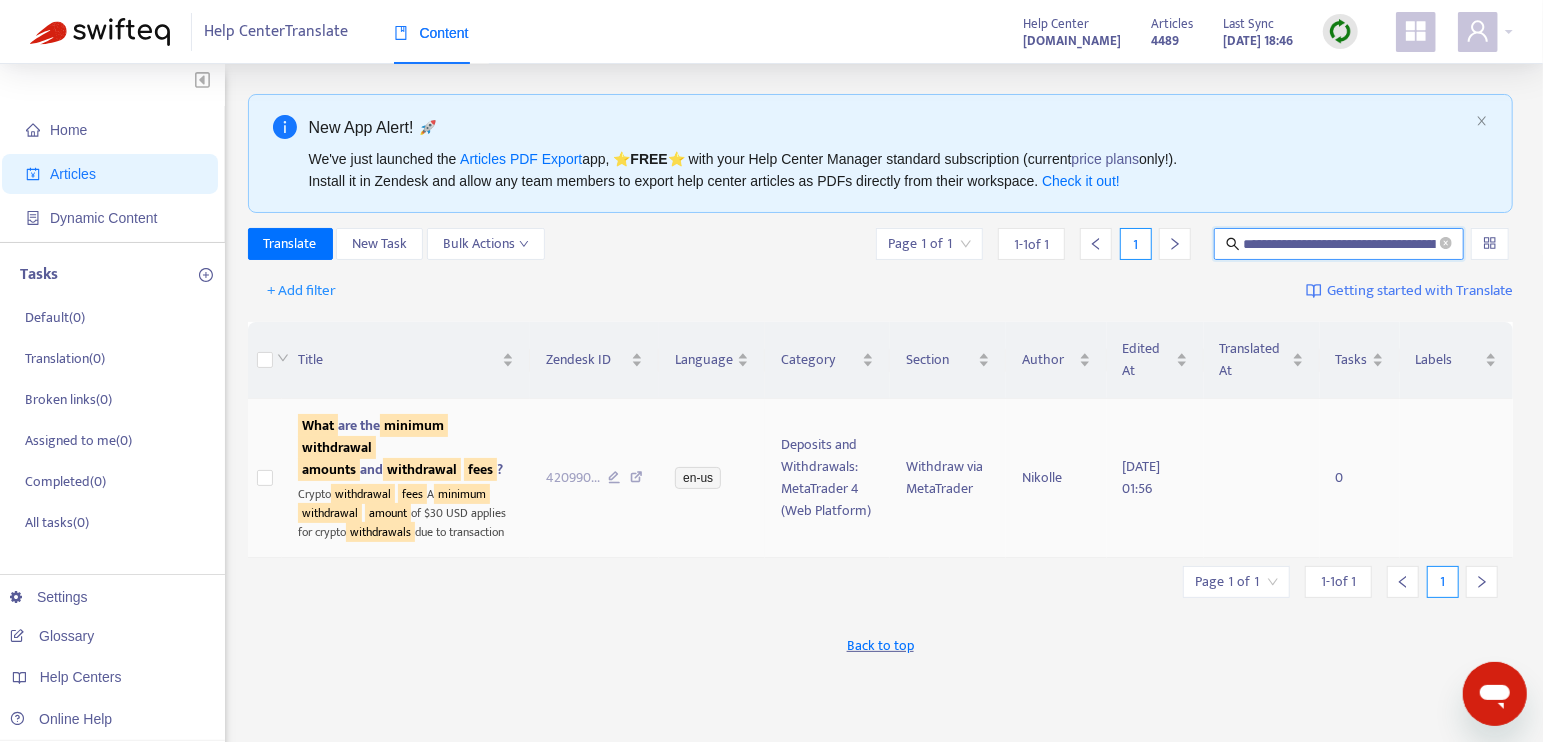 click on "withdrawal" at bounding box center [422, 469] 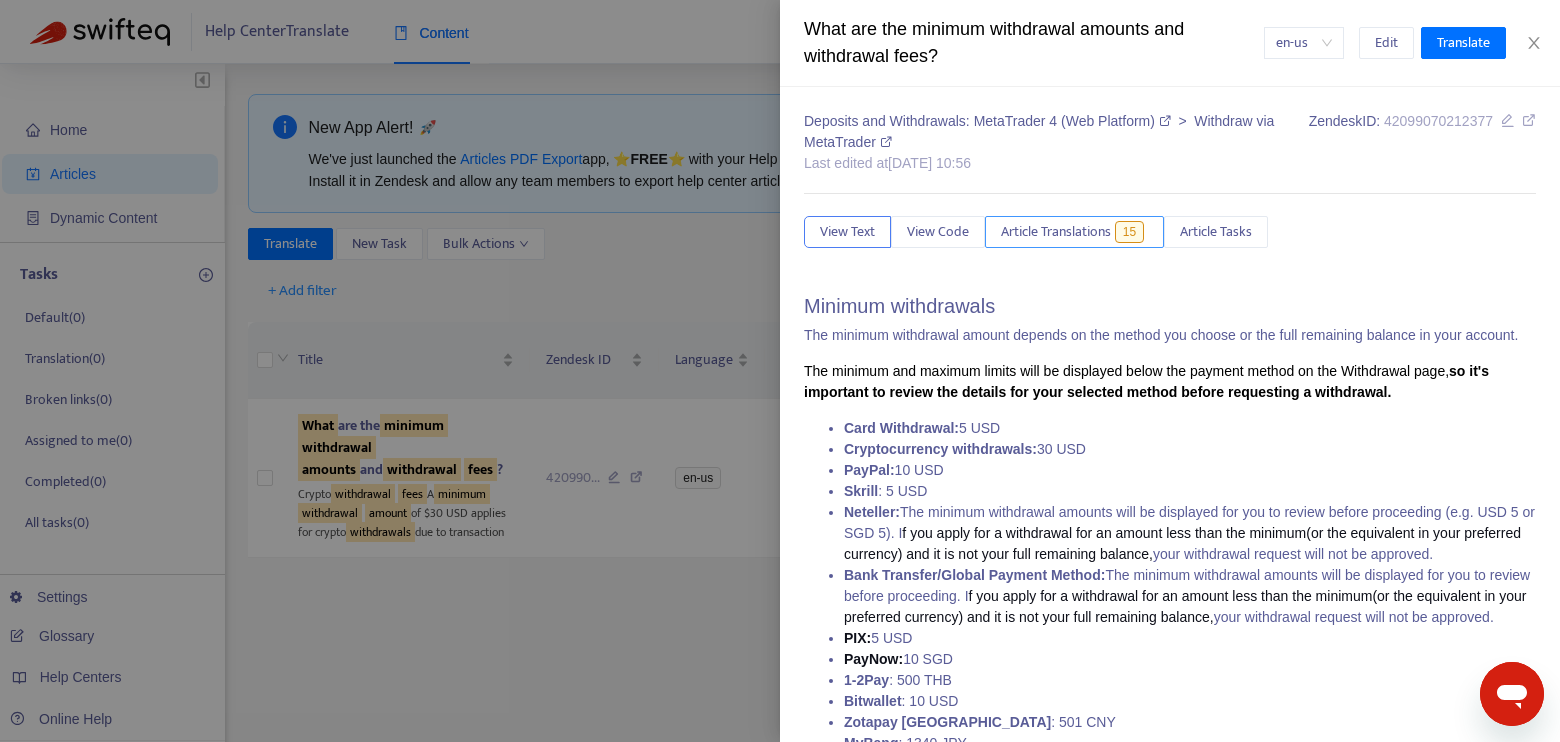 click on "Article Translations" at bounding box center [1056, 232] 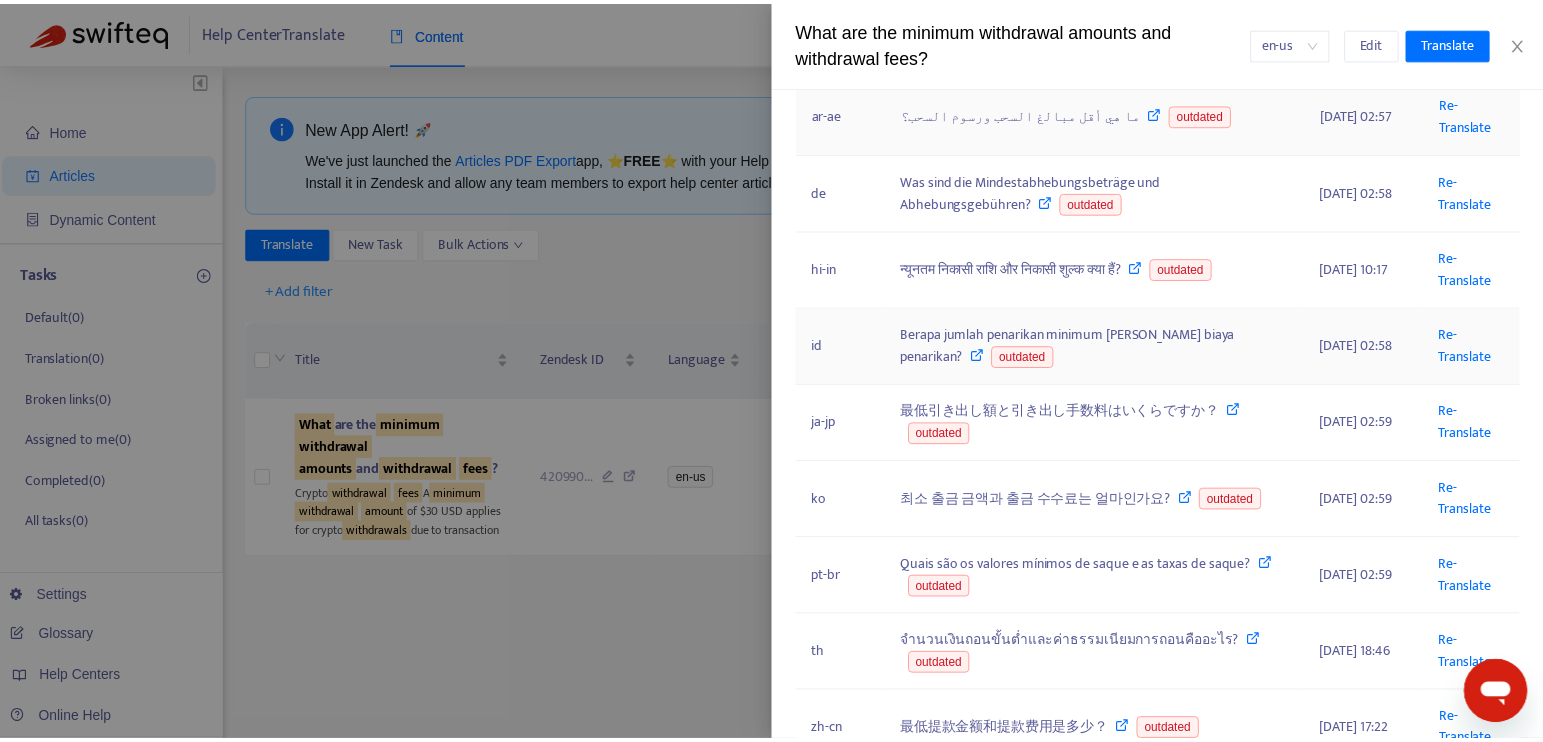 scroll, scrollTop: 444, scrollLeft: 0, axis: vertical 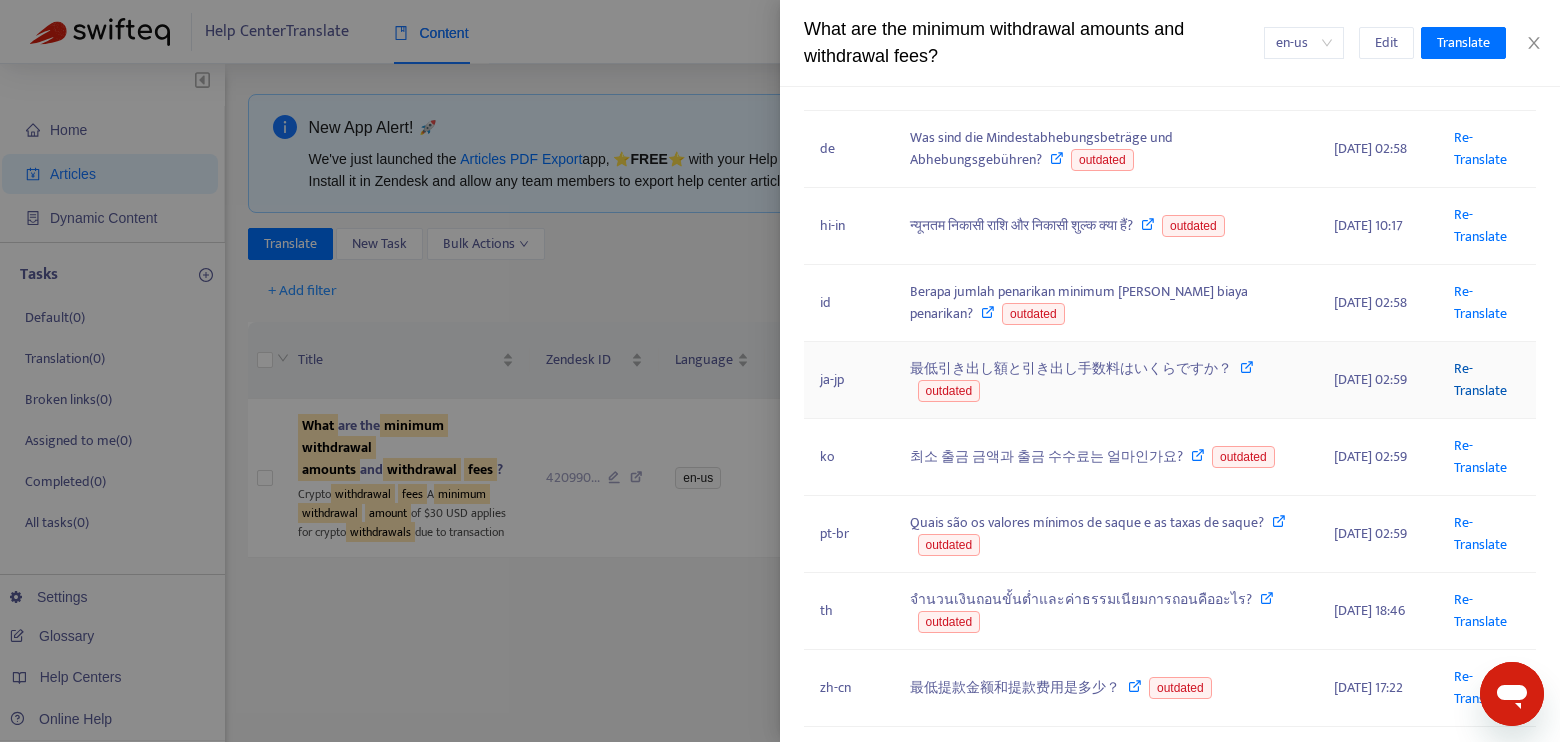 click on "Re-Translate" at bounding box center [1480, 379] 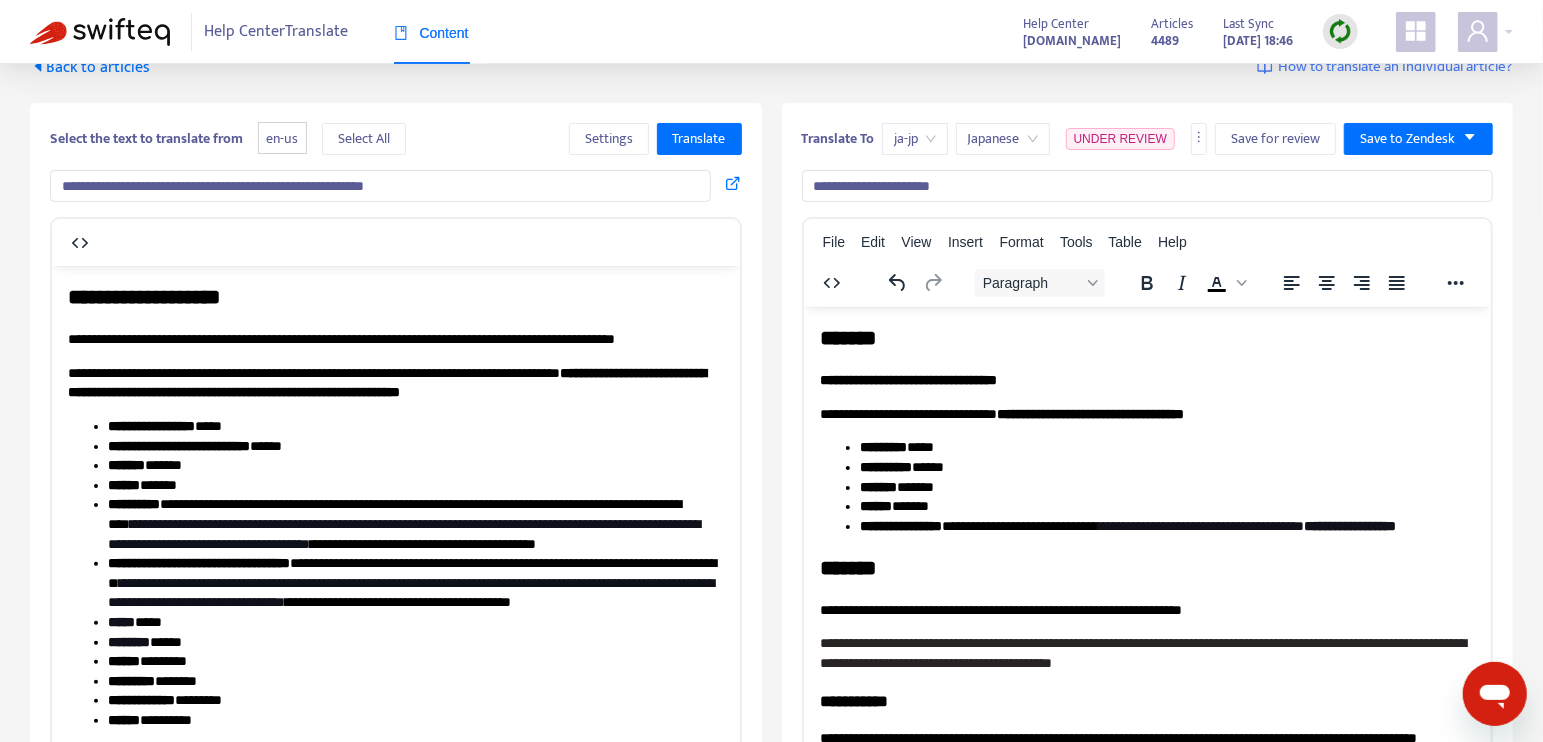 scroll, scrollTop: 0, scrollLeft: 0, axis: both 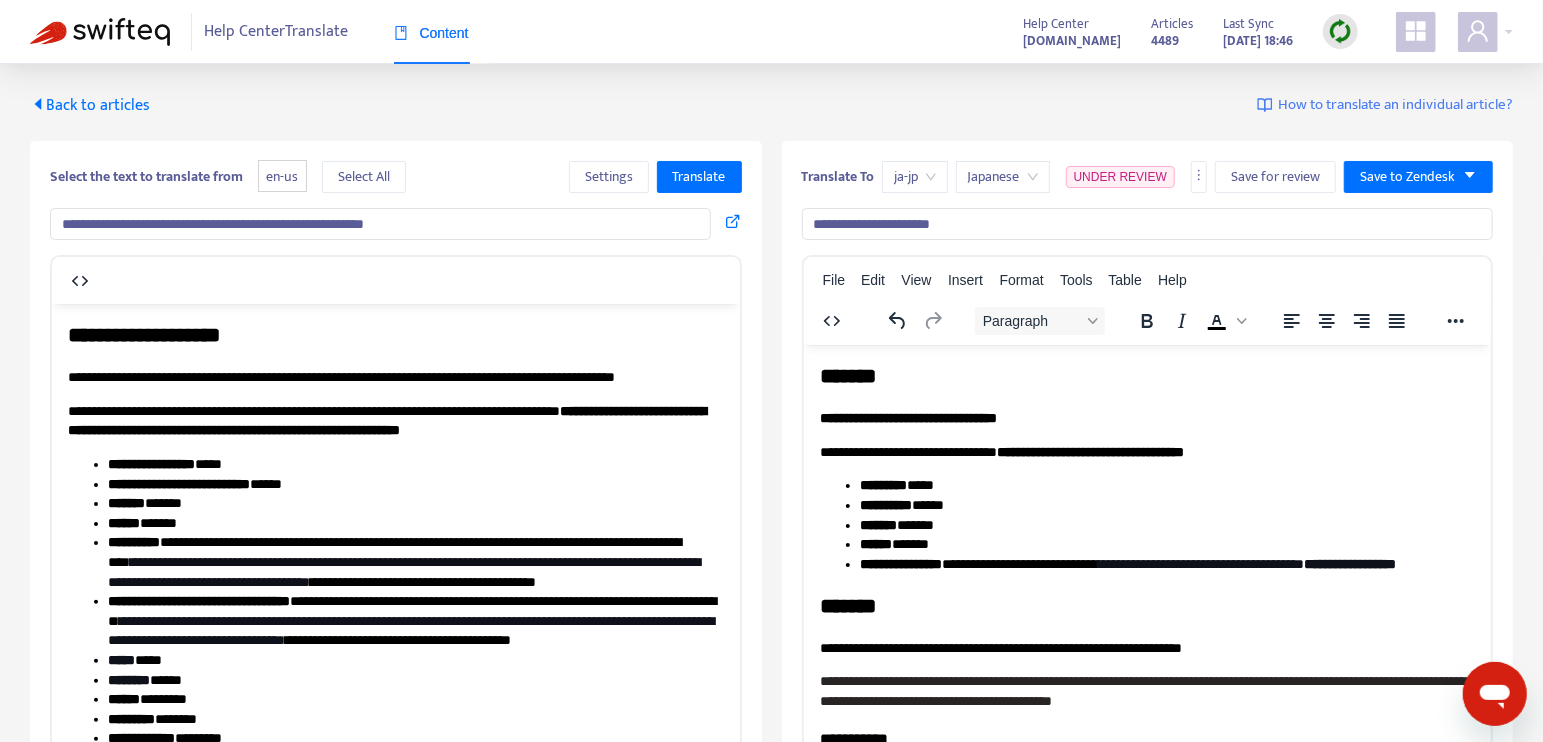 drag, startPoint x: 1028, startPoint y: 224, endPoint x: 1137, endPoint y: 222, distance: 109.01835 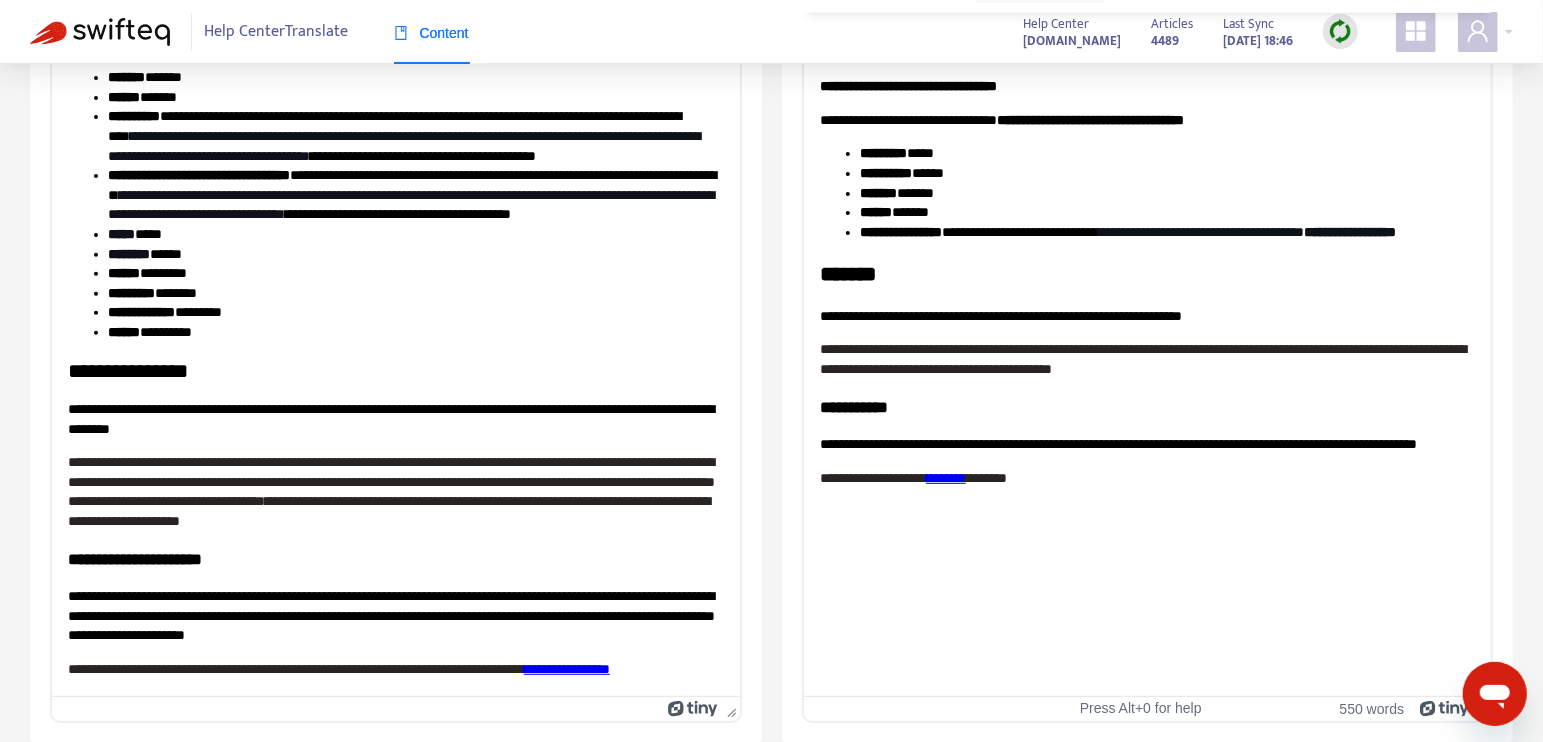 scroll, scrollTop: 208, scrollLeft: 0, axis: vertical 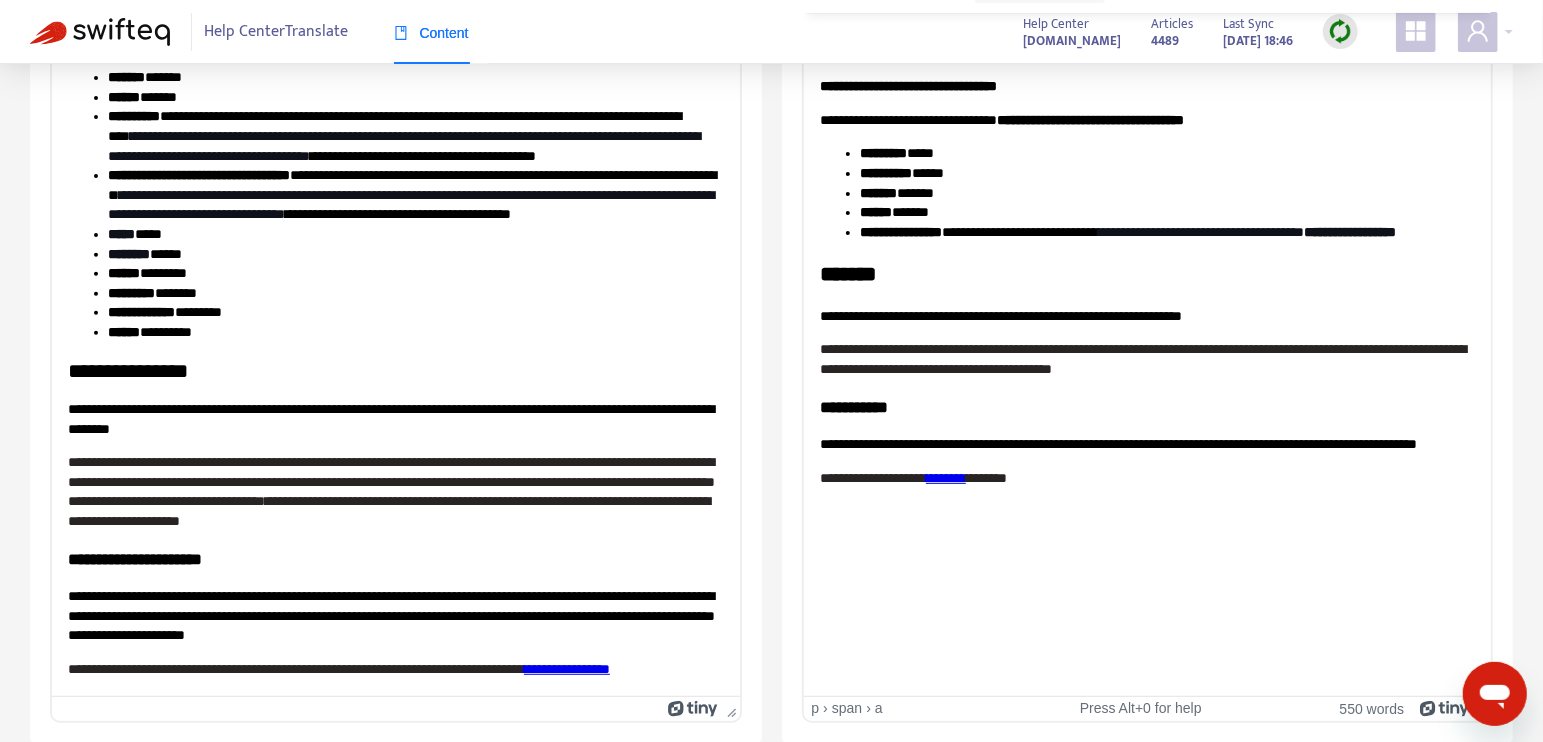 click on "********" at bounding box center (945, 477) 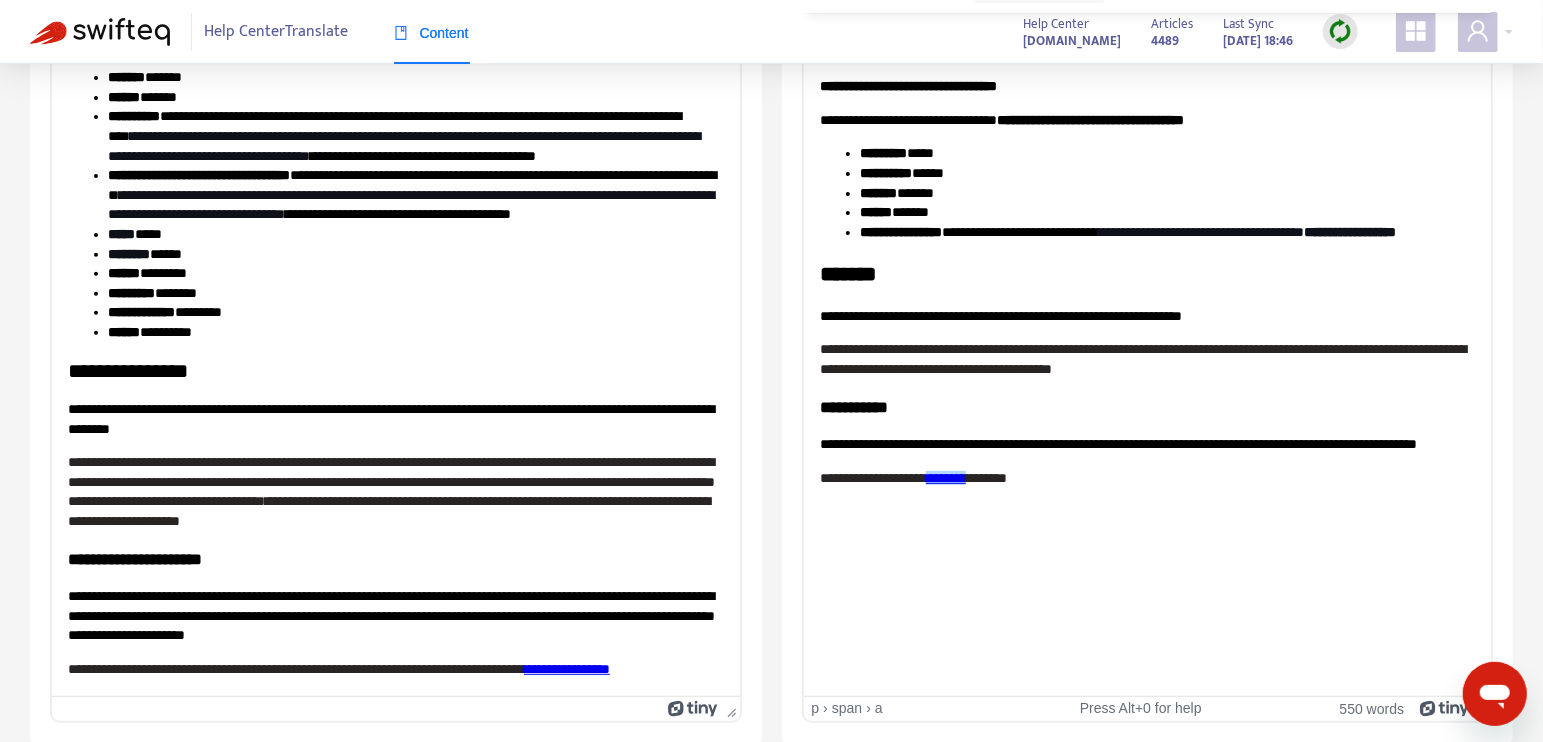 type 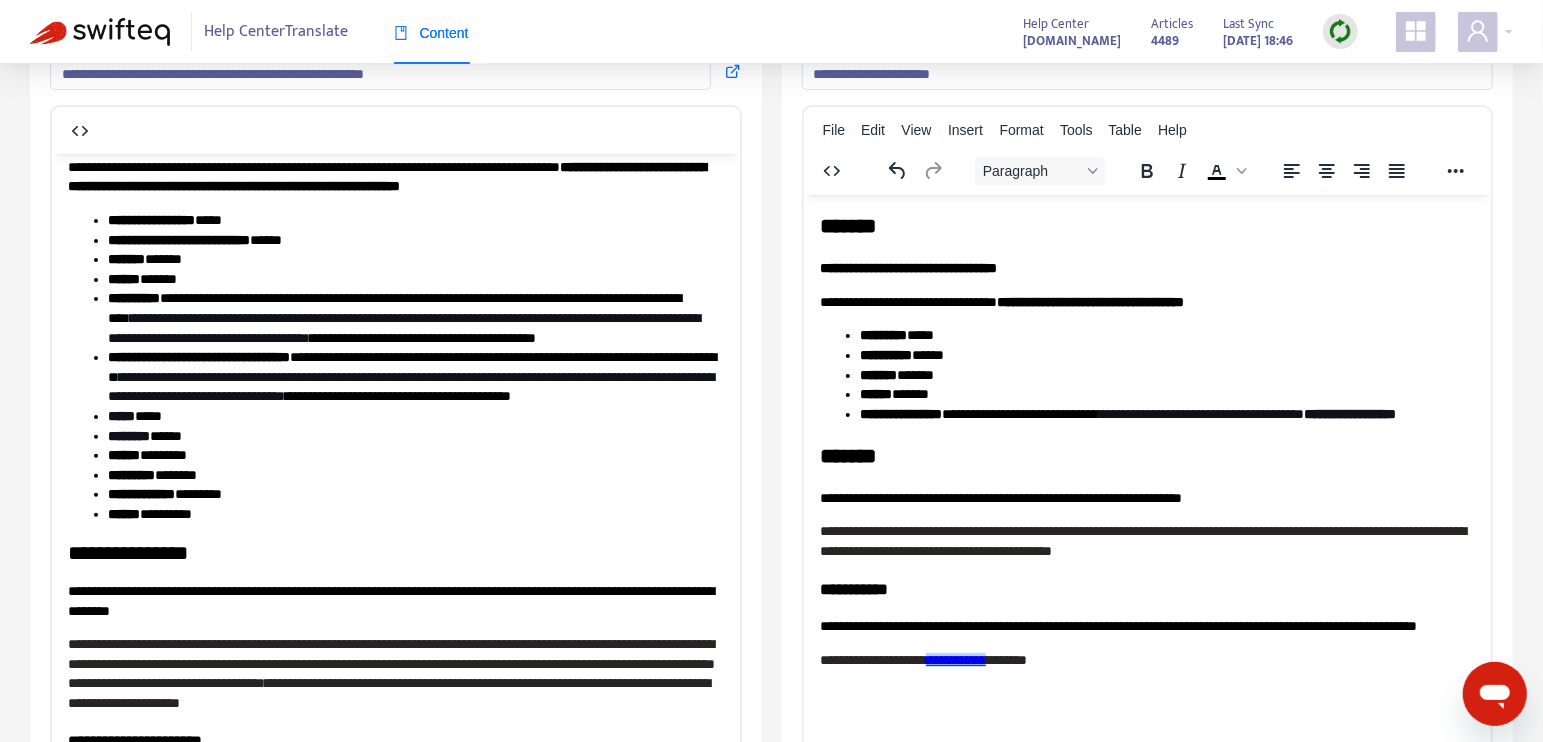 scroll, scrollTop: 110, scrollLeft: 0, axis: vertical 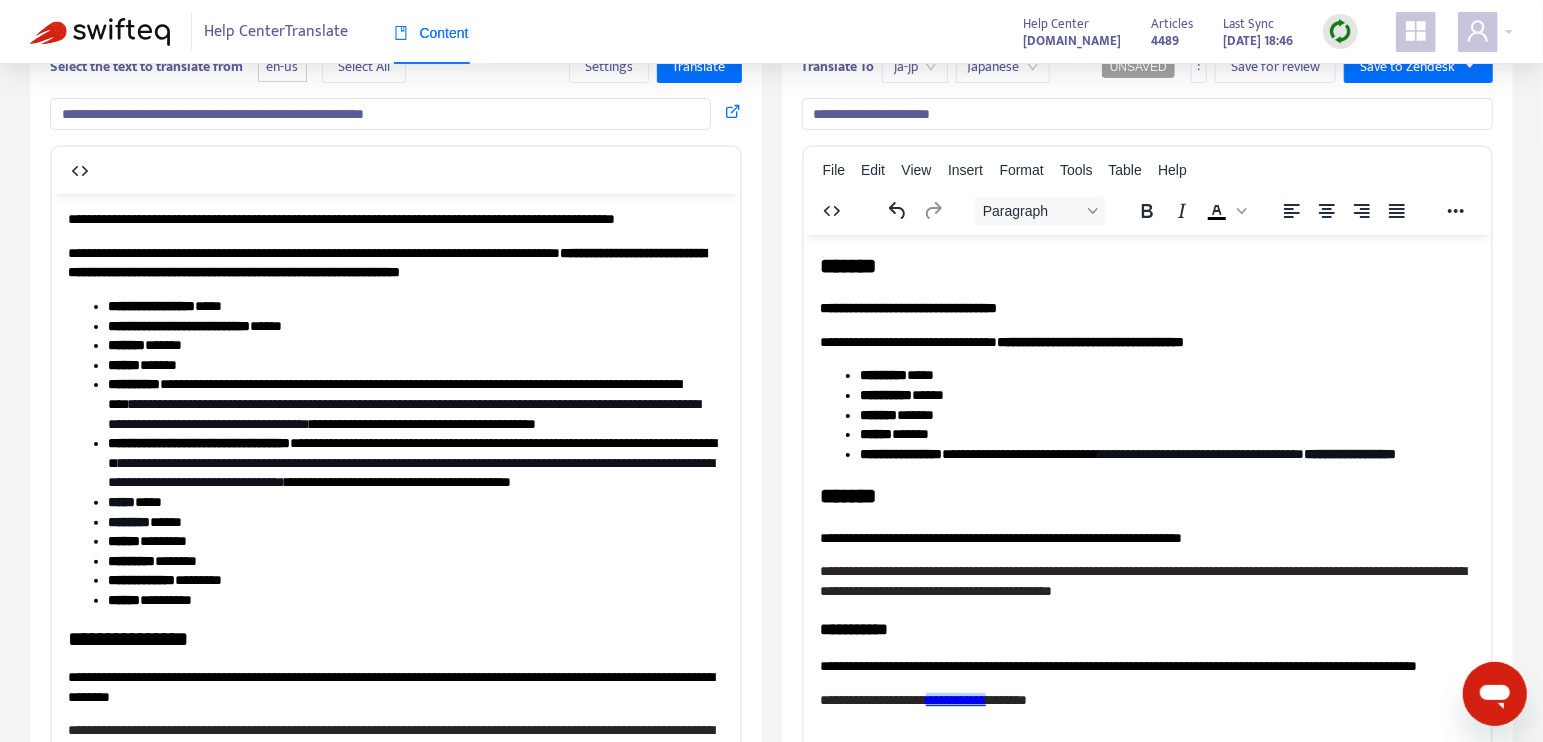 drag, startPoint x: 251, startPoint y: 519, endPoint x: 86, endPoint y: 342, distance: 241.97934 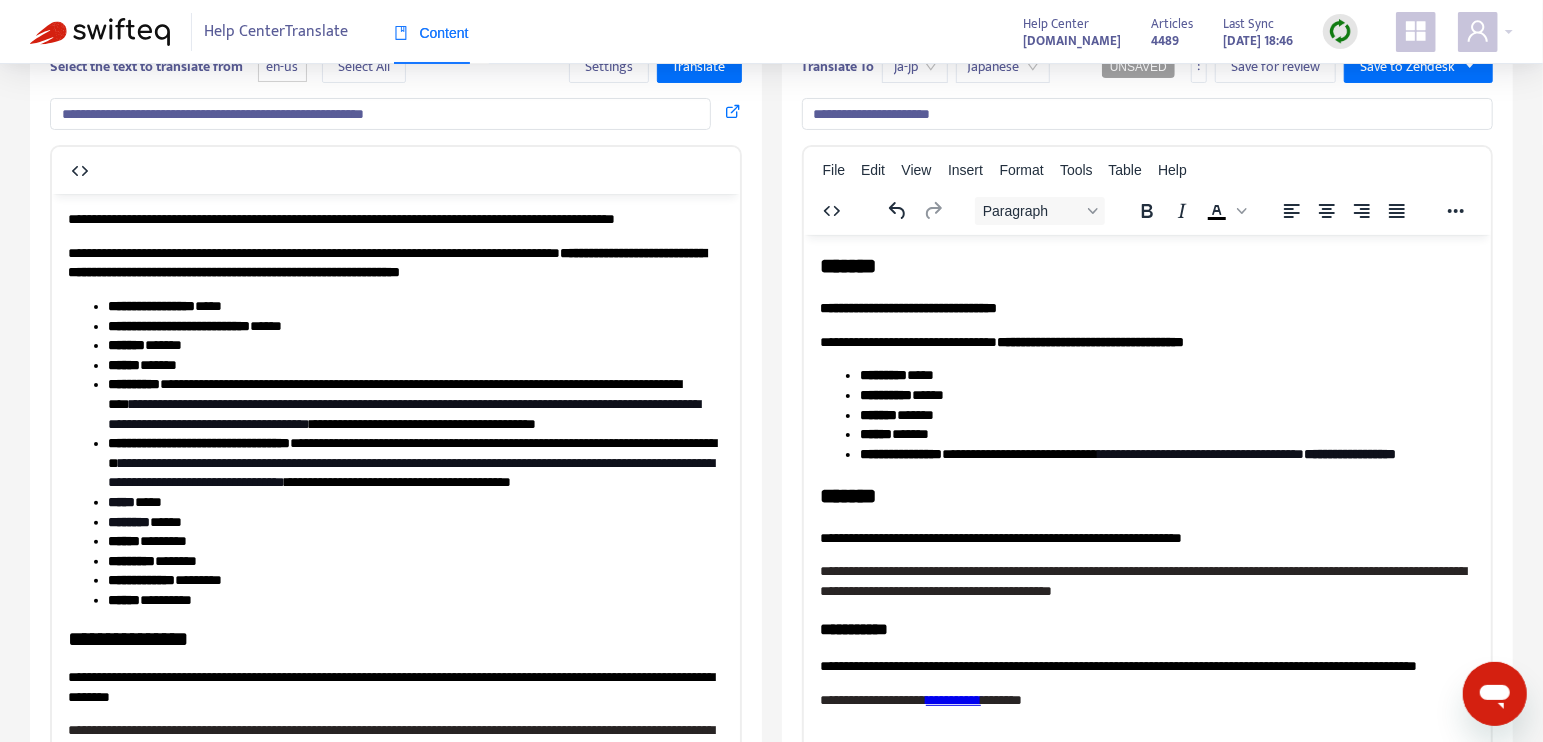 click on "****** *******" at bounding box center [1167, 434] 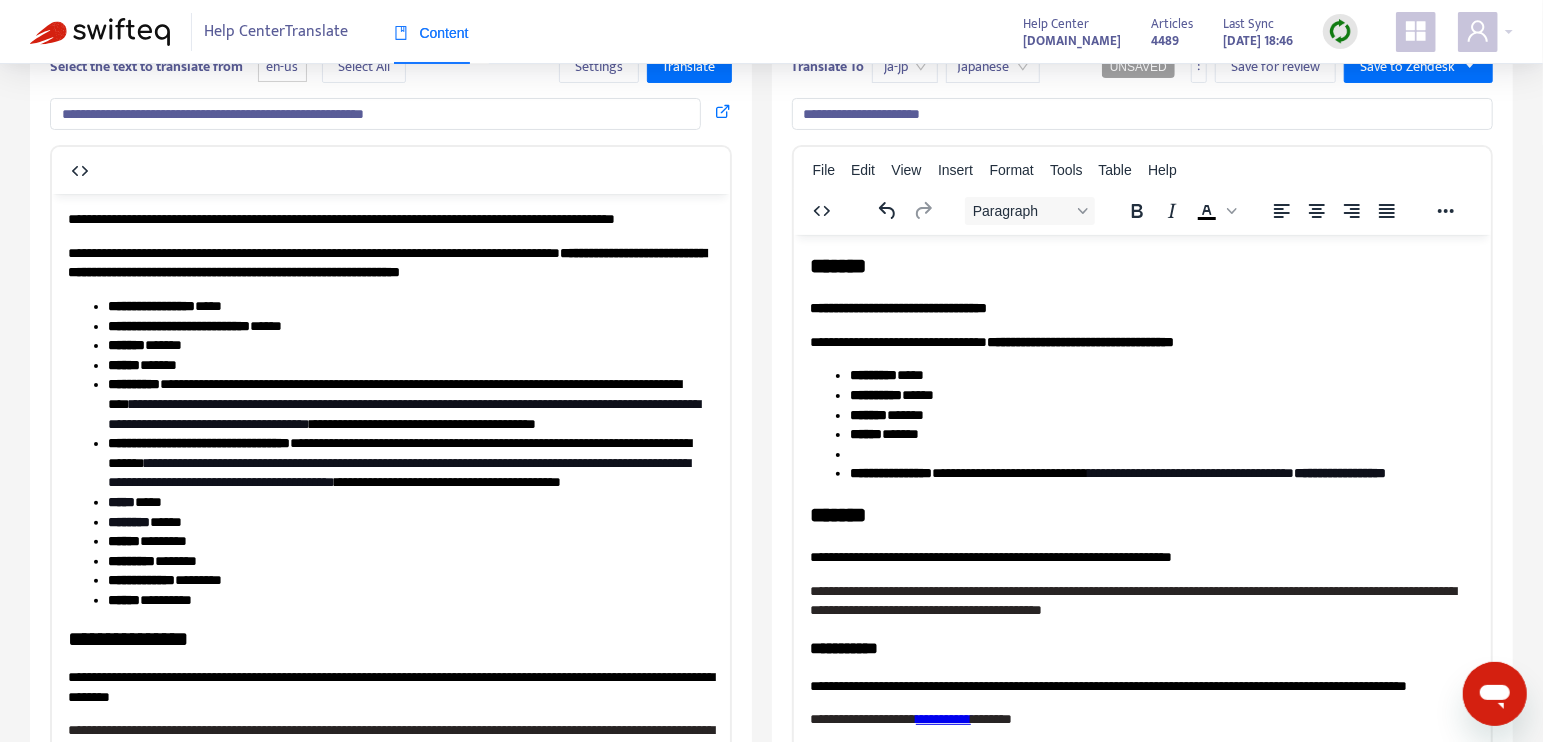 click on "*********" at bounding box center [133, 383] 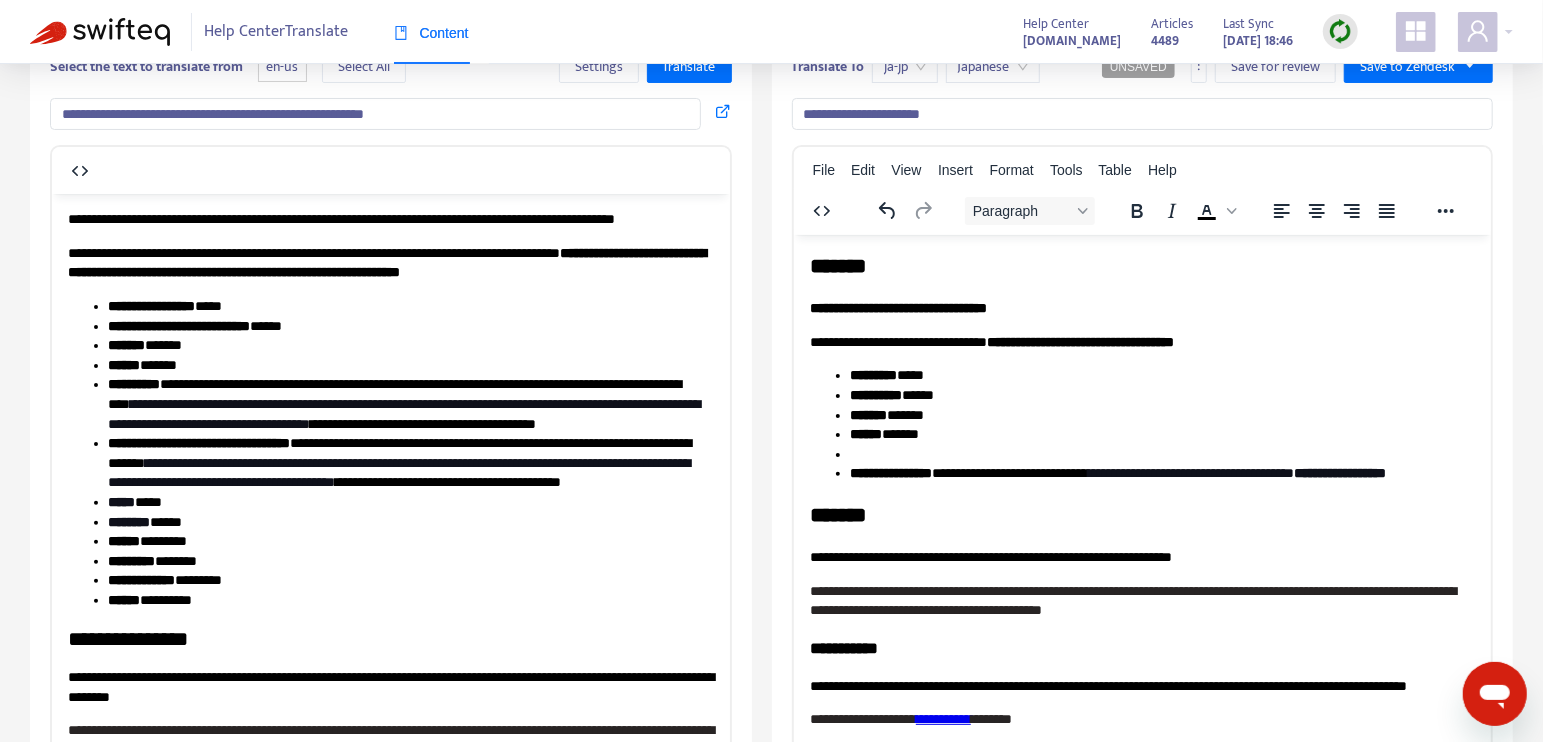 drag, startPoint x: 106, startPoint y: 418, endPoint x: 163, endPoint y: 421, distance: 57.07889 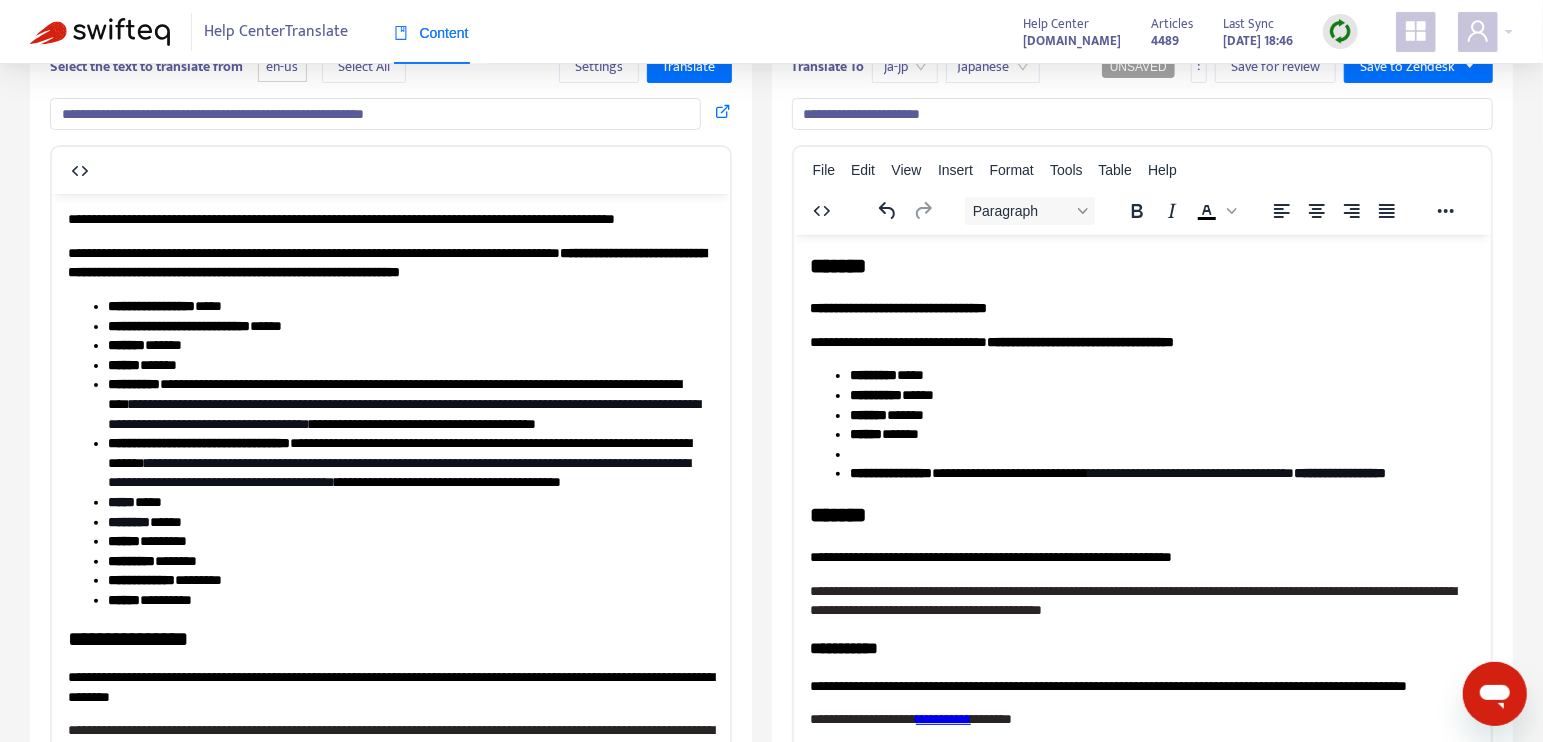 click at bounding box center (1162, 454) 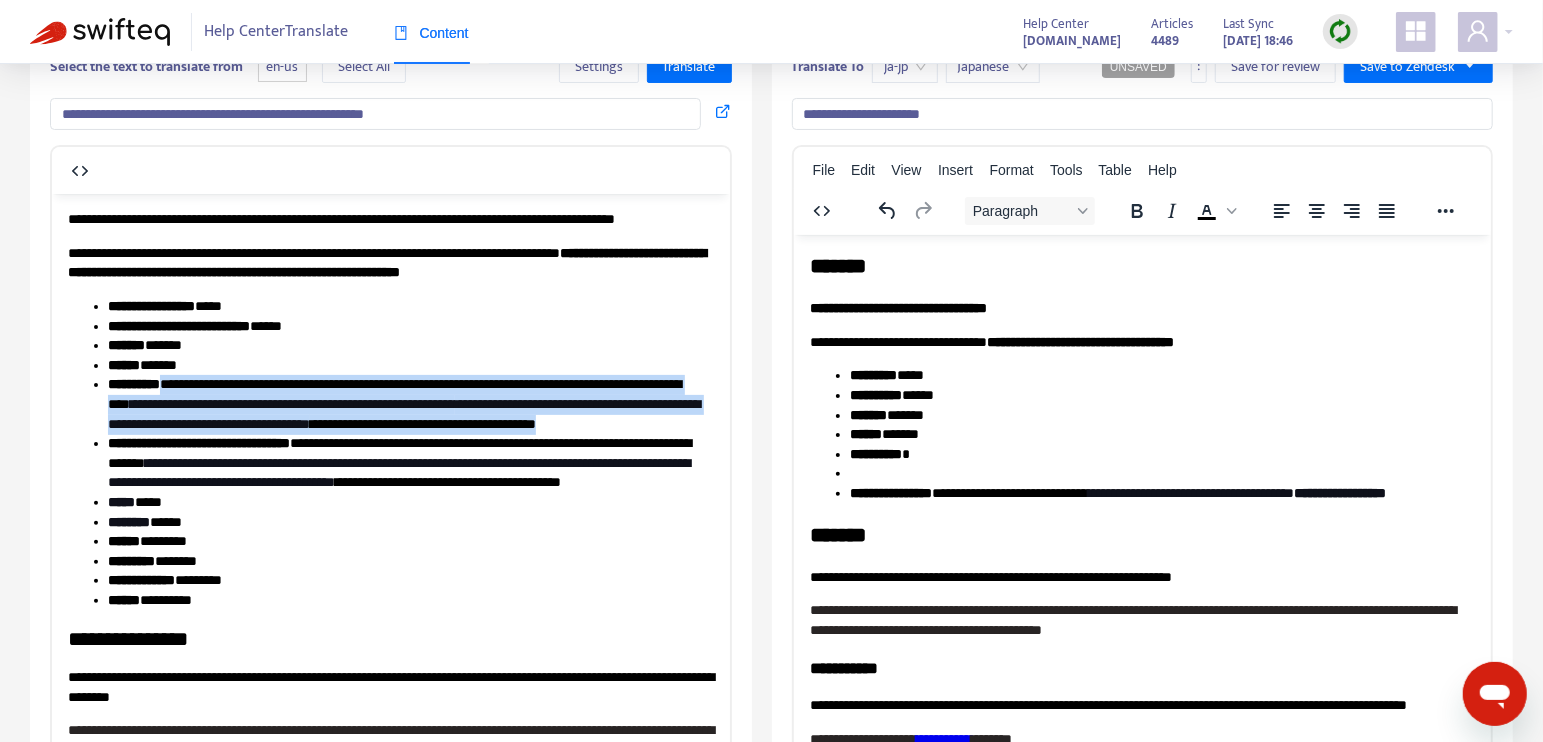 drag, startPoint x: 402, startPoint y: 478, endPoint x: 171, endPoint y: 419, distance: 238.4156 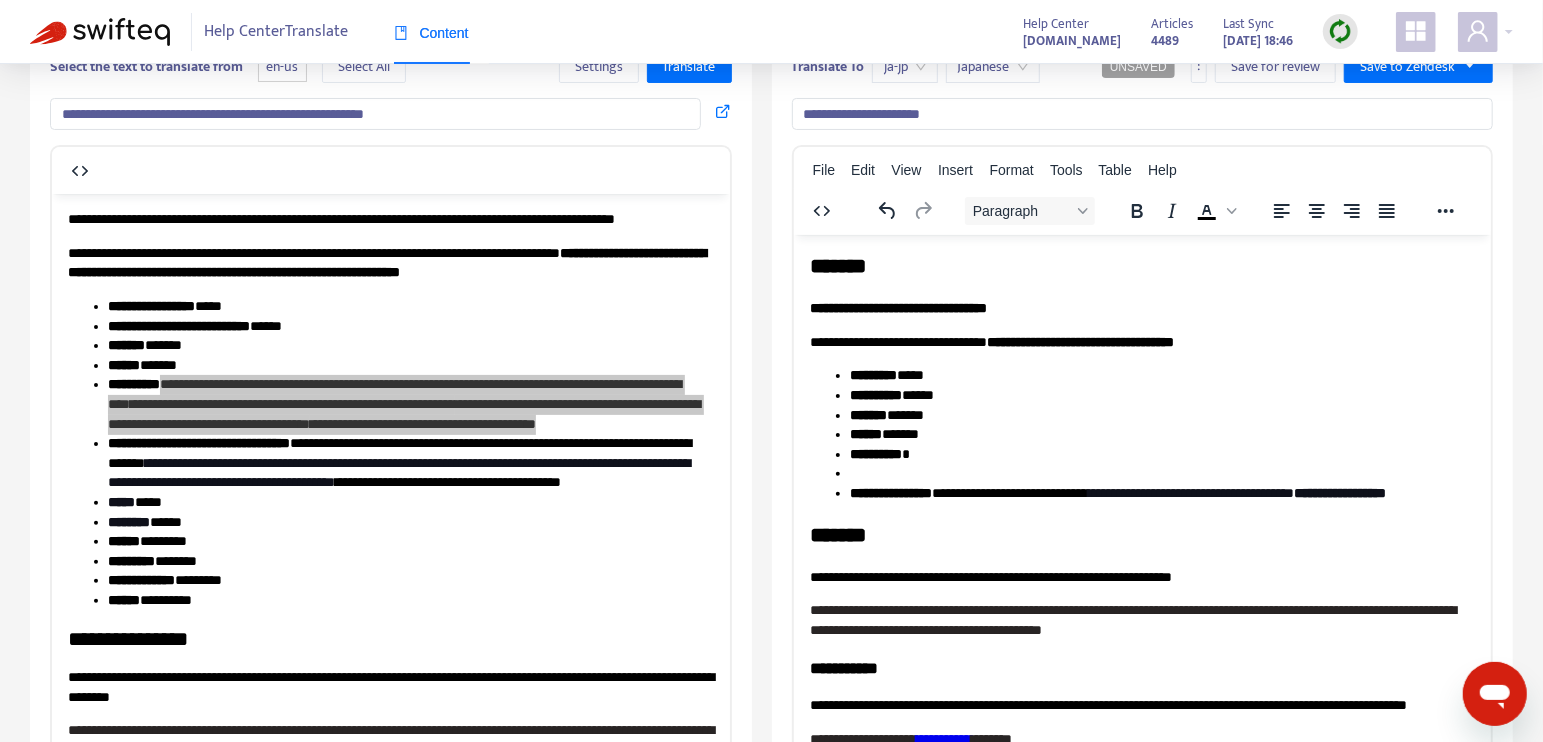 click on "********* *" at bounding box center [1162, 454] 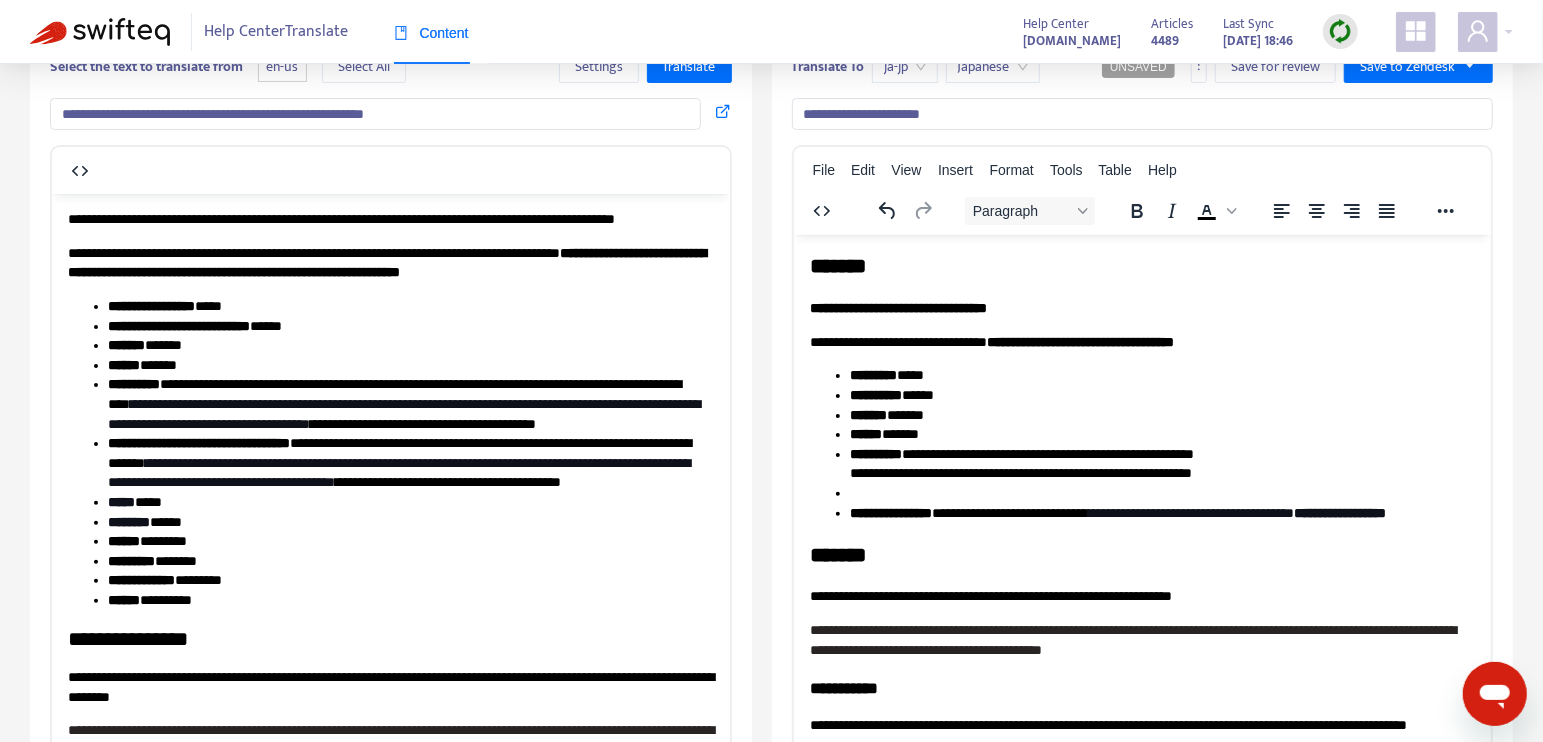 click on "**********" at bounding box center [1021, 463] 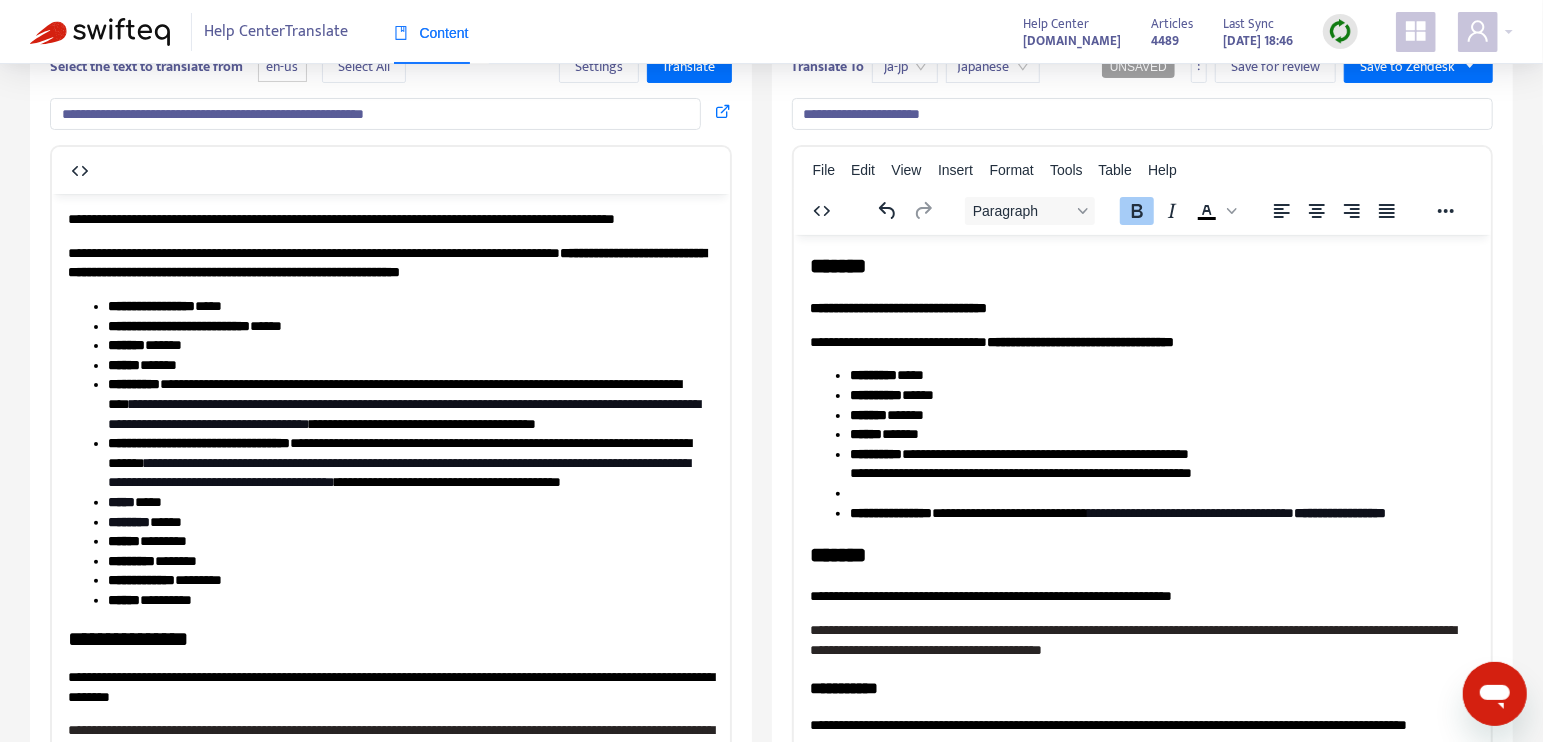 click on "**********" at bounding box center (1162, 463) 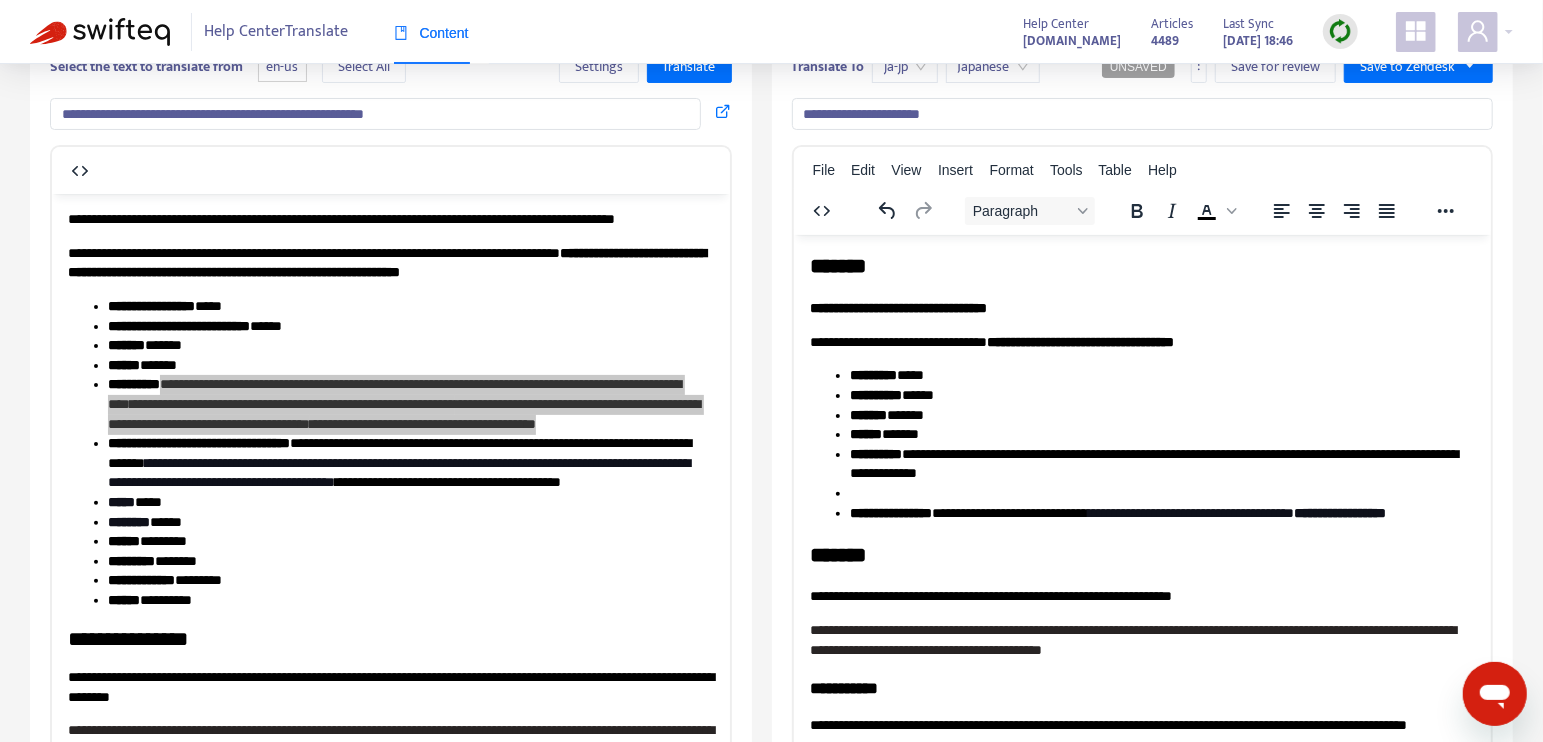 click on "**********" at bounding box center [1162, 513] 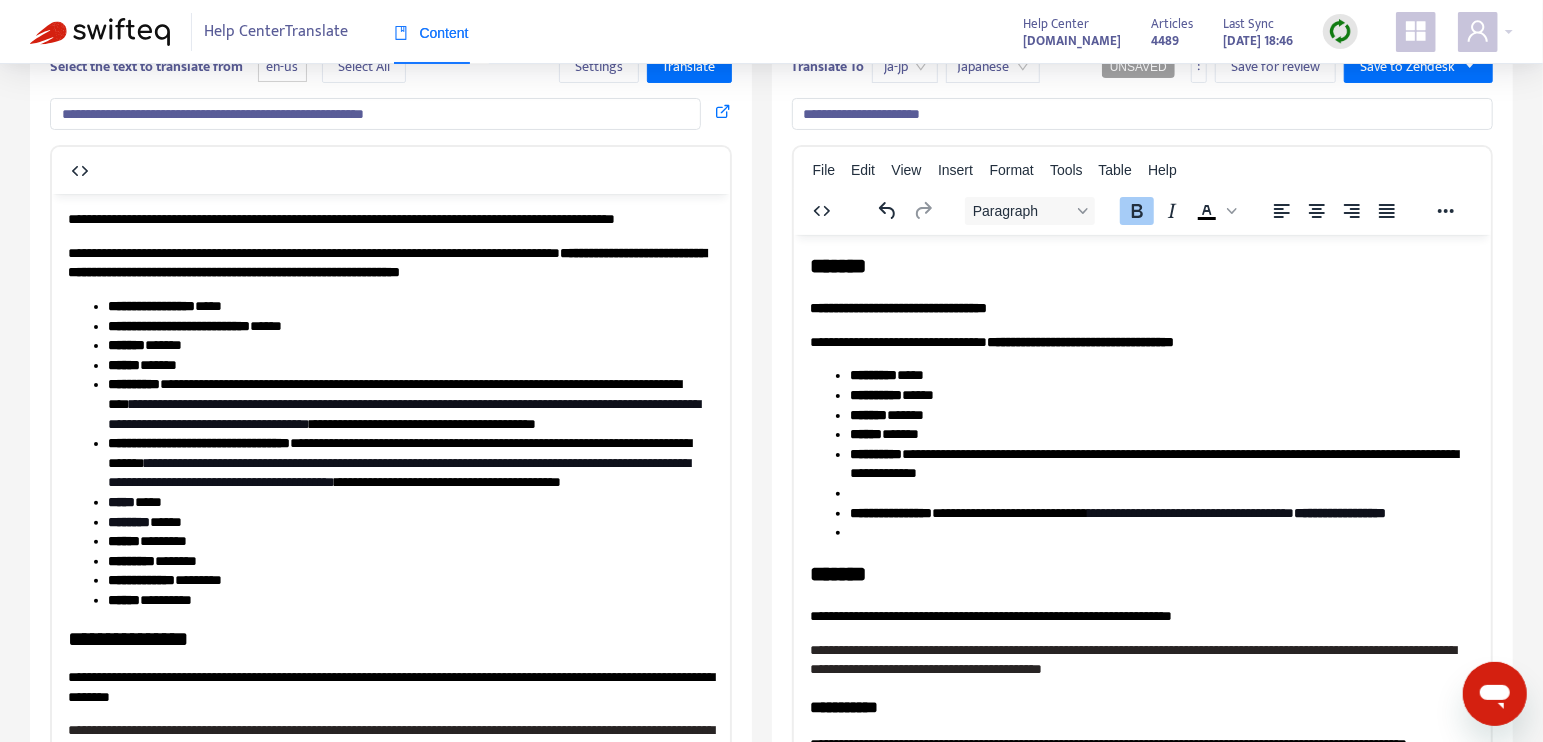 click at bounding box center [1162, 493] 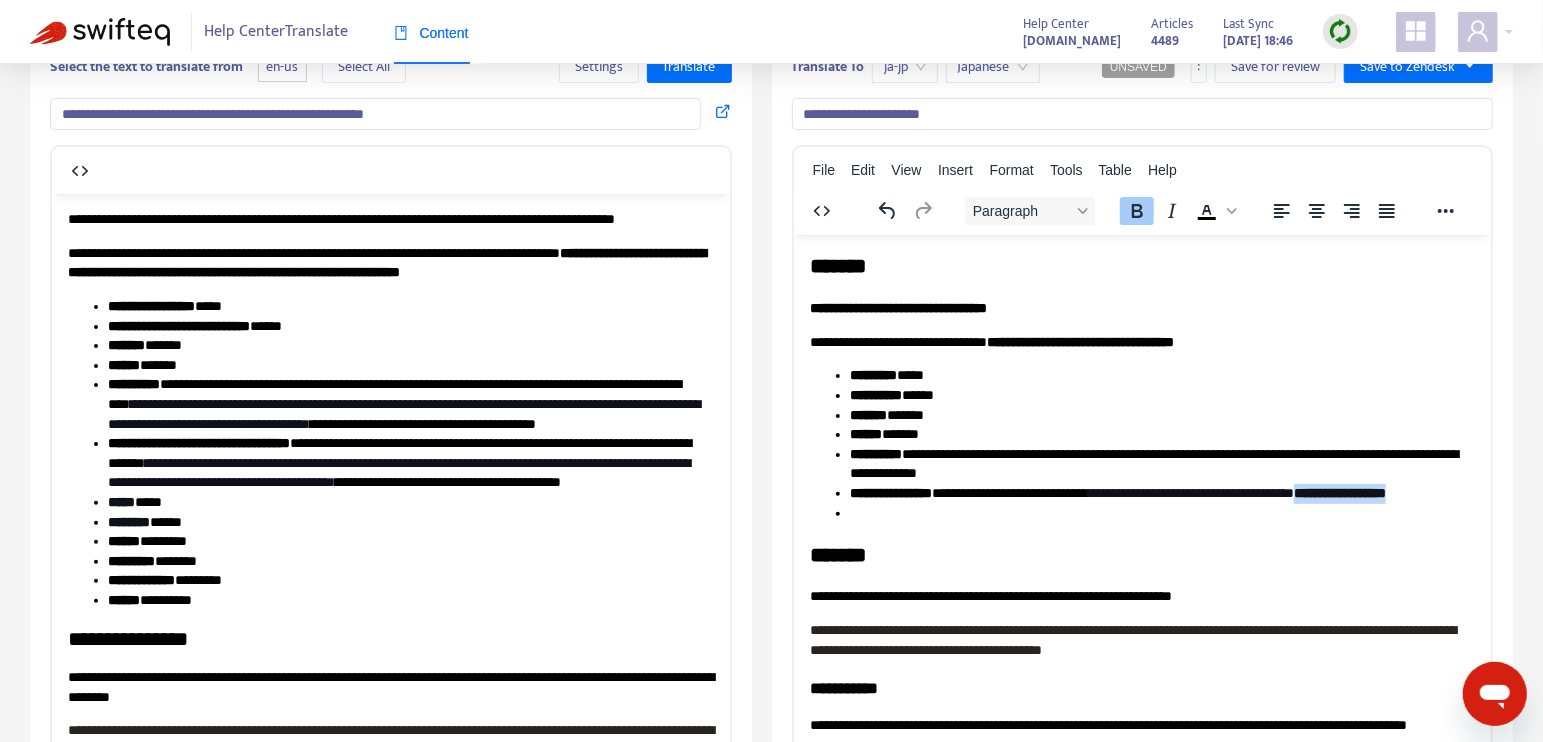 drag, startPoint x: 1108, startPoint y: 569, endPoint x: 836, endPoint y: 569, distance: 272 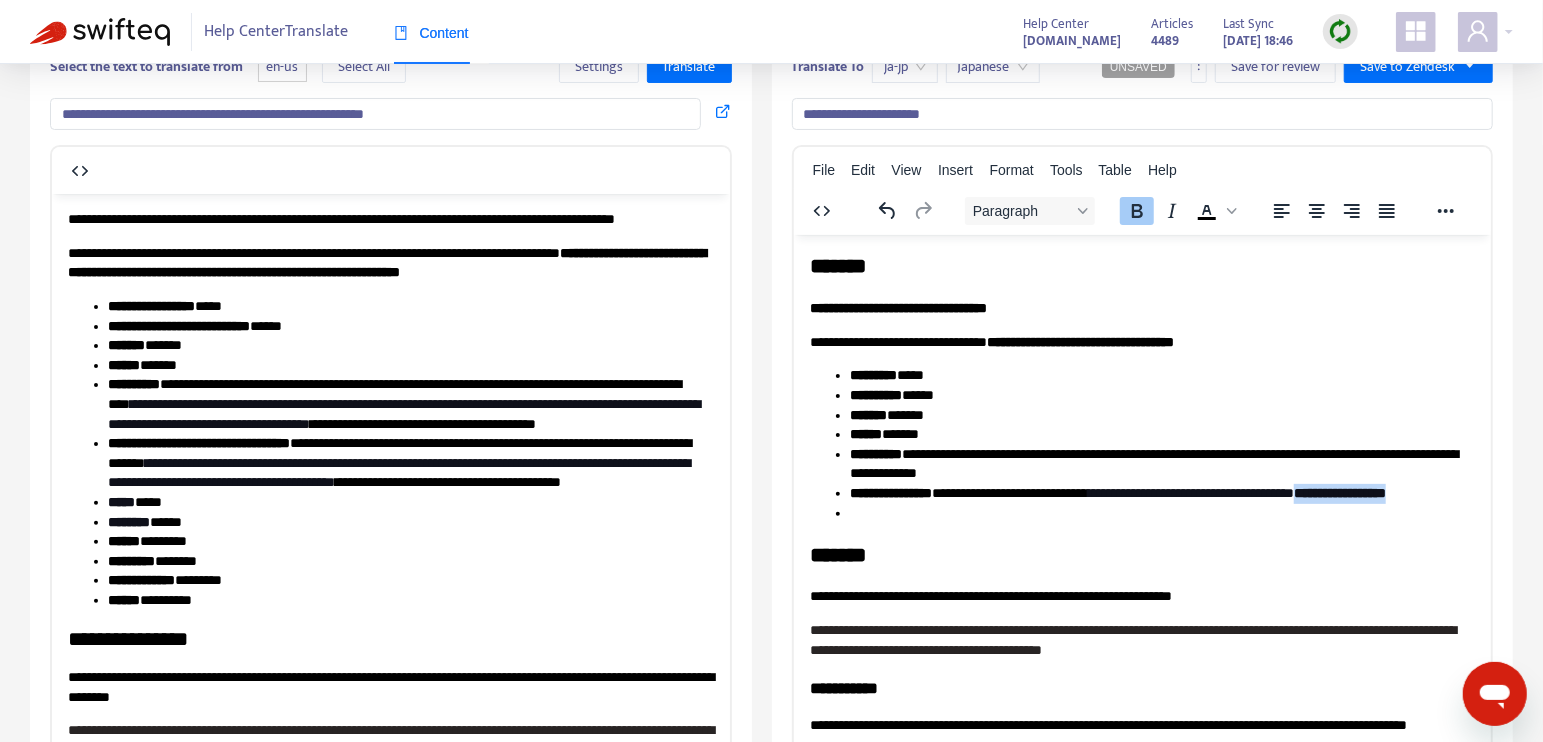 click on "**********" at bounding box center [1142, 443] 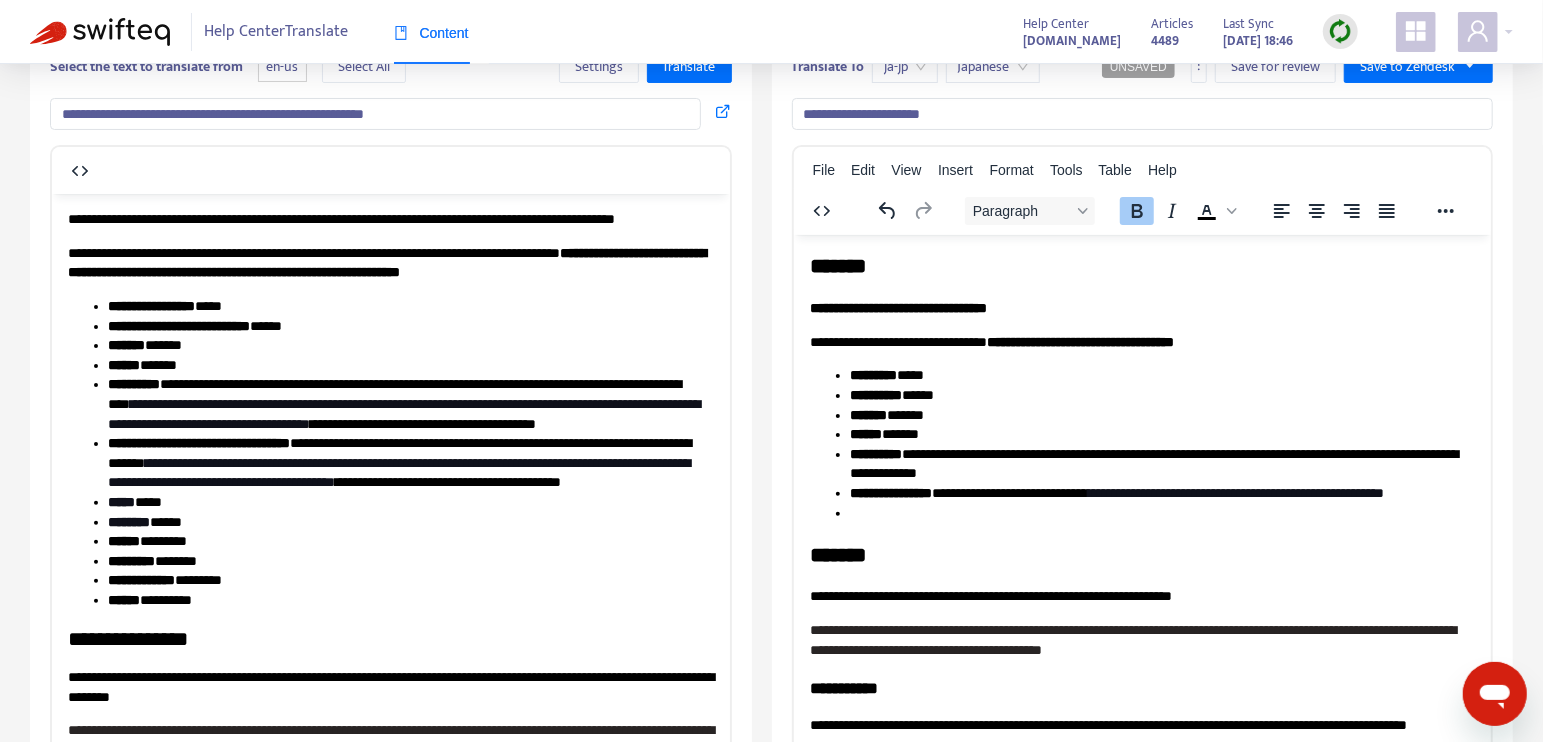 click at bounding box center (1162, 513) 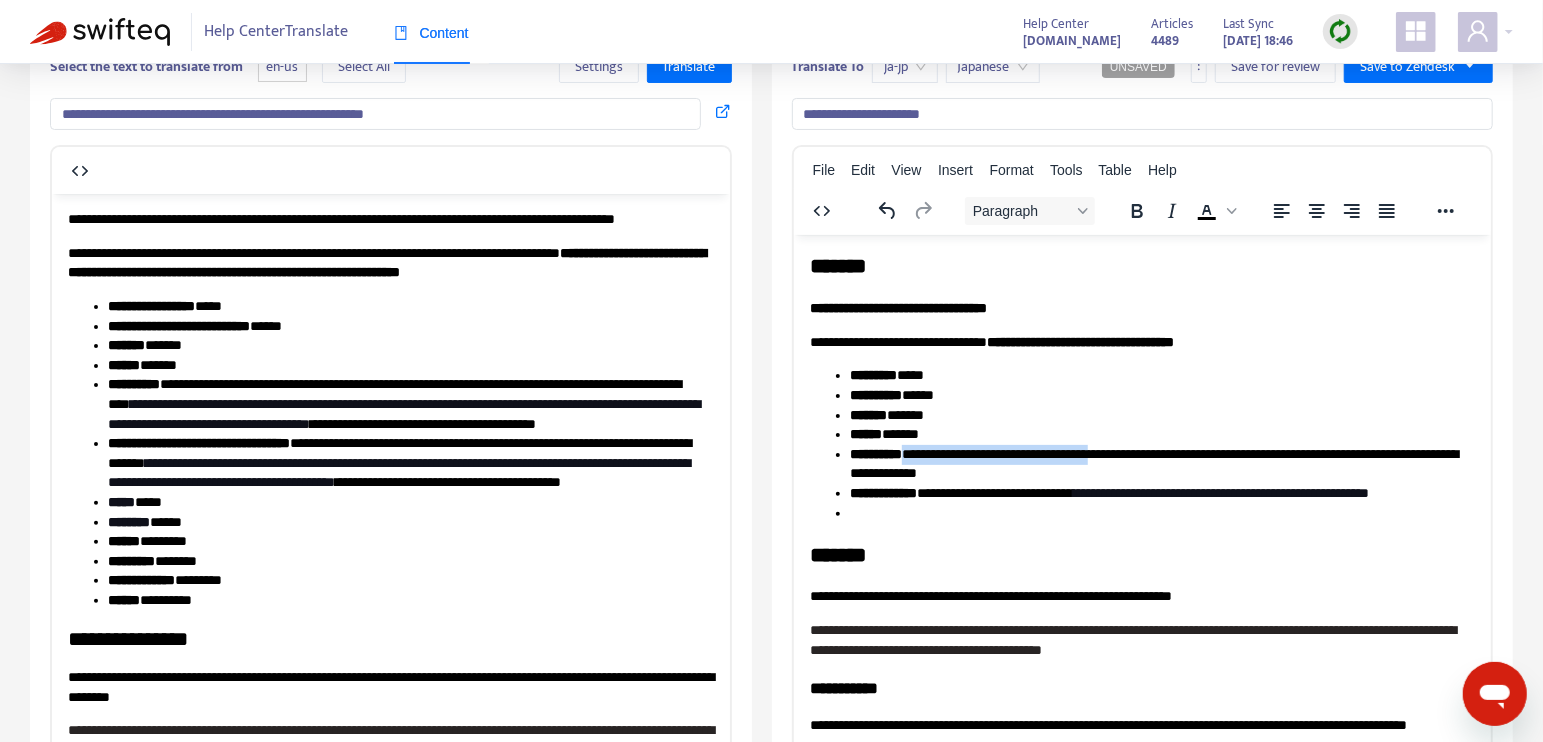 drag, startPoint x: 910, startPoint y: 470, endPoint x: 1423, endPoint y: 473, distance: 513.0088 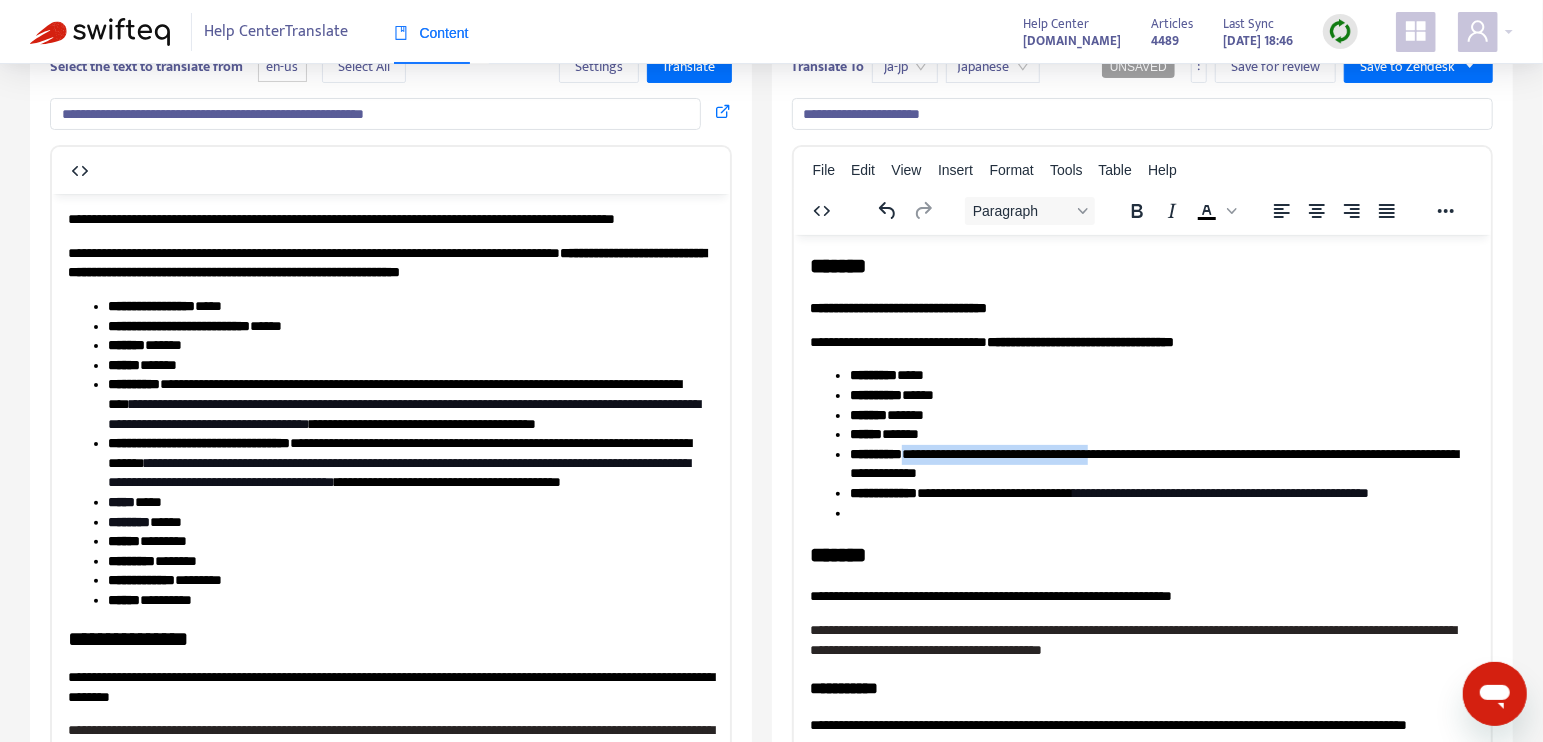click on "**********" at bounding box center [1153, 463] 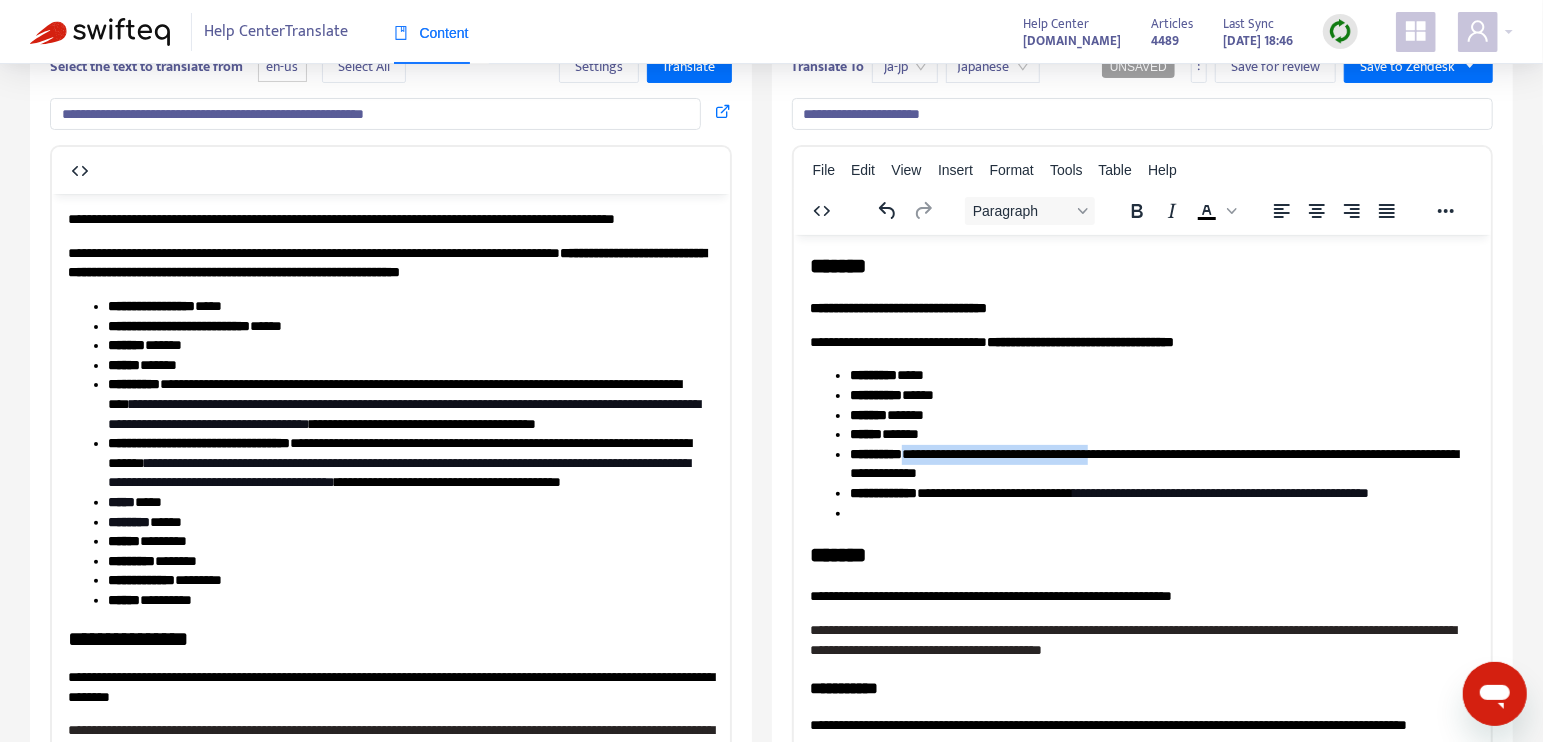 copy on "**********" 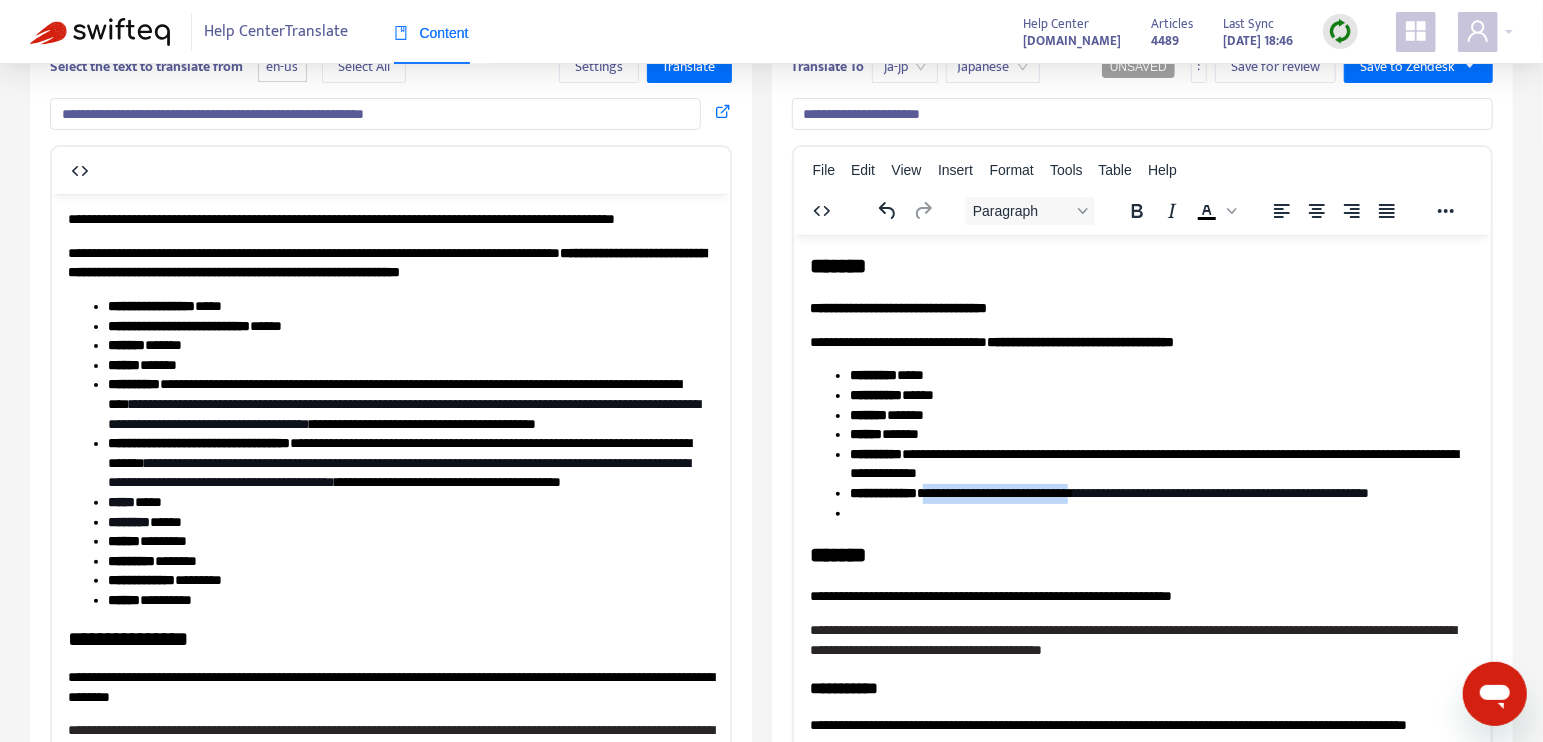 drag, startPoint x: 1018, startPoint y: 526, endPoint x: 1421, endPoint y: 532, distance: 403.04468 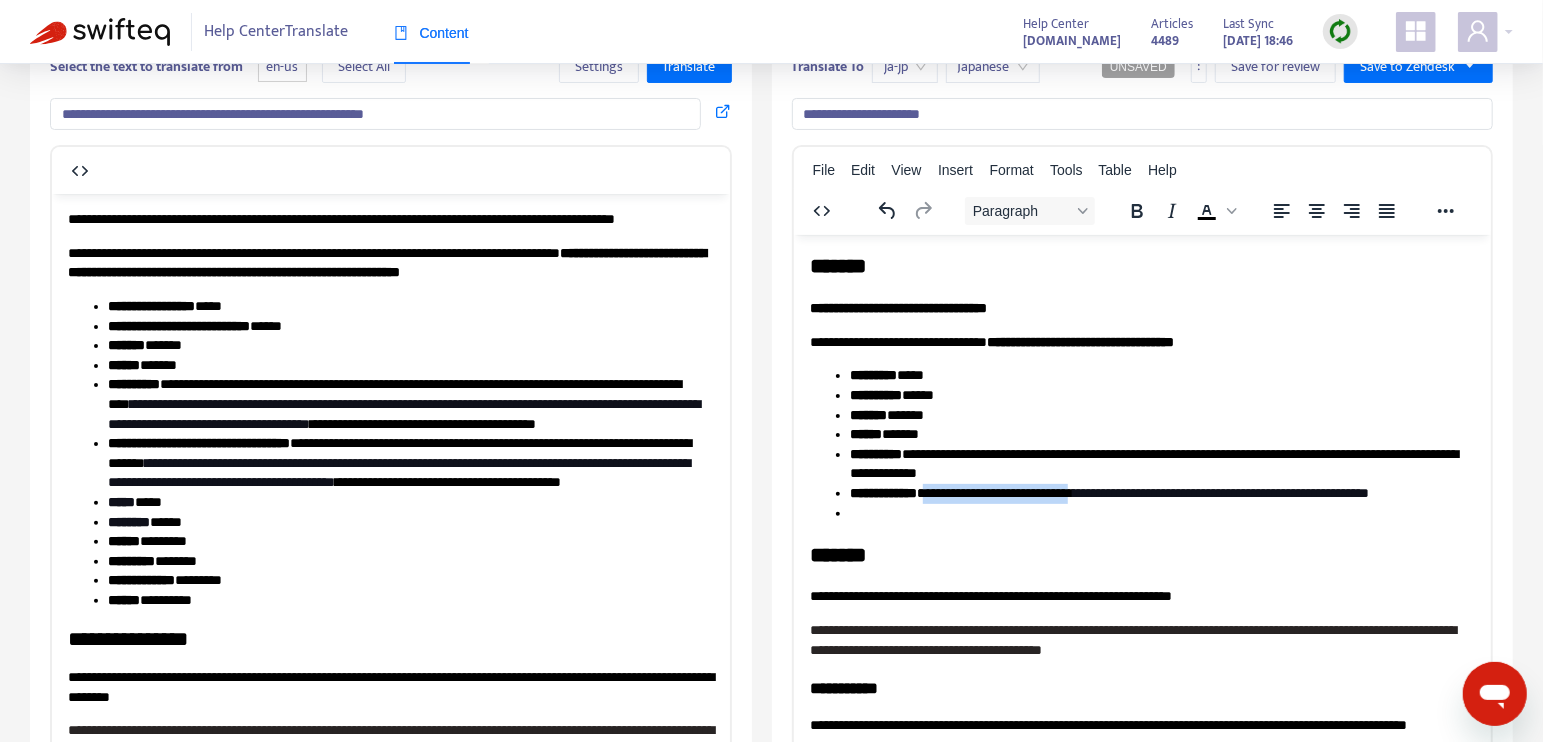 click on "**********" at bounding box center (1108, 492) 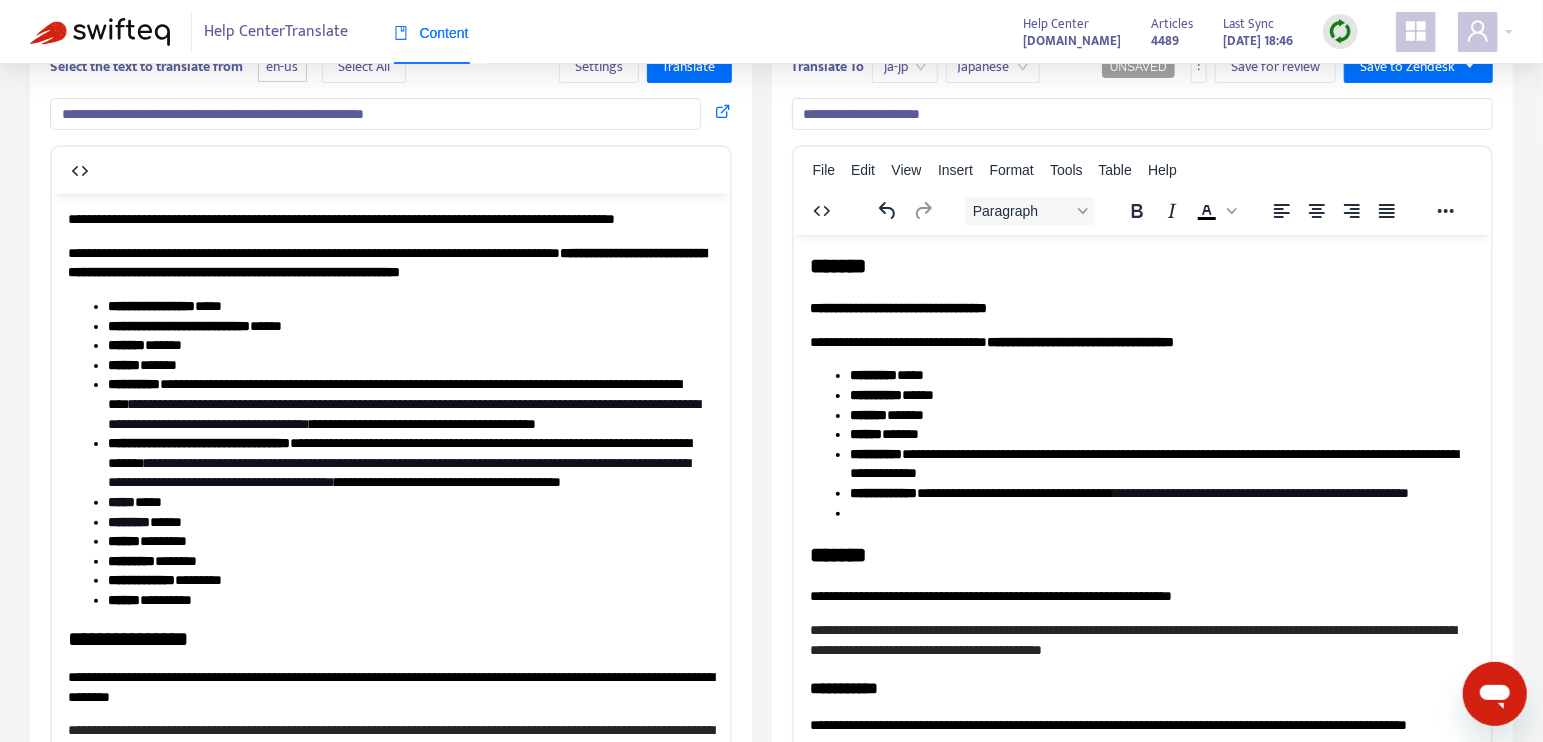 click on "**********" at bounding box center (1214, 492) 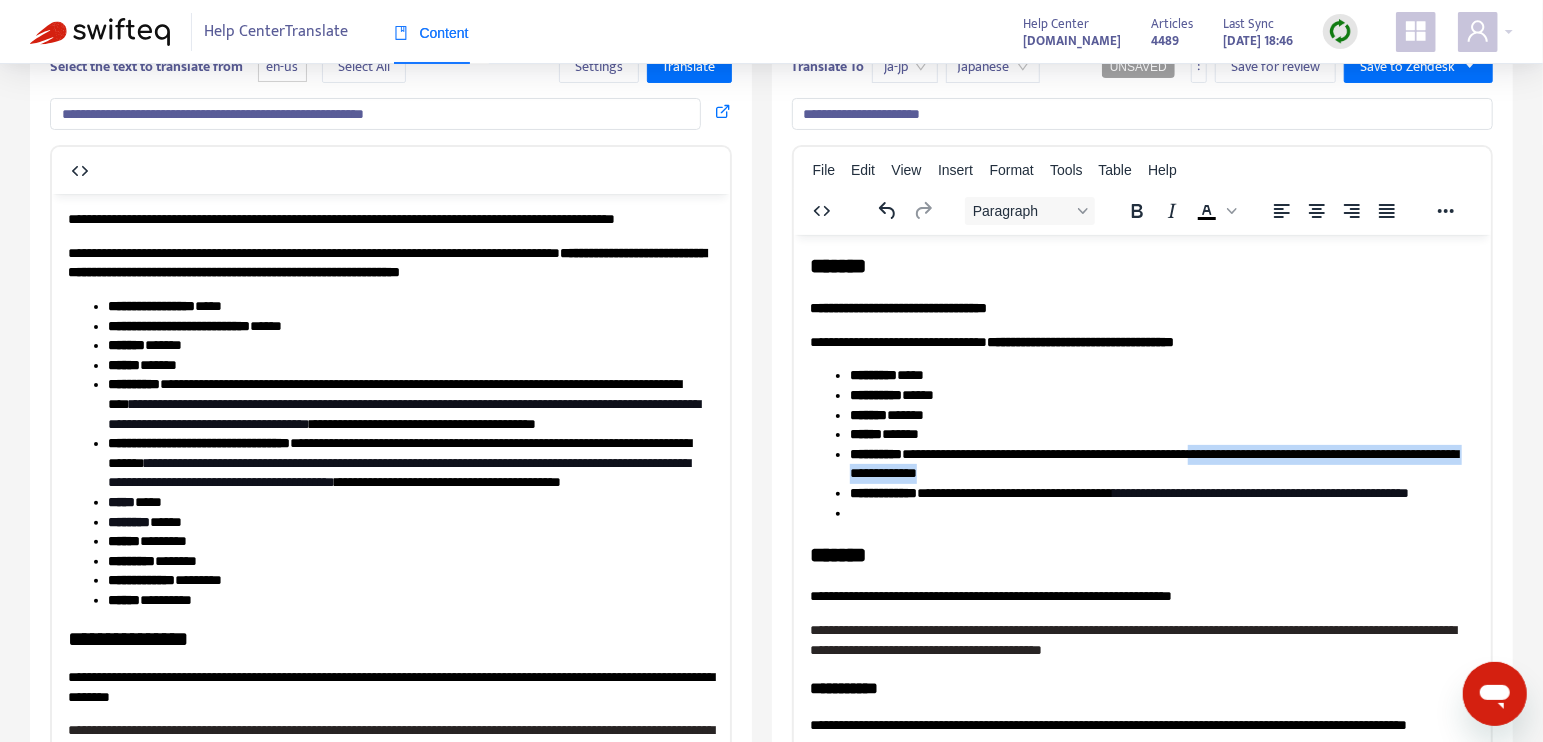 drag, startPoint x: 1044, startPoint y: 492, endPoint x: 1422, endPoint y: 513, distance: 378.5829 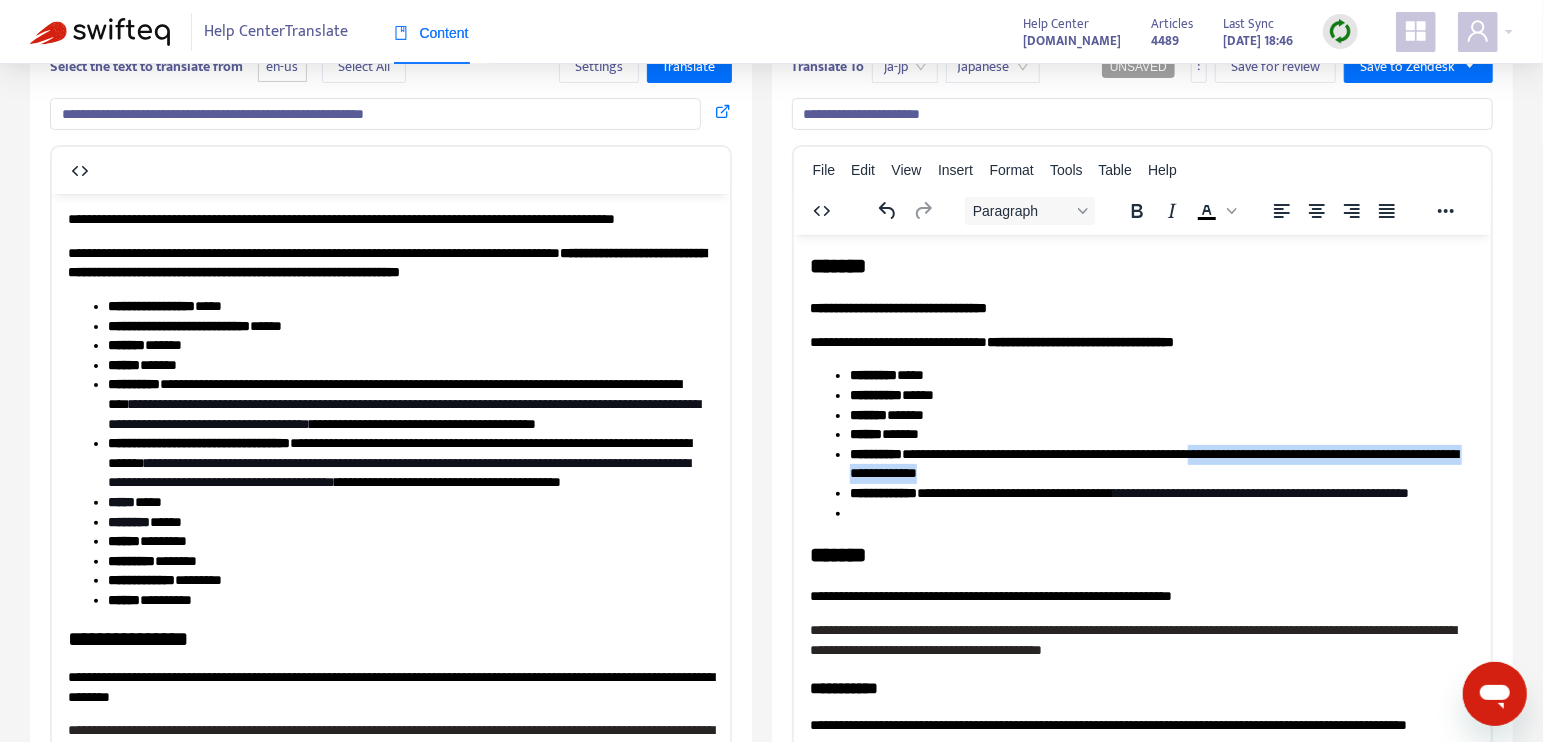click on "**********" at bounding box center (1162, 463) 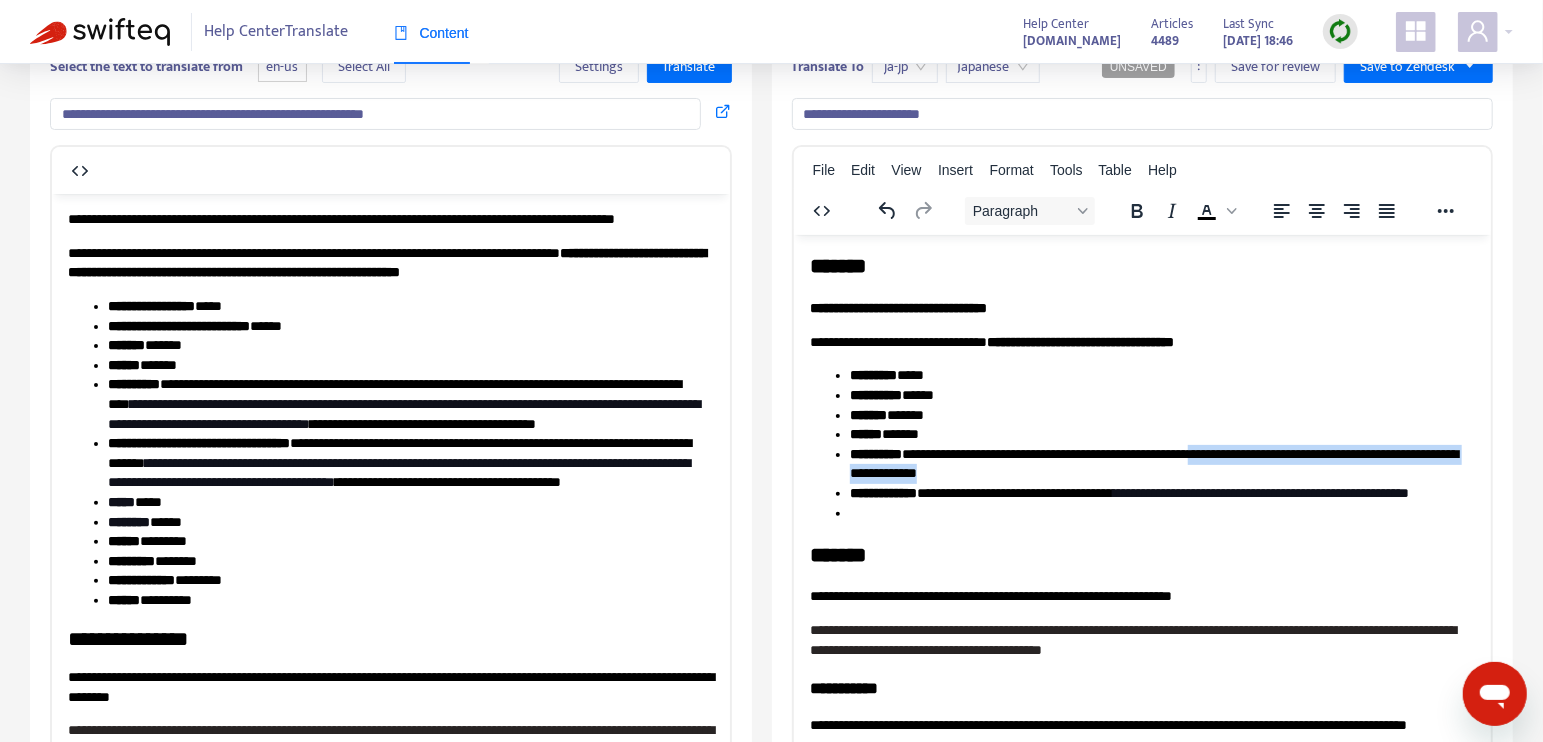 copy on "**********" 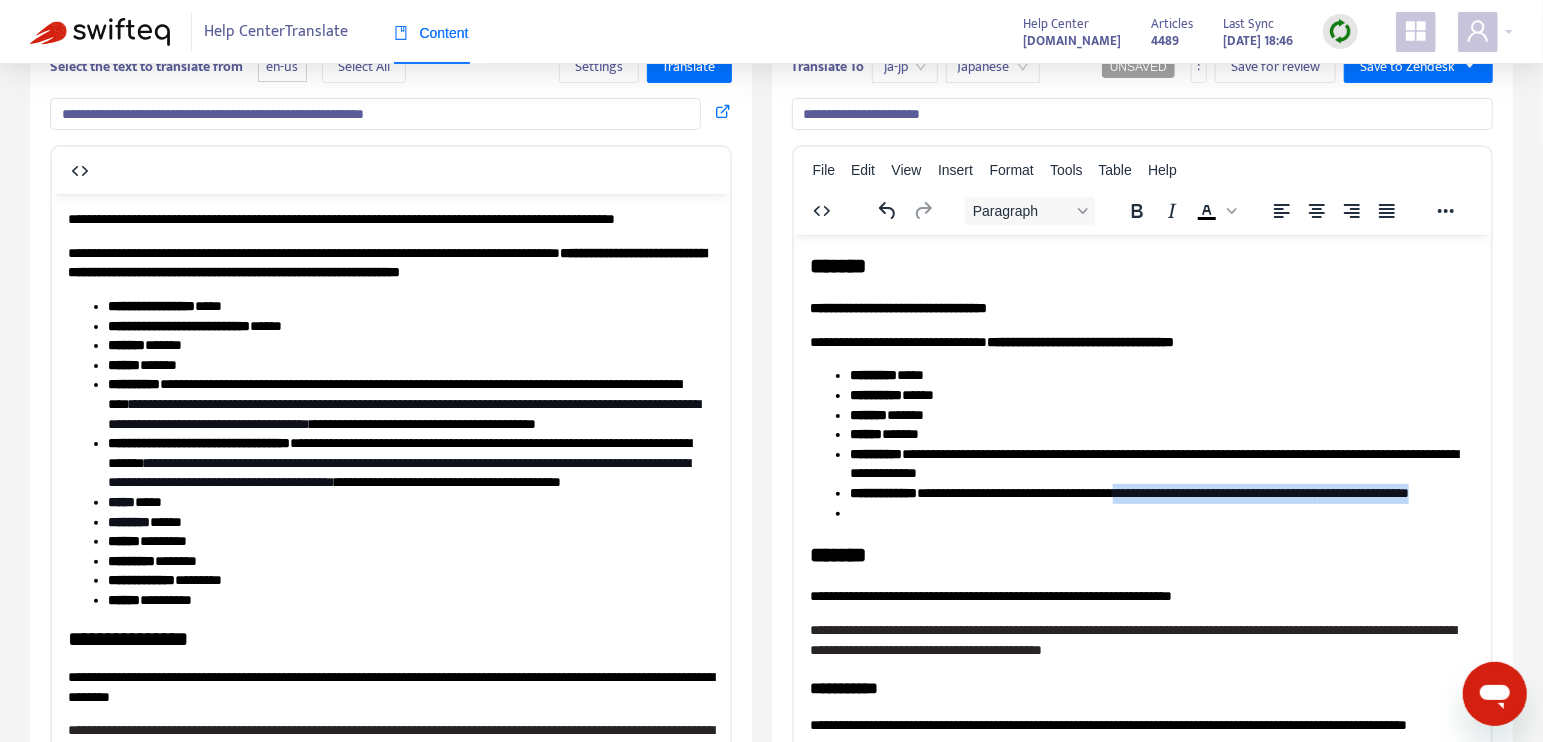 drag, startPoint x: 951, startPoint y: 549, endPoint x: 1178, endPoint y: 580, distance: 229.10696 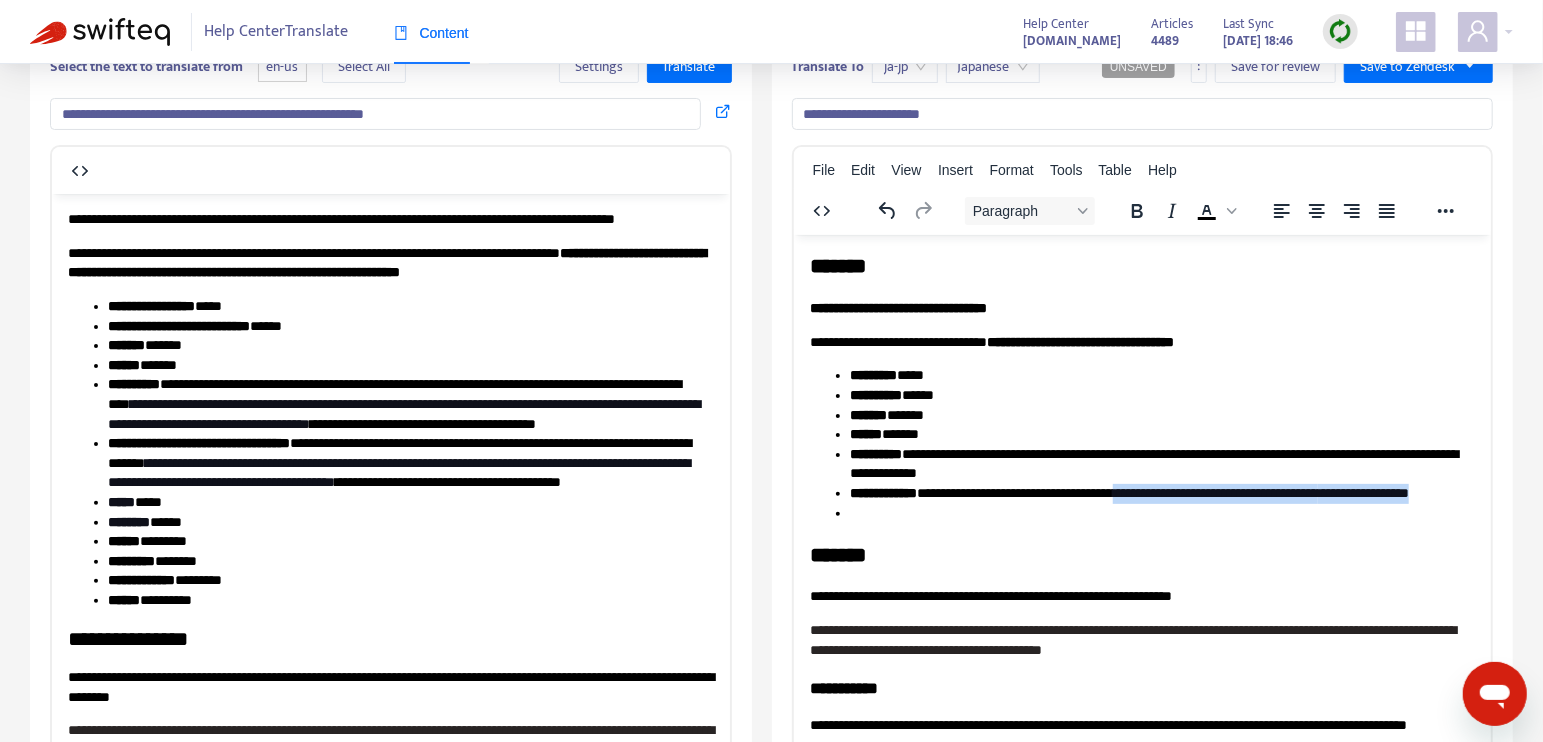click on "**********" at bounding box center [1142, 443] 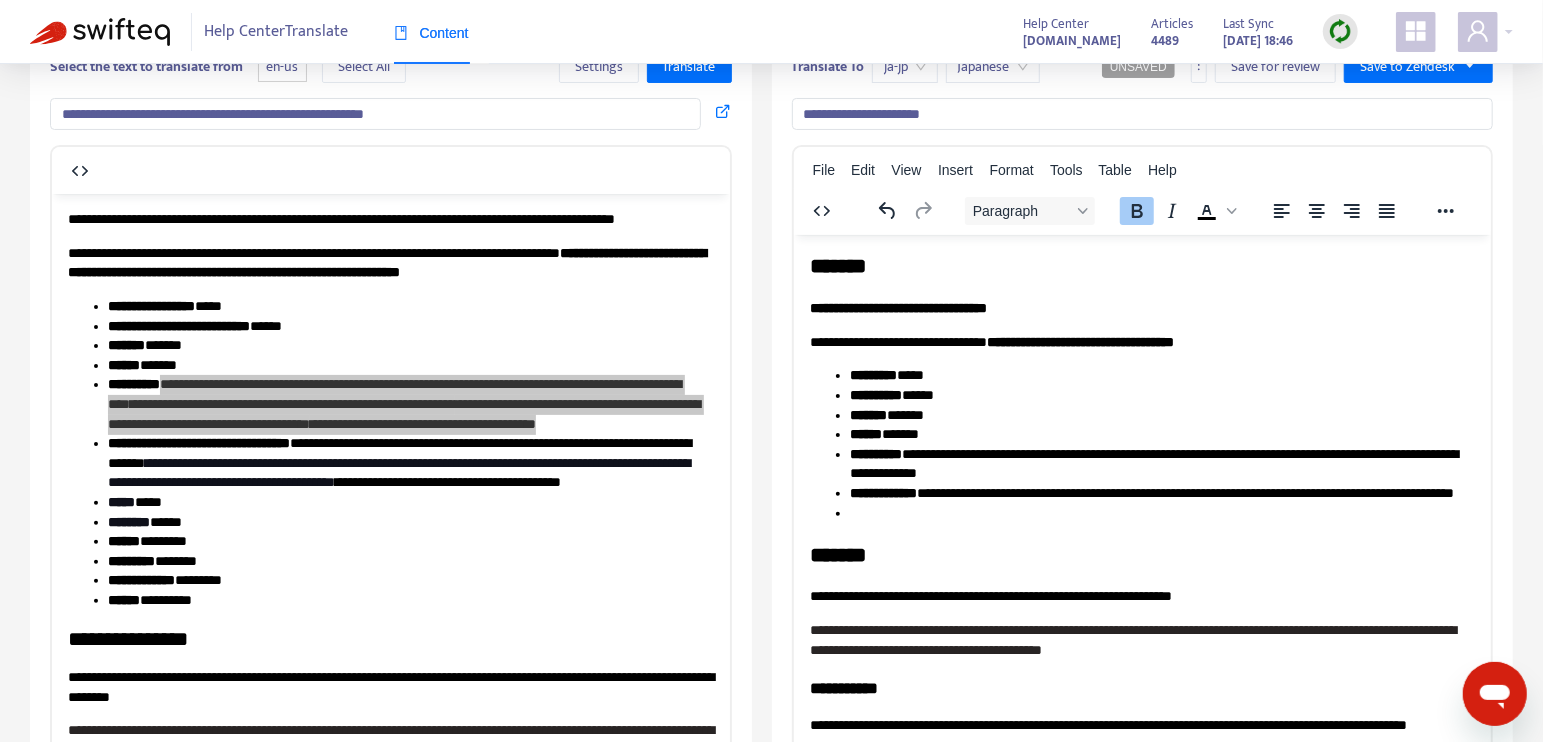 click at bounding box center (1162, 513) 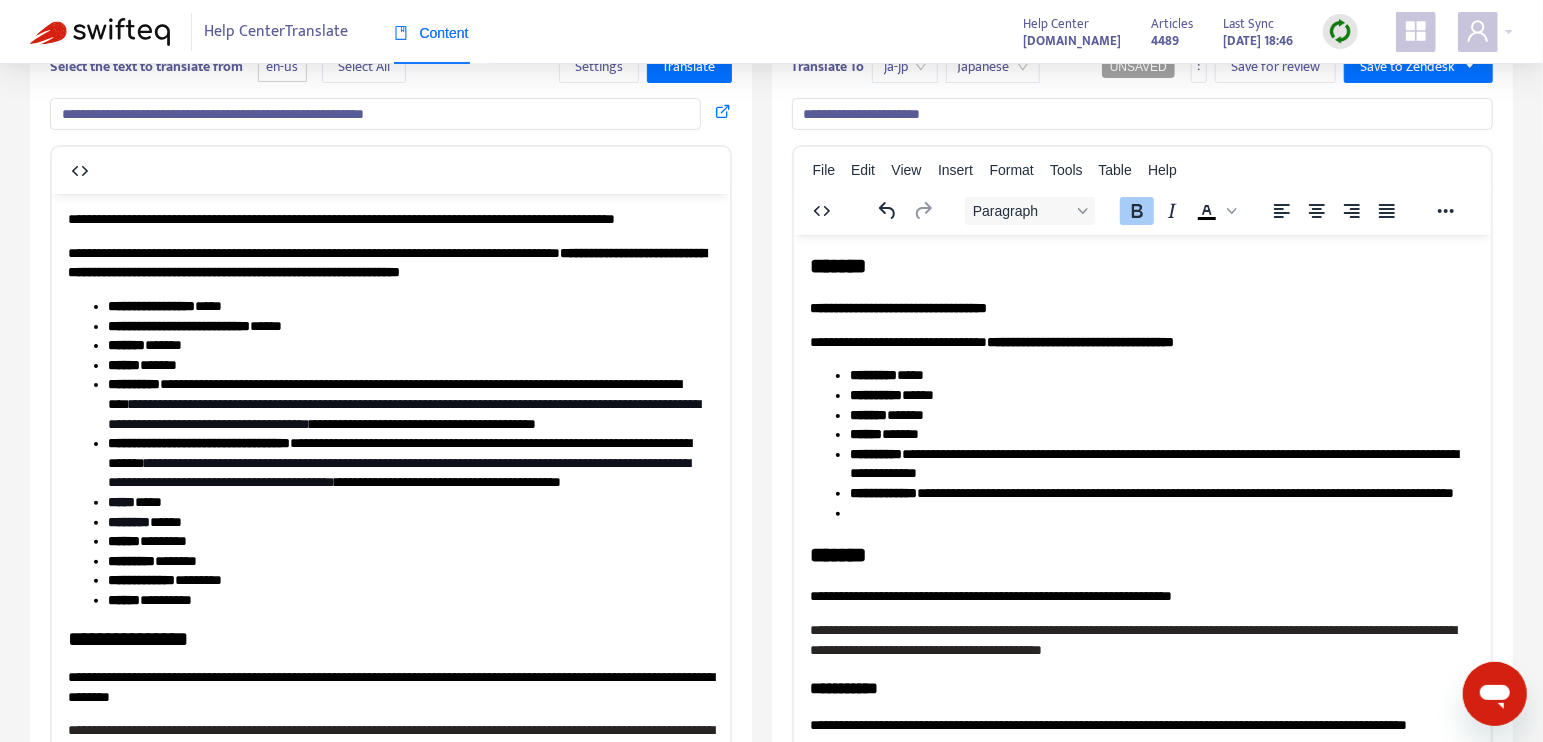 click at bounding box center (1162, 513) 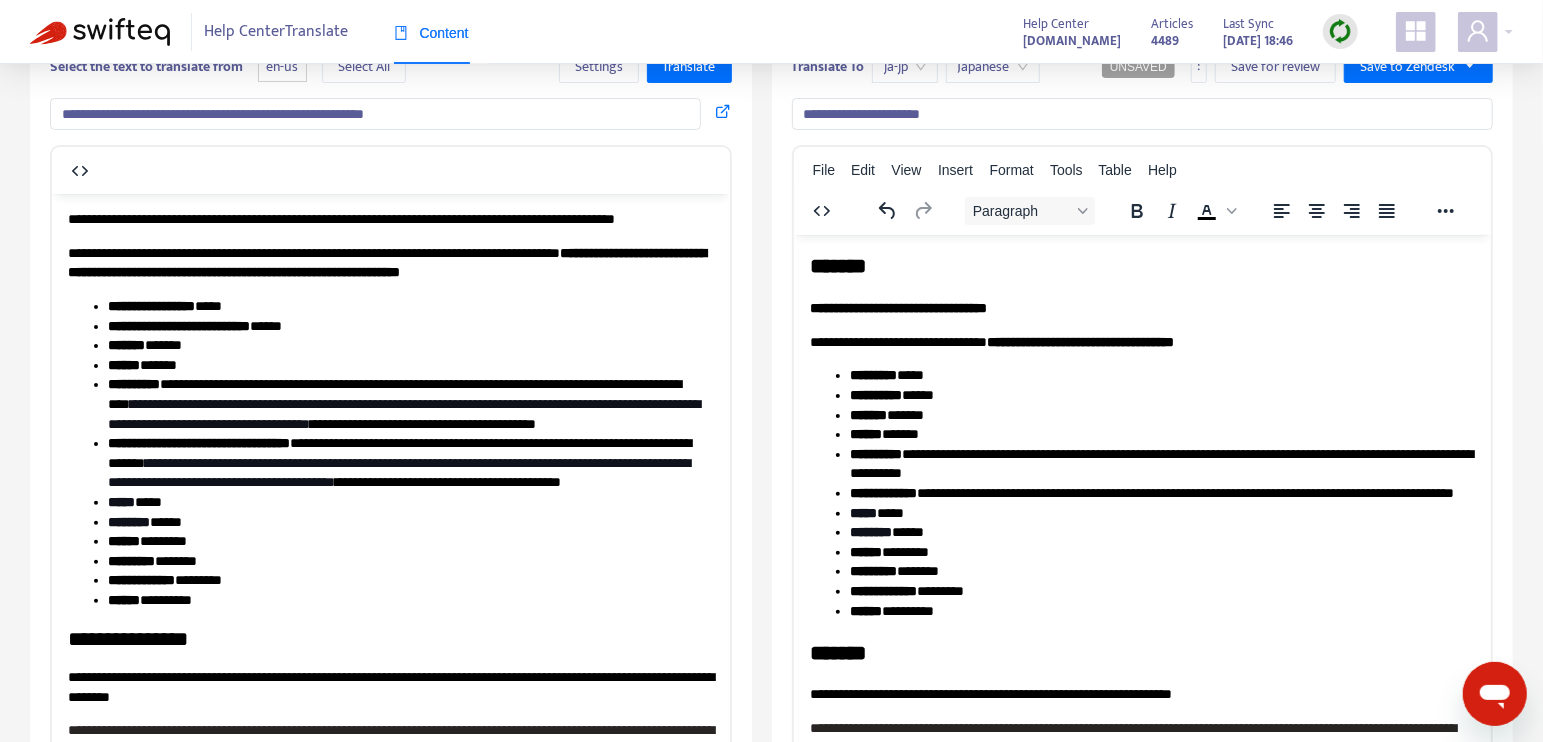 click on "******* ******" at bounding box center [1162, 532] 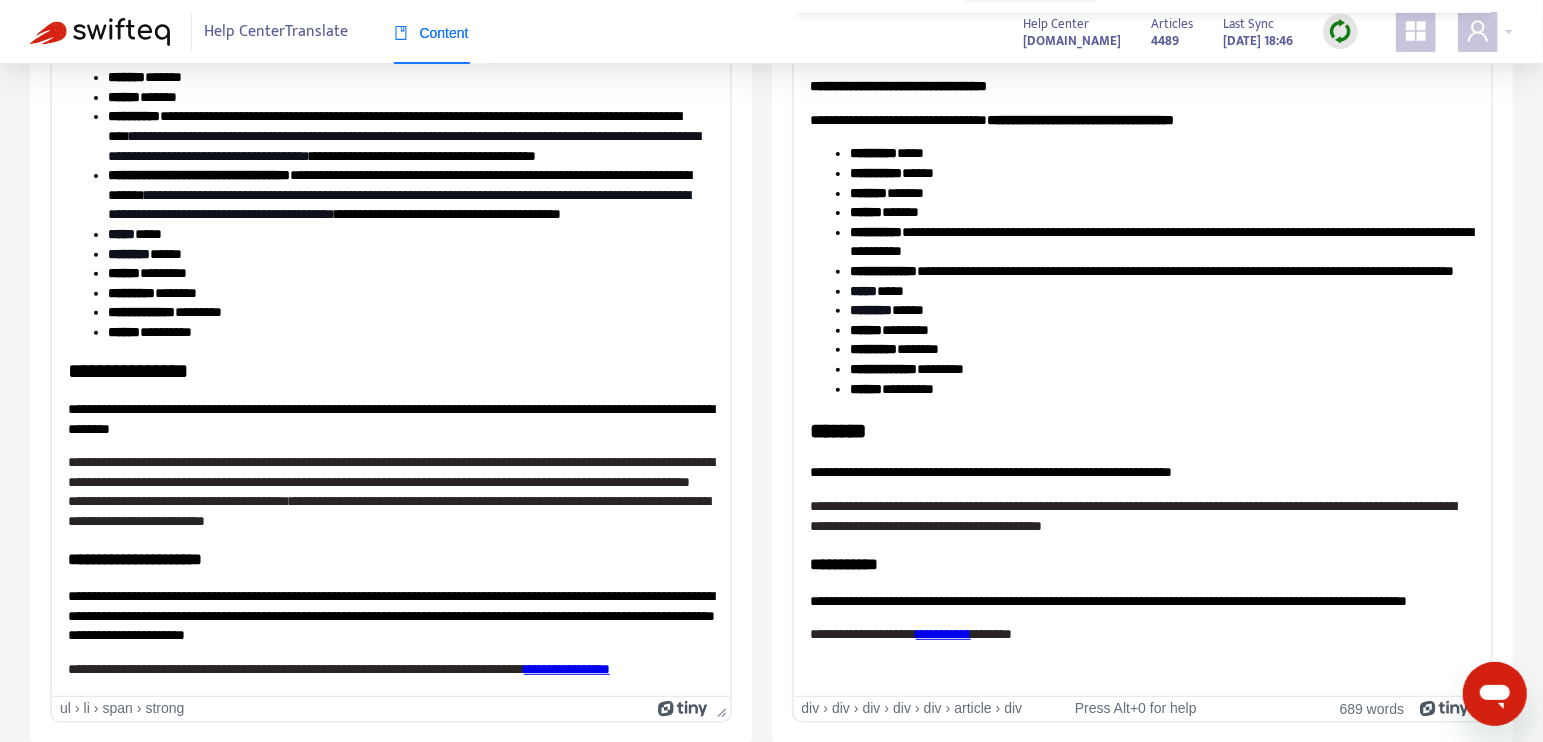 scroll, scrollTop: 208, scrollLeft: 0, axis: vertical 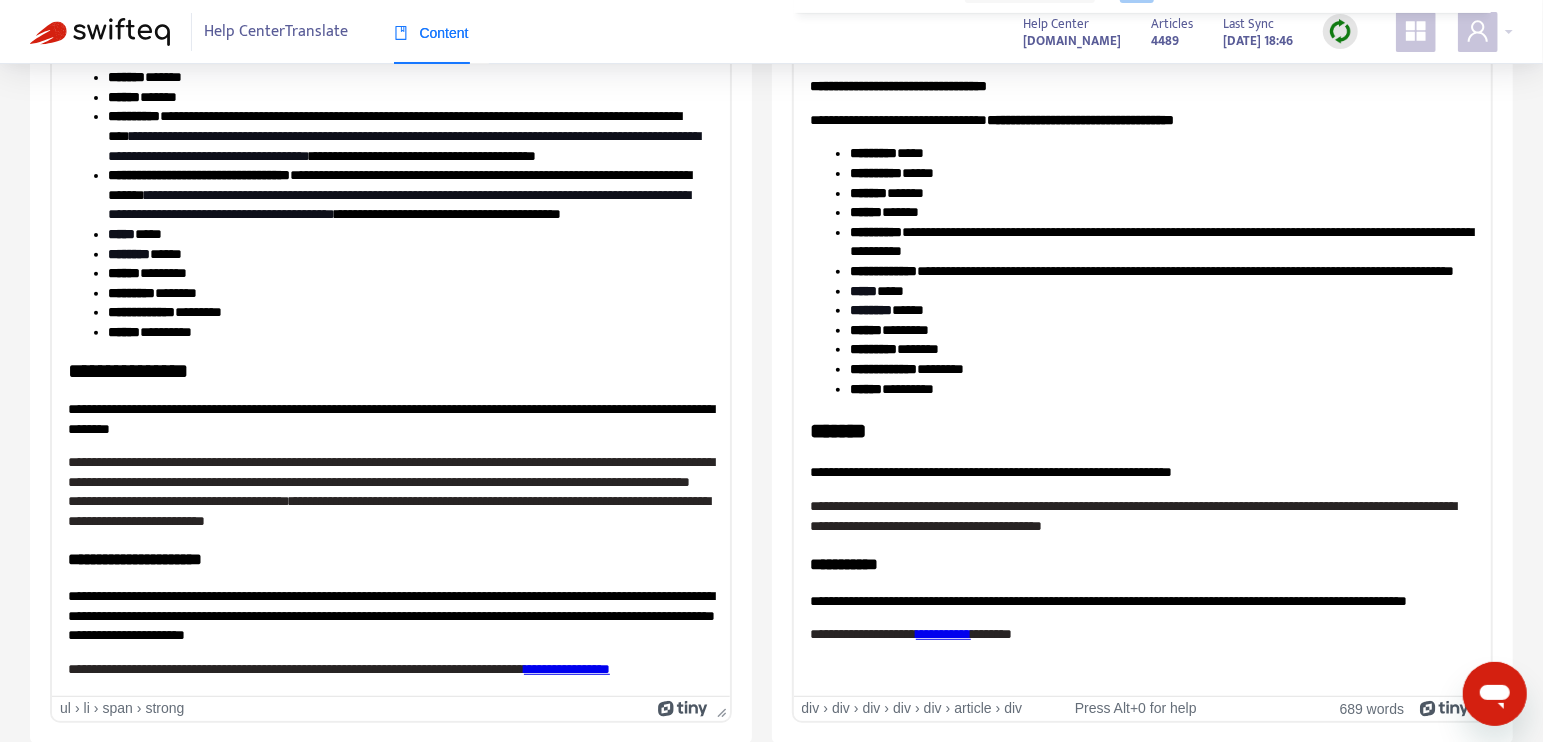 click on "**********" at bounding box center (882, 270) 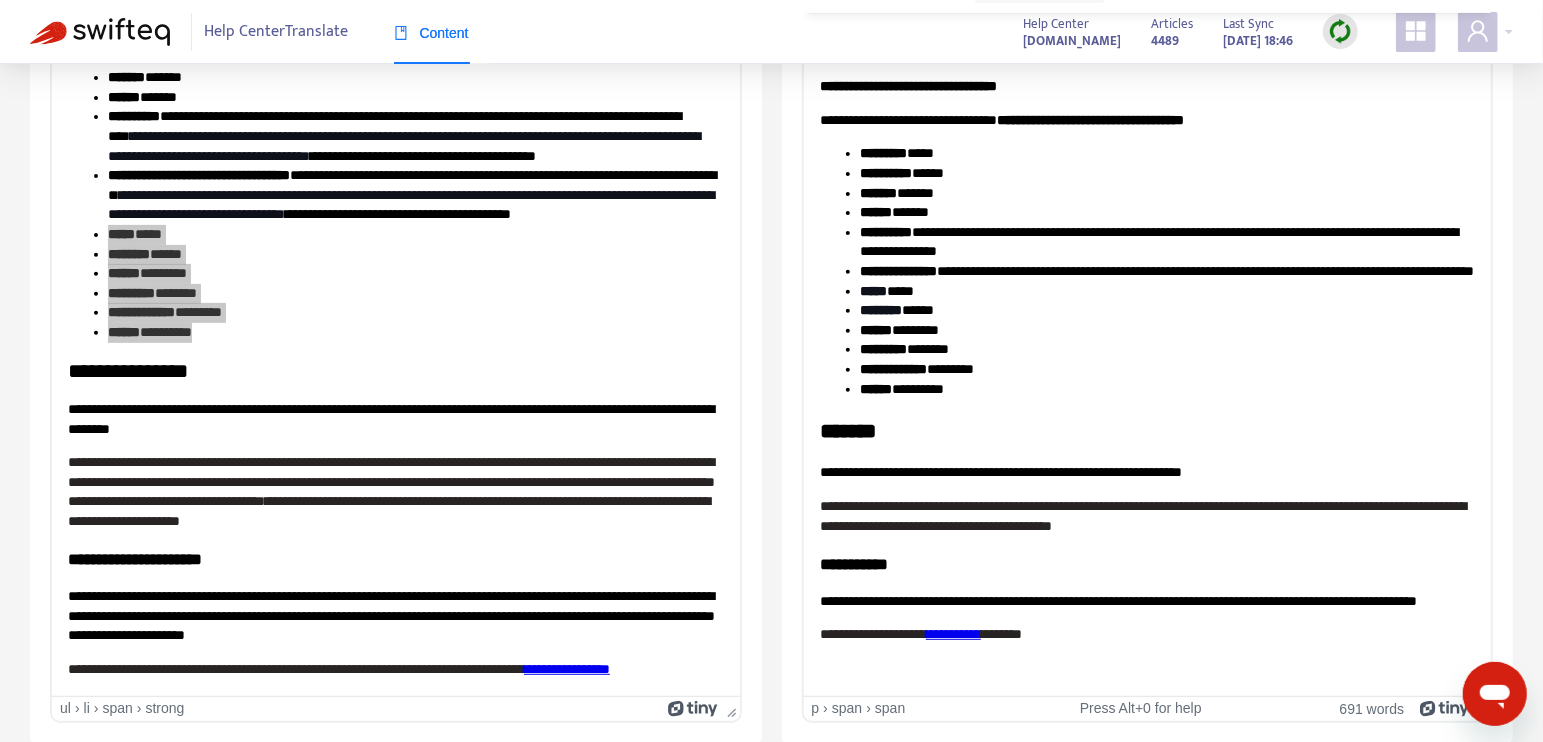 click on "**********" at bounding box center (935, 525) 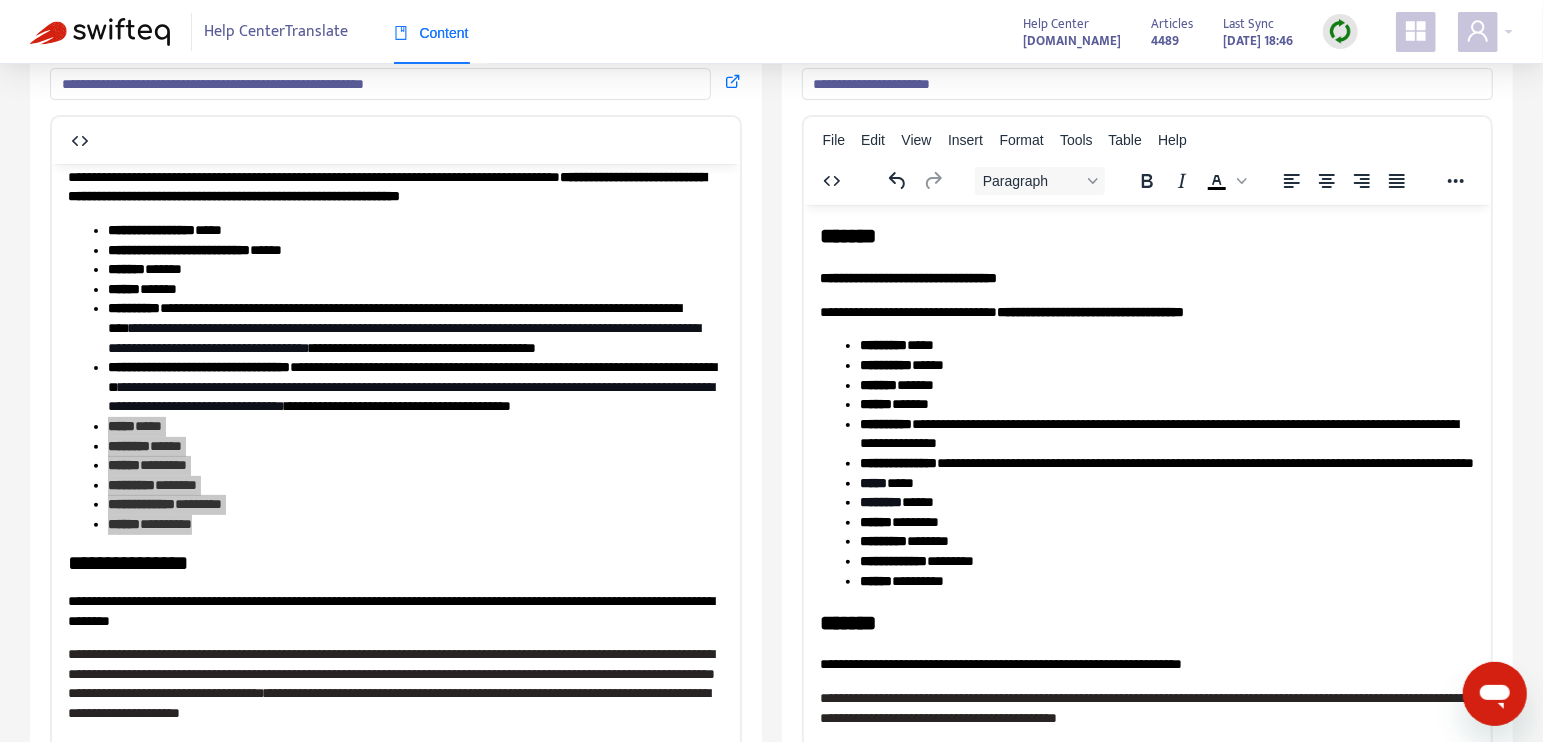 scroll, scrollTop: 0, scrollLeft: 0, axis: both 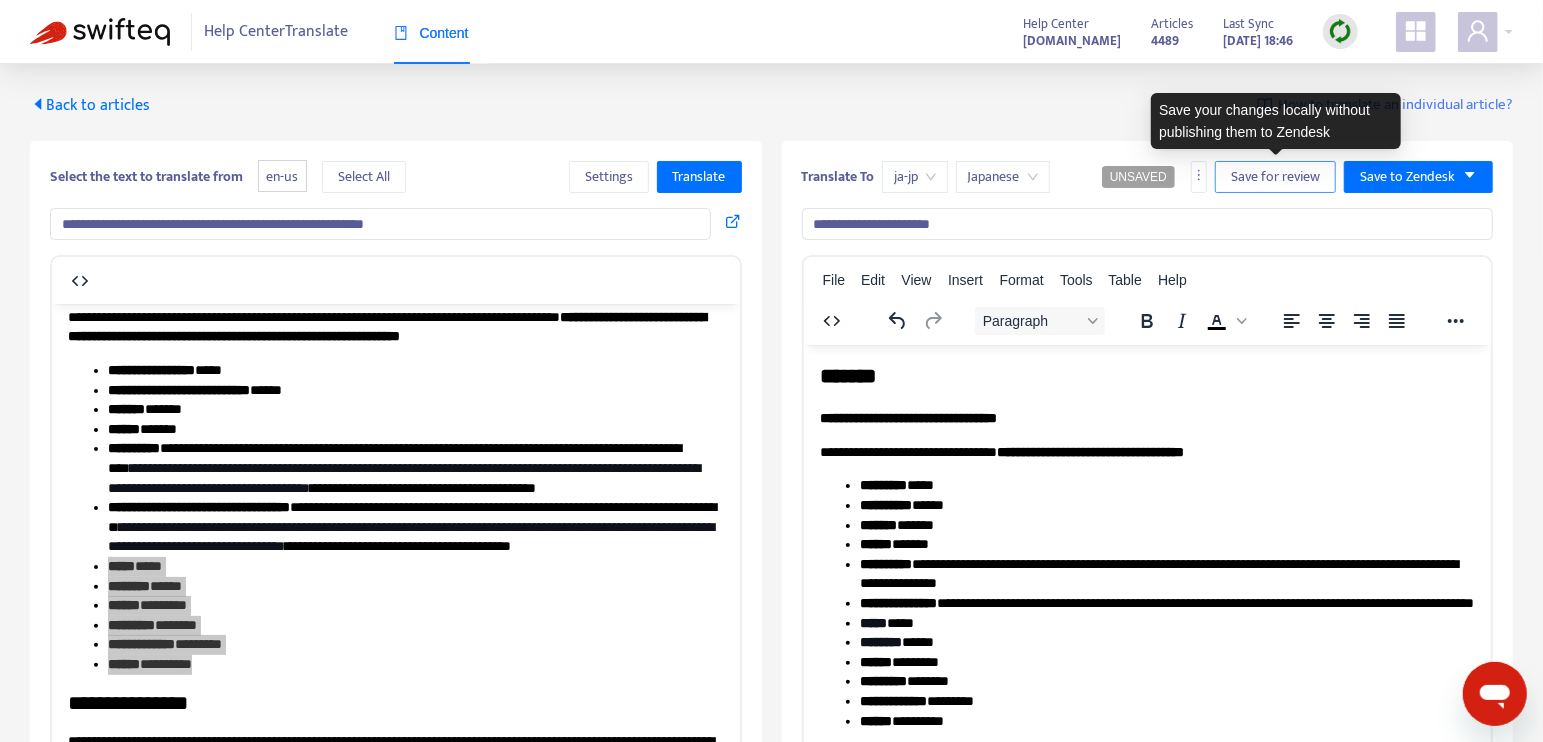 click on "Save for review" at bounding box center [1275, 177] 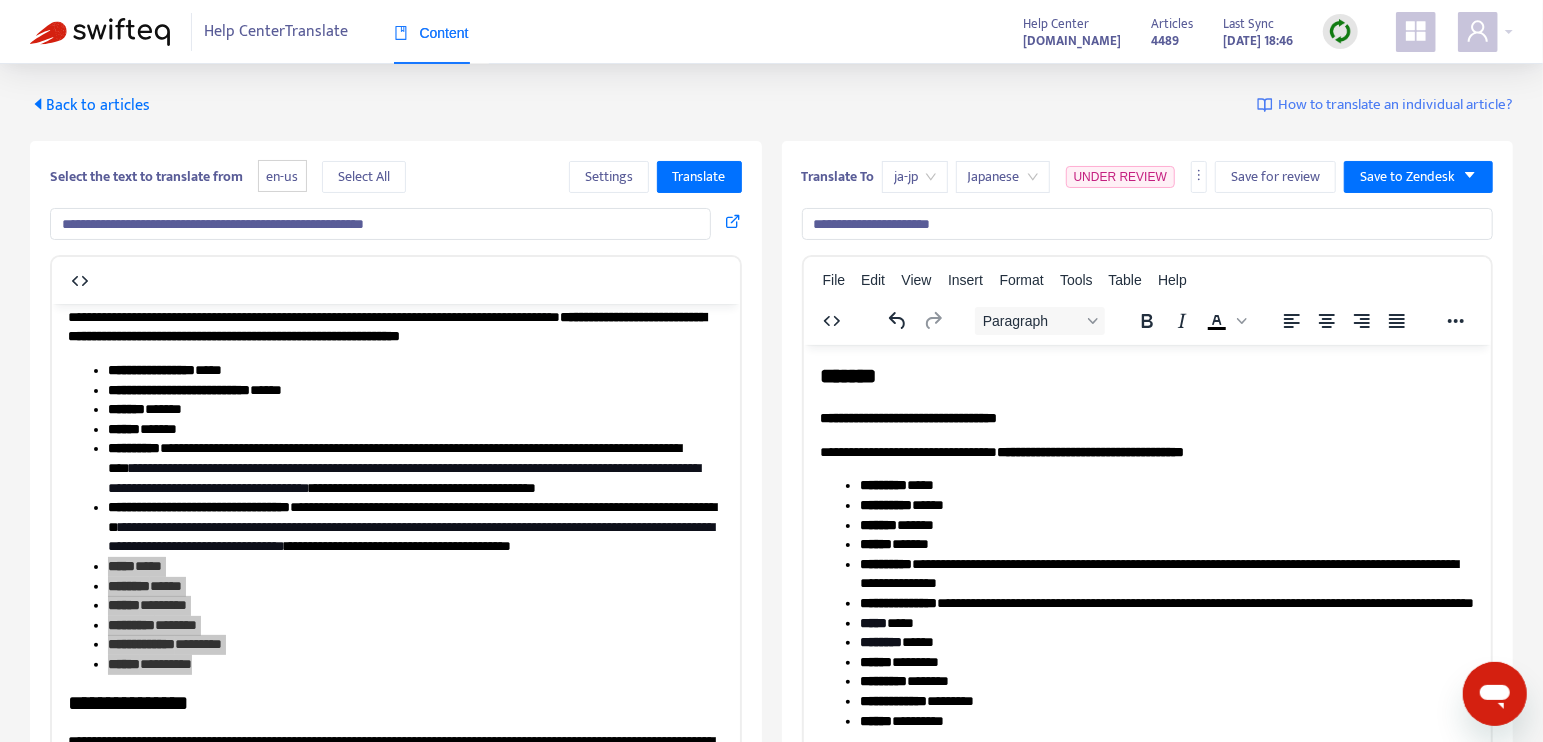 click at bounding box center (100, 32) 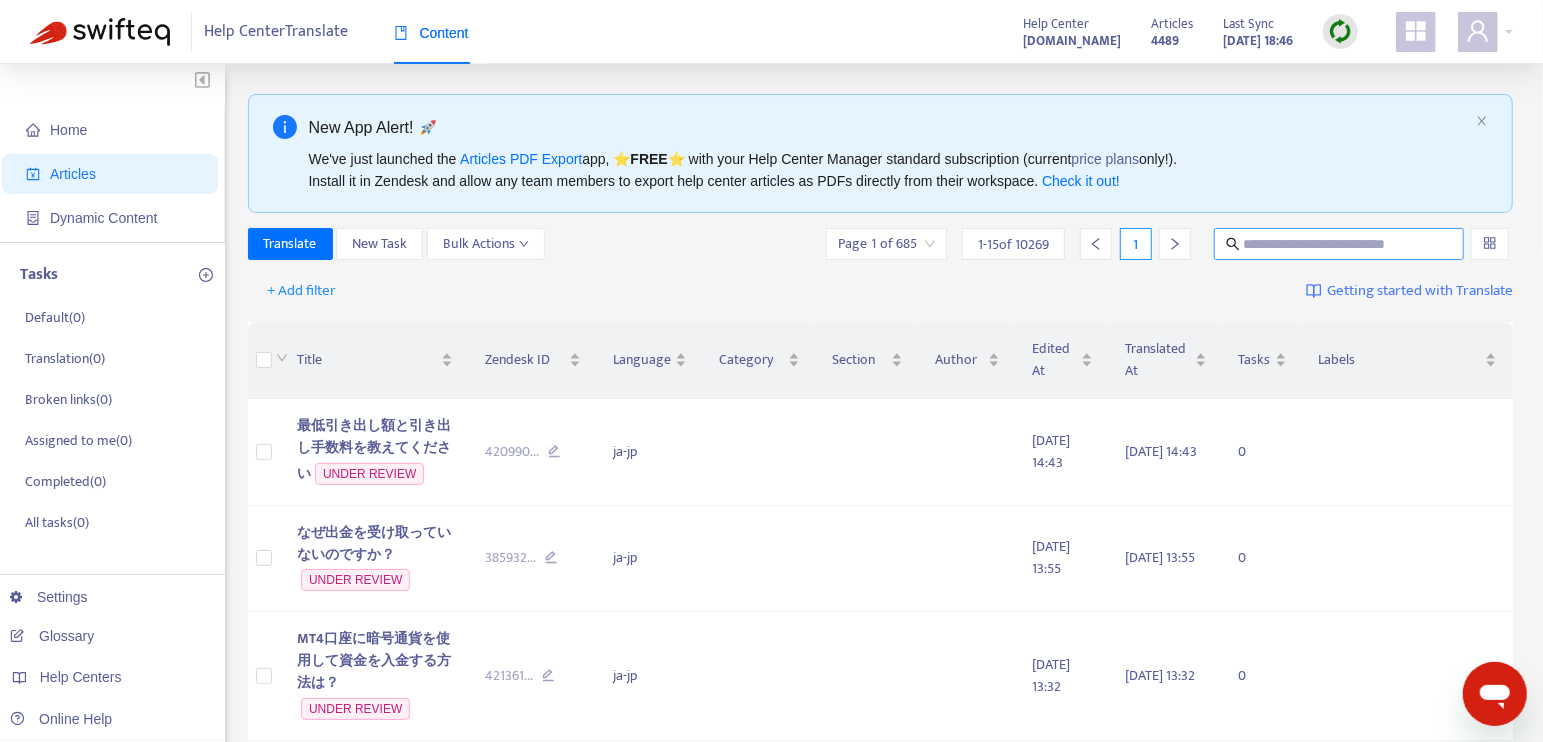click at bounding box center [1340, 244] 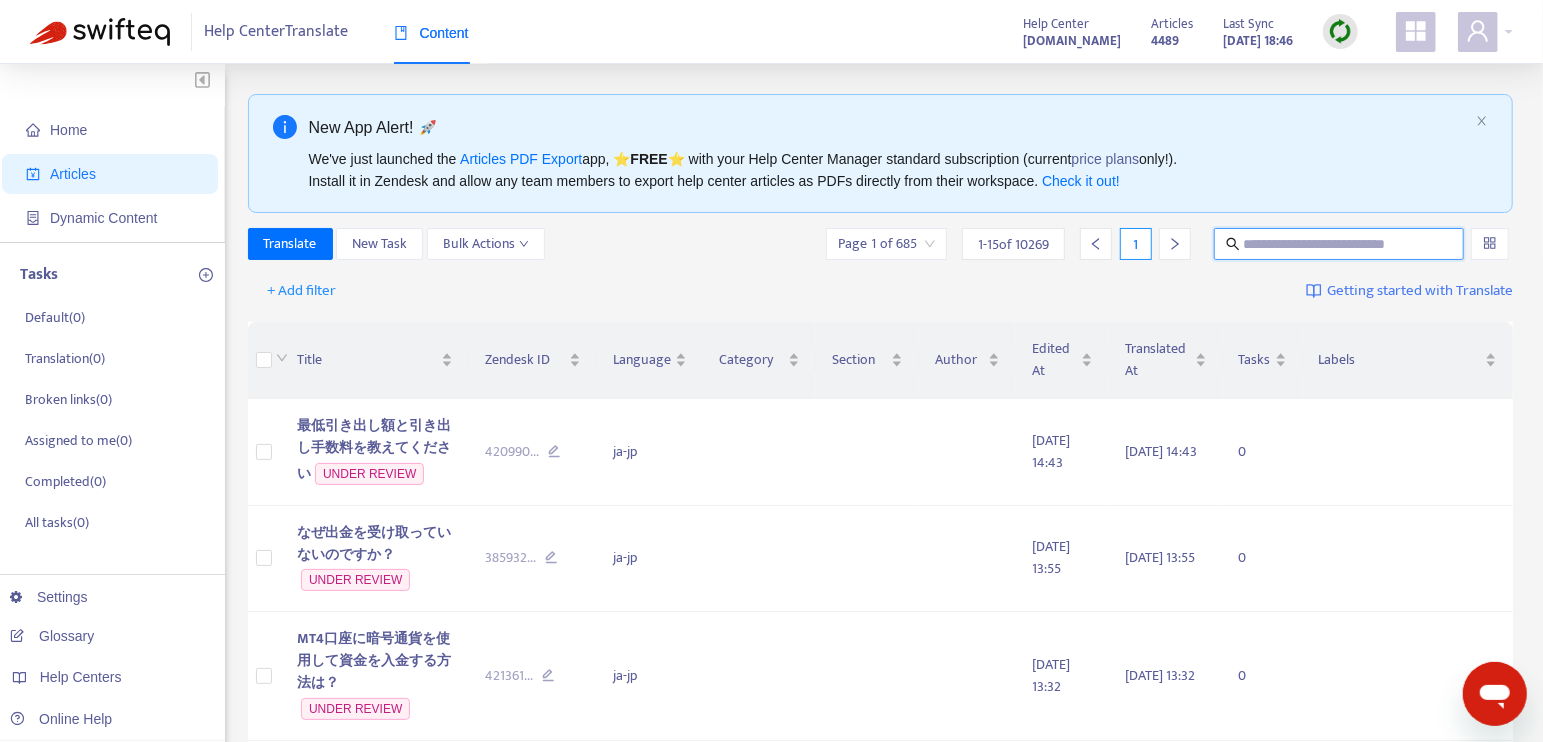 paste on "**********" 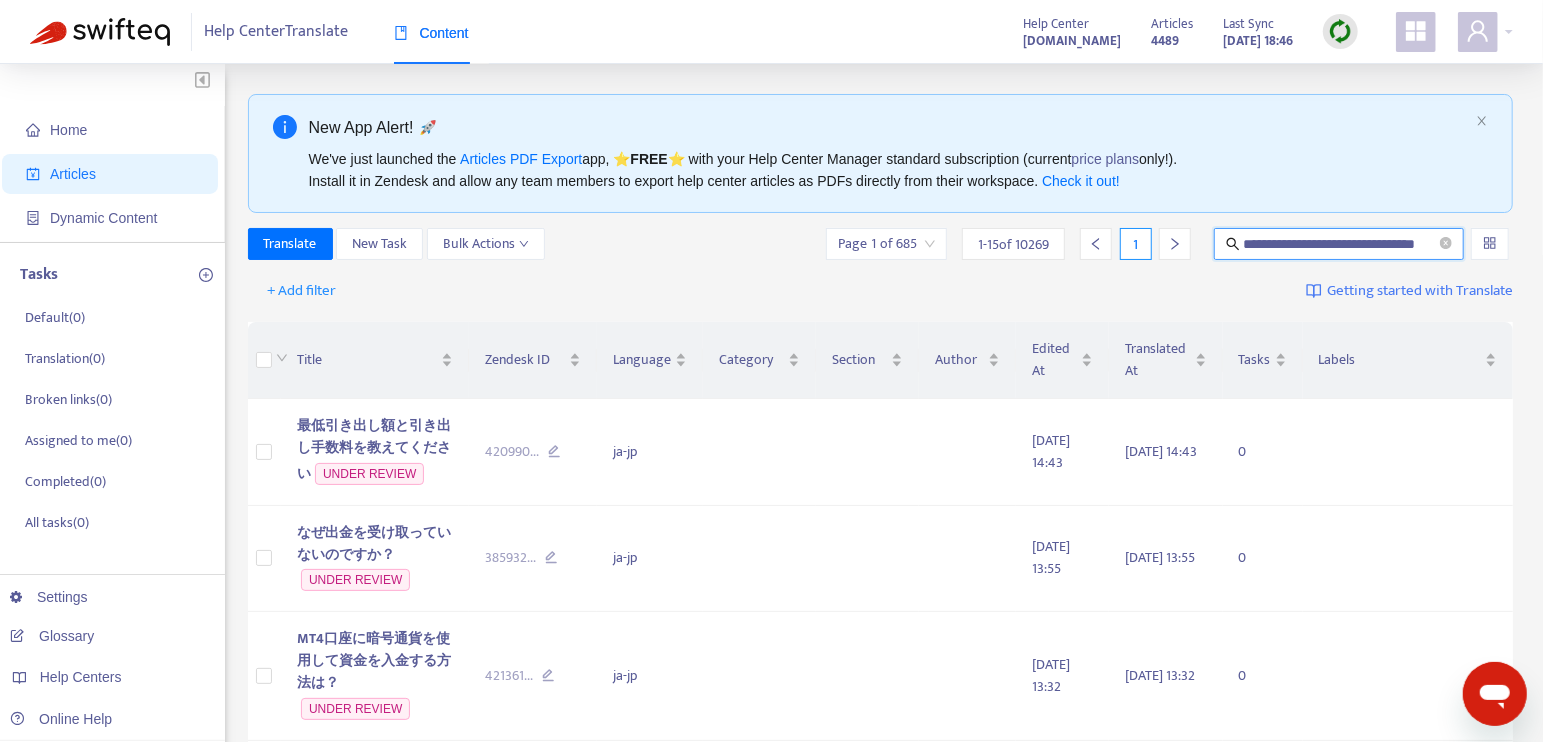 scroll, scrollTop: 0, scrollLeft: 44, axis: horizontal 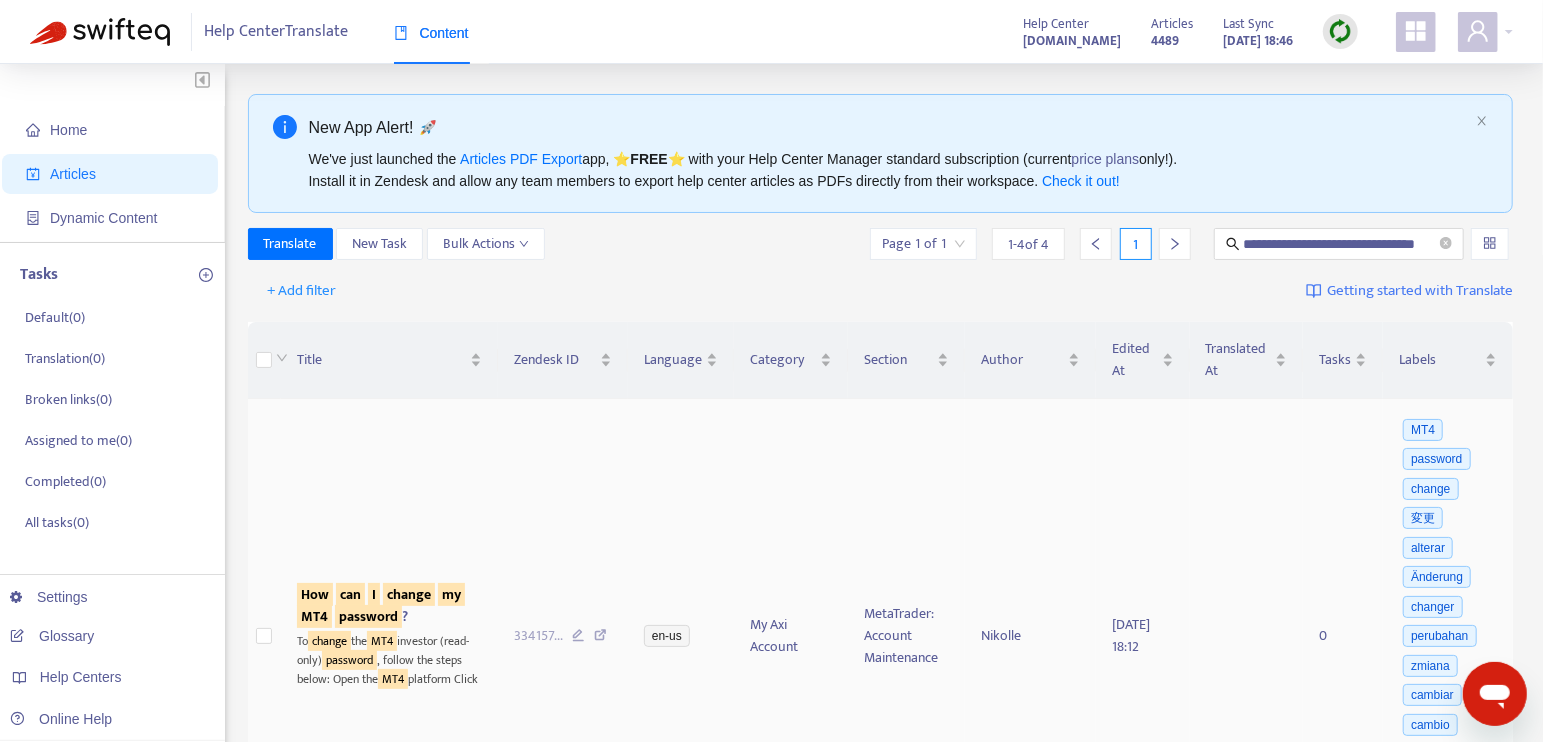click on "password" at bounding box center (368, 616) 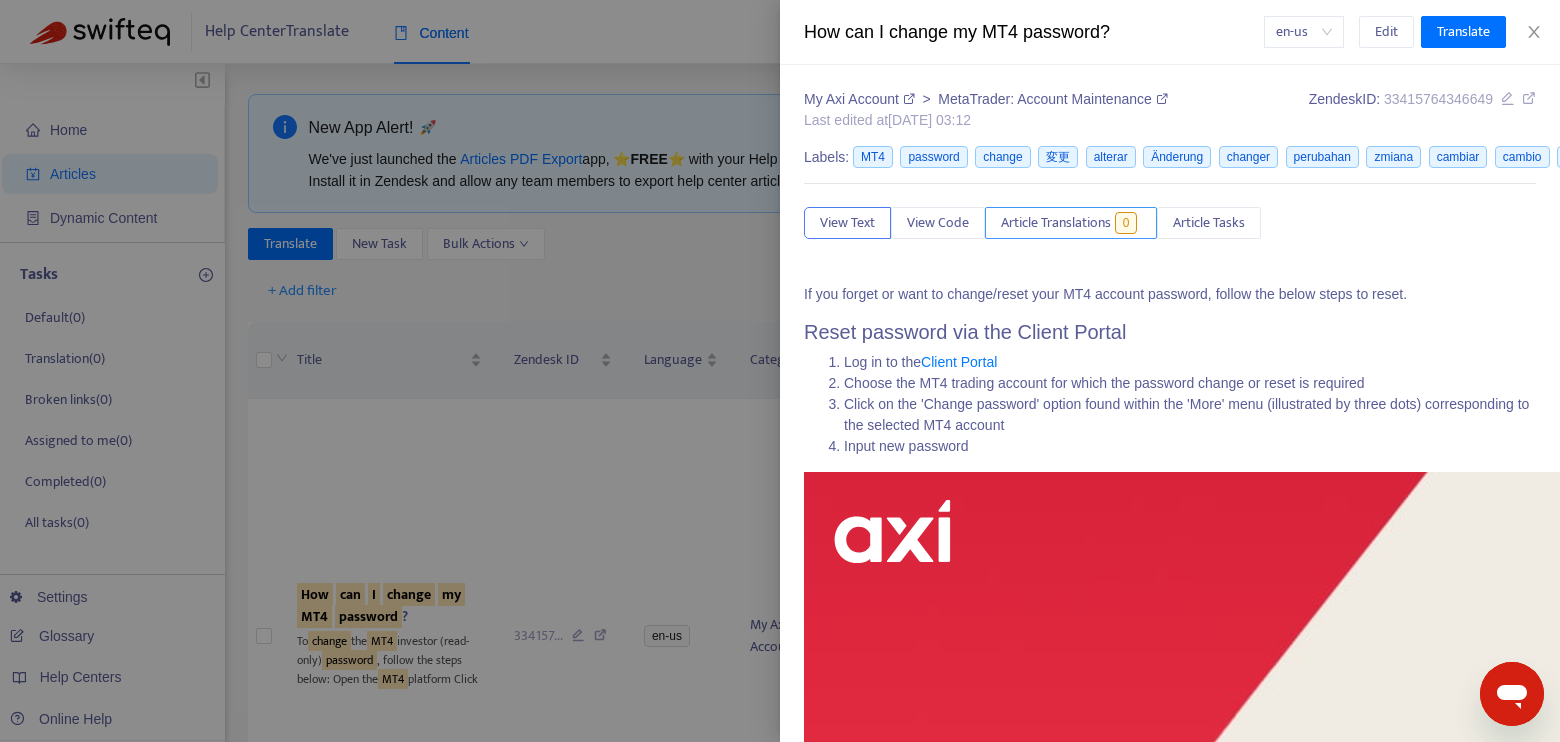click on "Article Translations" at bounding box center (1056, 223) 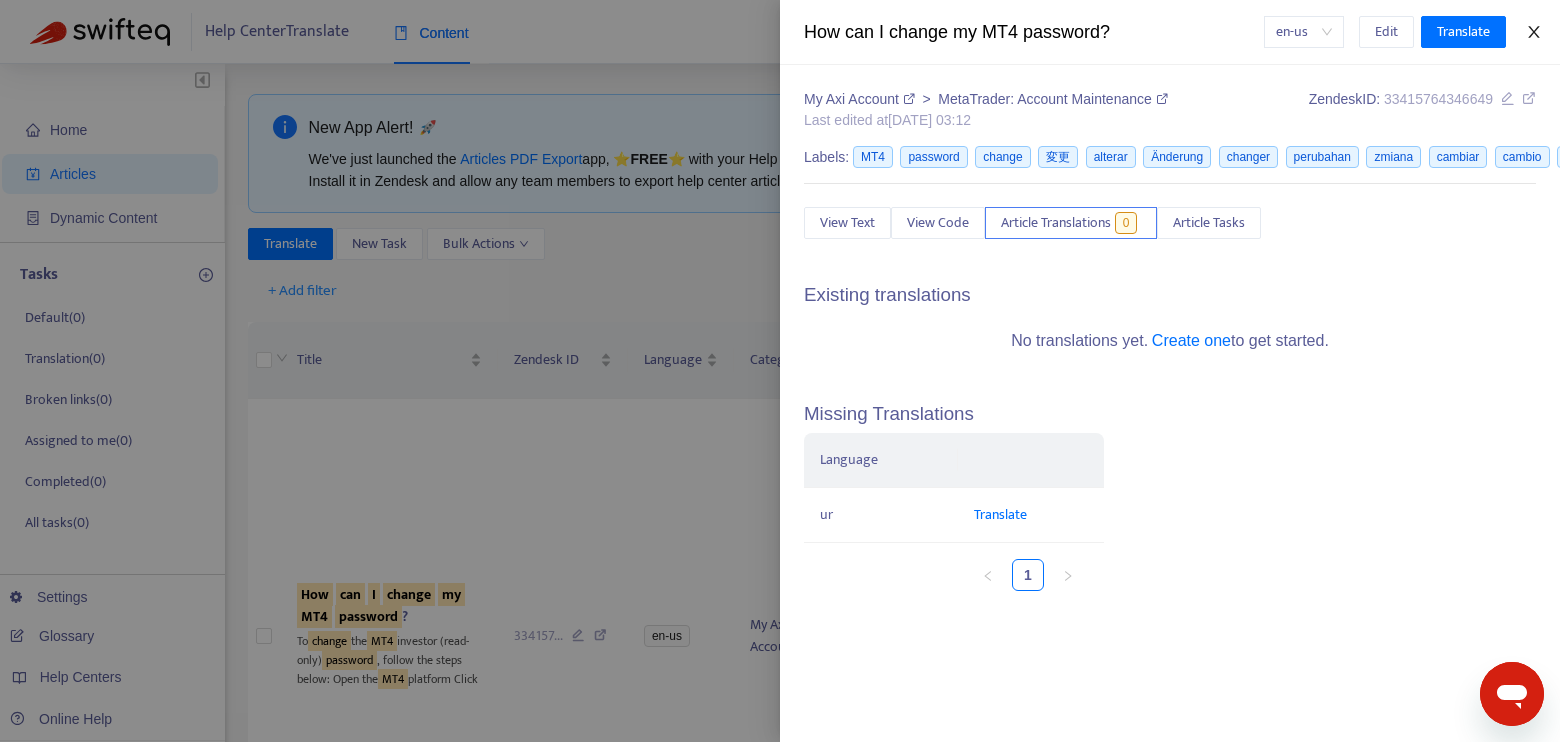 click 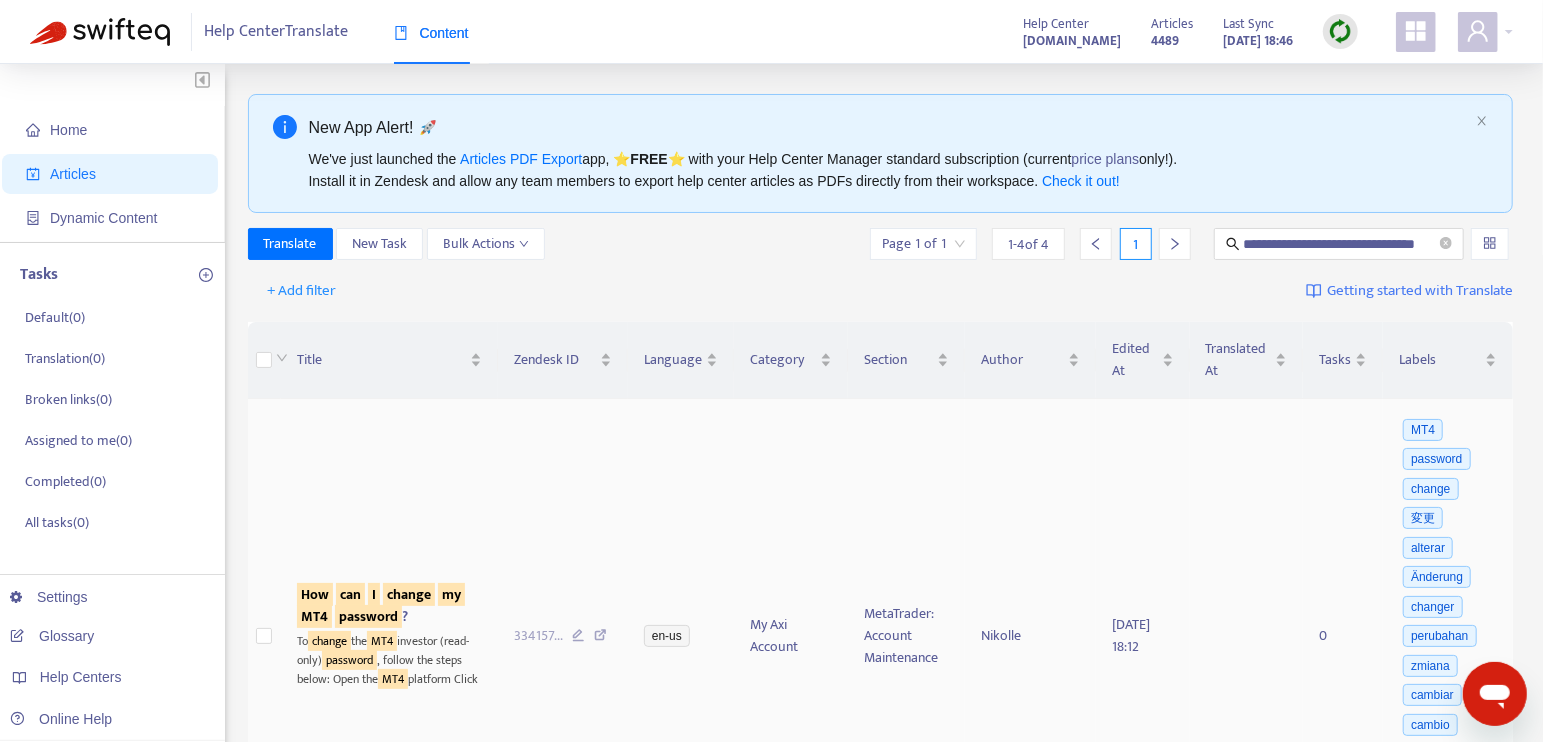 click on "MT4" at bounding box center [382, 641] 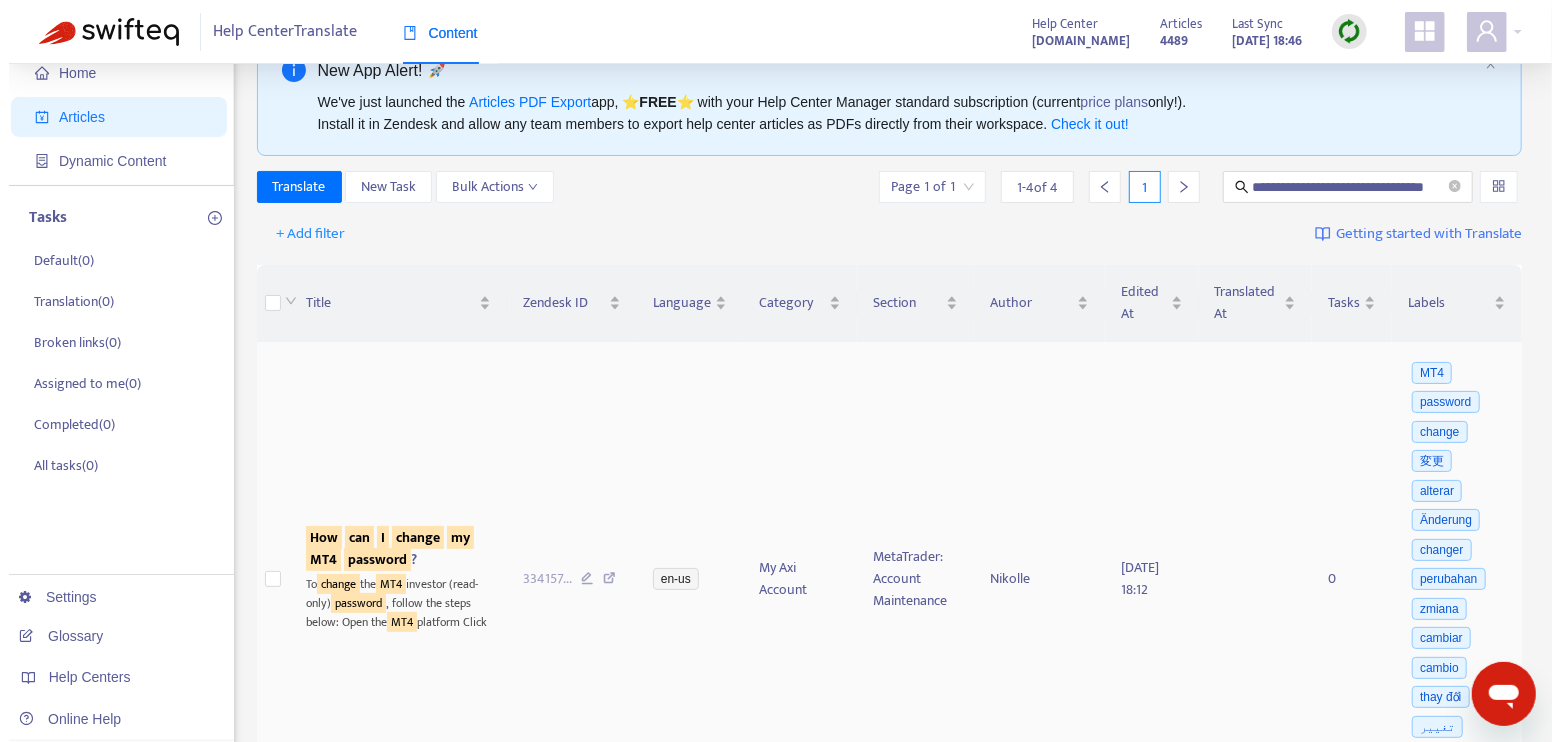 scroll, scrollTop: 111, scrollLeft: 0, axis: vertical 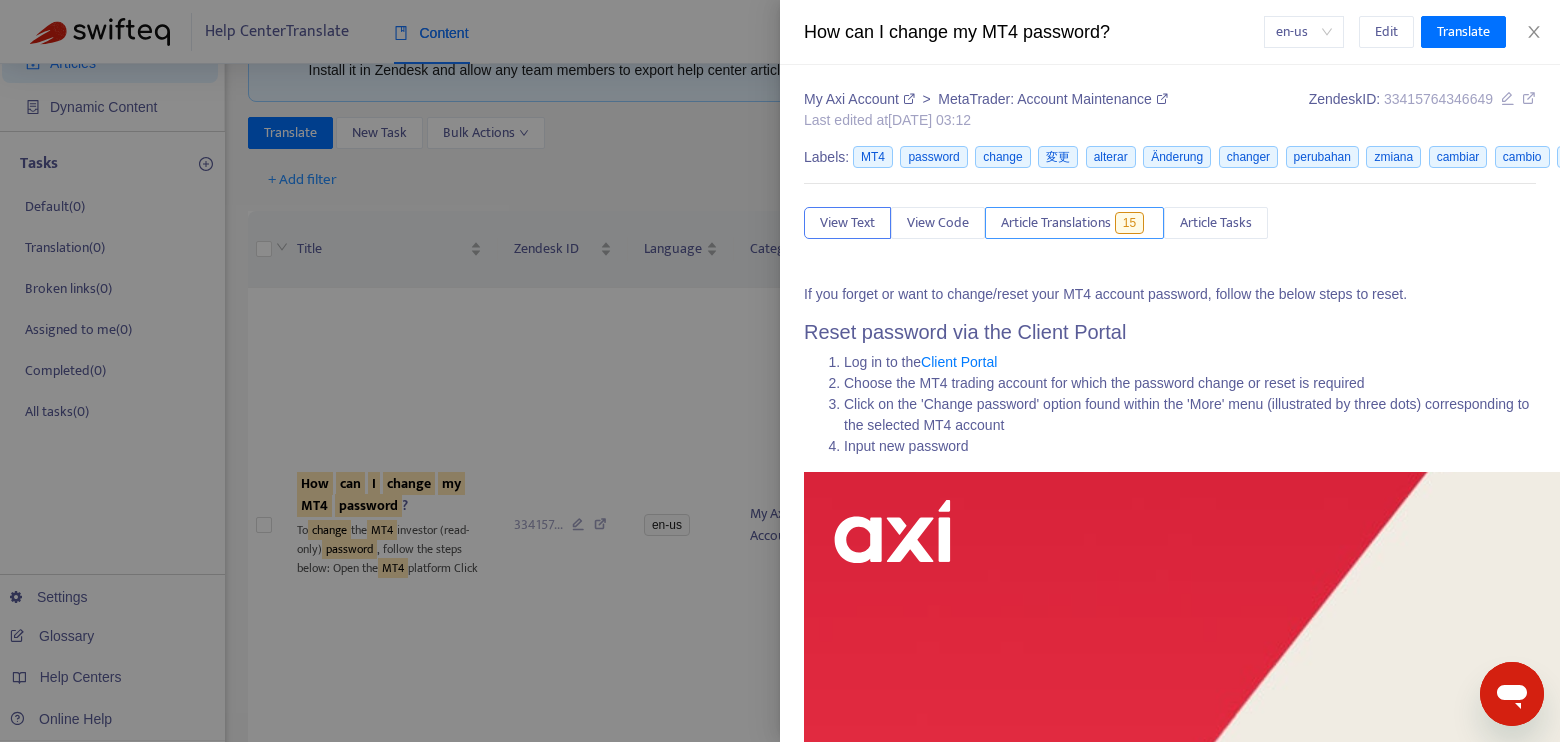 click on "Article Translations" at bounding box center [1056, 223] 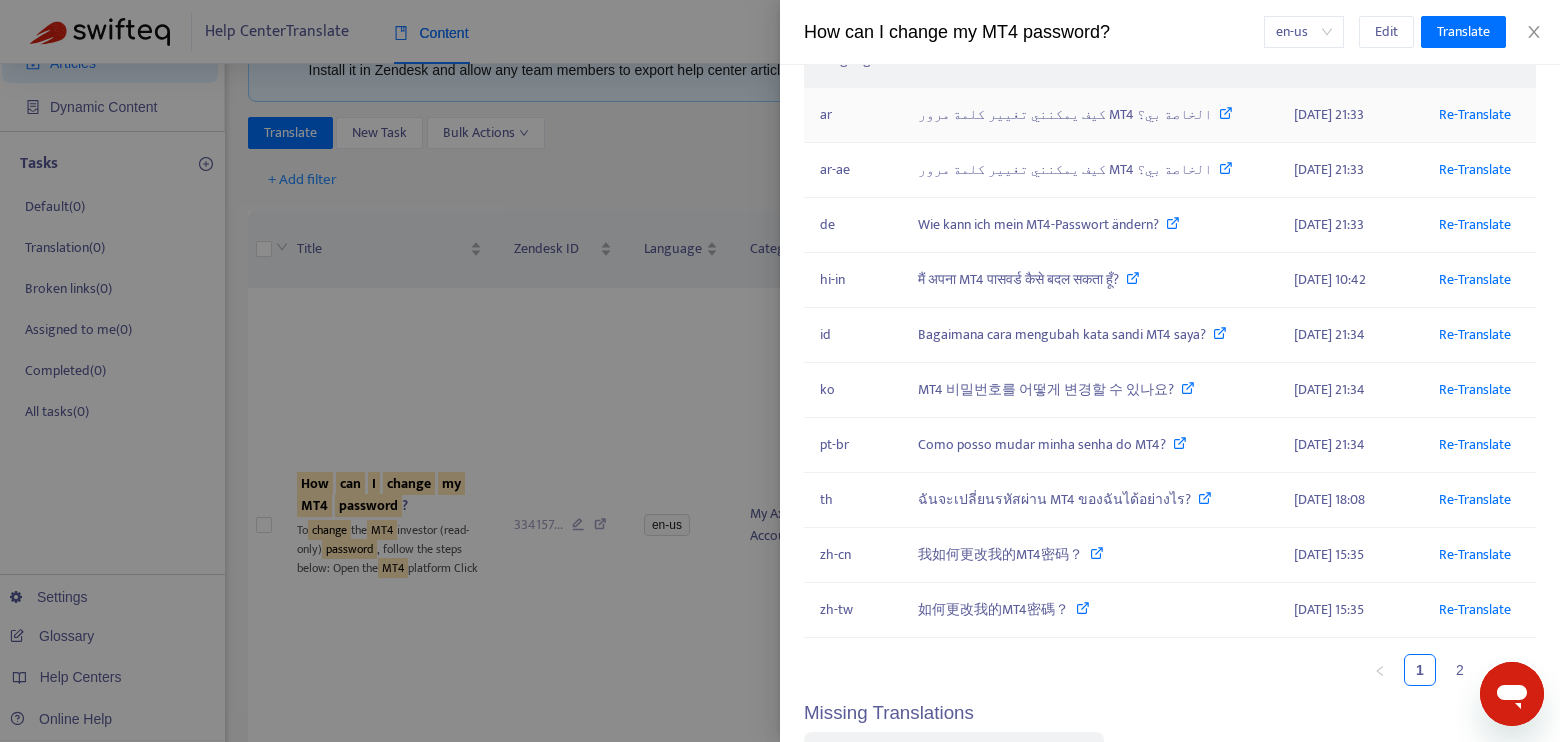 scroll, scrollTop: 333, scrollLeft: 0, axis: vertical 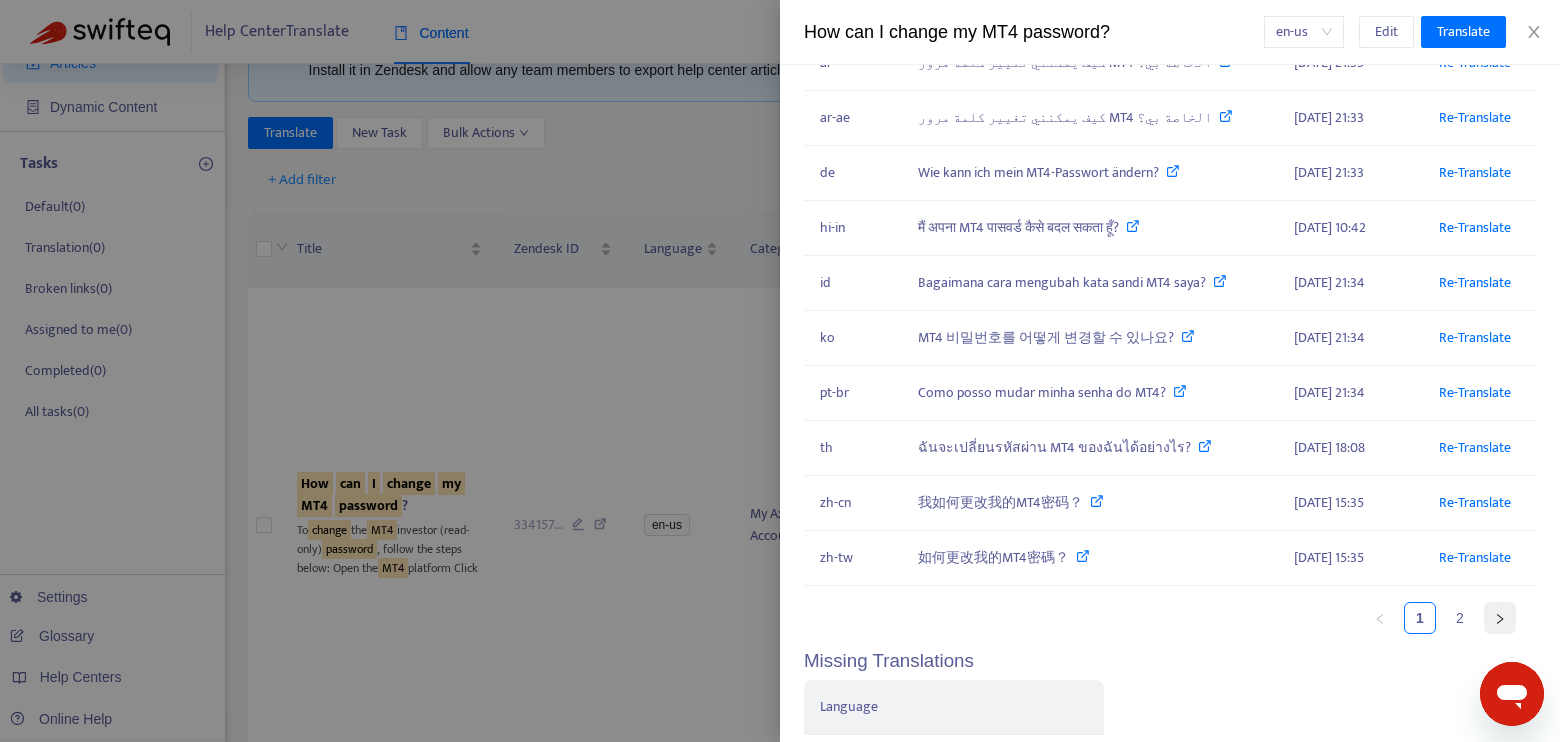 click 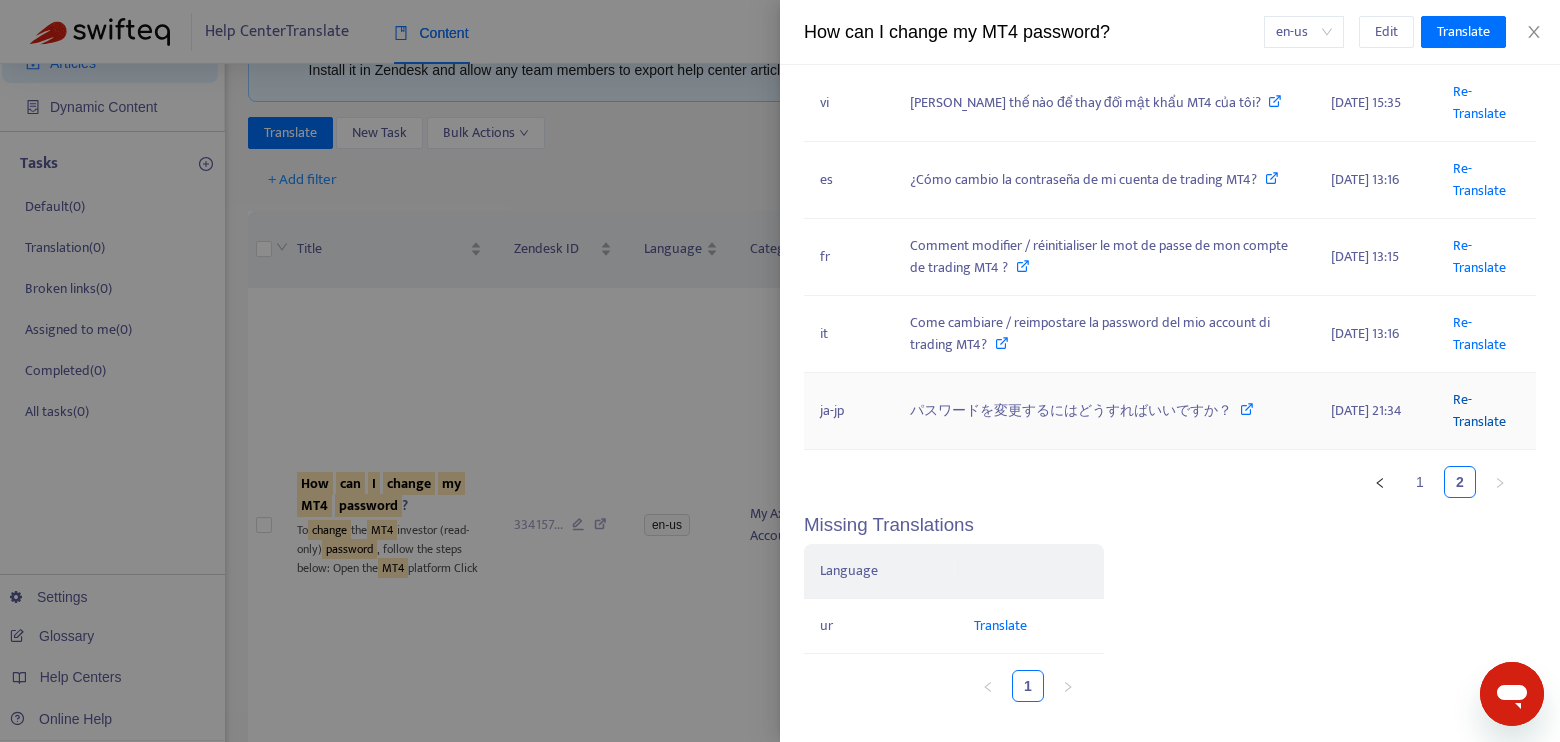 click on "Re-Translate" at bounding box center (1479, 410) 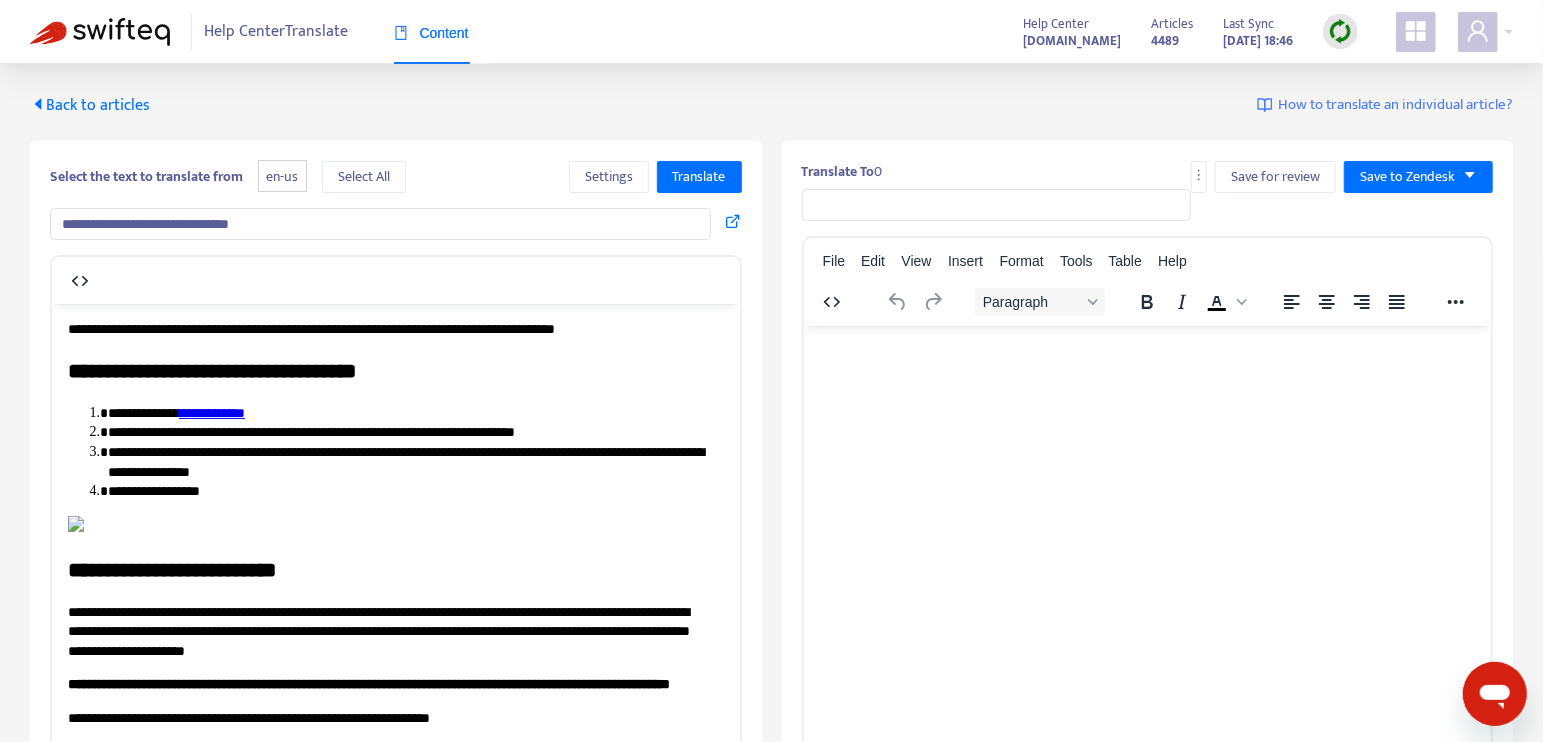 scroll, scrollTop: 0, scrollLeft: 0, axis: both 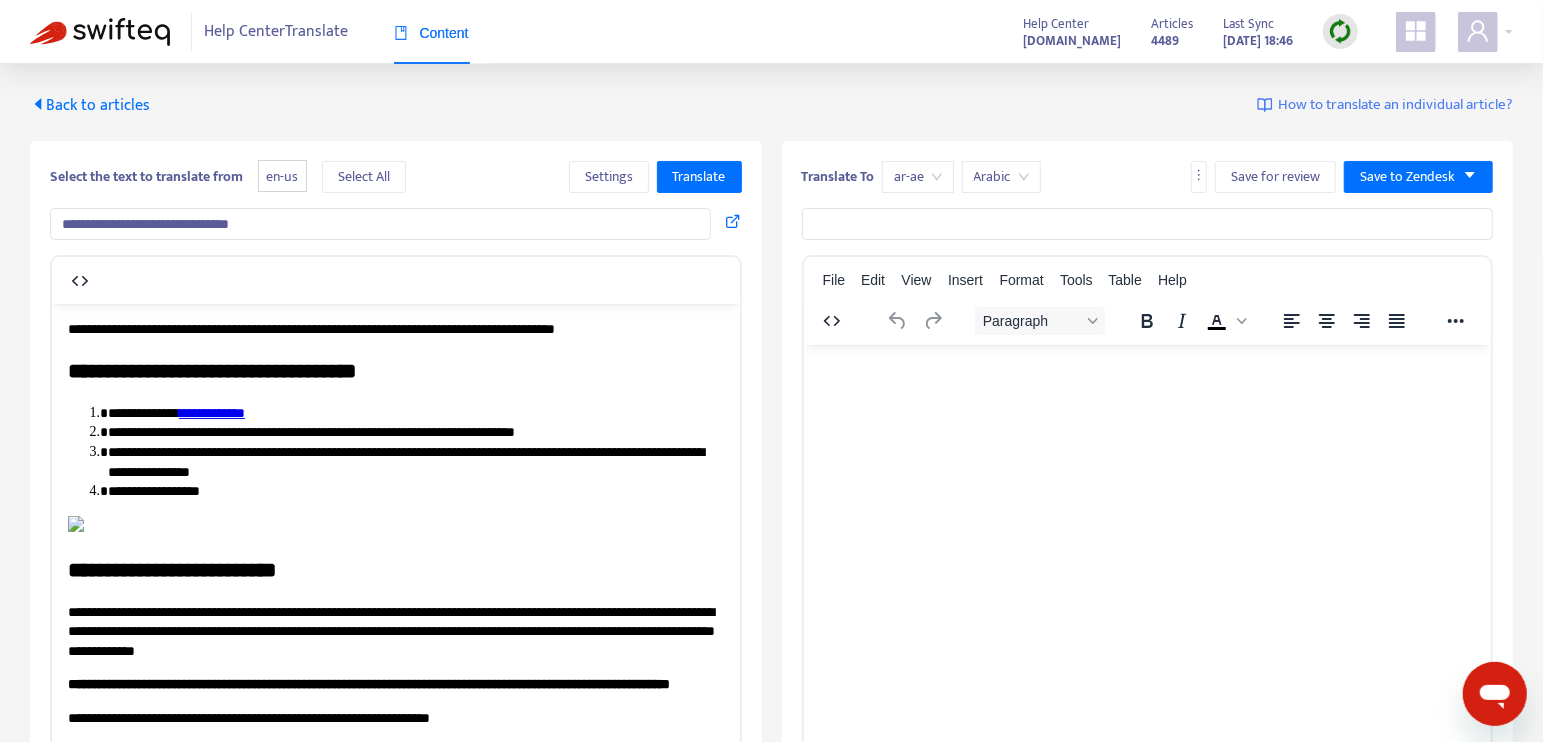 type on "**********" 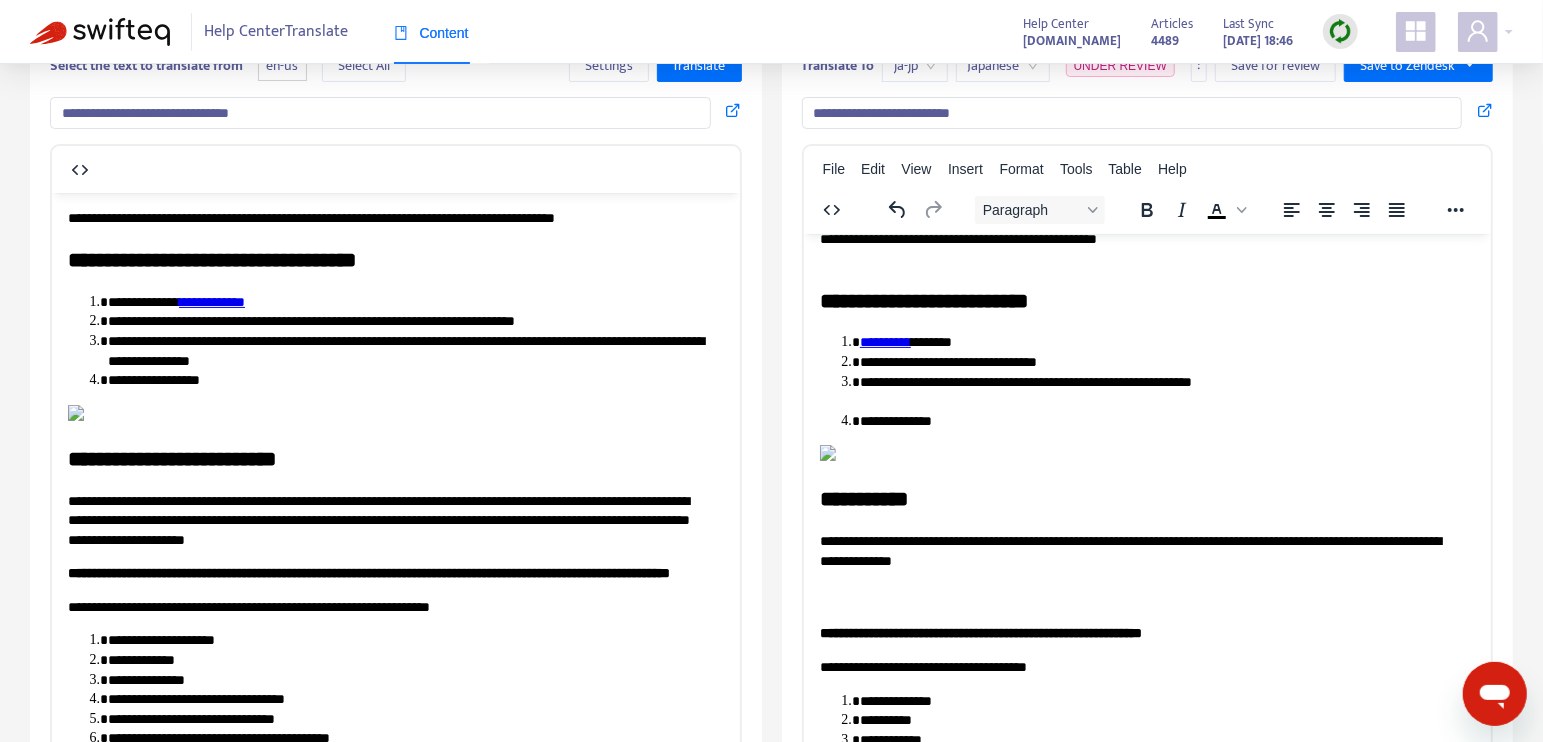 scroll, scrollTop: 222, scrollLeft: 0, axis: vertical 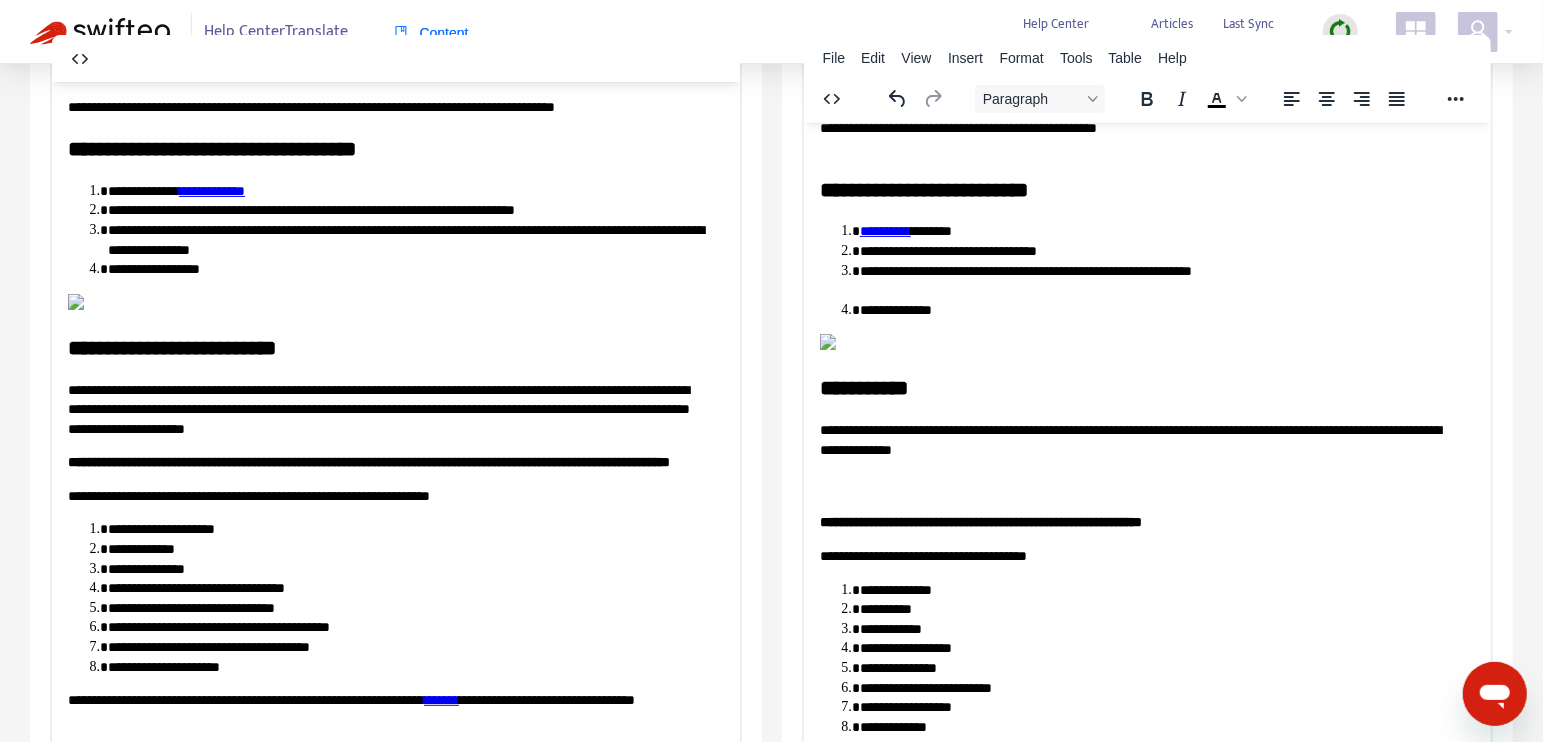 click on "**********" at bounding box center (980, 521) 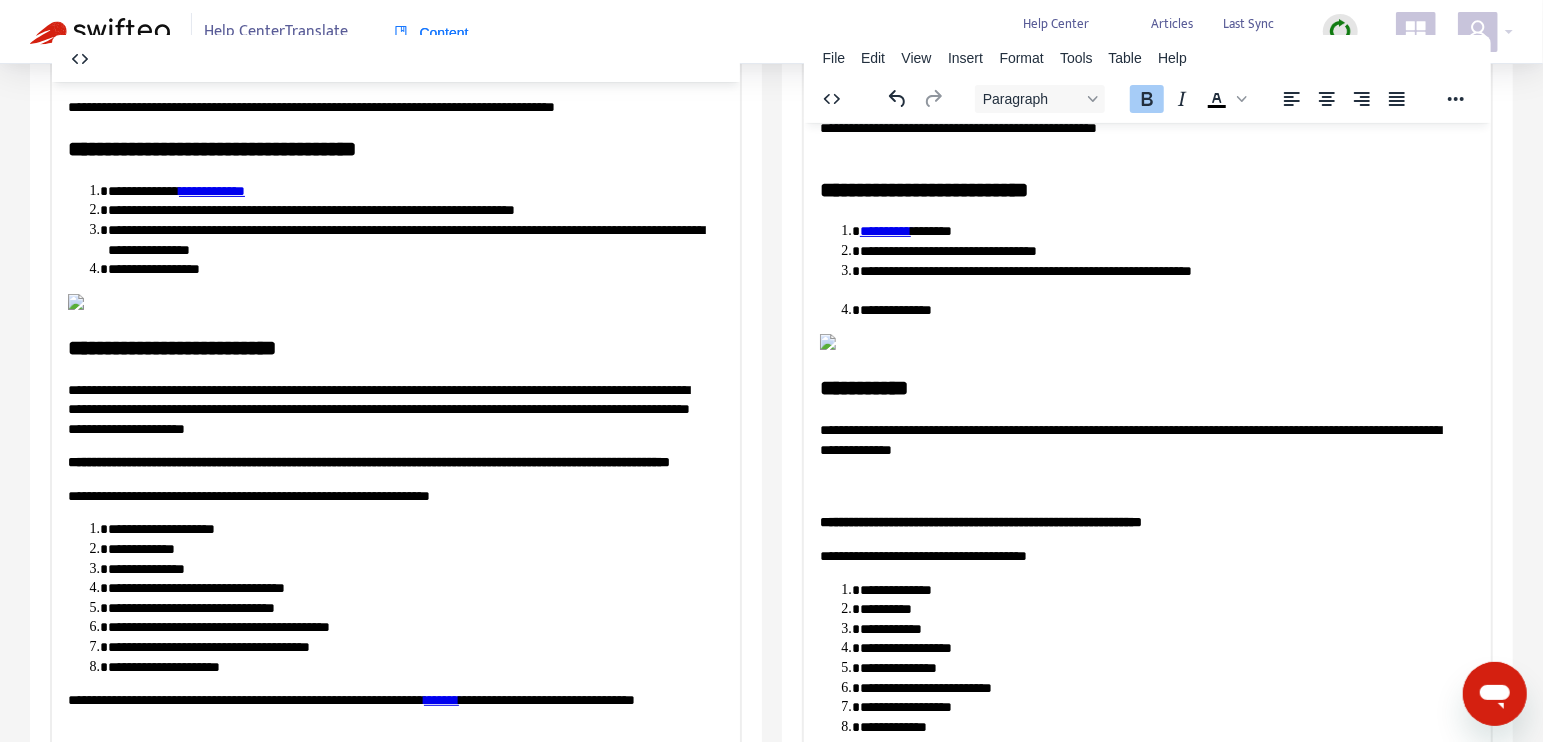 type 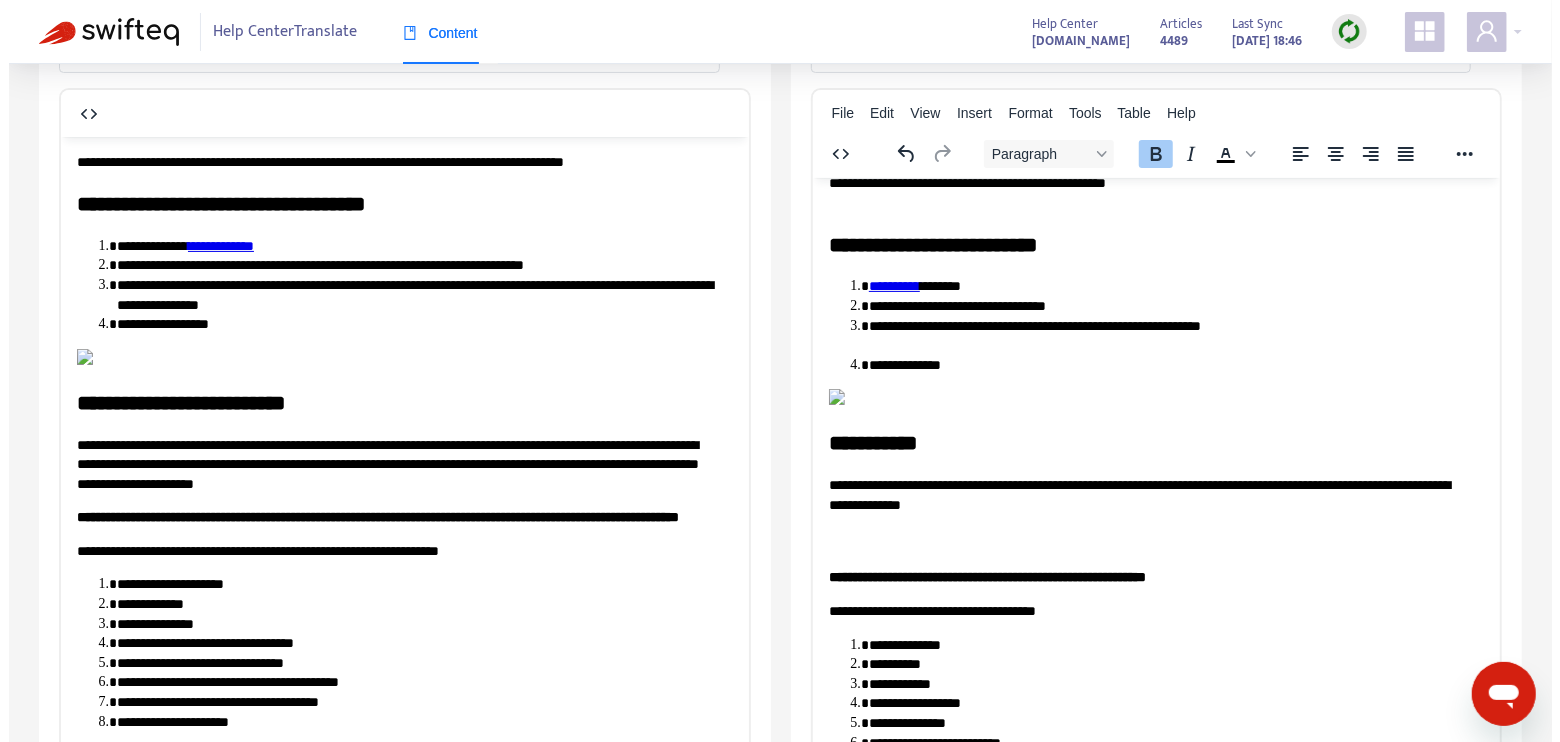 scroll, scrollTop: 0, scrollLeft: 0, axis: both 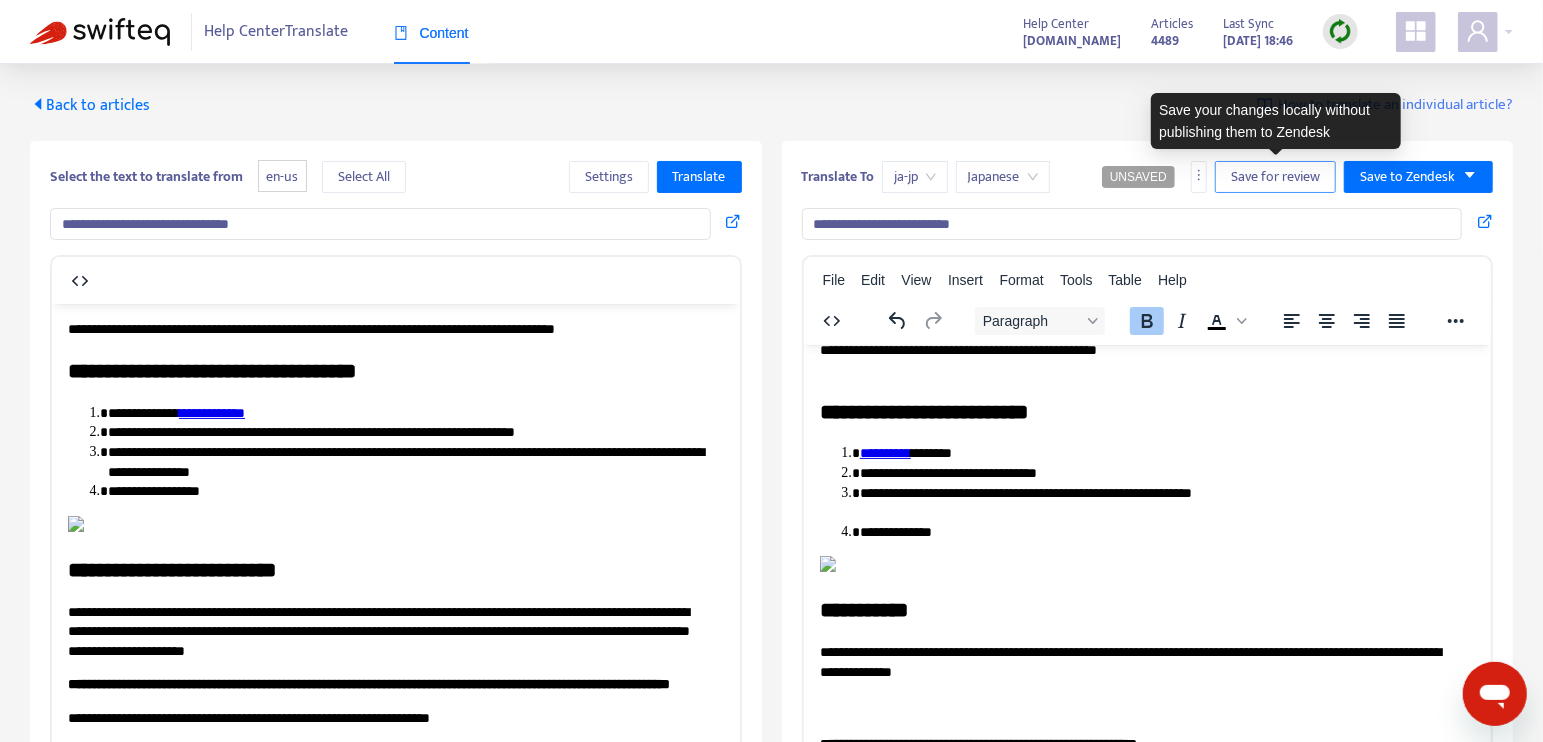 click on "Save for review" at bounding box center [1275, 177] 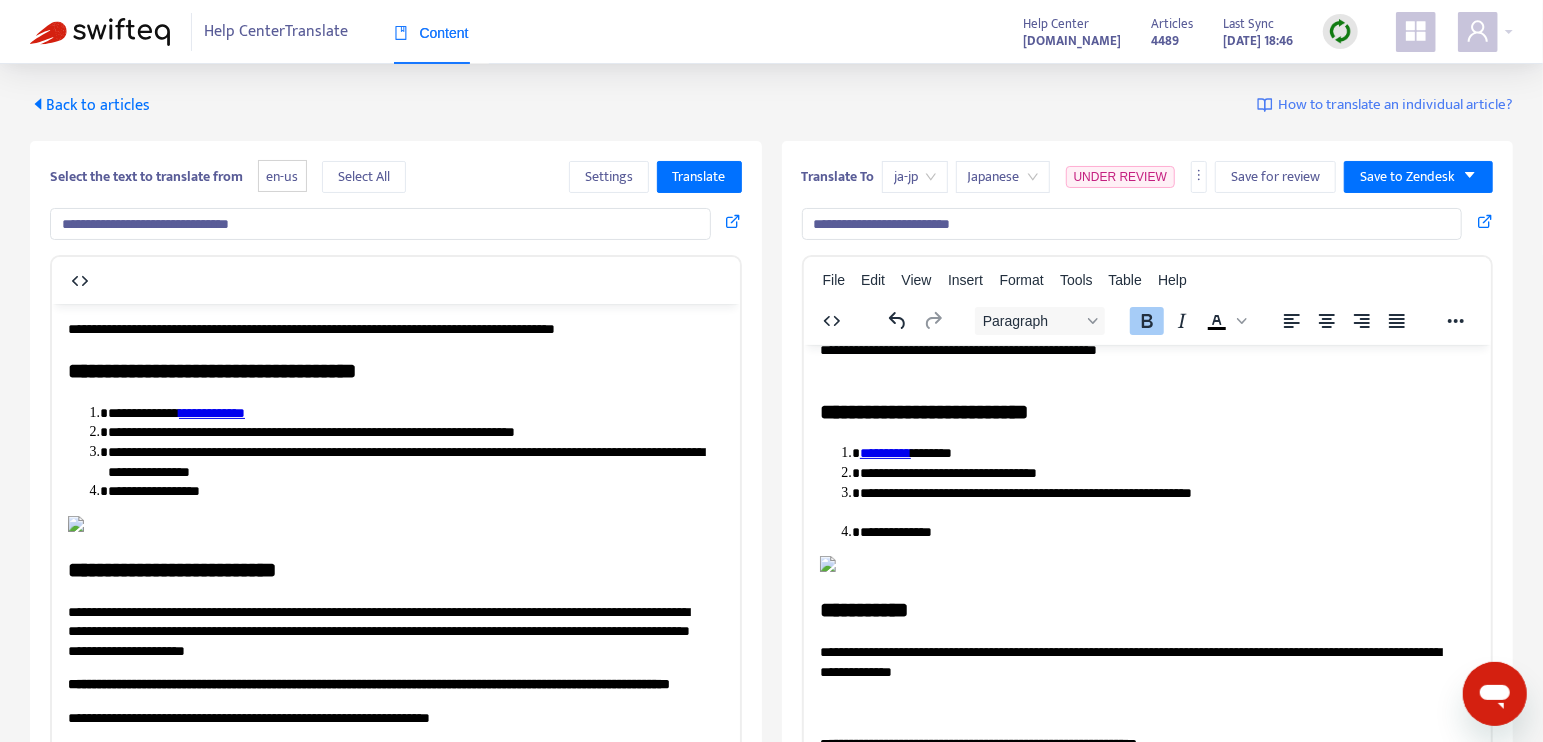 click at bounding box center [100, 32] 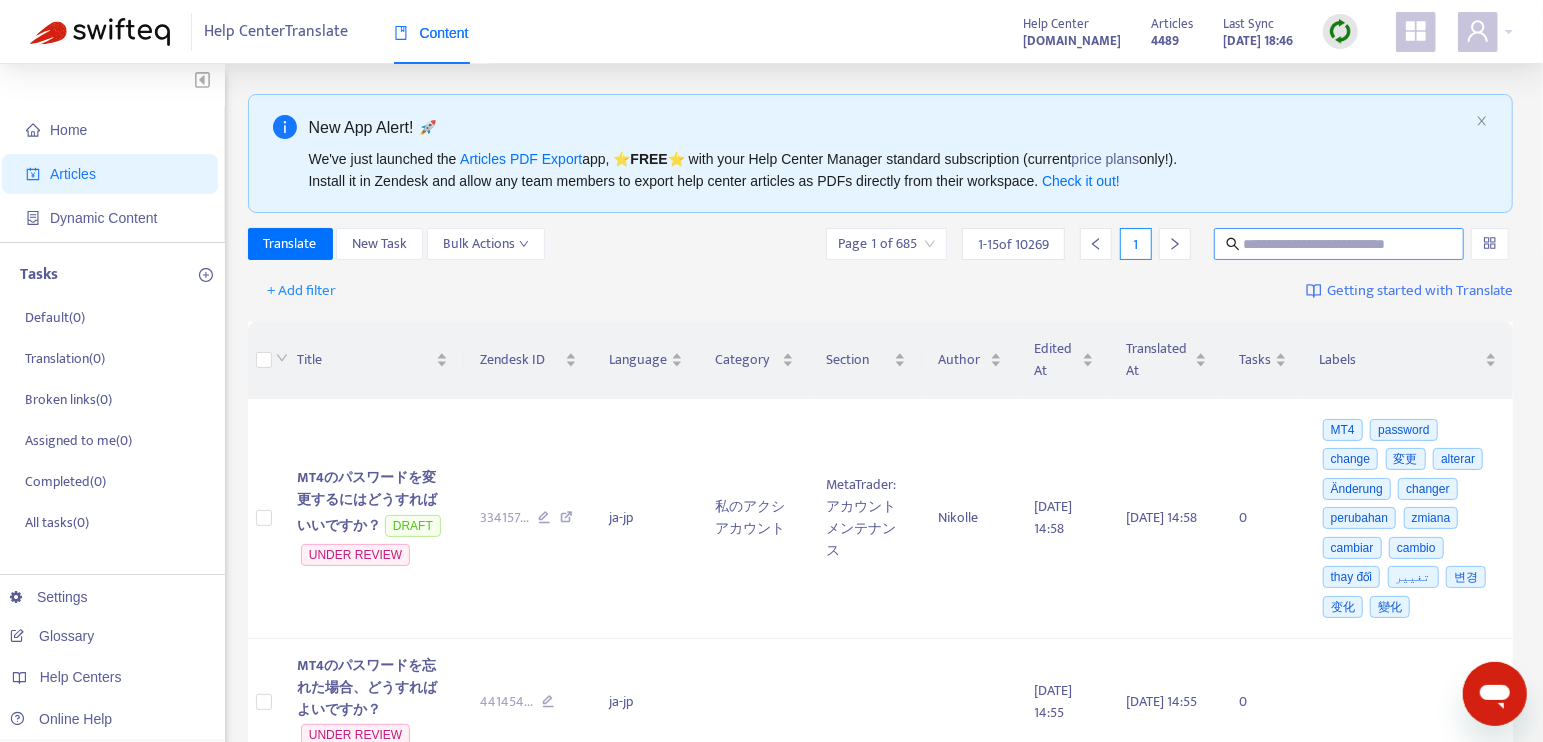 click at bounding box center (1340, 244) 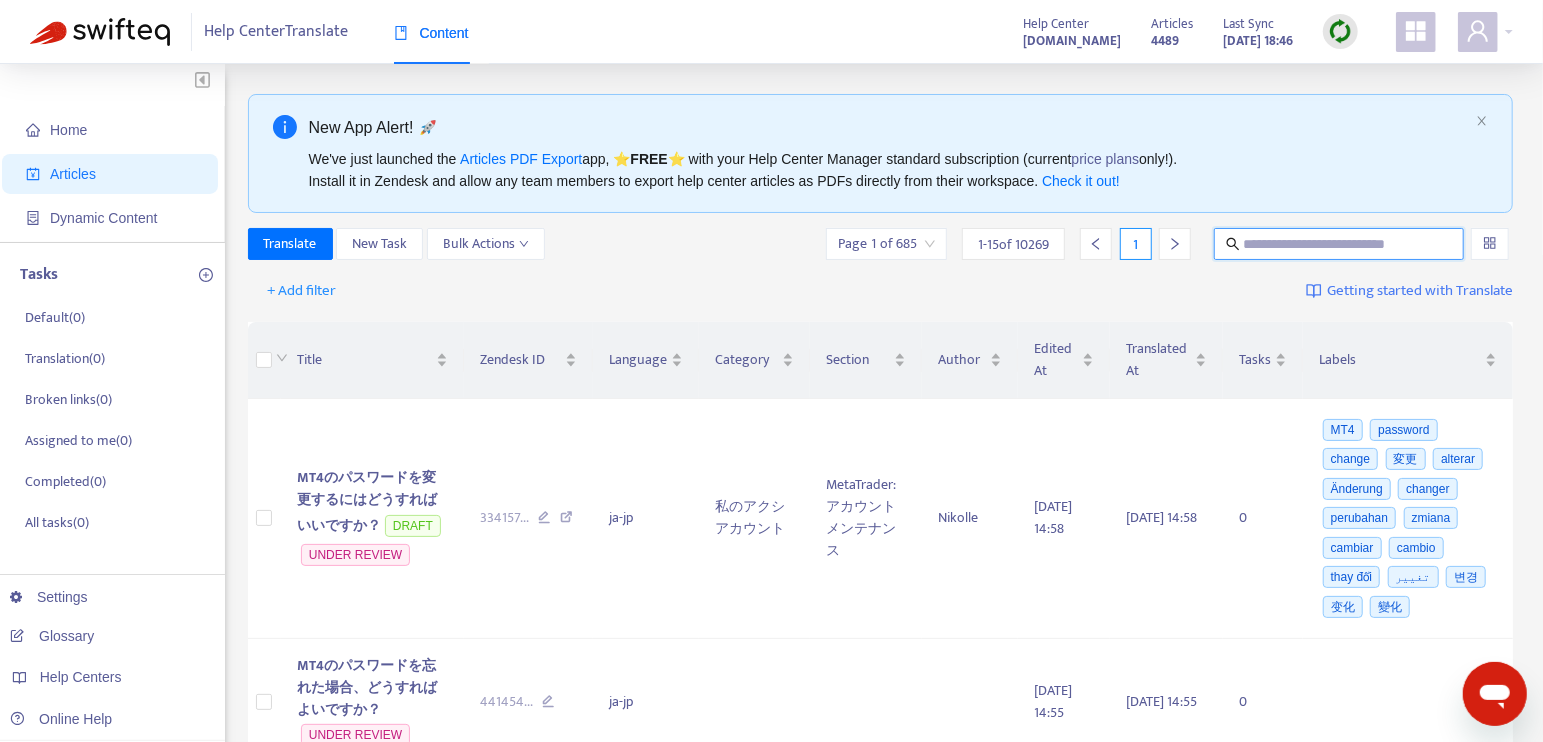 paste on "**********" 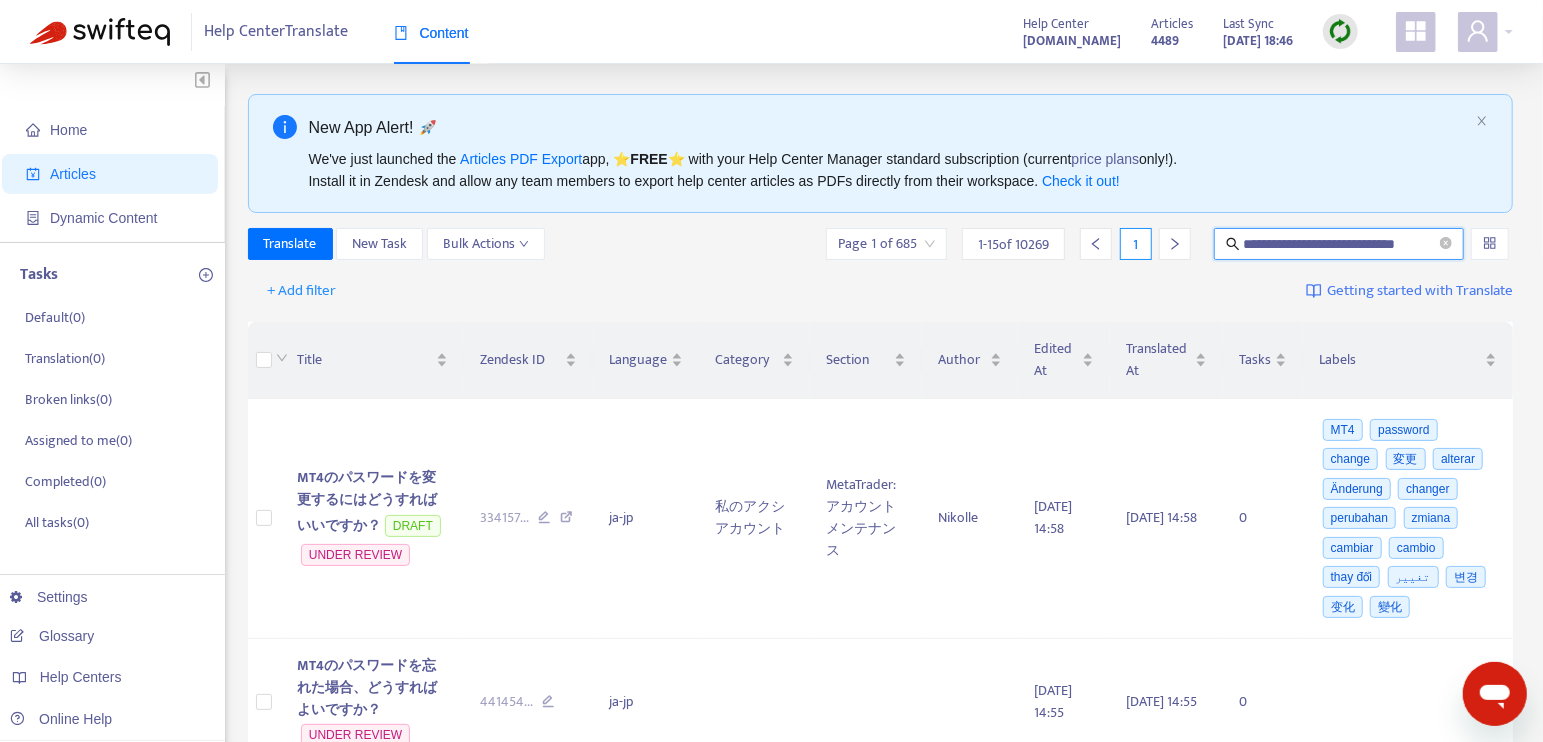 type on "**********" 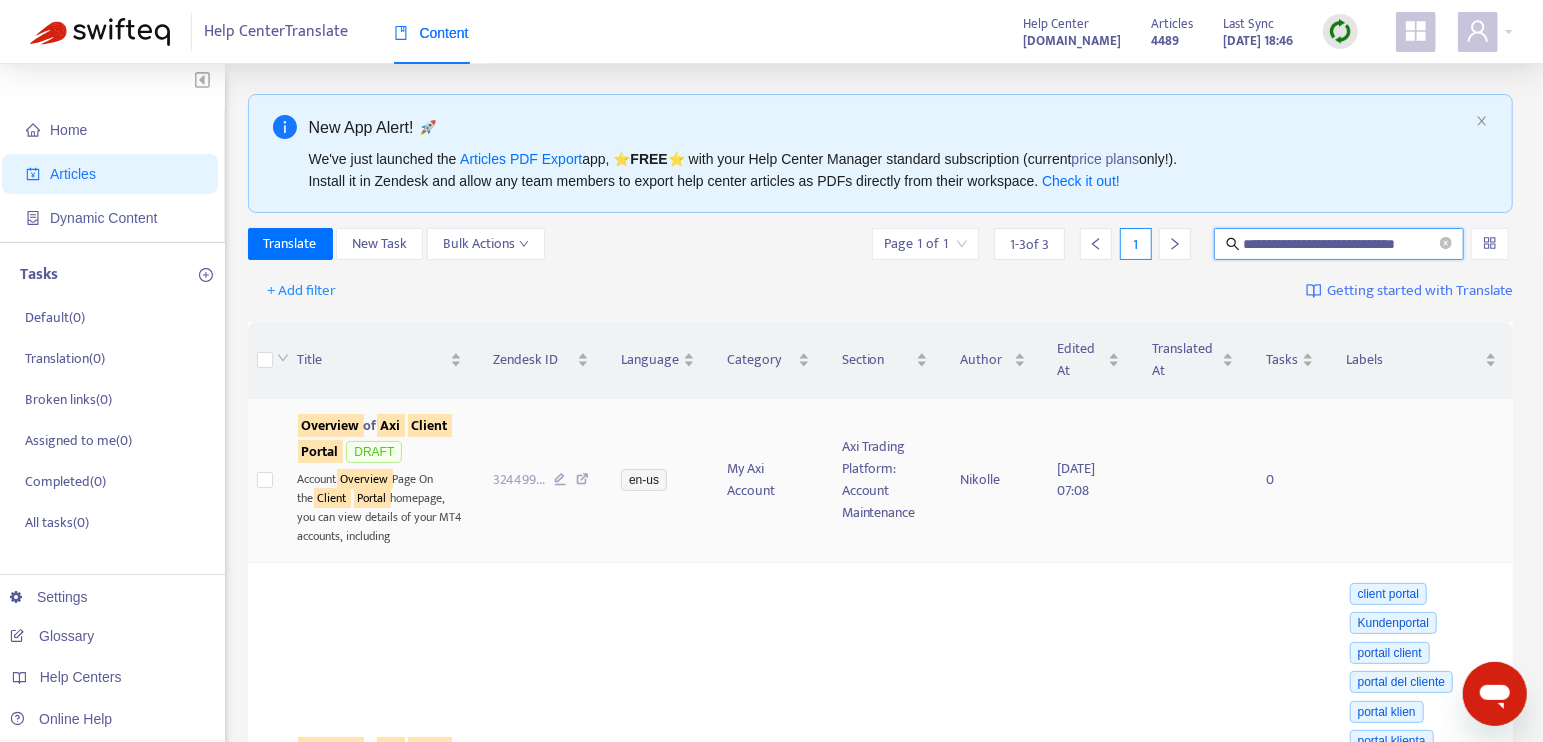 click on "Portal" at bounding box center (320, 451) 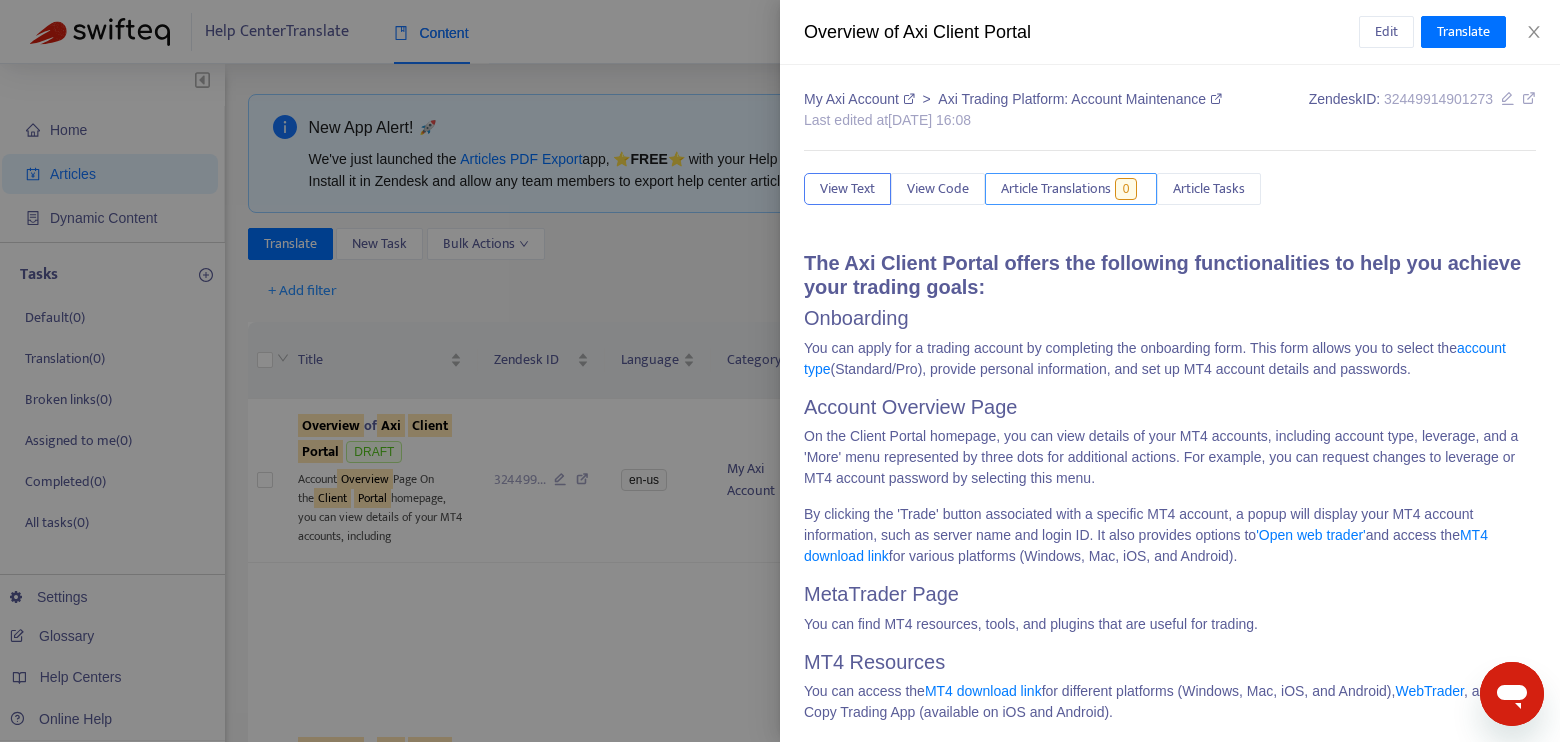 click on "Article Translations" at bounding box center [1056, 189] 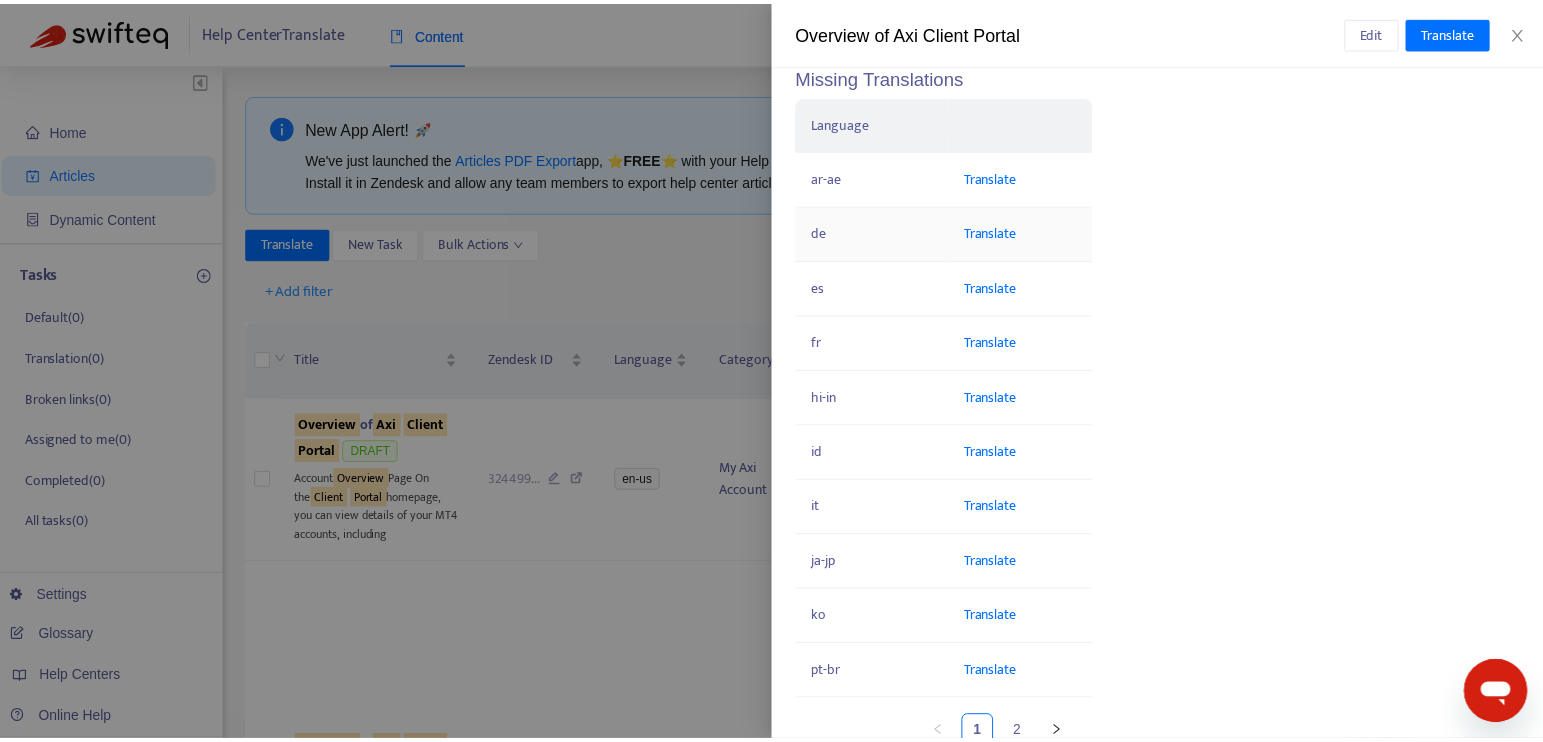 scroll, scrollTop: 333, scrollLeft: 0, axis: vertical 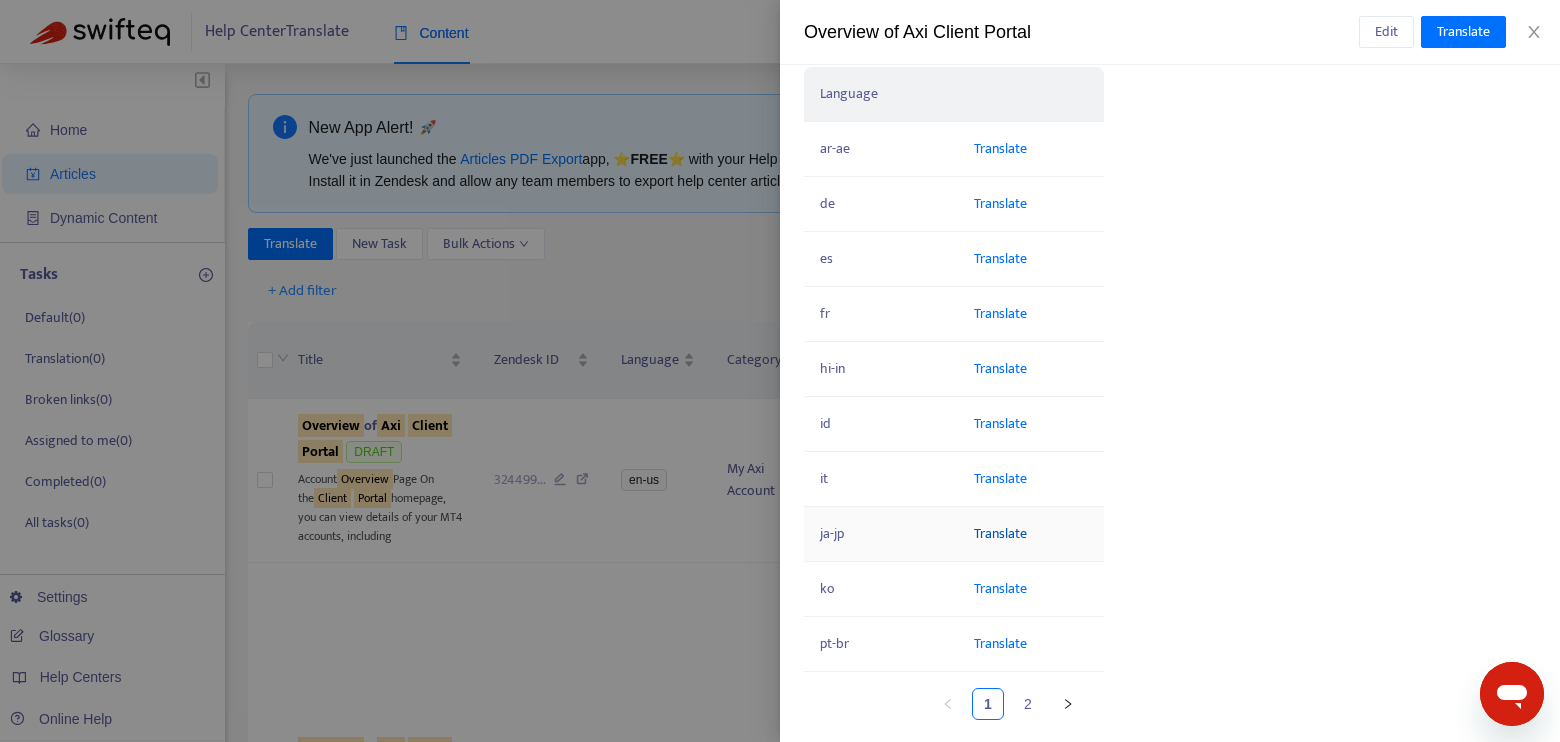 click on "Translate" at bounding box center [1000, 533] 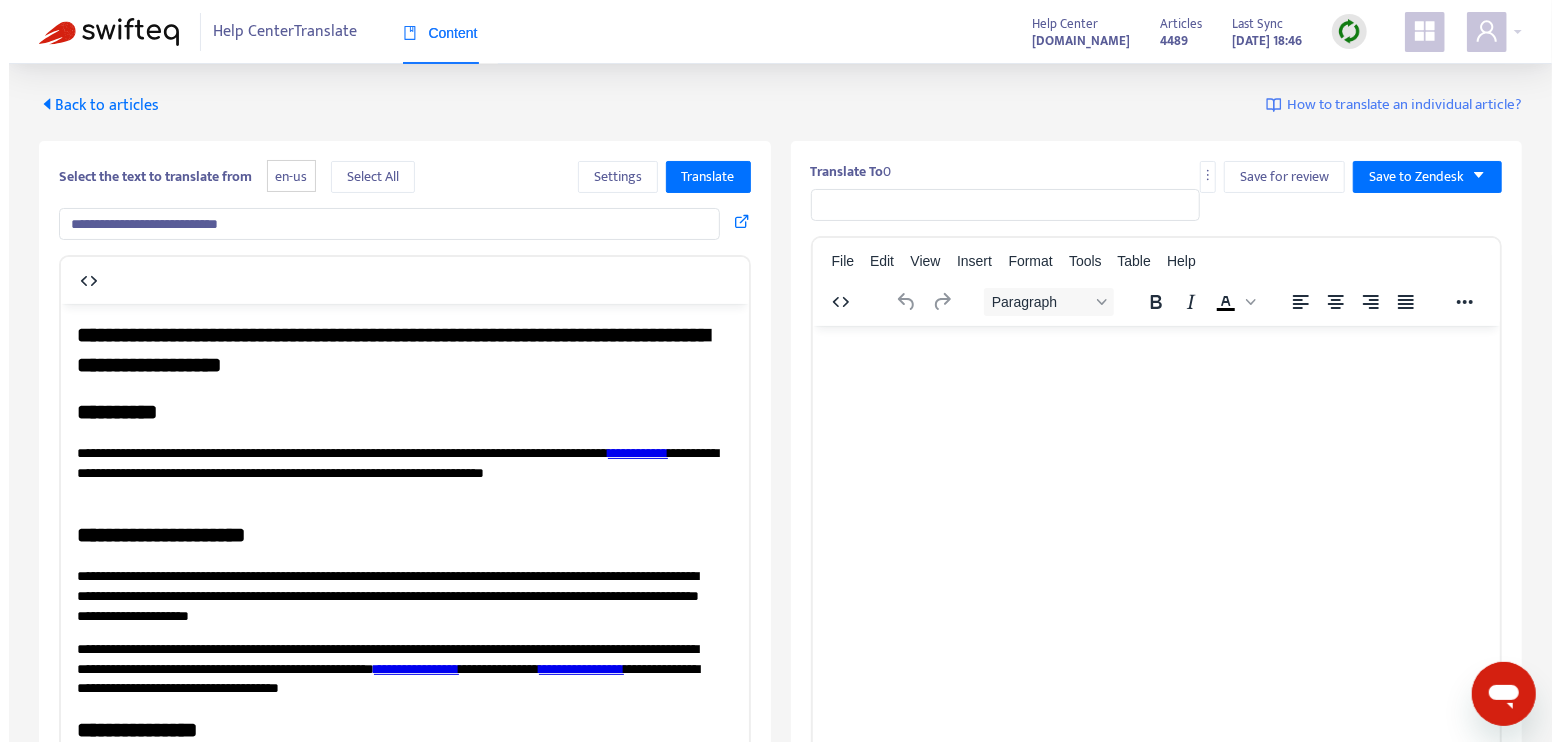 scroll, scrollTop: 0, scrollLeft: 0, axis: both 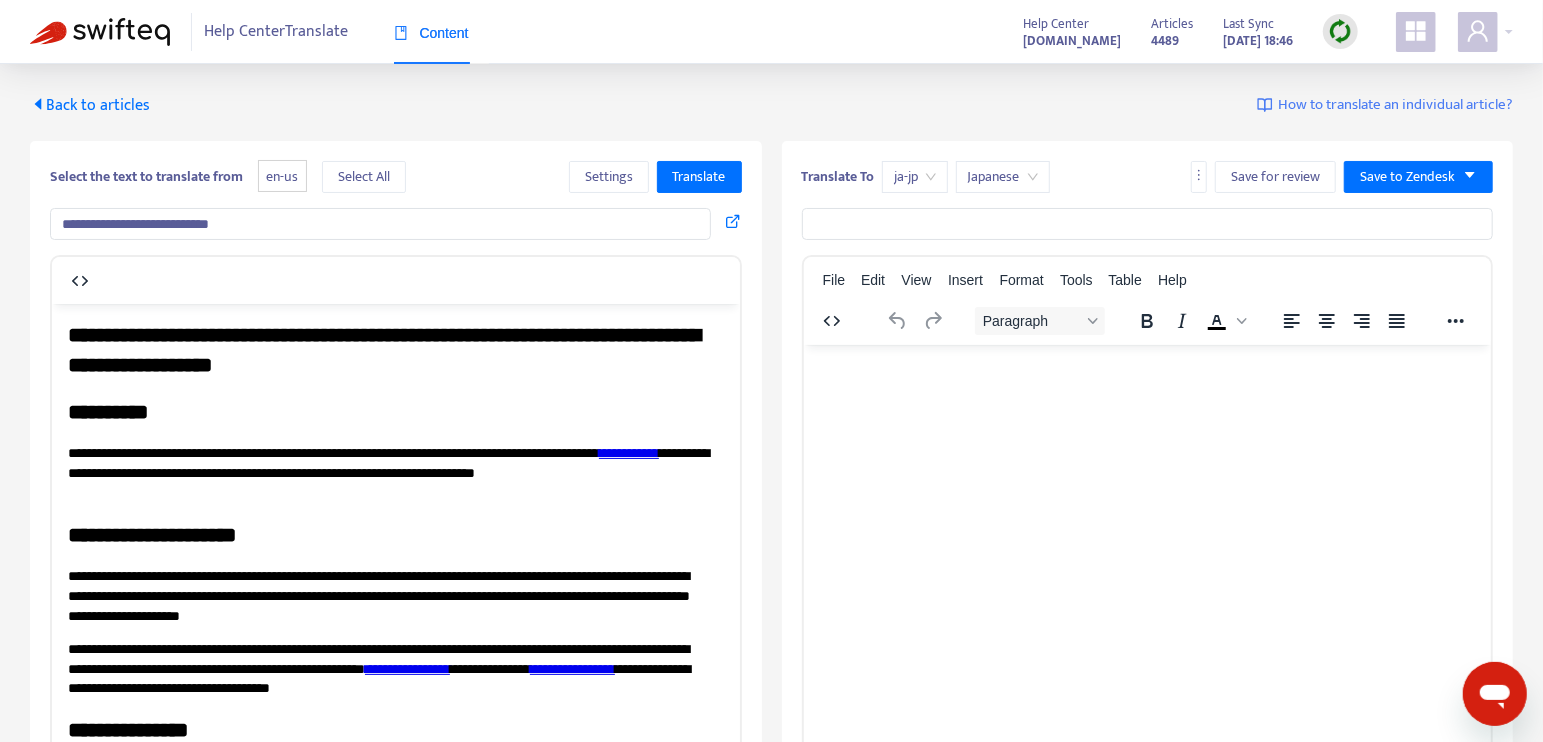 click on "Back to articles" at bounding box center (90, 105) 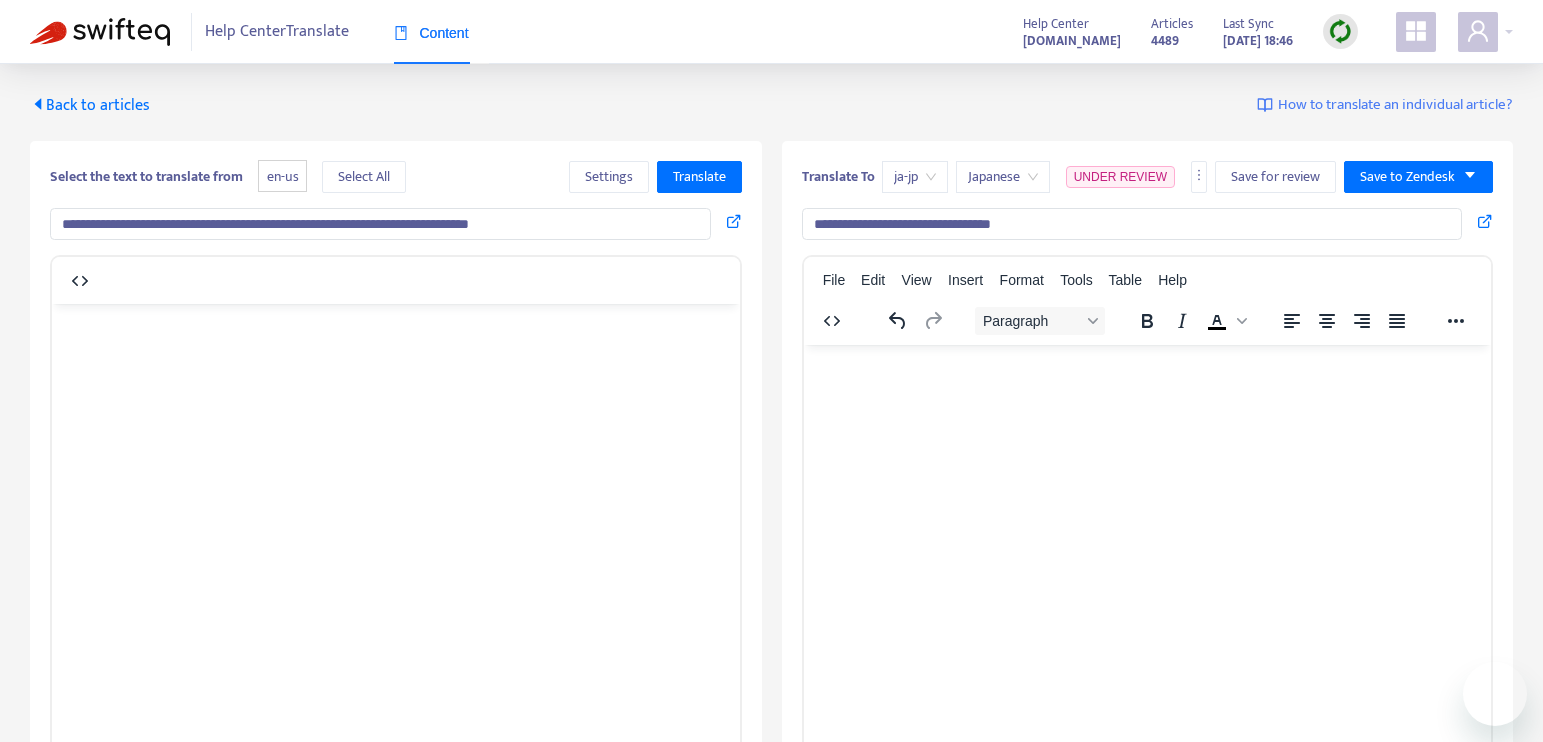 scroll, scrollTop: 0, scrollLeft: 0, axis: both 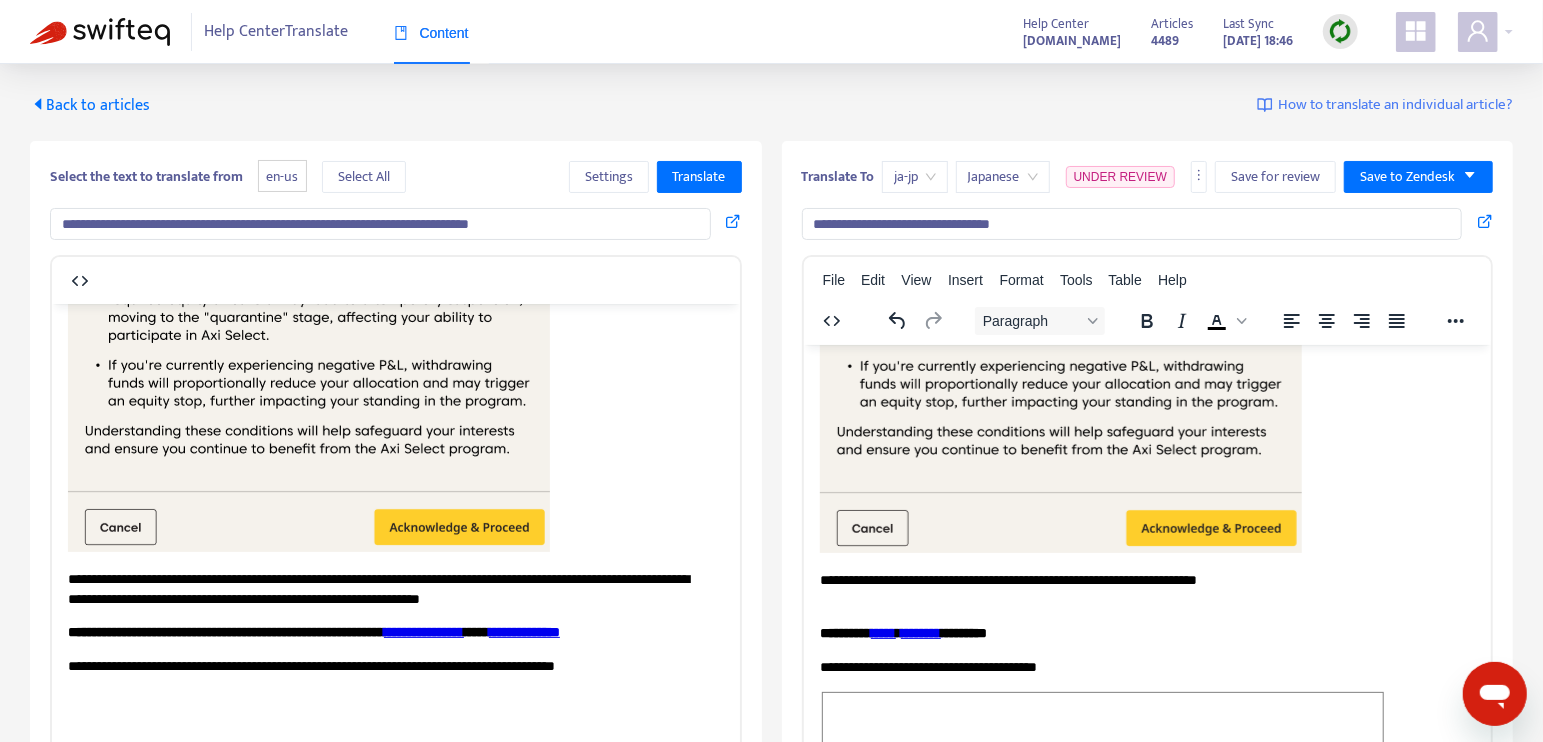 click at bounding box center (100, 32) 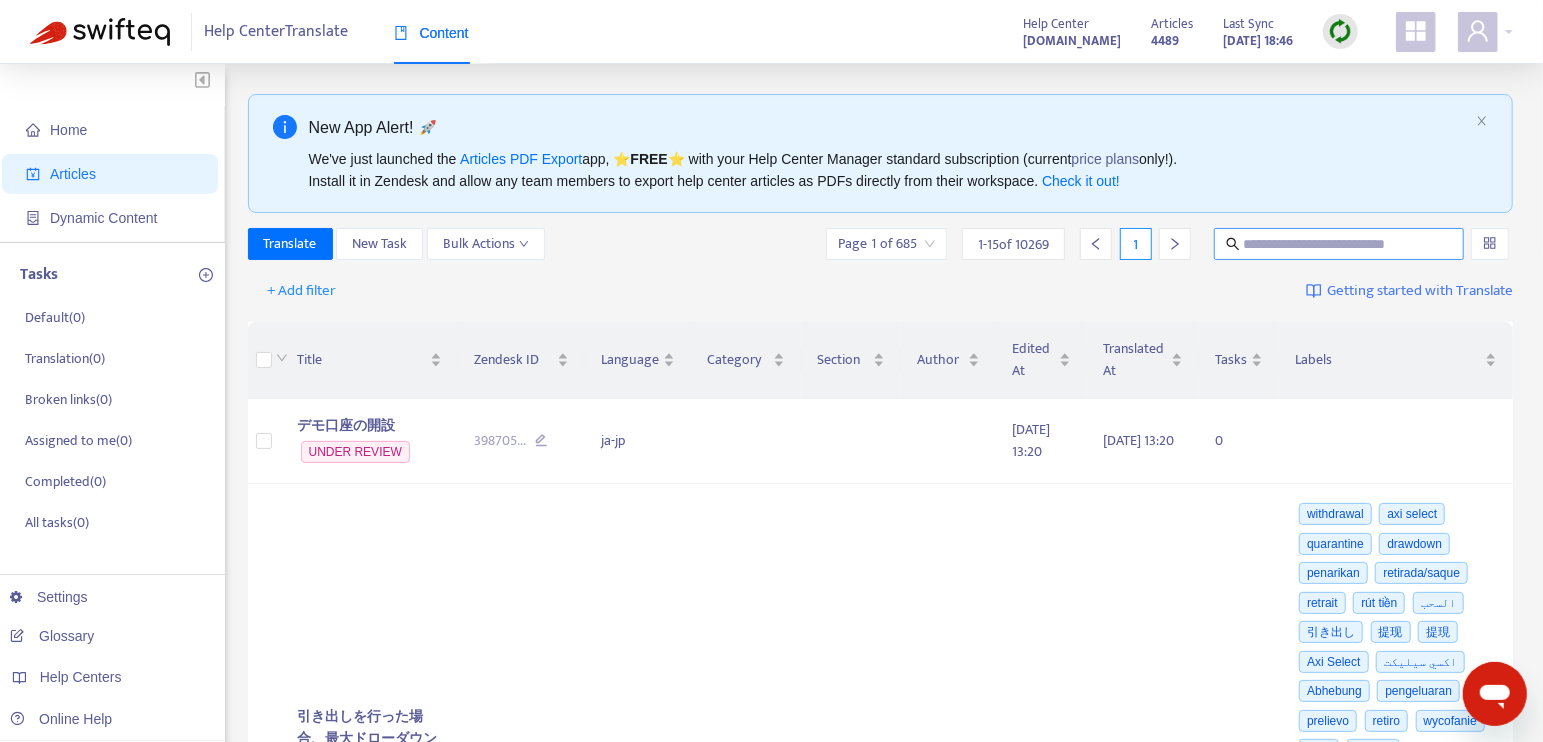click at bounding box center (1340, 244) 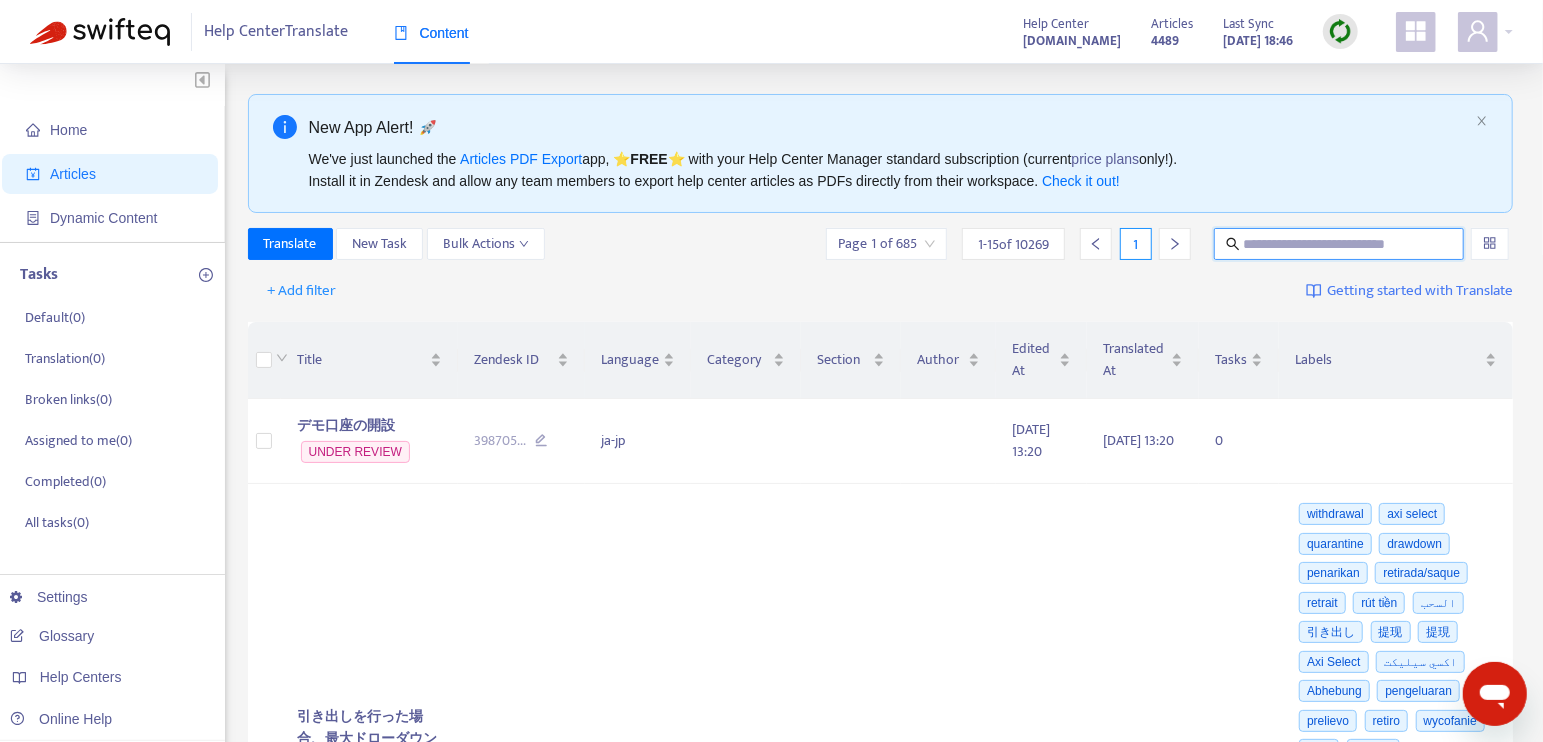 paste on "**********" 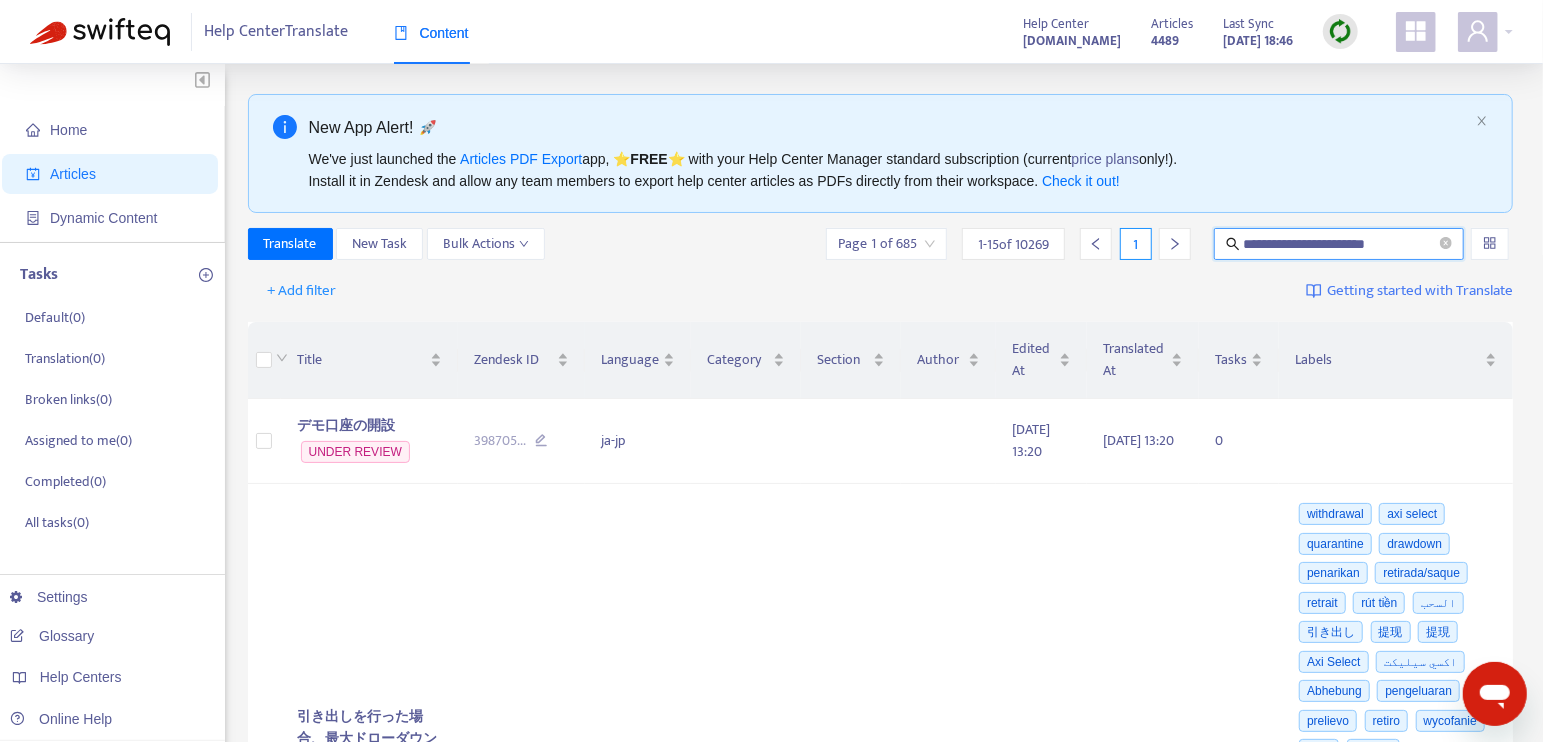 type on "**********" 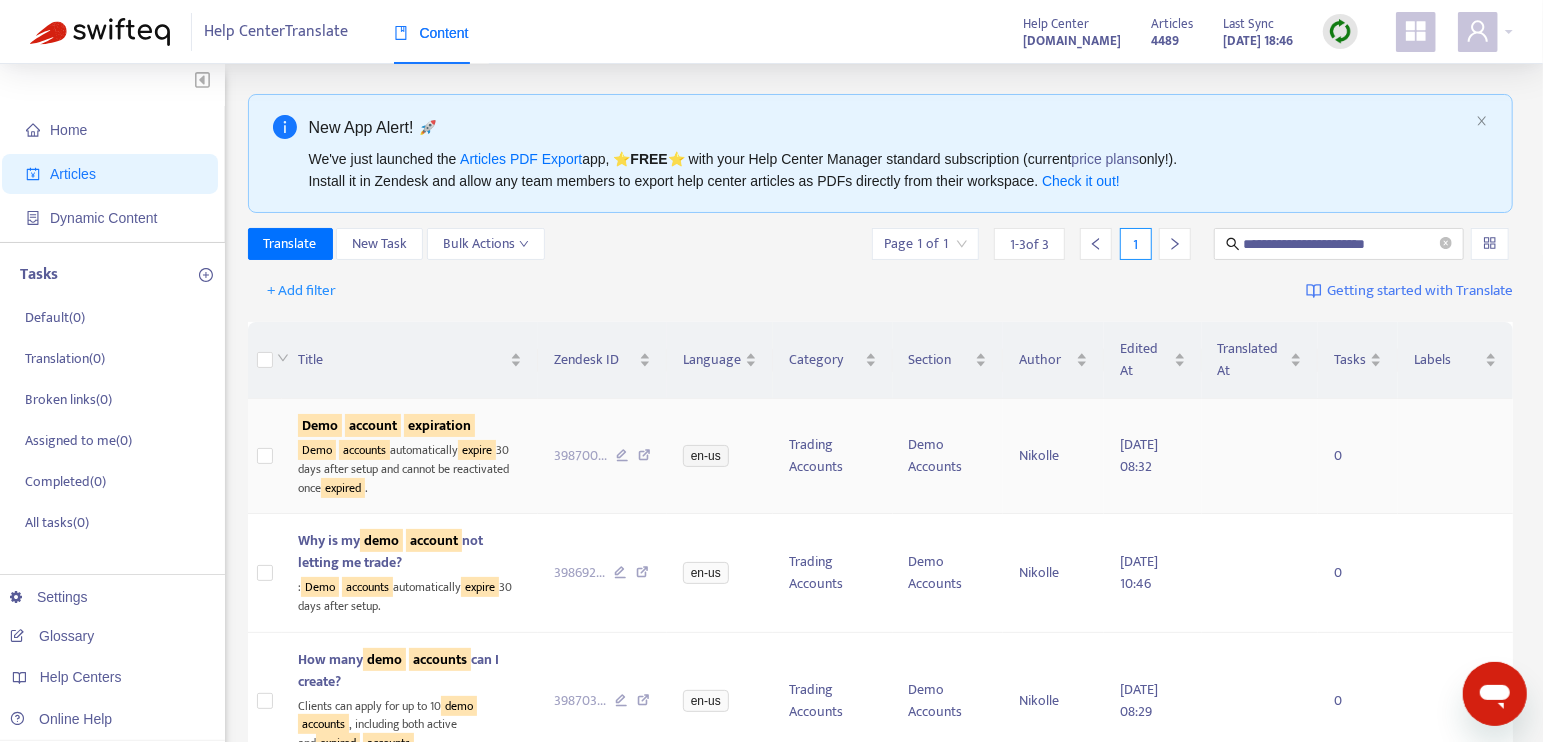 click on "accounts" at bounding box center (364, 450) 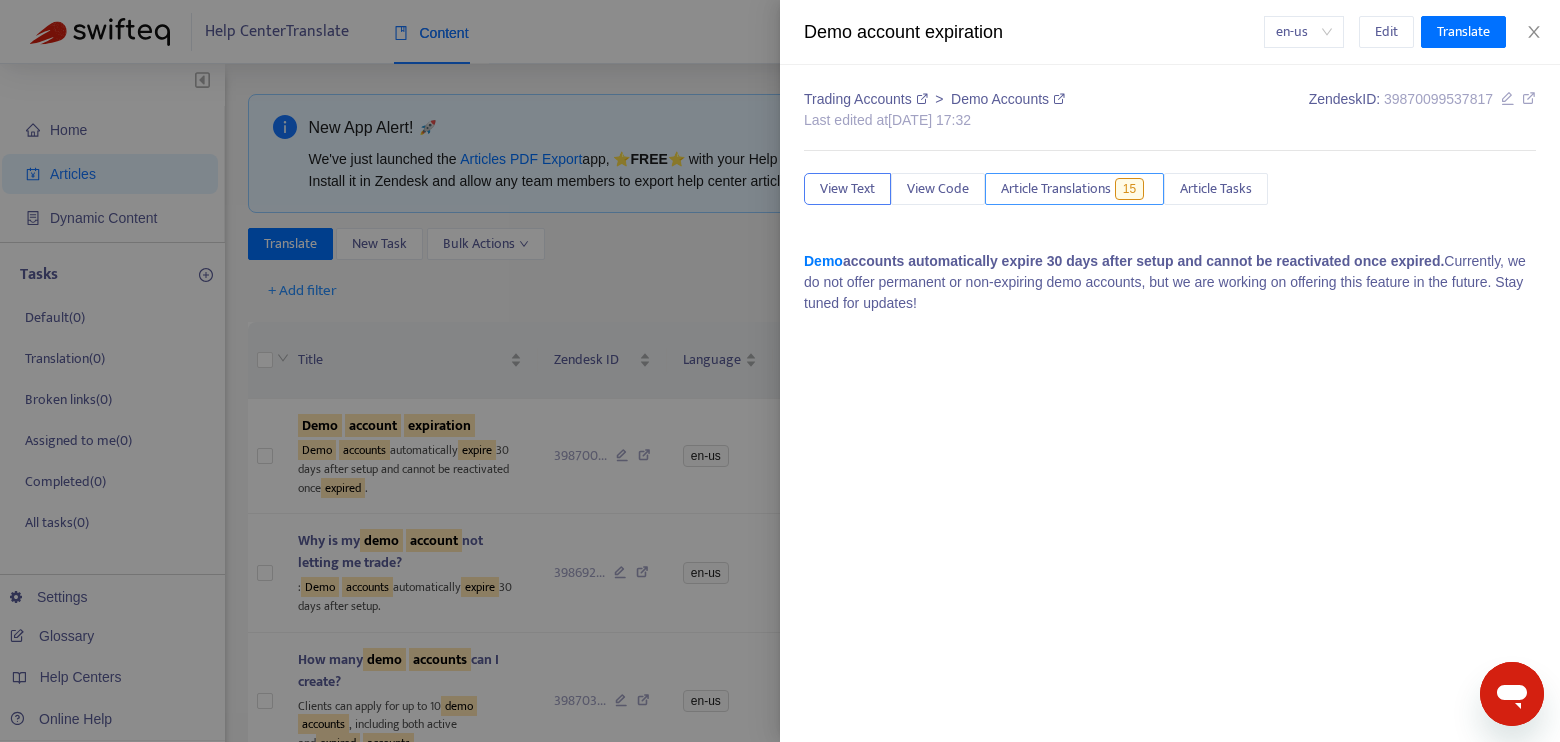 click on "Article Translations" at bounding box center [1056, 189] 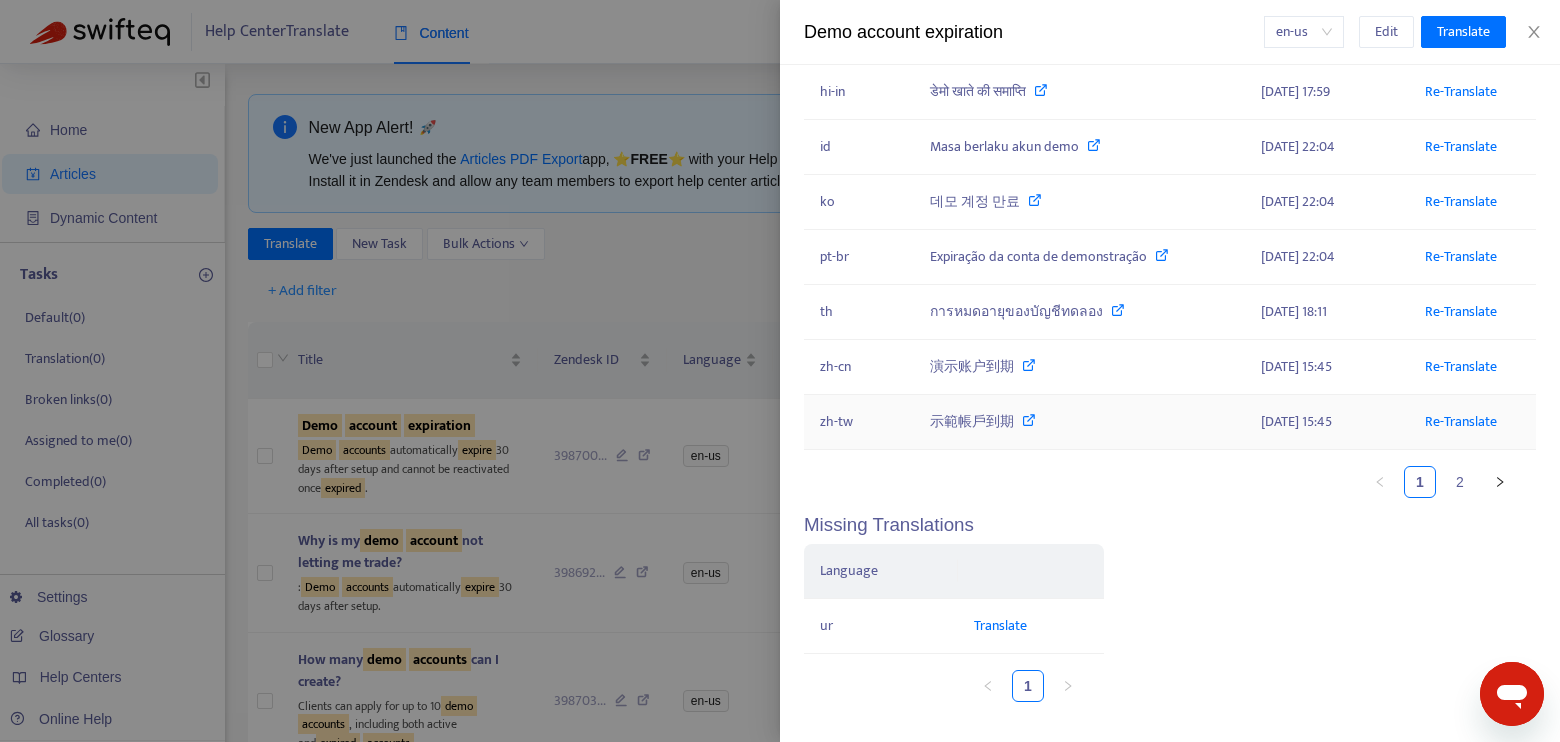 scroll, scrollTop: 215, scrollLeft: 0, axis: vertical 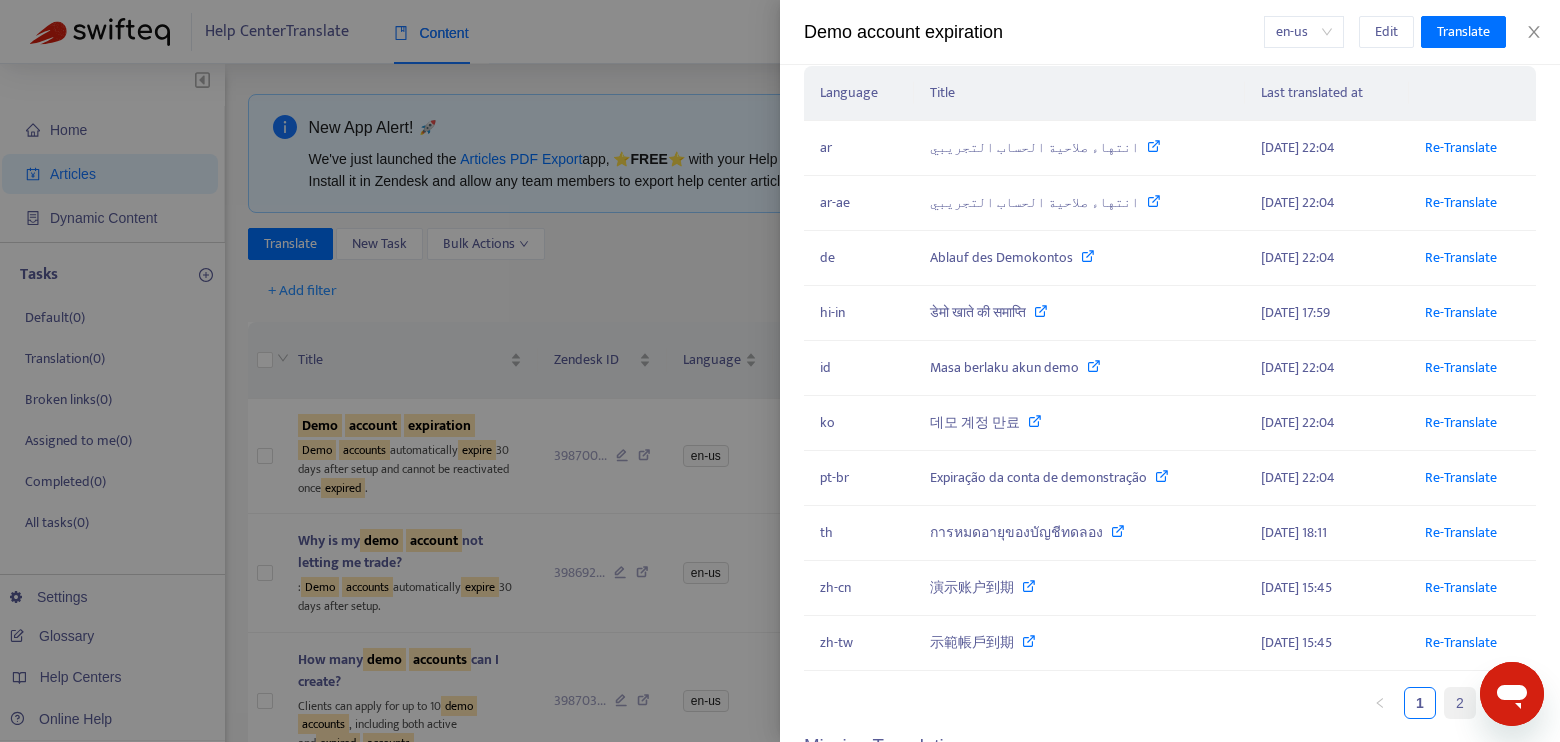 click on "2" at bounding box center [1460, 703] 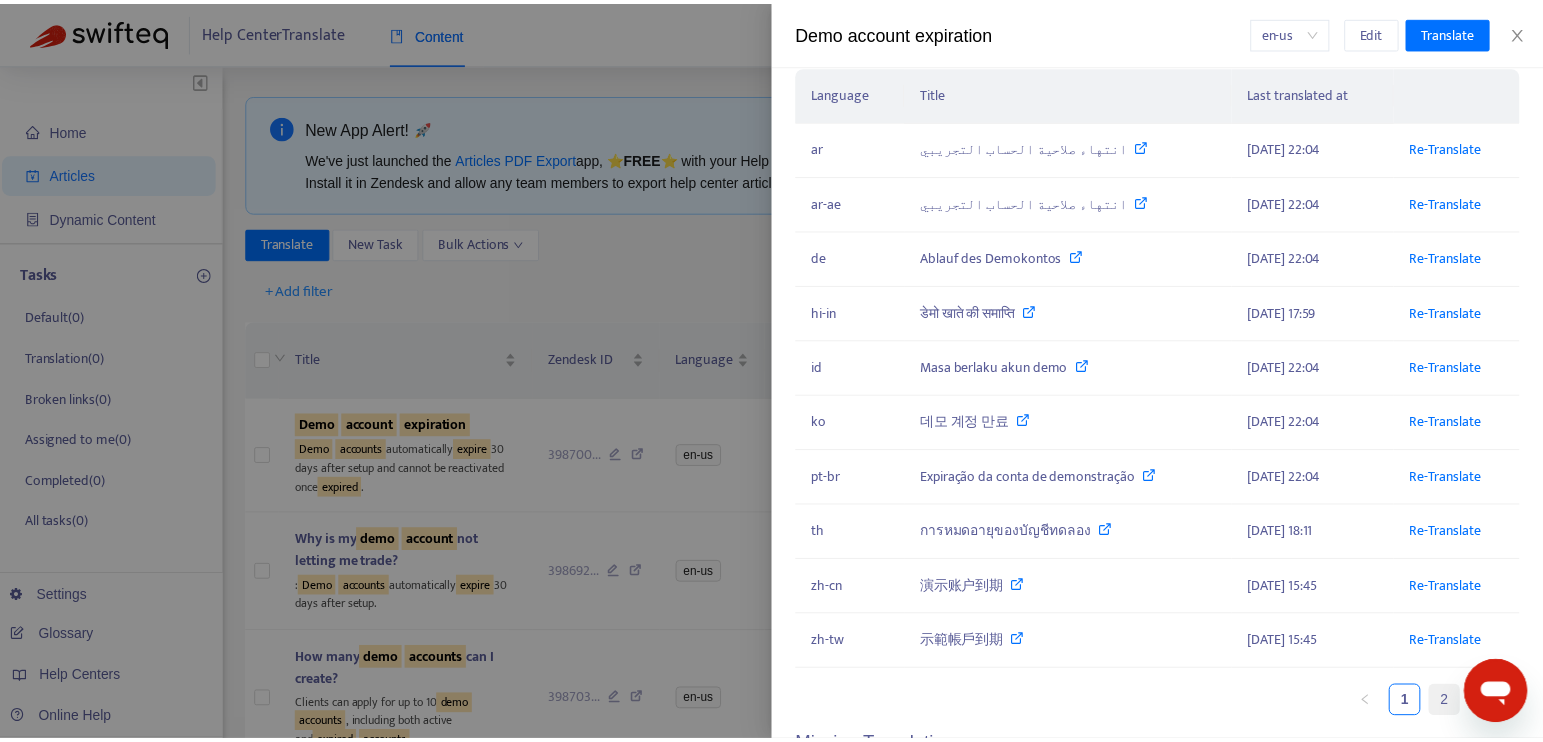 scroll, scrollTop: 162, scrollLeft: 0, axis: vertical 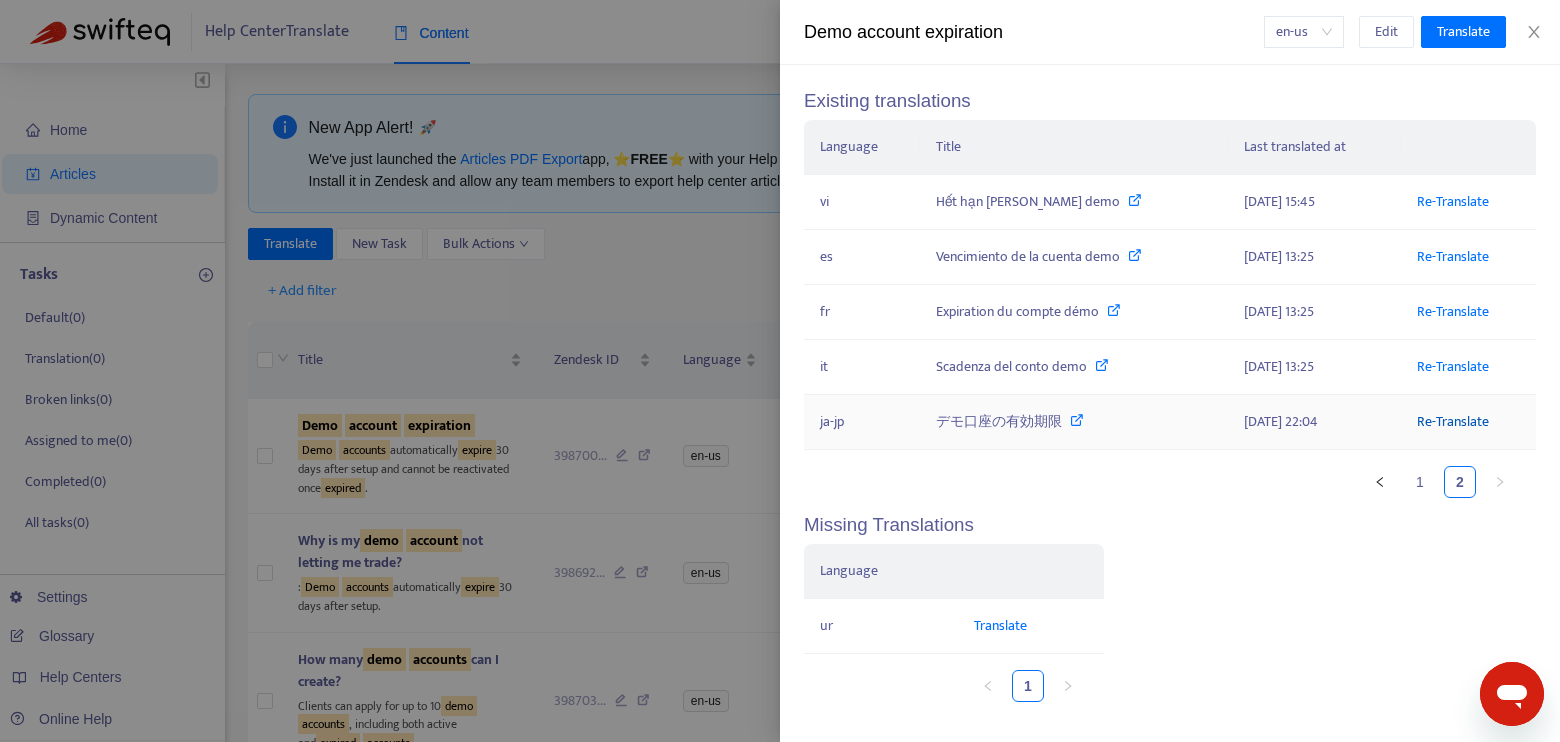 click on "Re-Translate" at bounding box center (1453, 421) 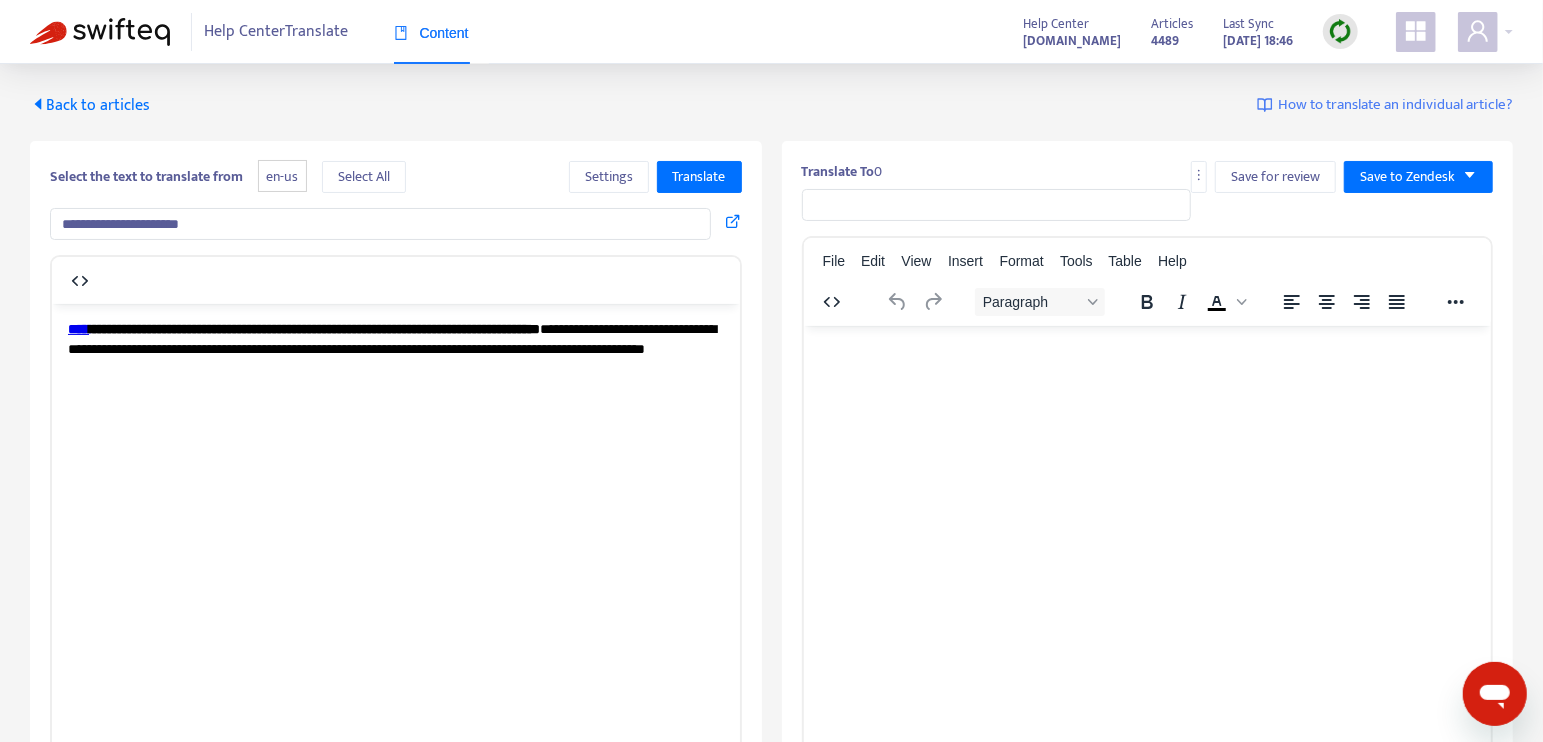 scroll, scrollTop: 0, scrollLeft: 0, axis: both 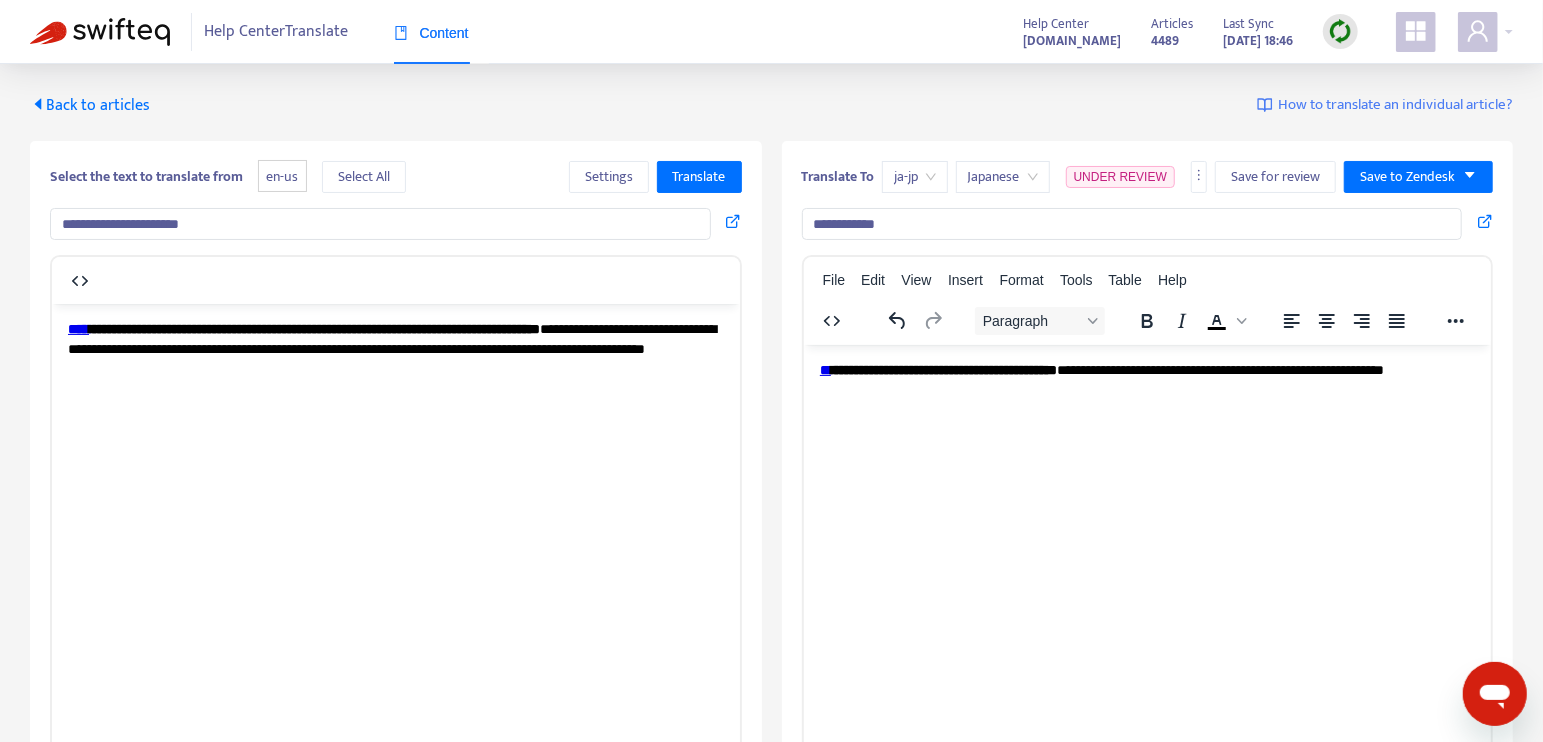 click on "**********" at bounding box center [1132, 224] 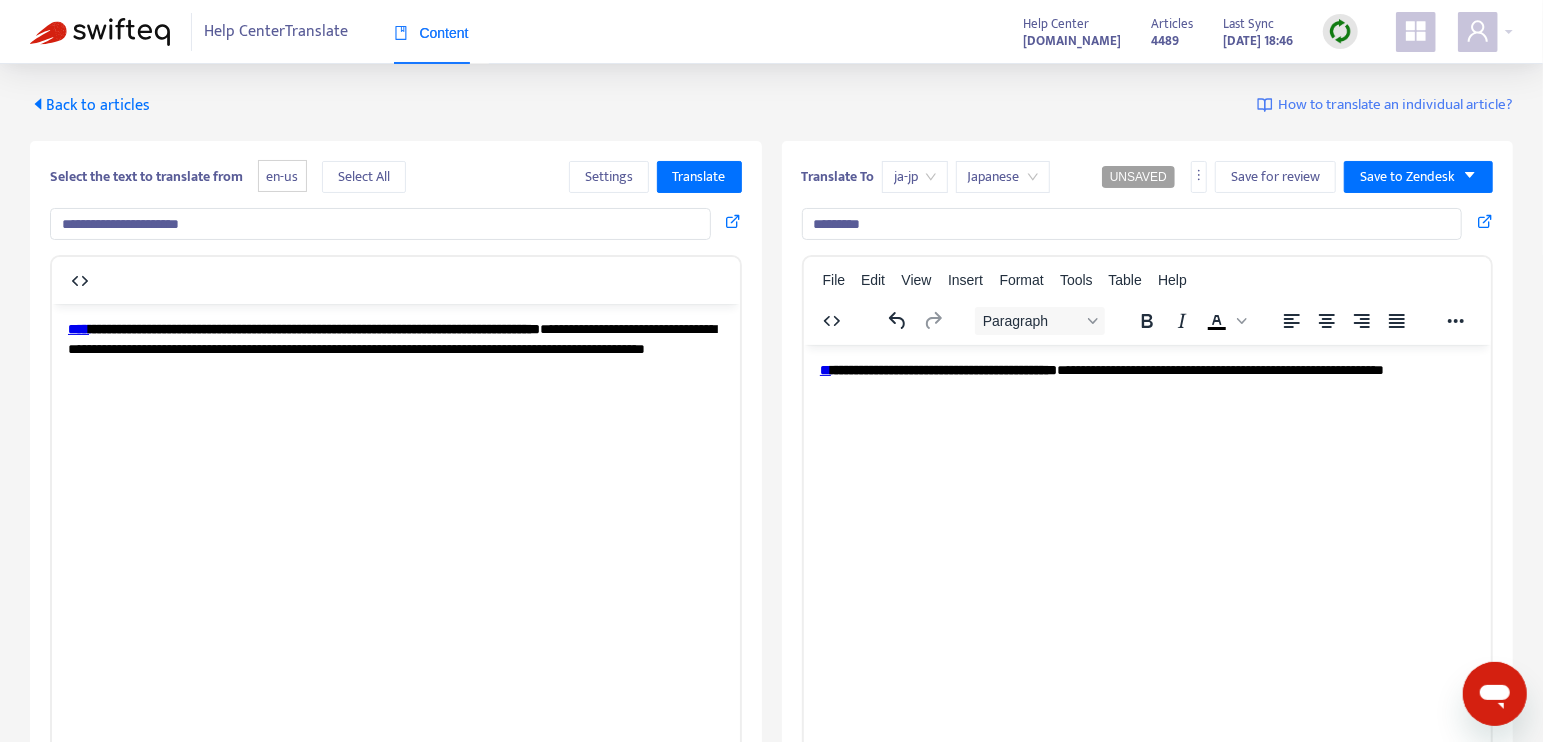 type on "*********" 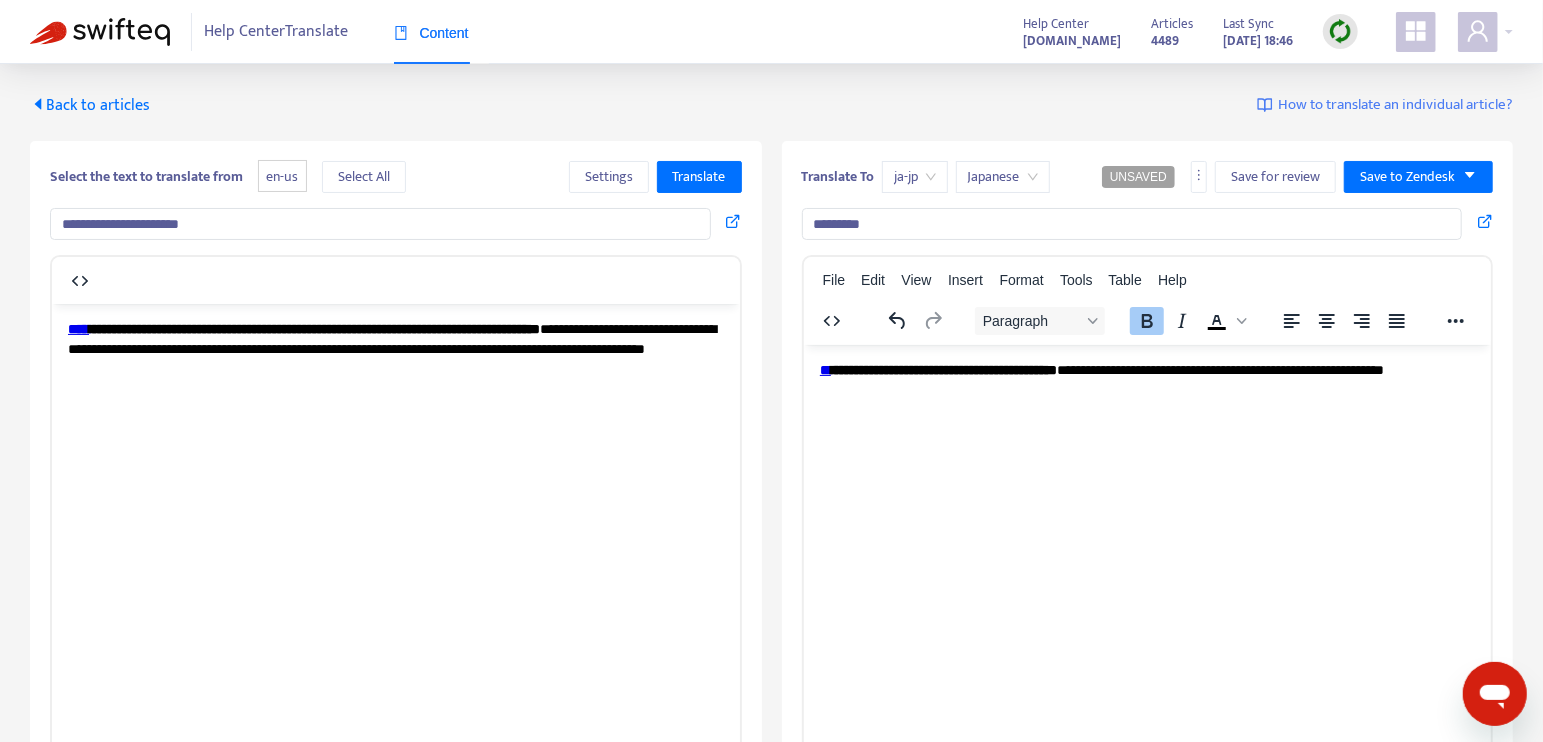 click on "**********" at bounding box center [937, 369] 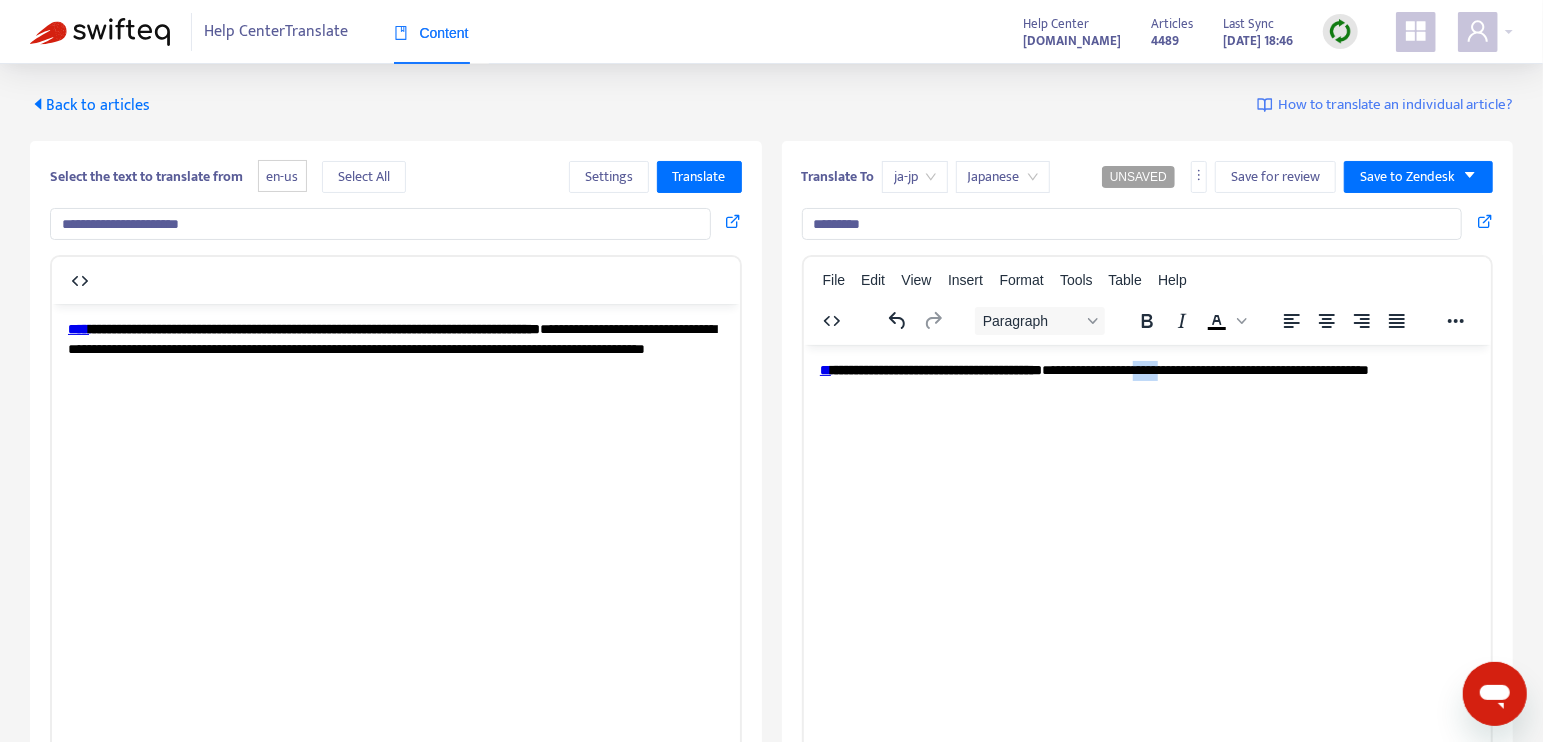 drag, startPoint x: 1016, startPoint y: 387, endPoint x: 1089, endPoint y: 387, distance: 73 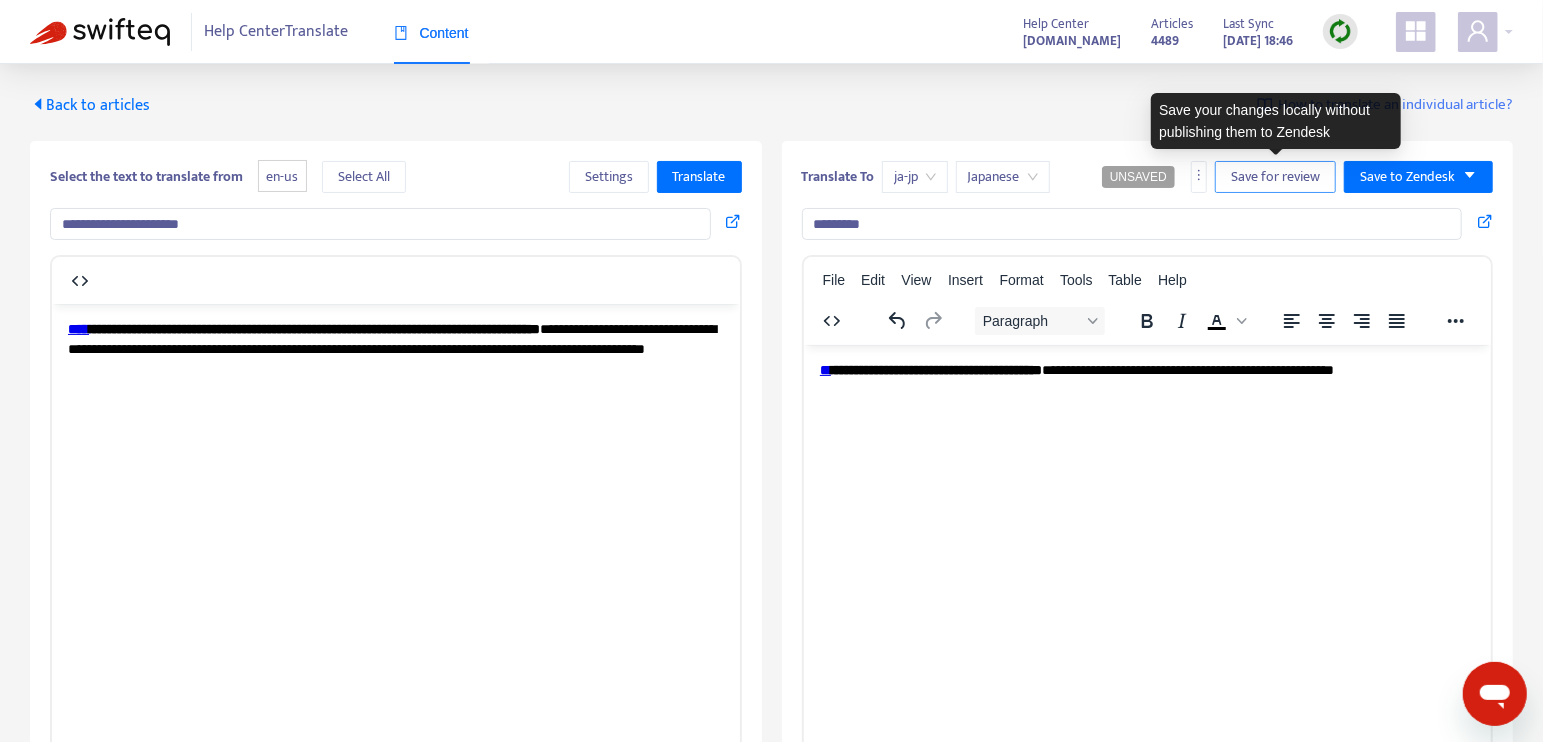 click on "Save for review" at bounding box center [1275, 177] 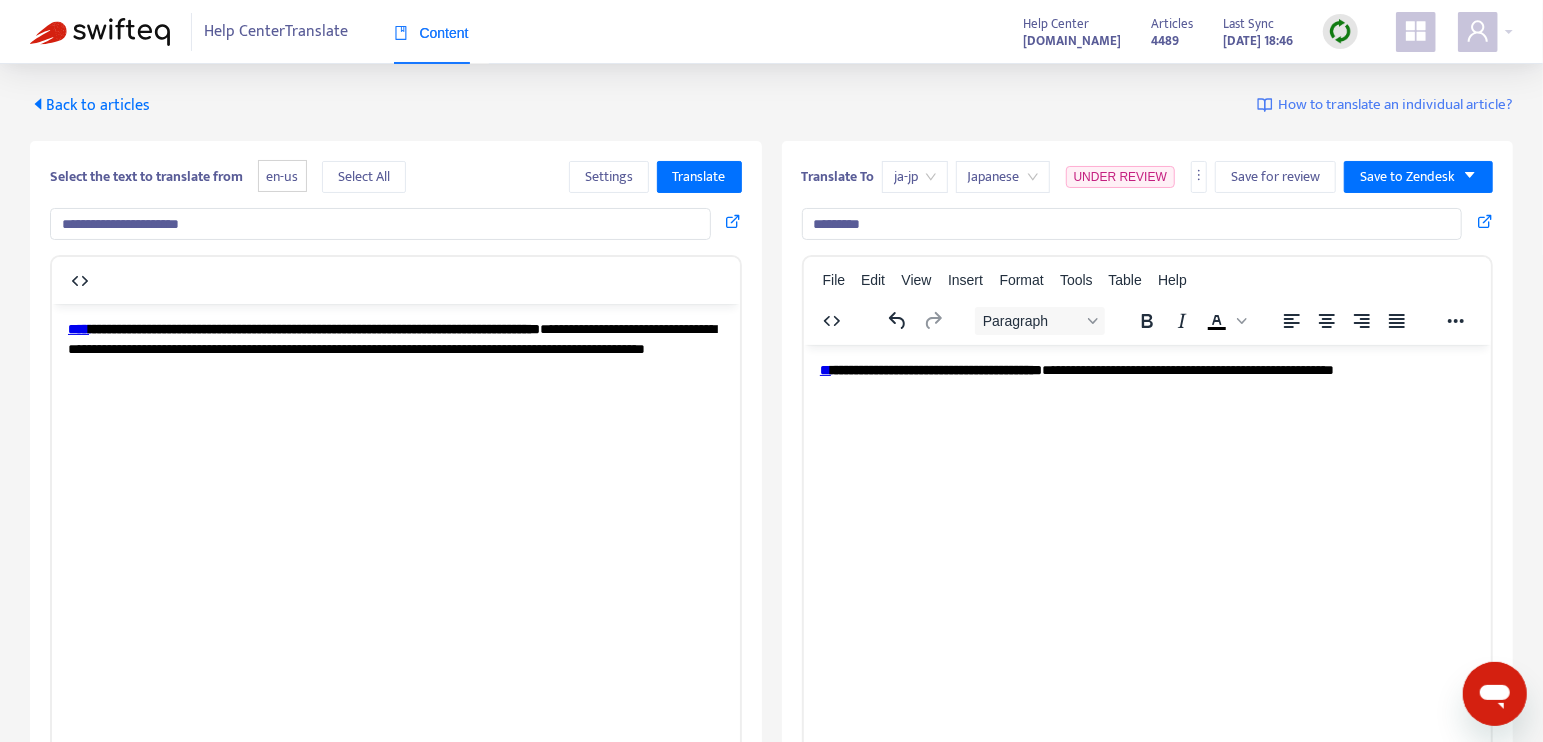 click at bounding box center [100, 32] 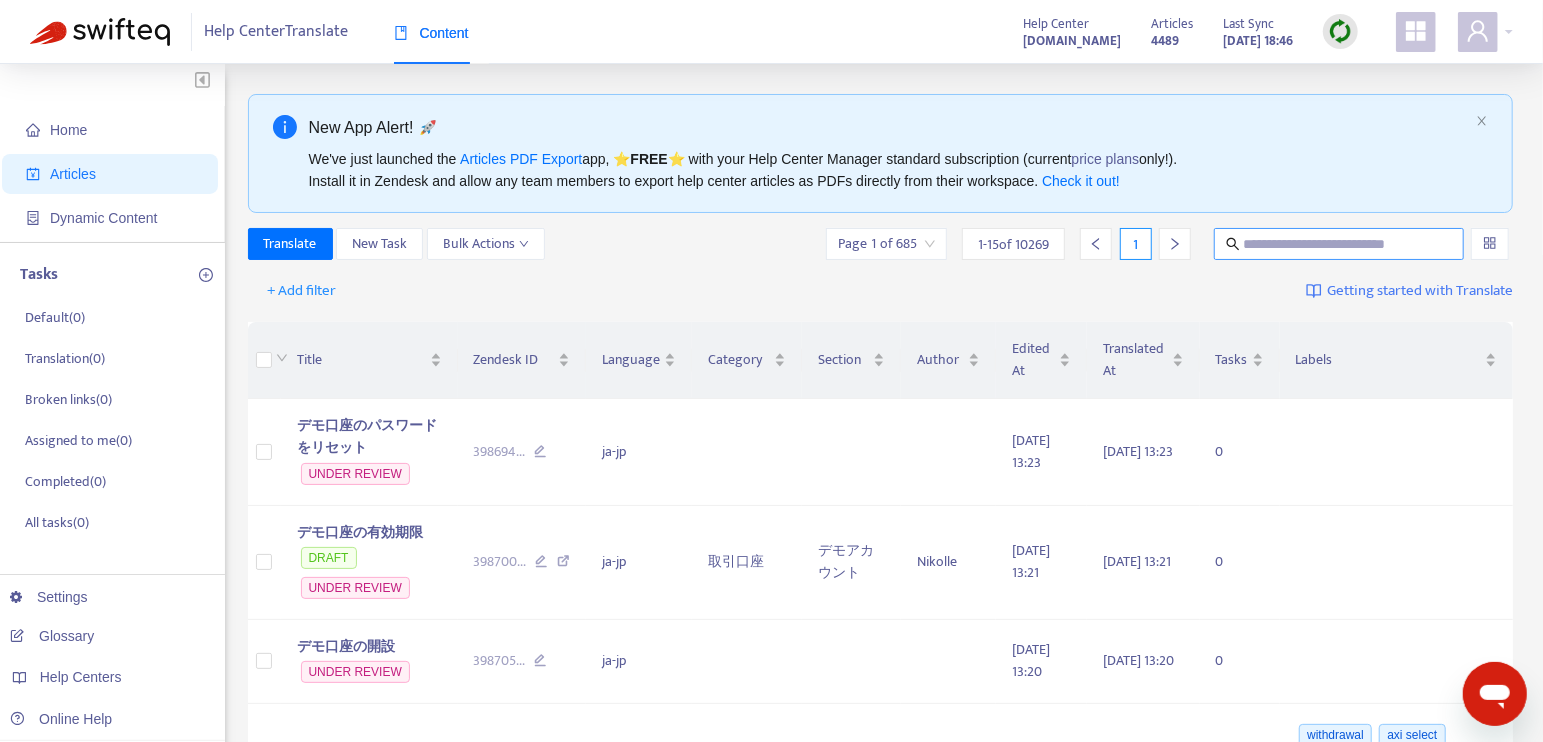 click at bounding box center [1340, 244] 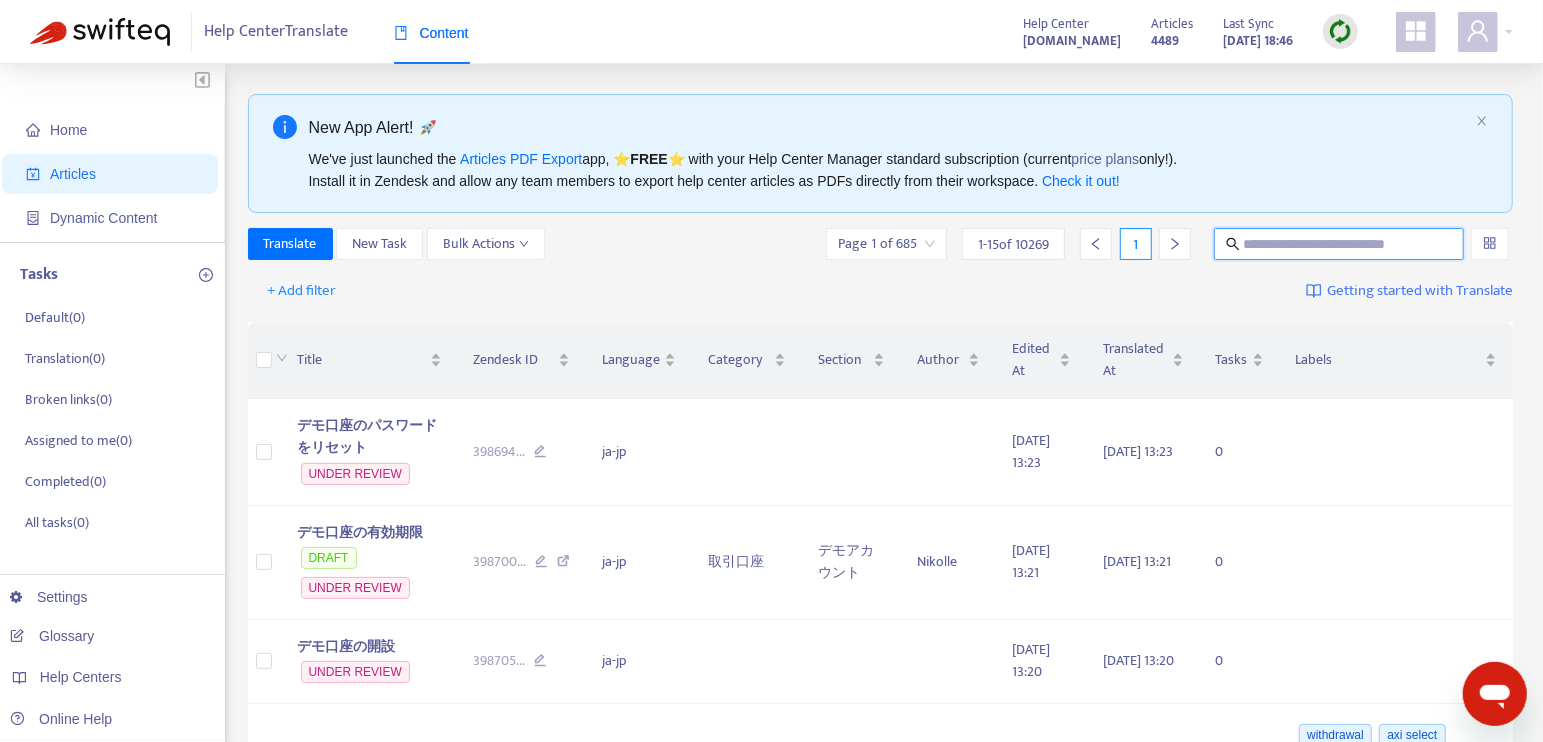 paste on "**********" 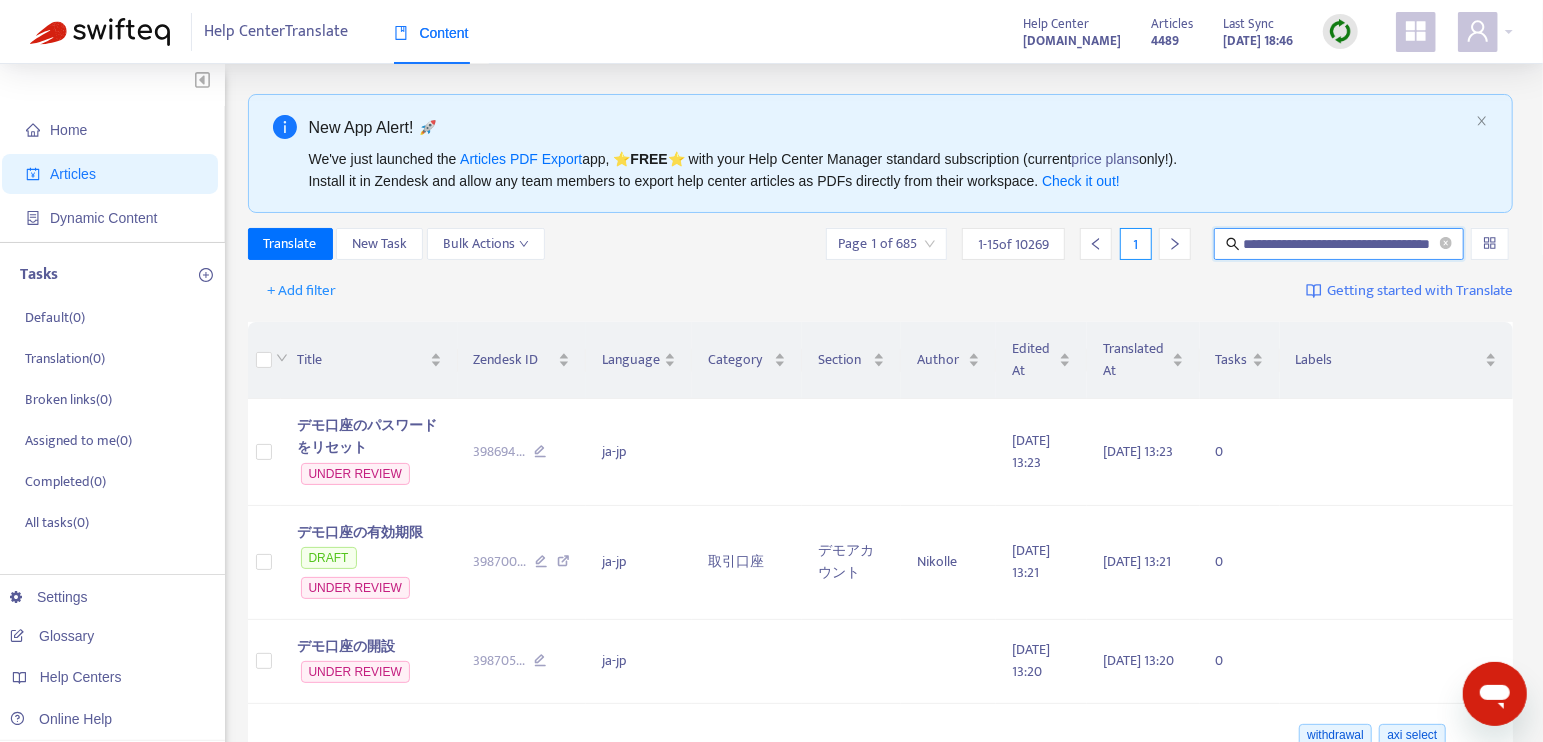 scroll, scrollTop: 0, scrollLeft: 65, axis: horizontal 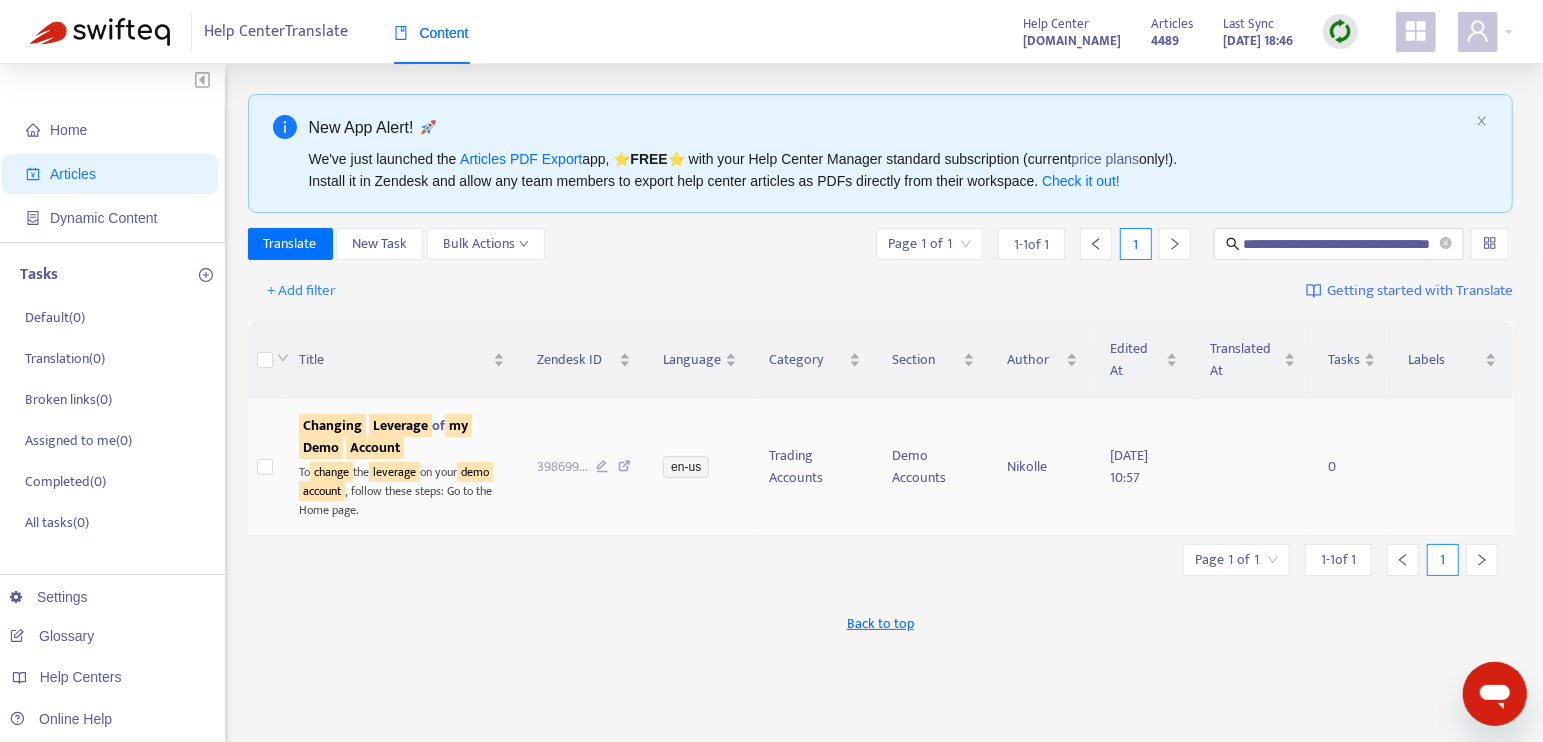 click on "leverage" at bounding box center [394, 472] 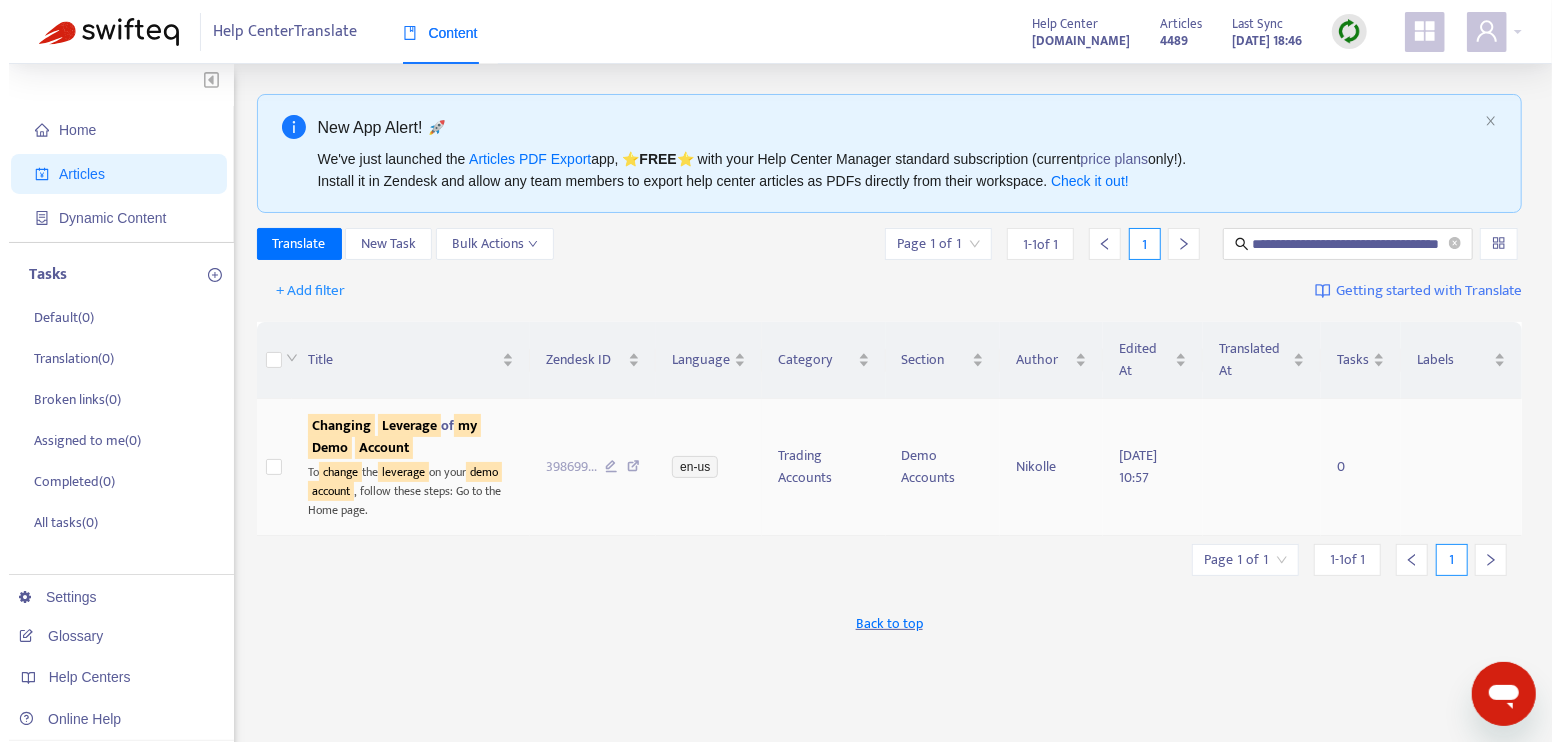 scroll, scrollTop: 0, scrollLeft: 0, axis: both 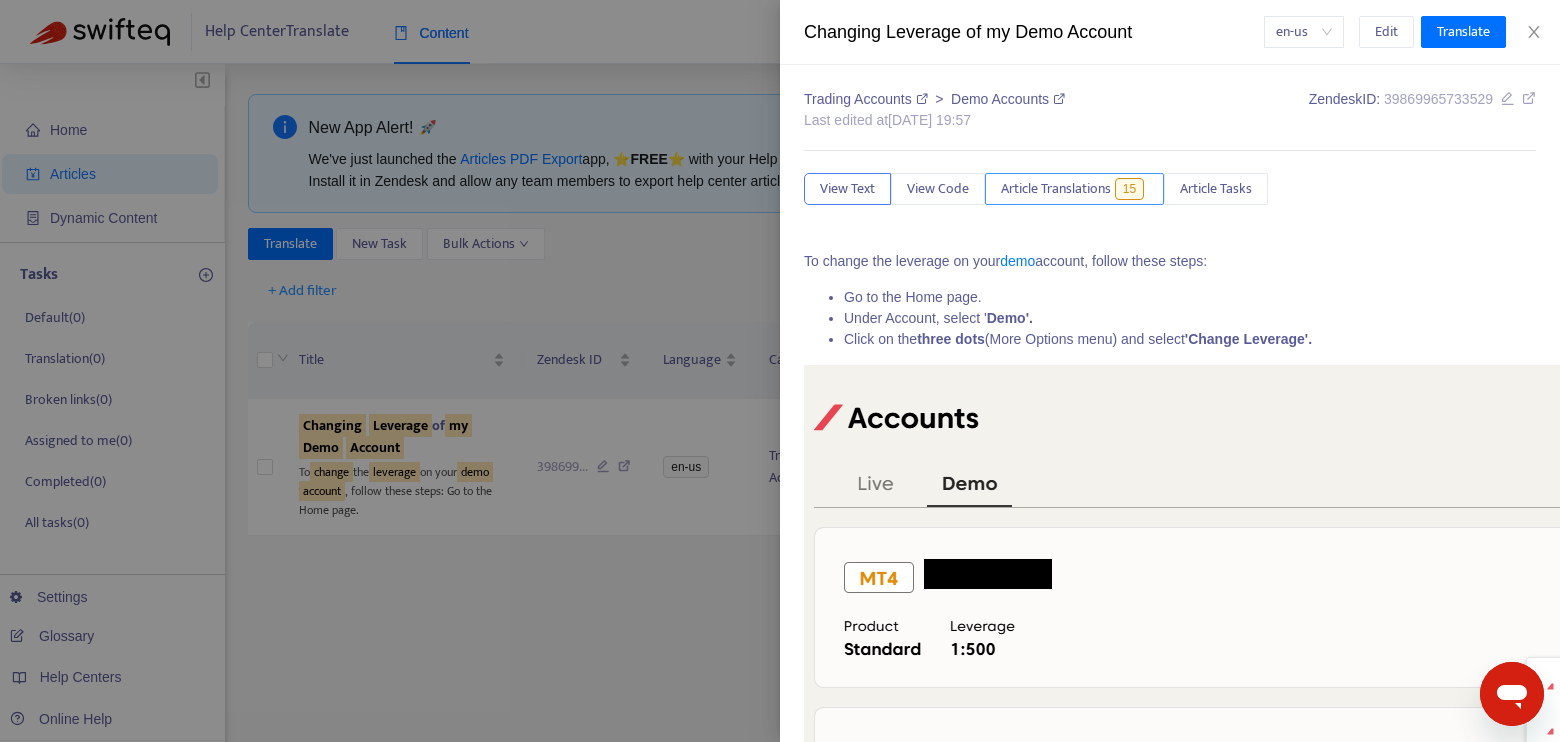 click on "Article Translations" at bounding box center (1056, 189) 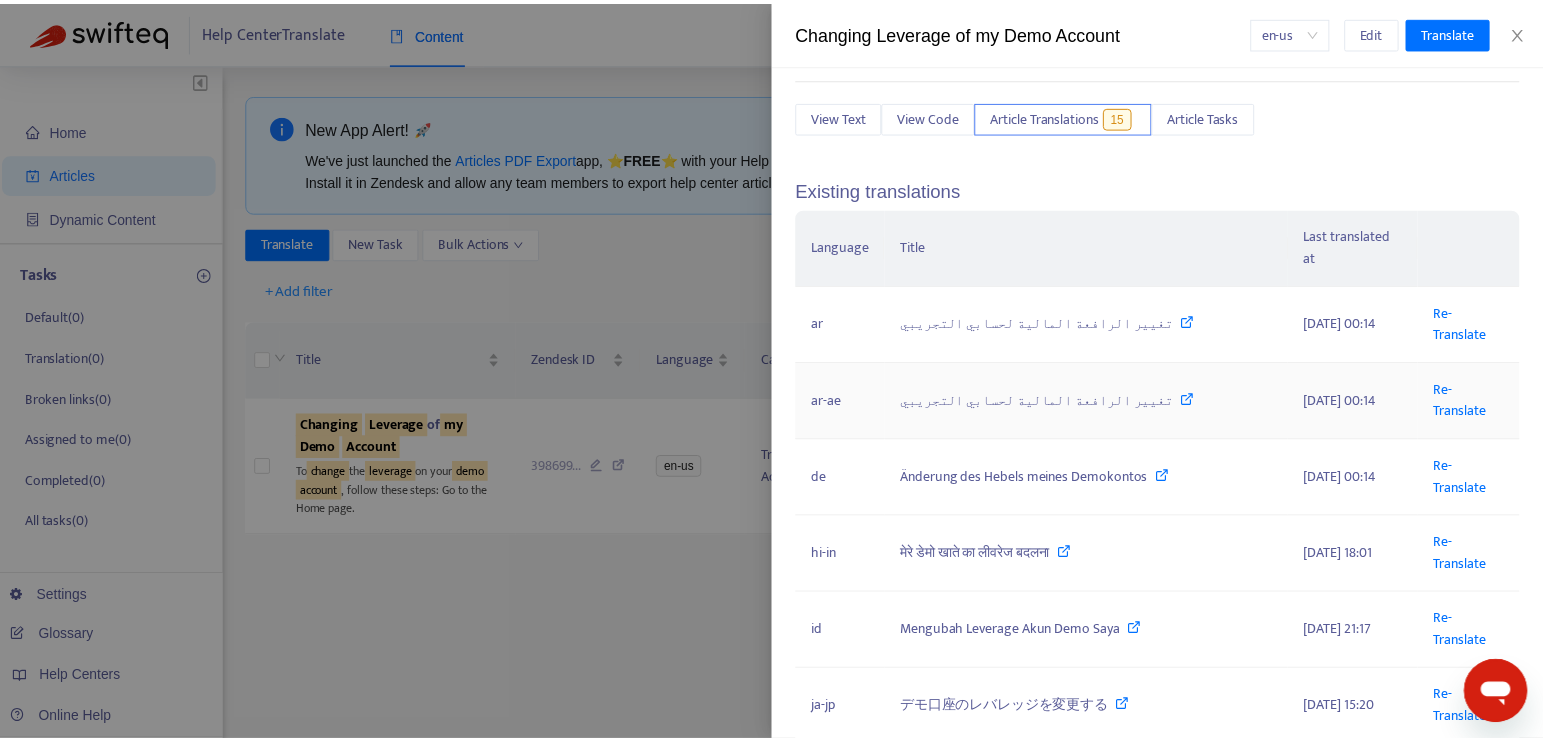 scroll, scrollTop: 111, scrollLeft: 0, axis: vertical 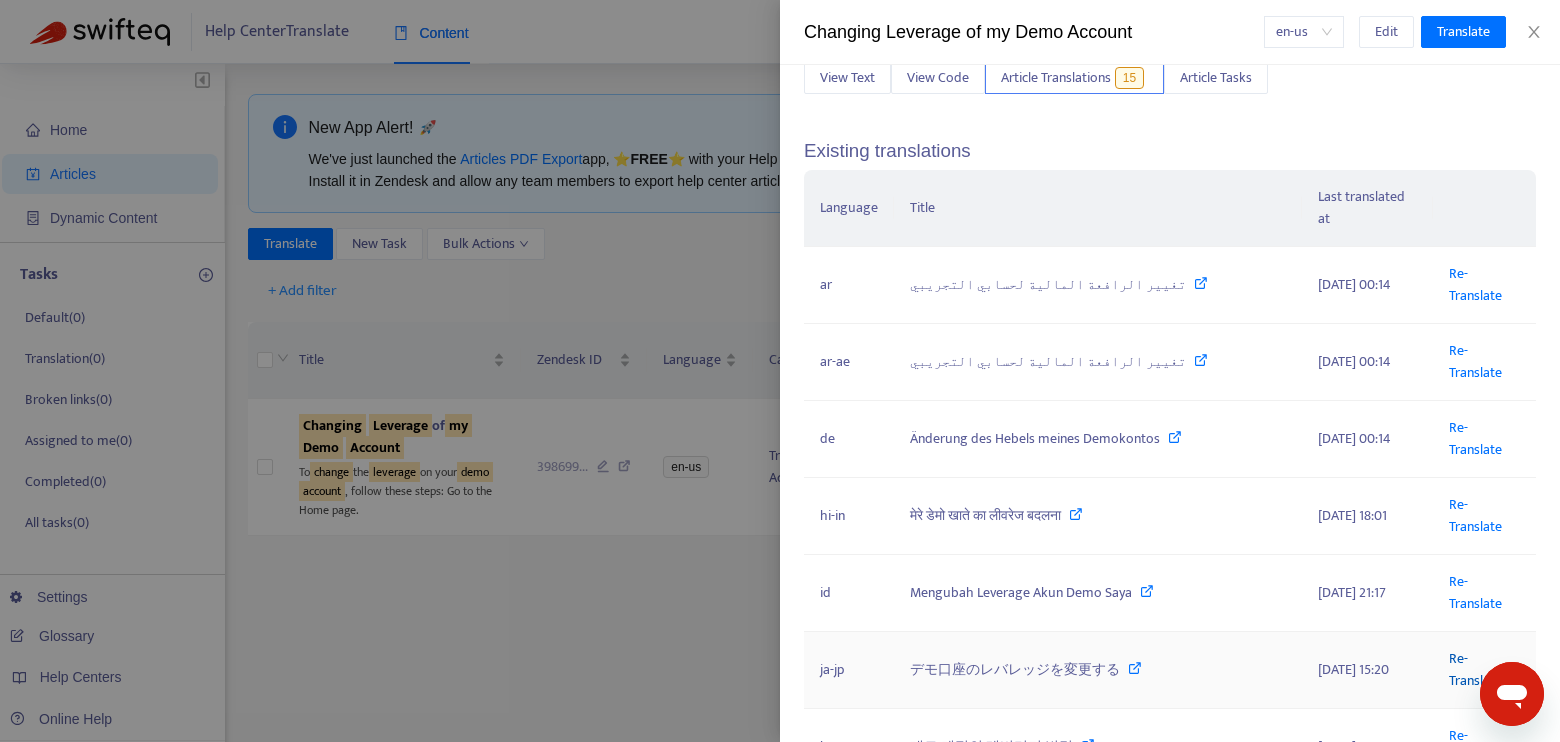 click on "Re-Translate" at bounding box center [1475, 669] 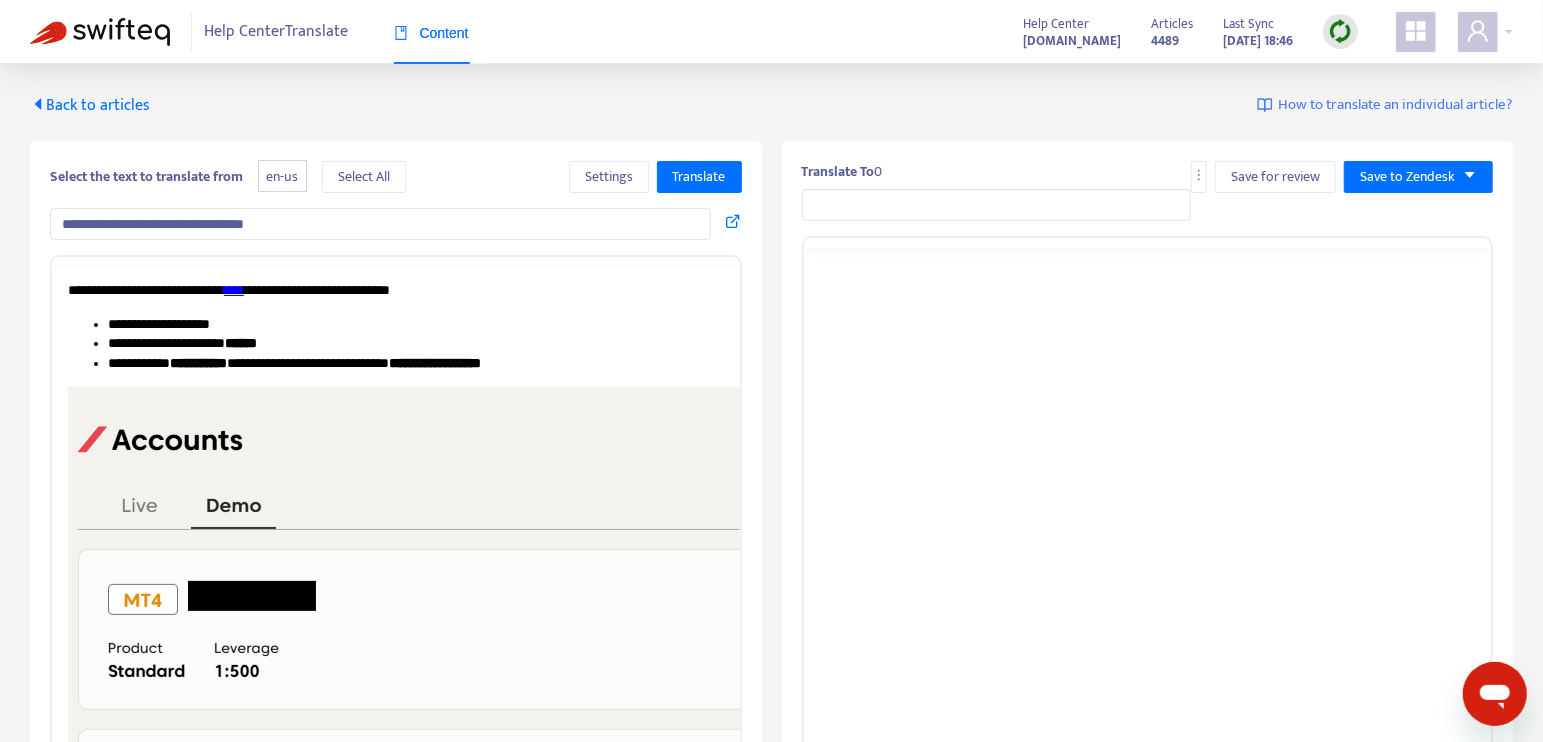 scroll, scrollTop: 0, scrollLeft: 0, axis: both 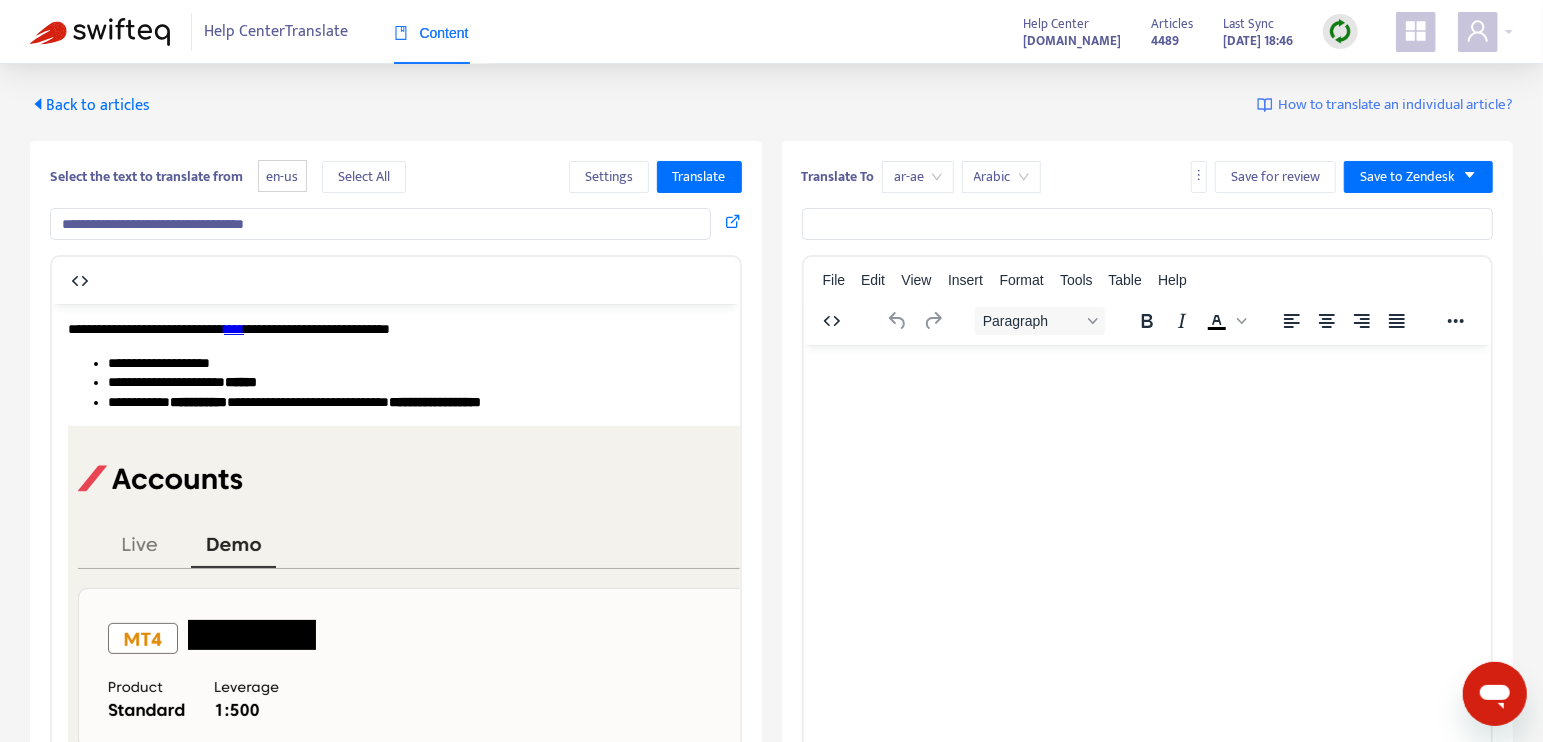 type on "**********" 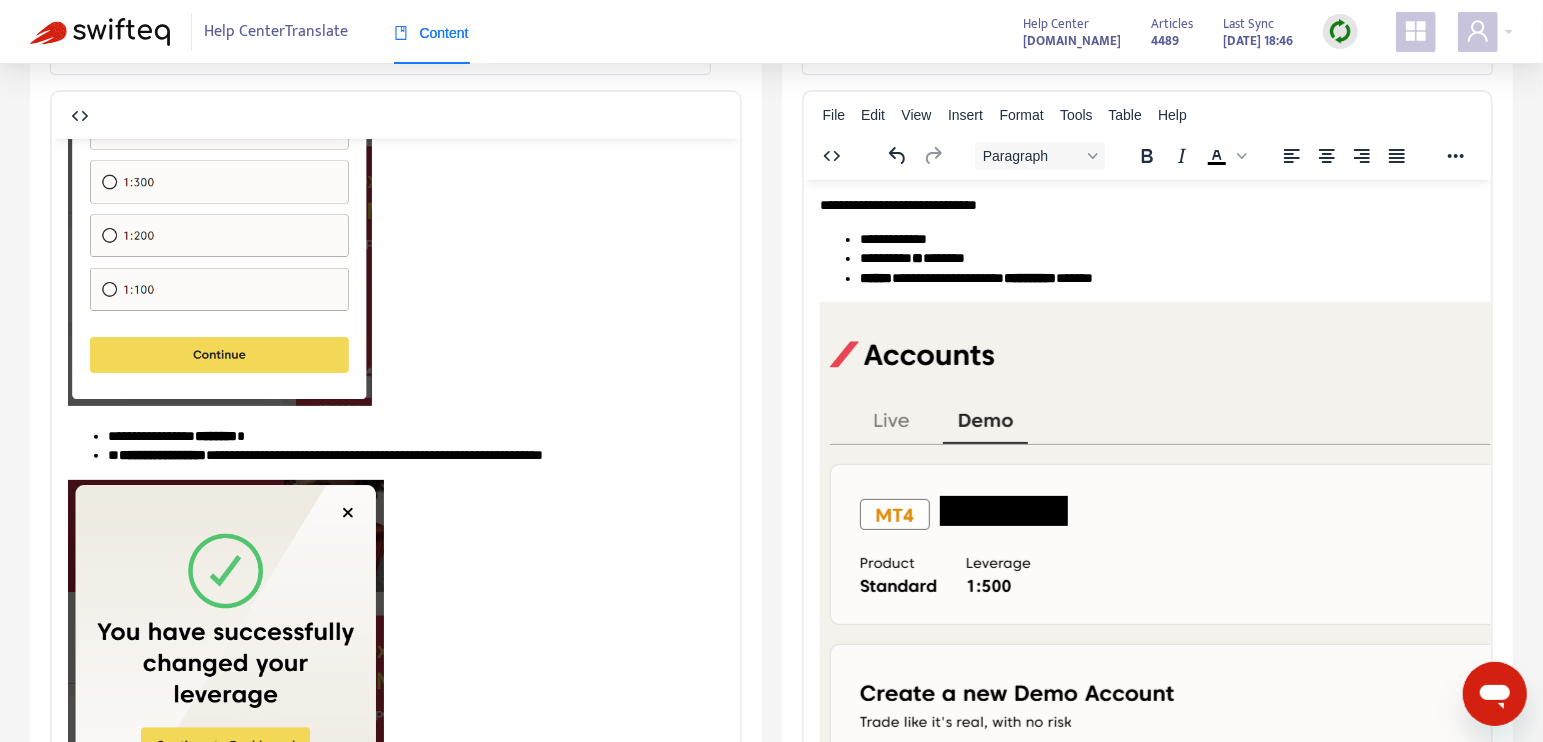 scroll, scrollTop: 0, scrollLeft: 0, axis: both 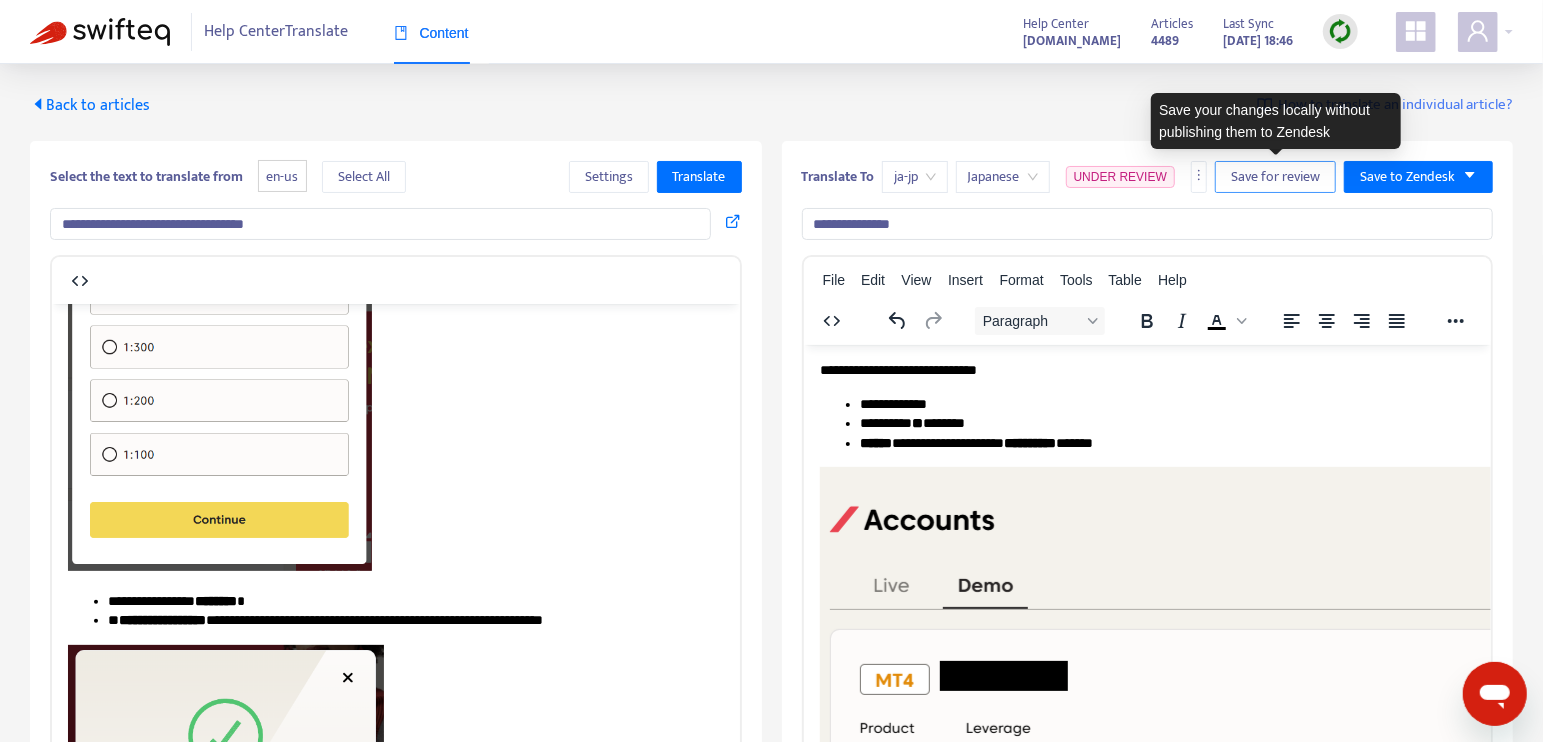 click on "Save for review" at bounding box center [1275, 177] 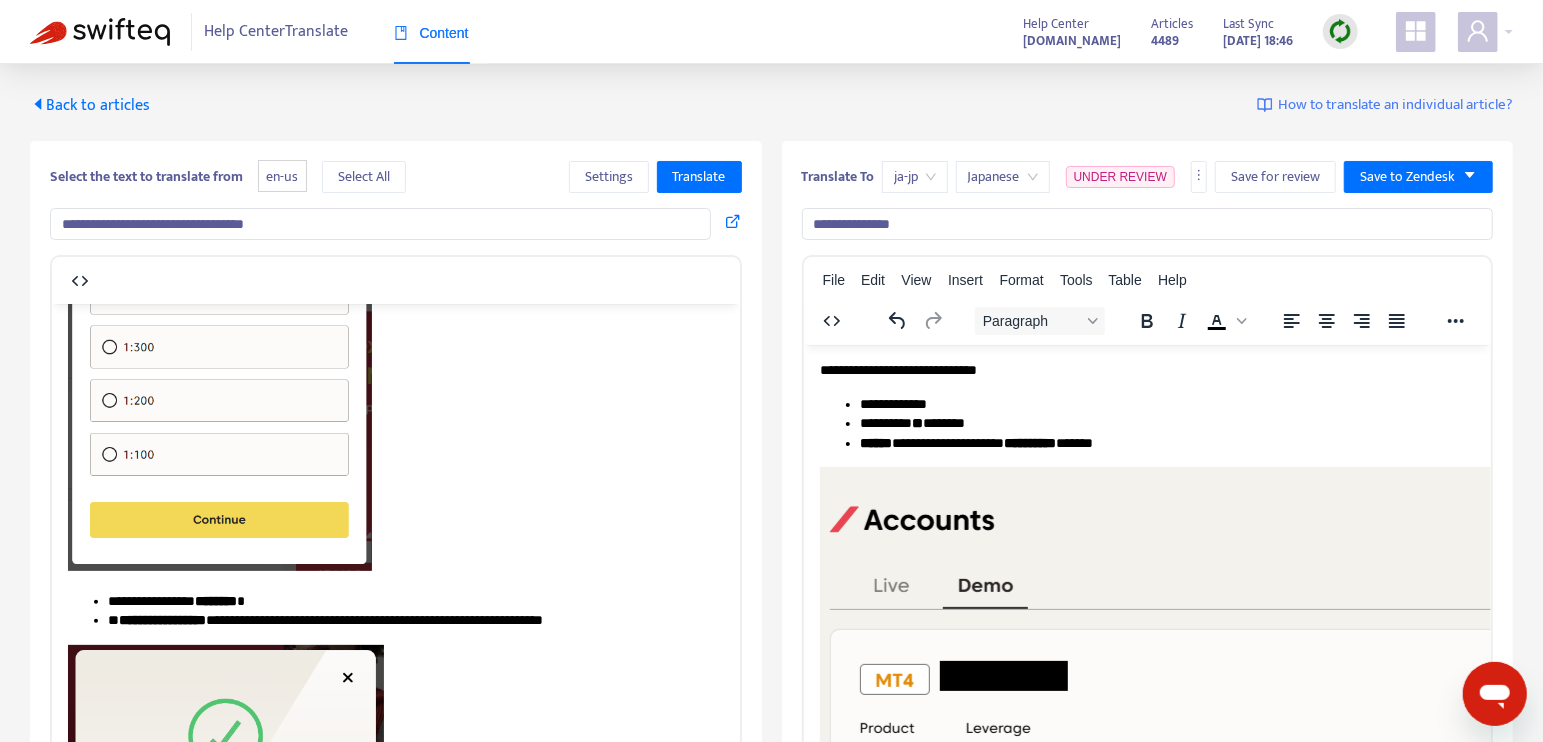 click at bounding box center [100, 32] 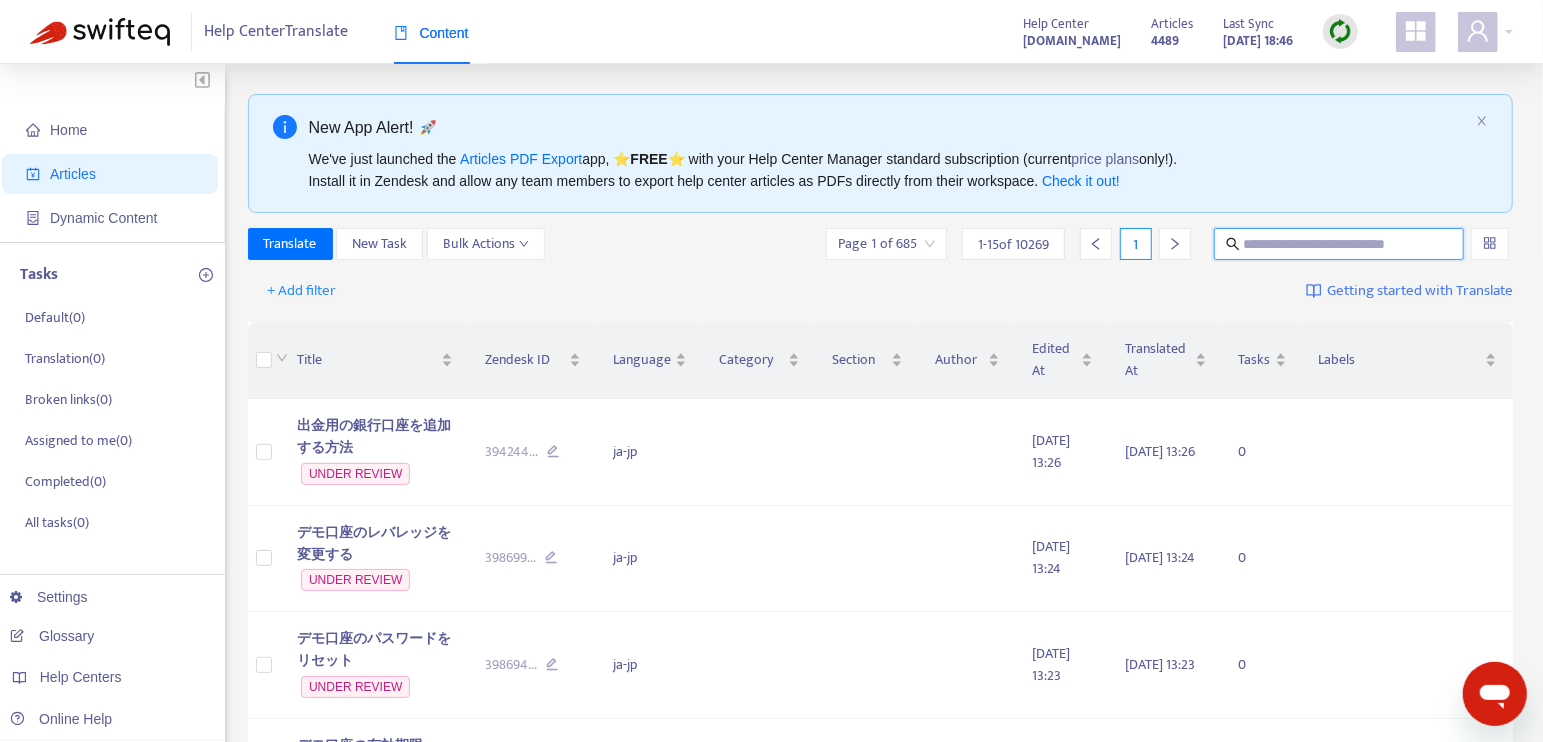 click at bounding box center (1340, 244) 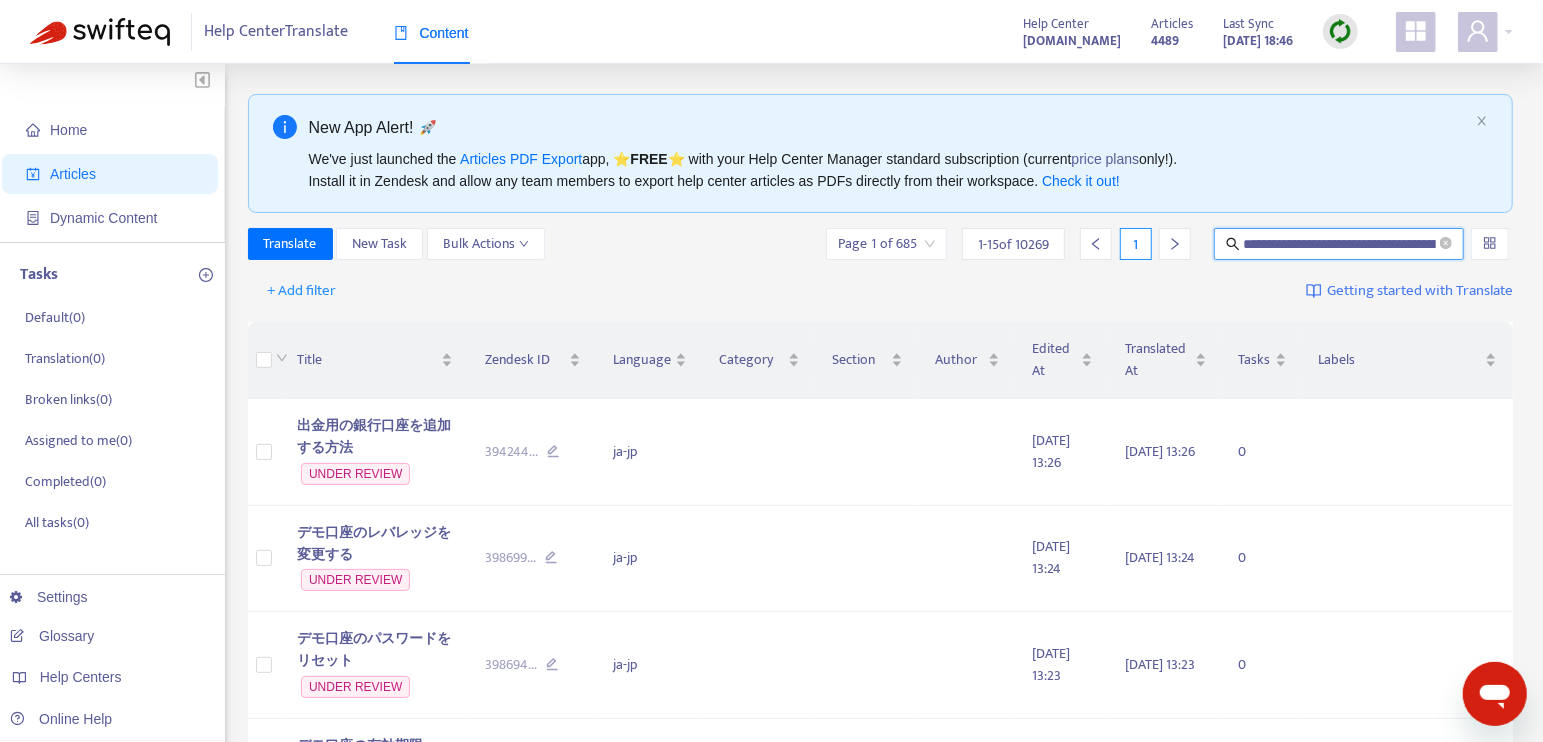 scroll, scrollTop: 0, scrollLeft: 181, axis: horizontal 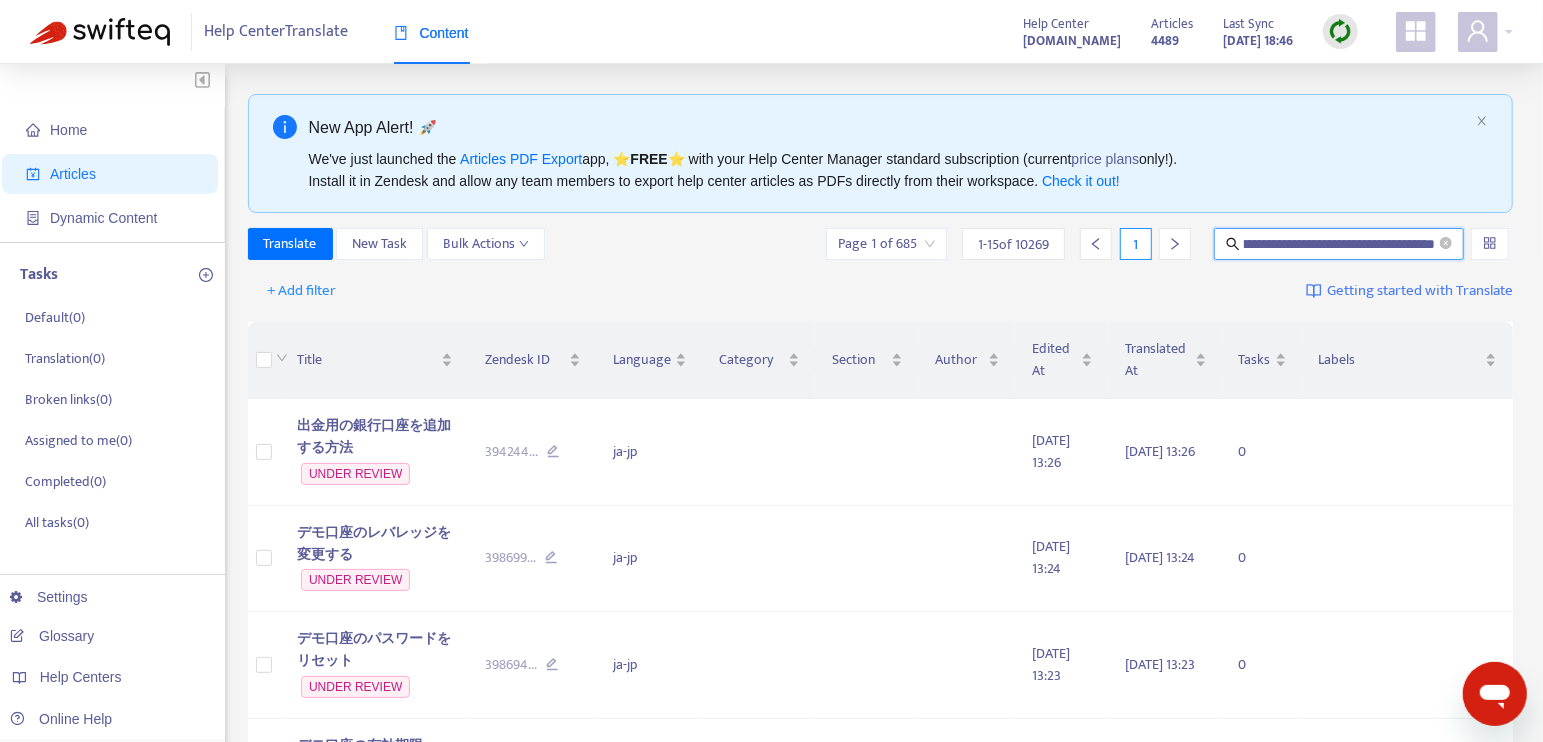 type on "**********" 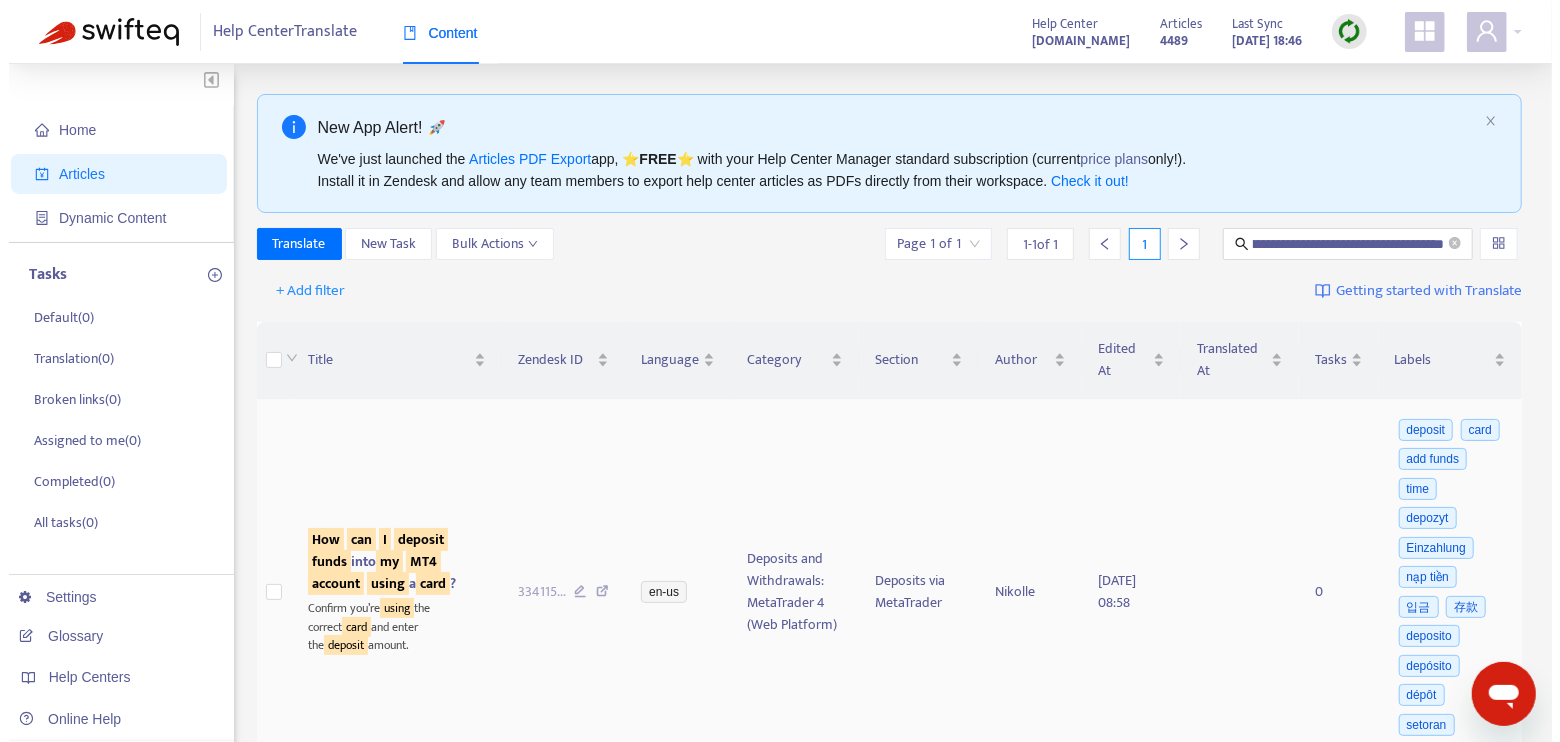 scroll, scrollTop: 0, scrollLeft: 0, axis: both 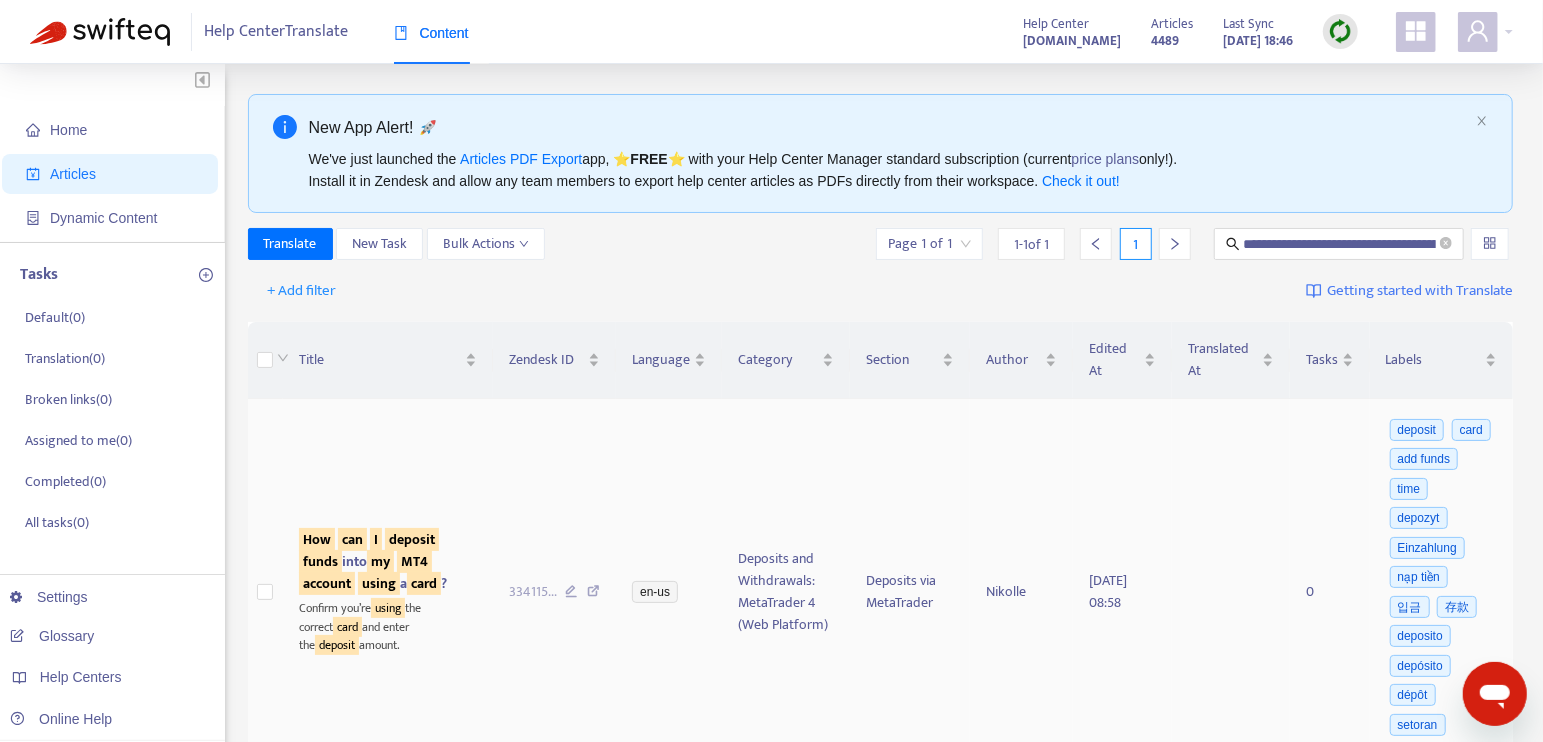 click on "my" at bounding box center [380, 561] 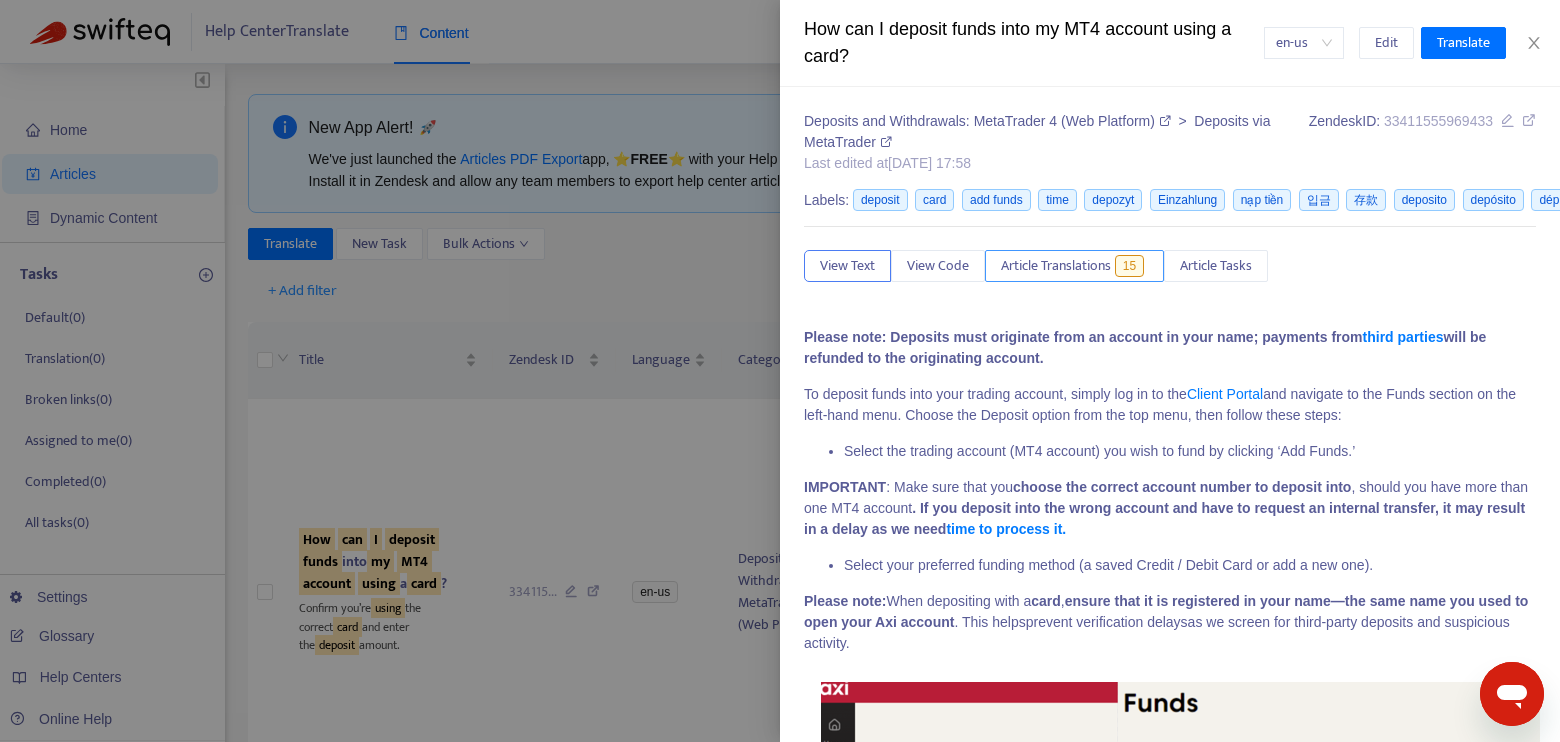 click on "Article Translations" at bounding box center (1056, 266) 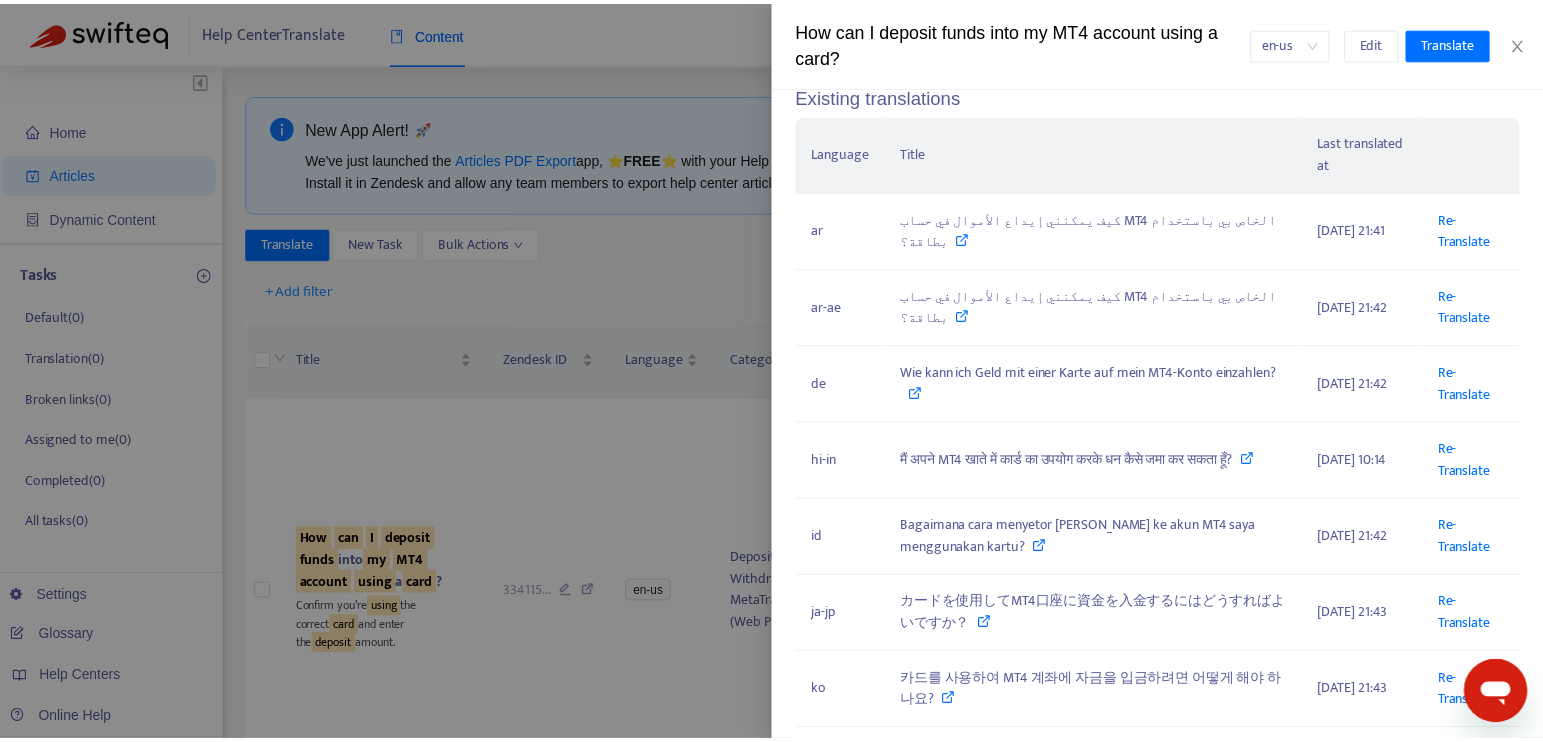 scroll, scrollTop: 444, scrollLeft: 0, axis: vertical 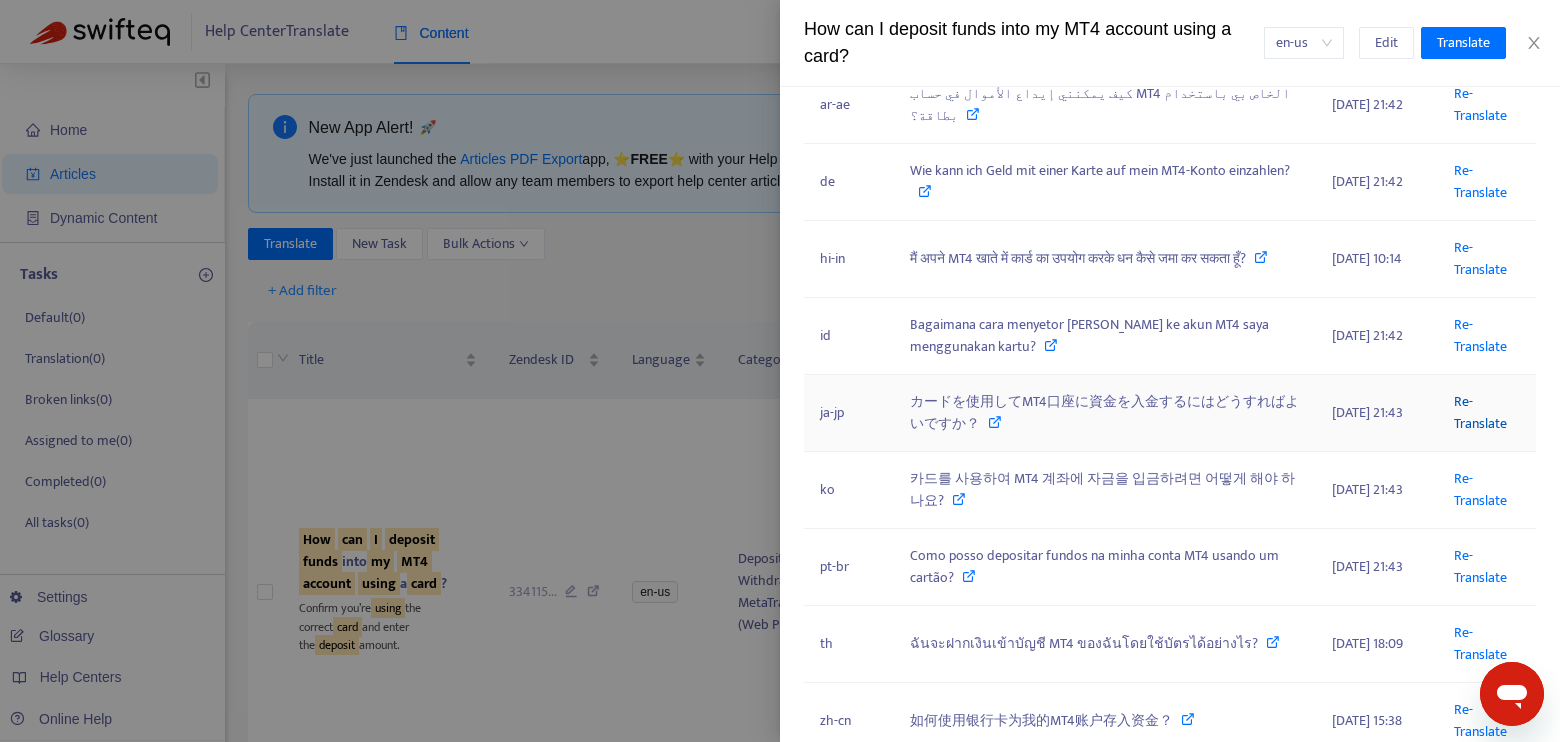 click on "Re-Translate" at bounding box center [1480, 412] 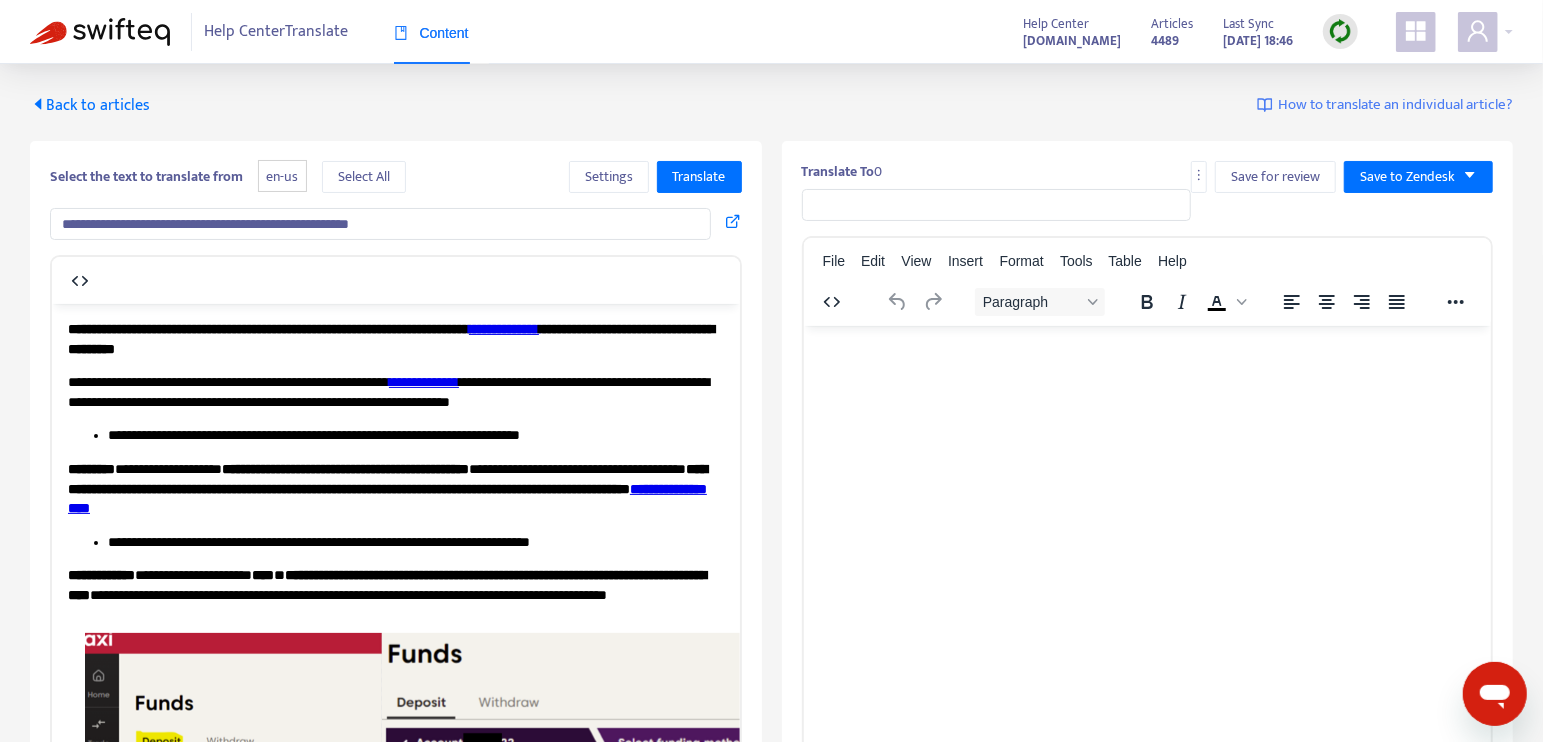 scroll, scrollTop: 0, scrollLeft: 0, axis: both 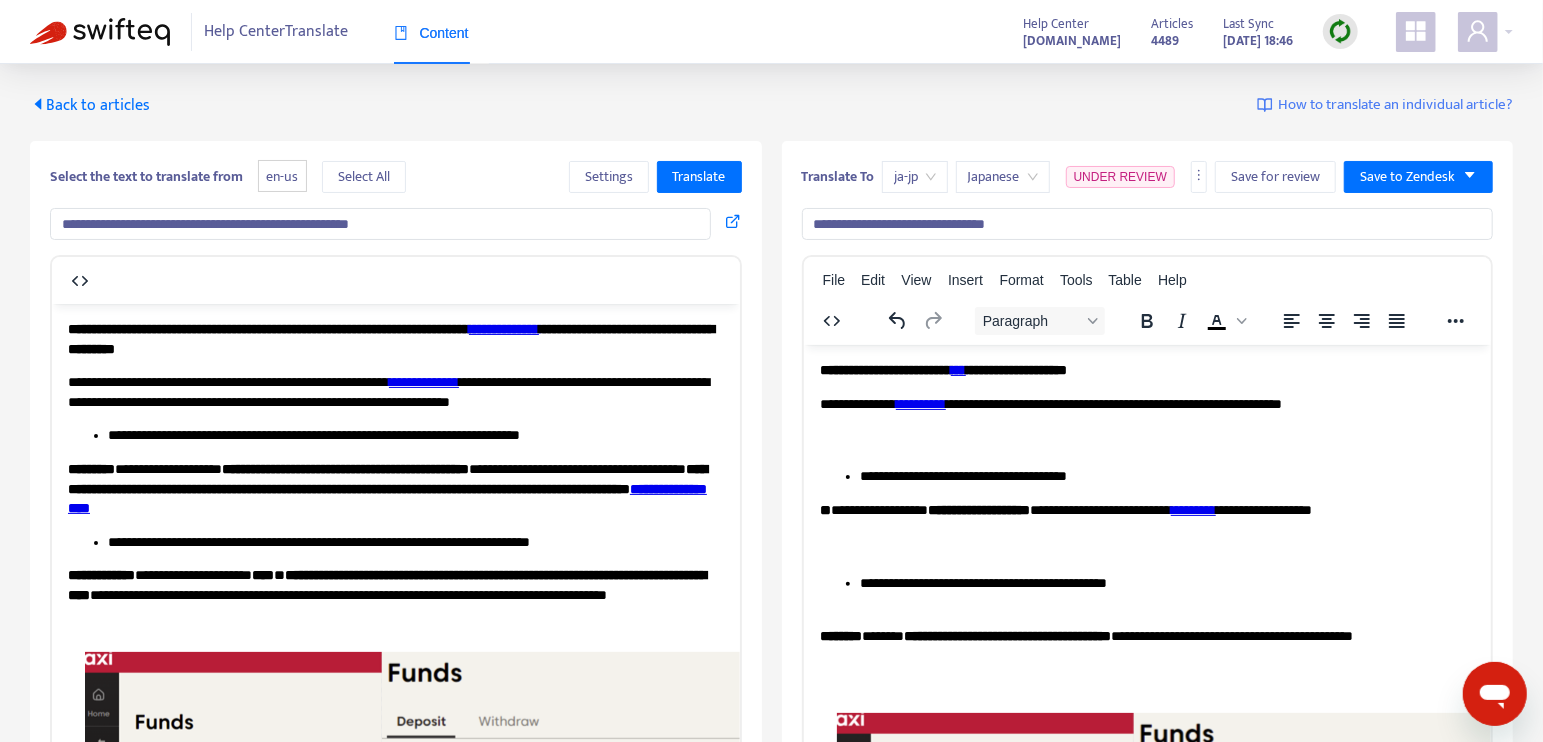 click on "**********" at bounding box center (1148, 224) 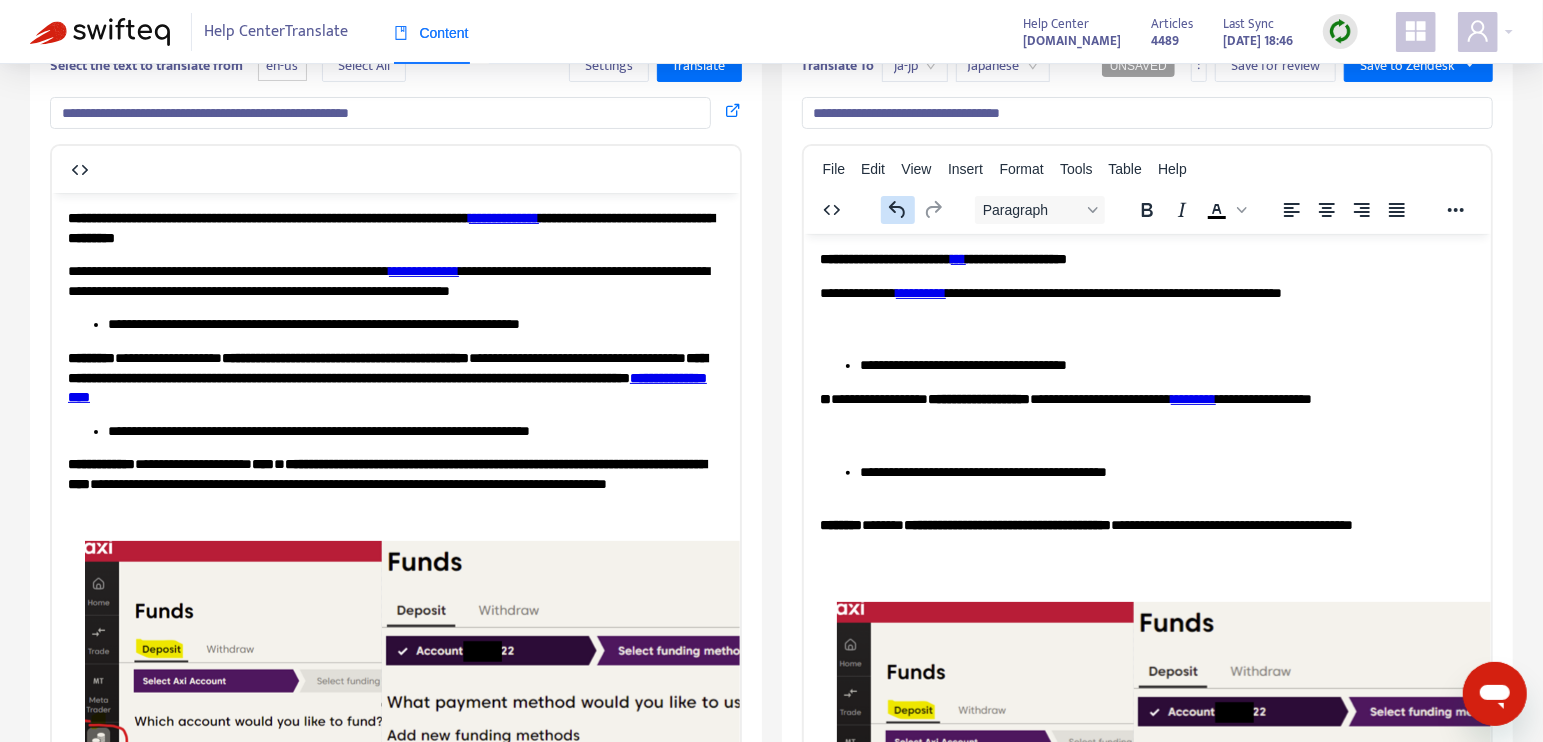 scroll, scrollTop: 0, scrollLeft: 0, axis: both 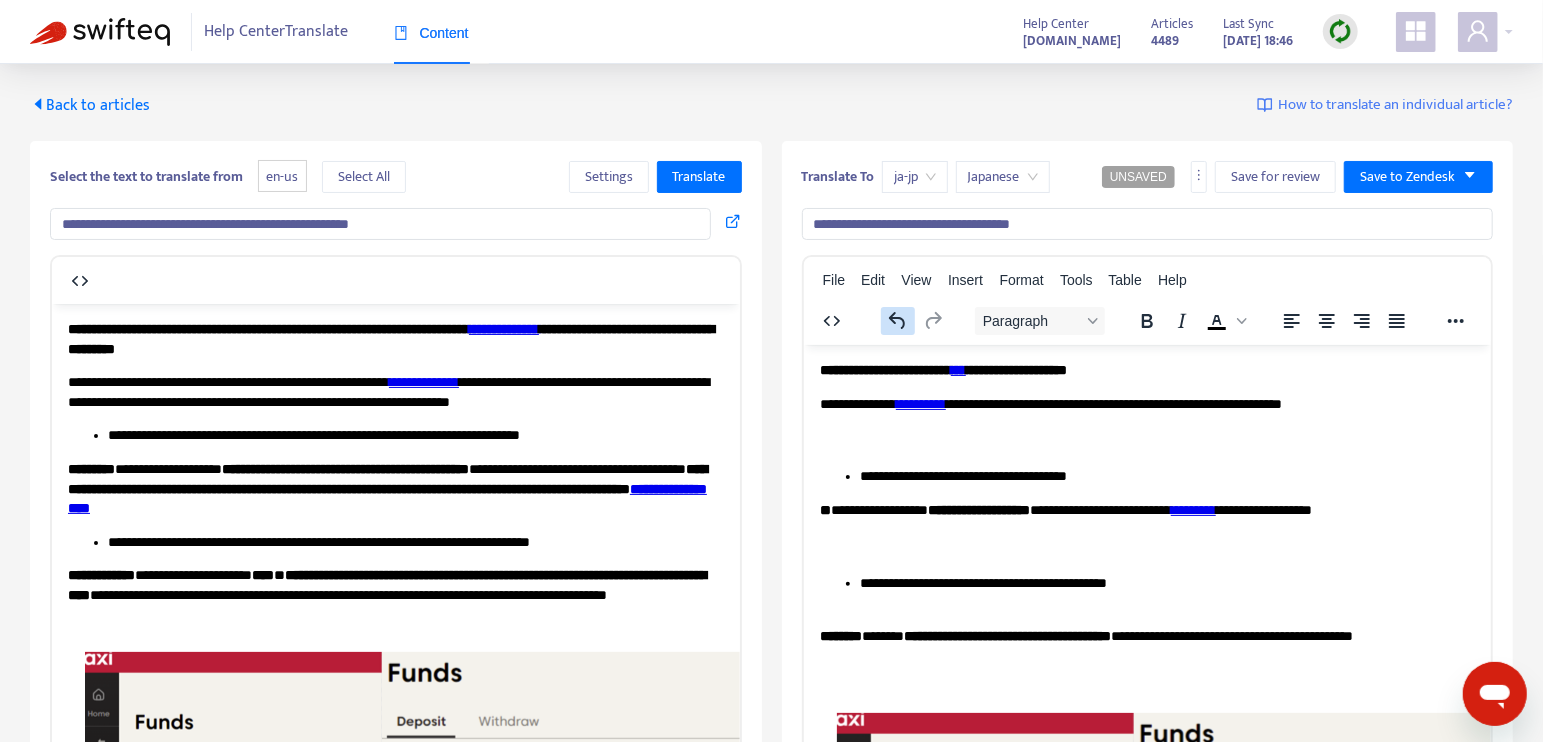 type on "**********" 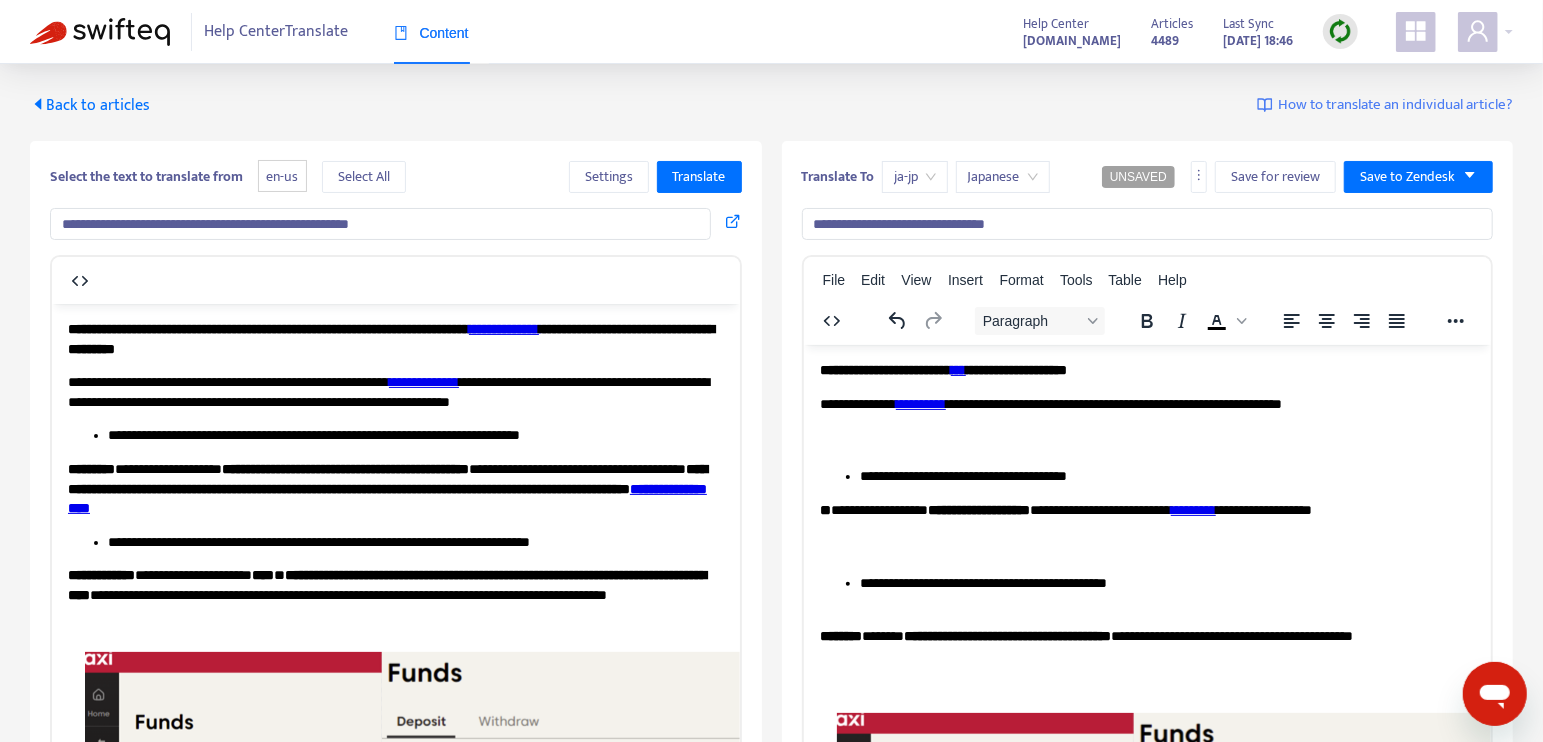 click on "**********" at bounding box center [1148, 224] 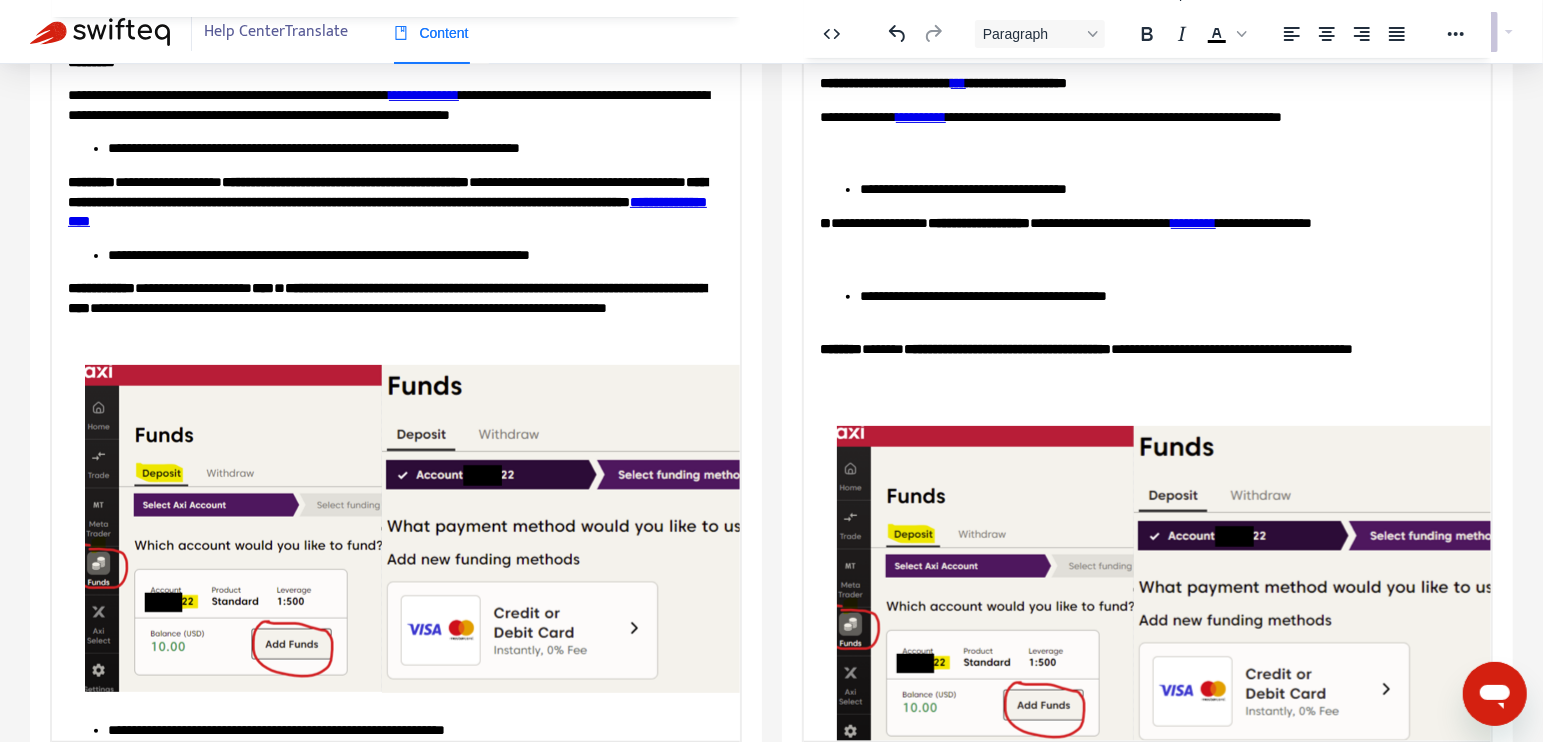 scroll, scrollTop: 332, scrollLeft: 0, axis: vertical 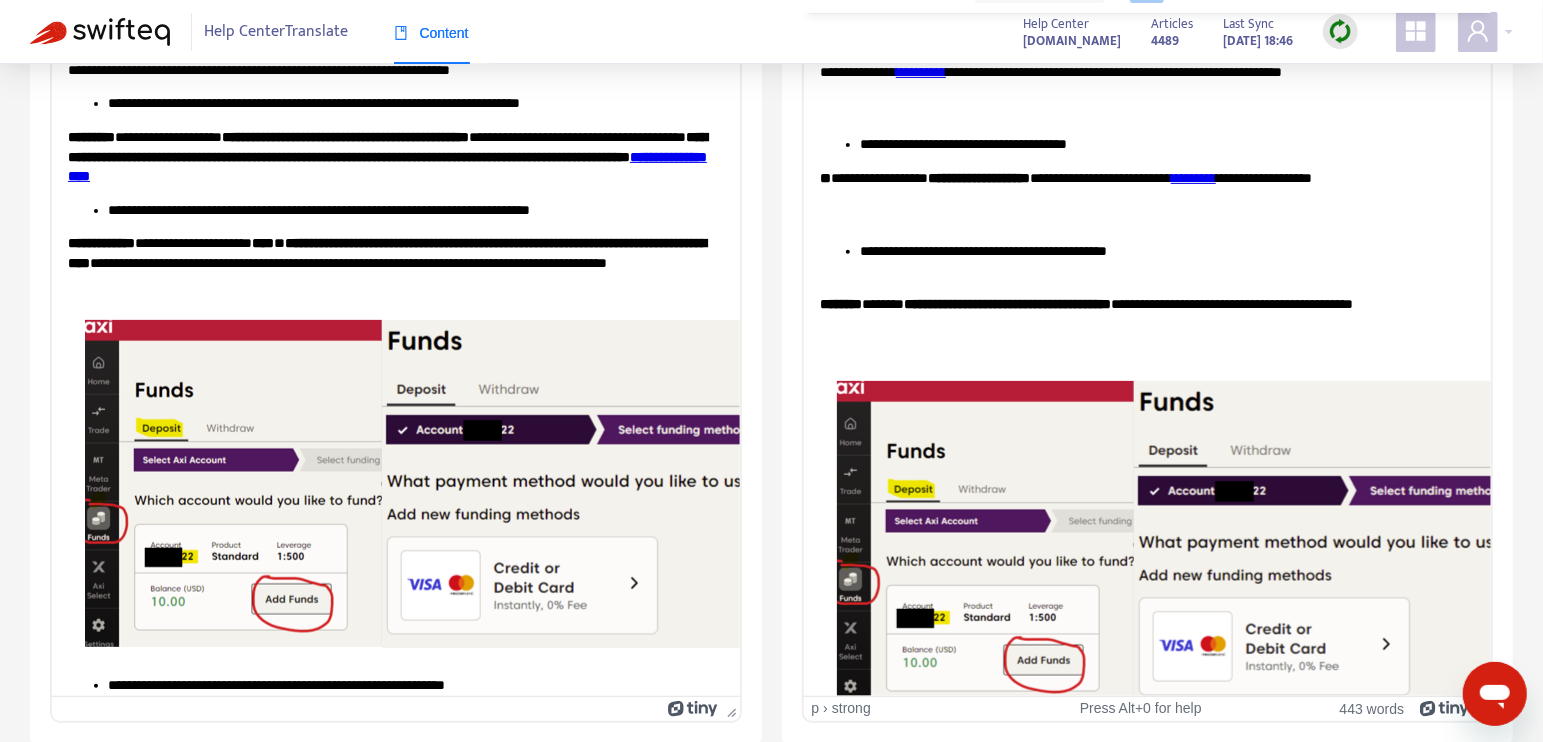 click on "**********" at bounding box center (1006, 303) 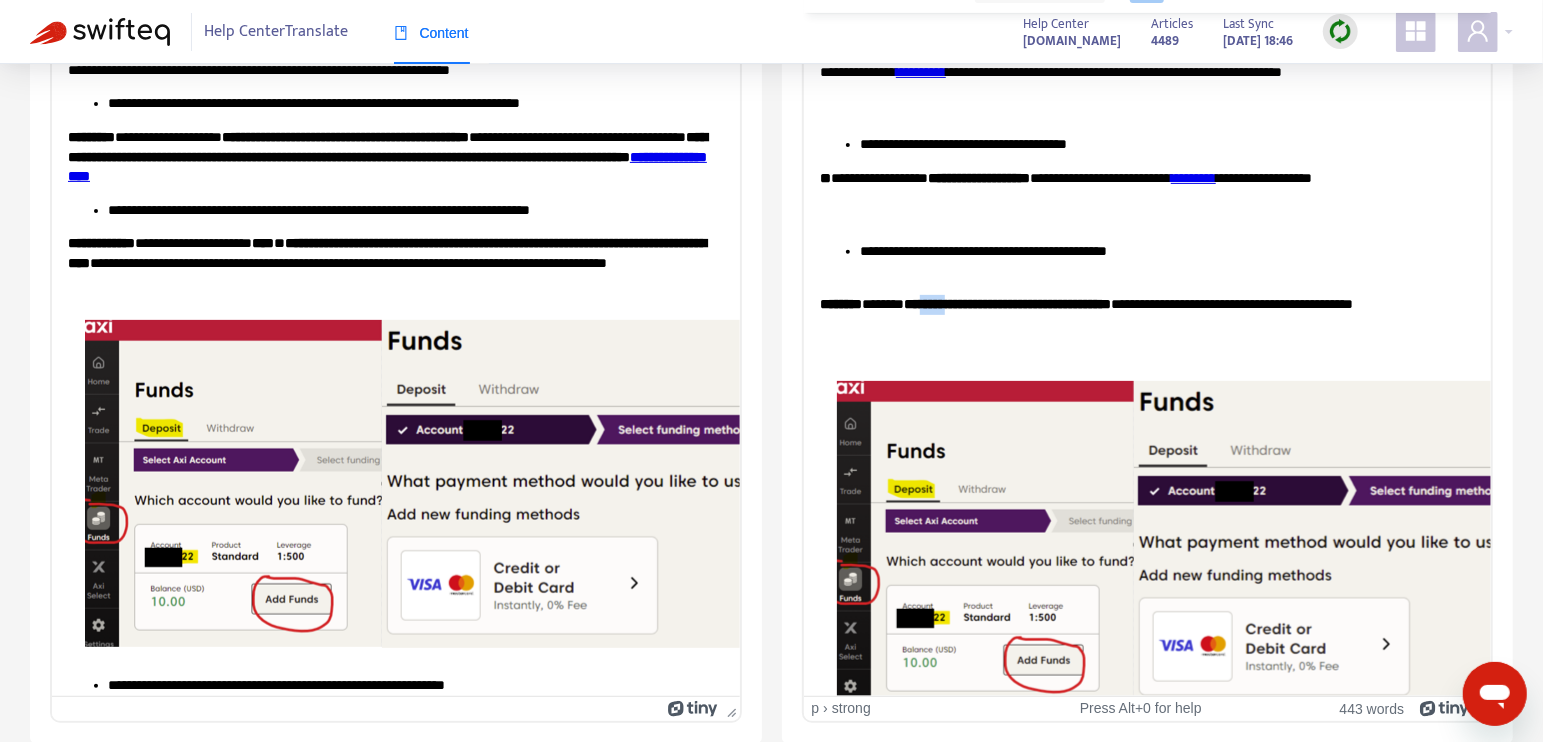 drag, startPoint x: 1043, startPoint y: 320, endPoint x: 1113, endPoint y: 321, distance: 70.00714 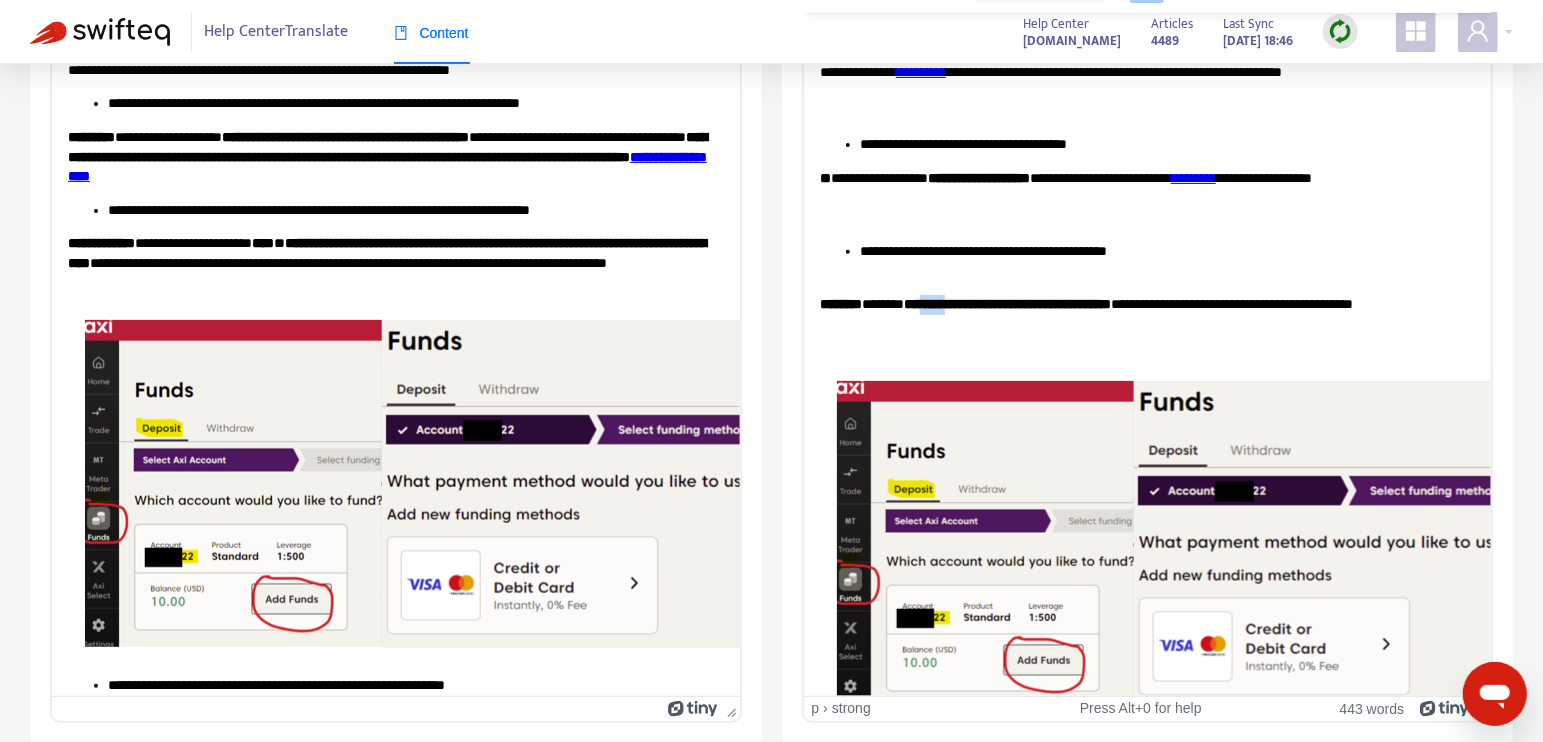 click on "**********" at bounding box center [1006, 303] 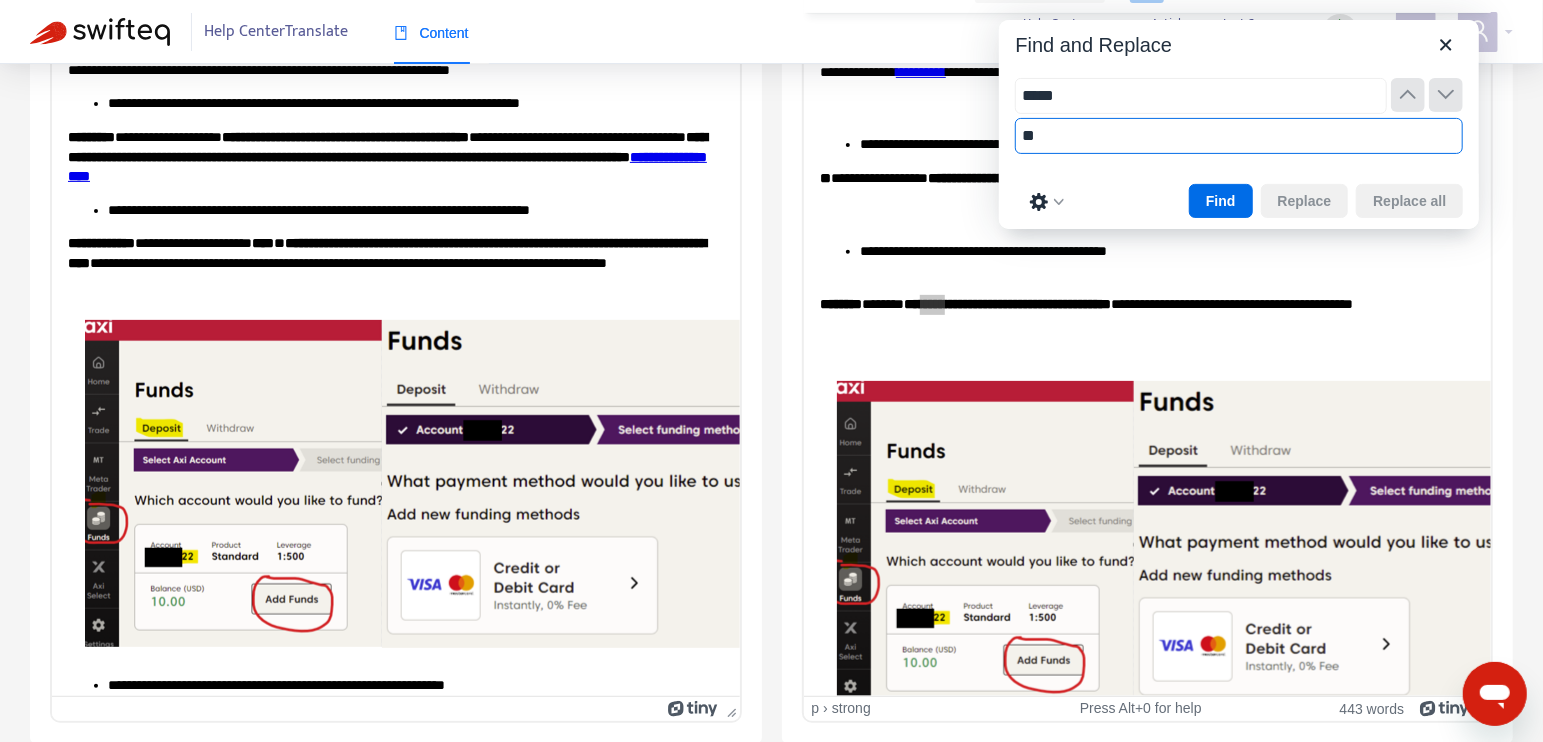type on "**" 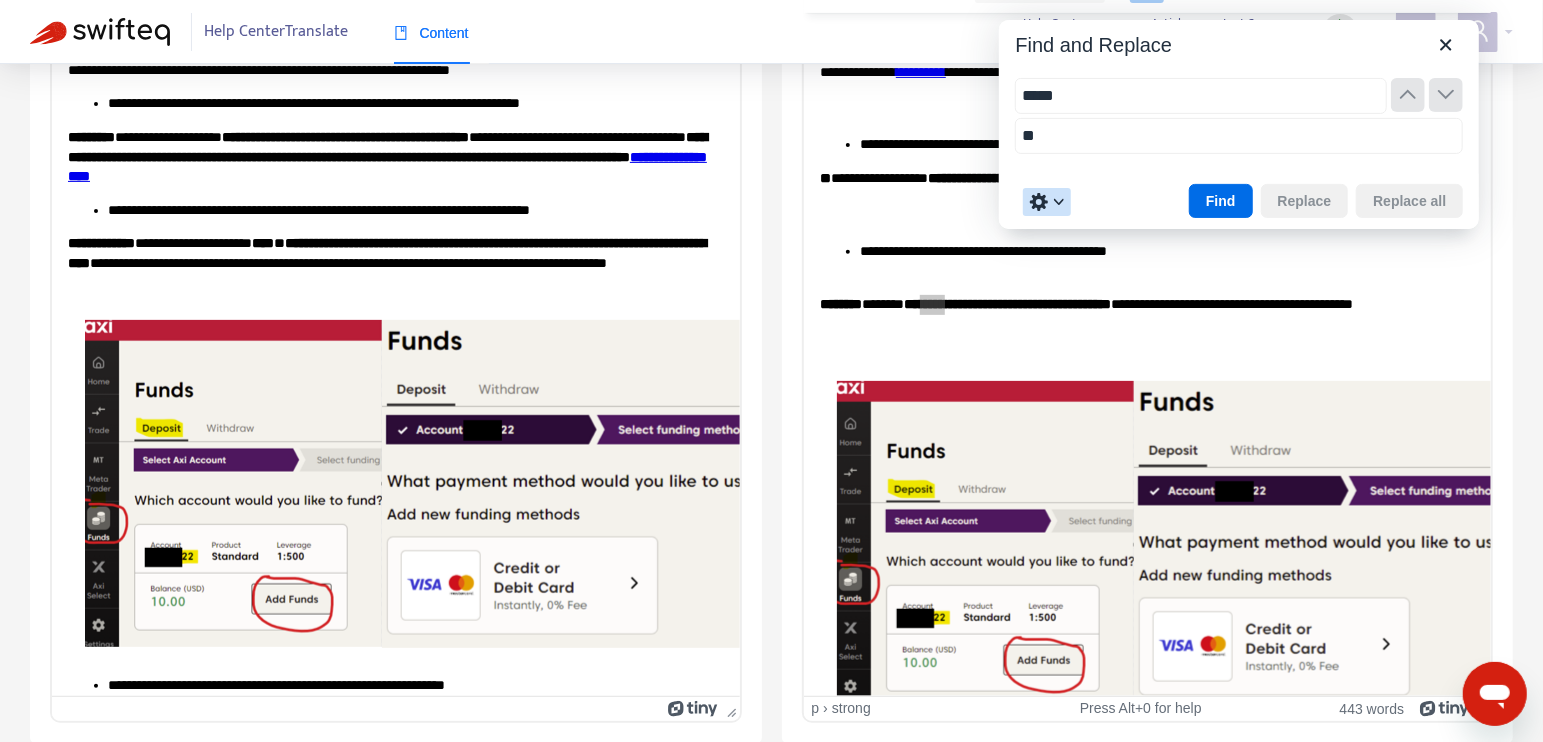 type 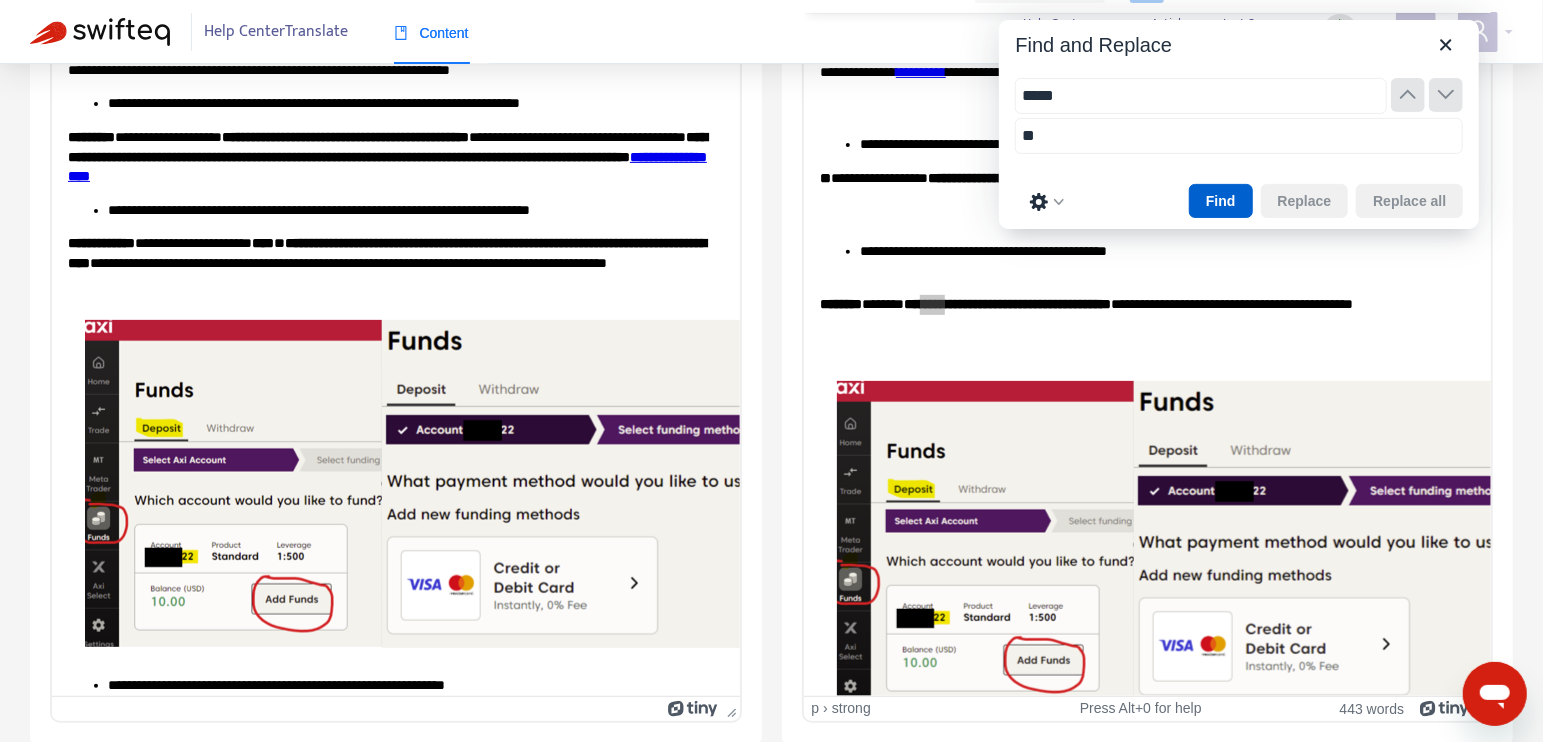 type 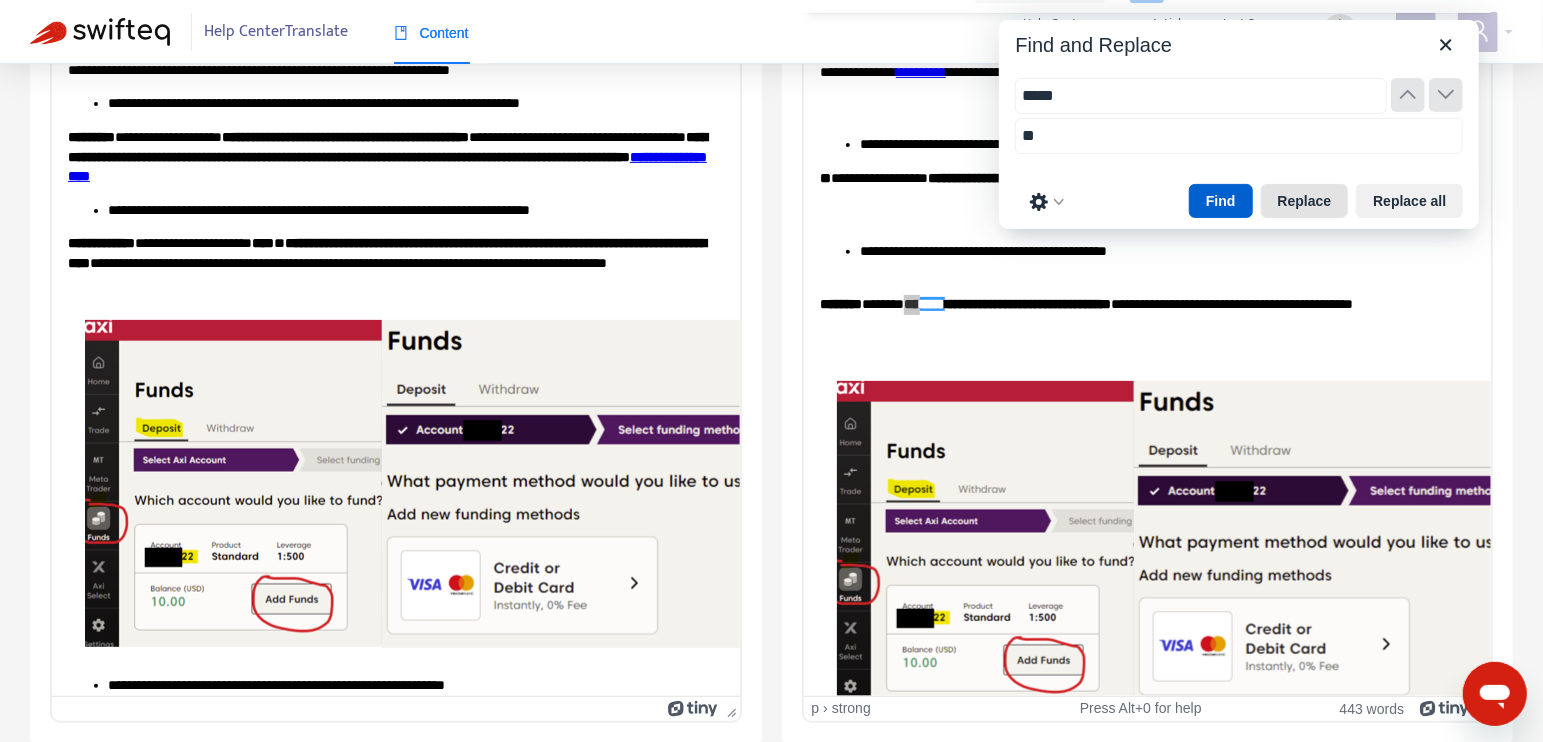 click on "Replace" at bounding box center (1305, 201) 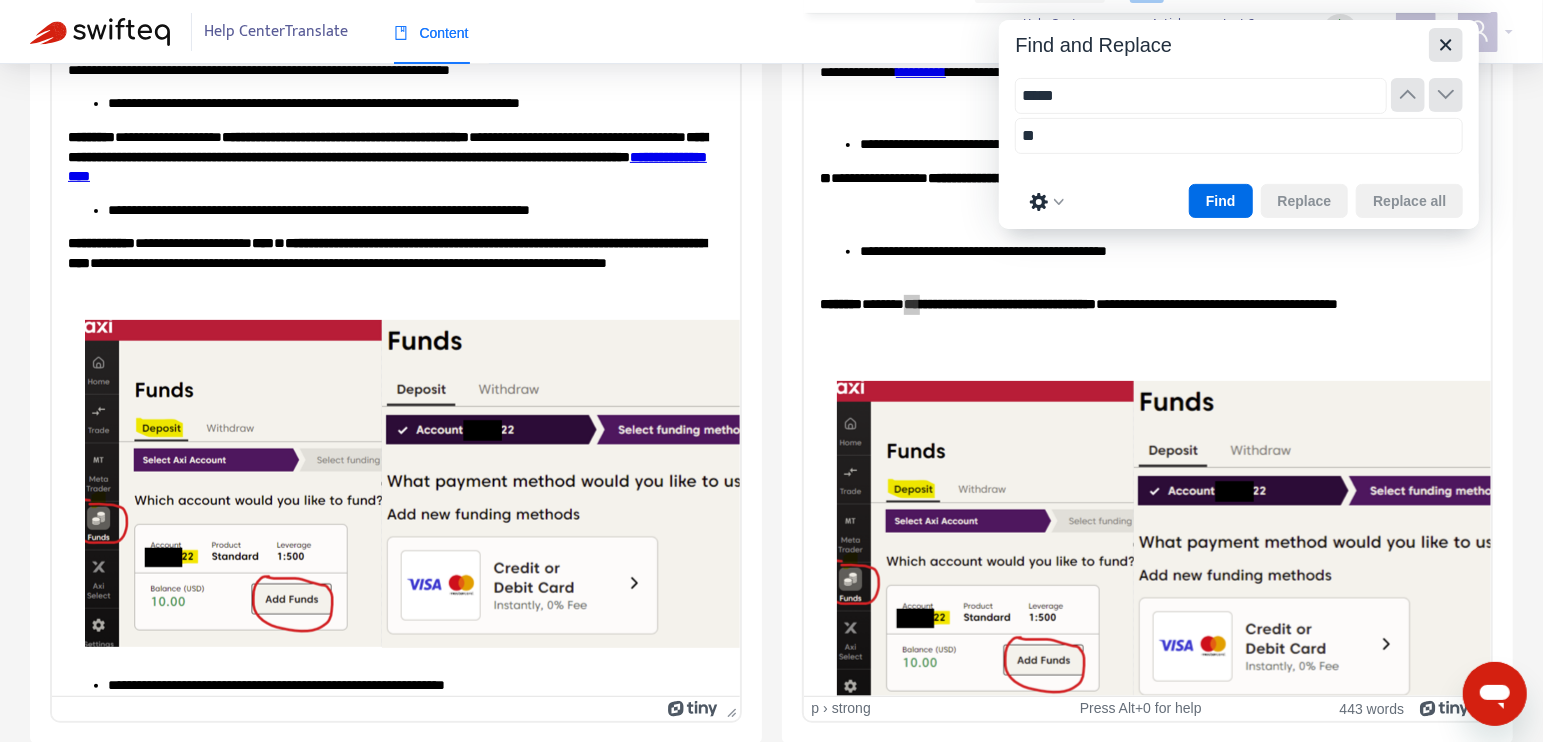 click 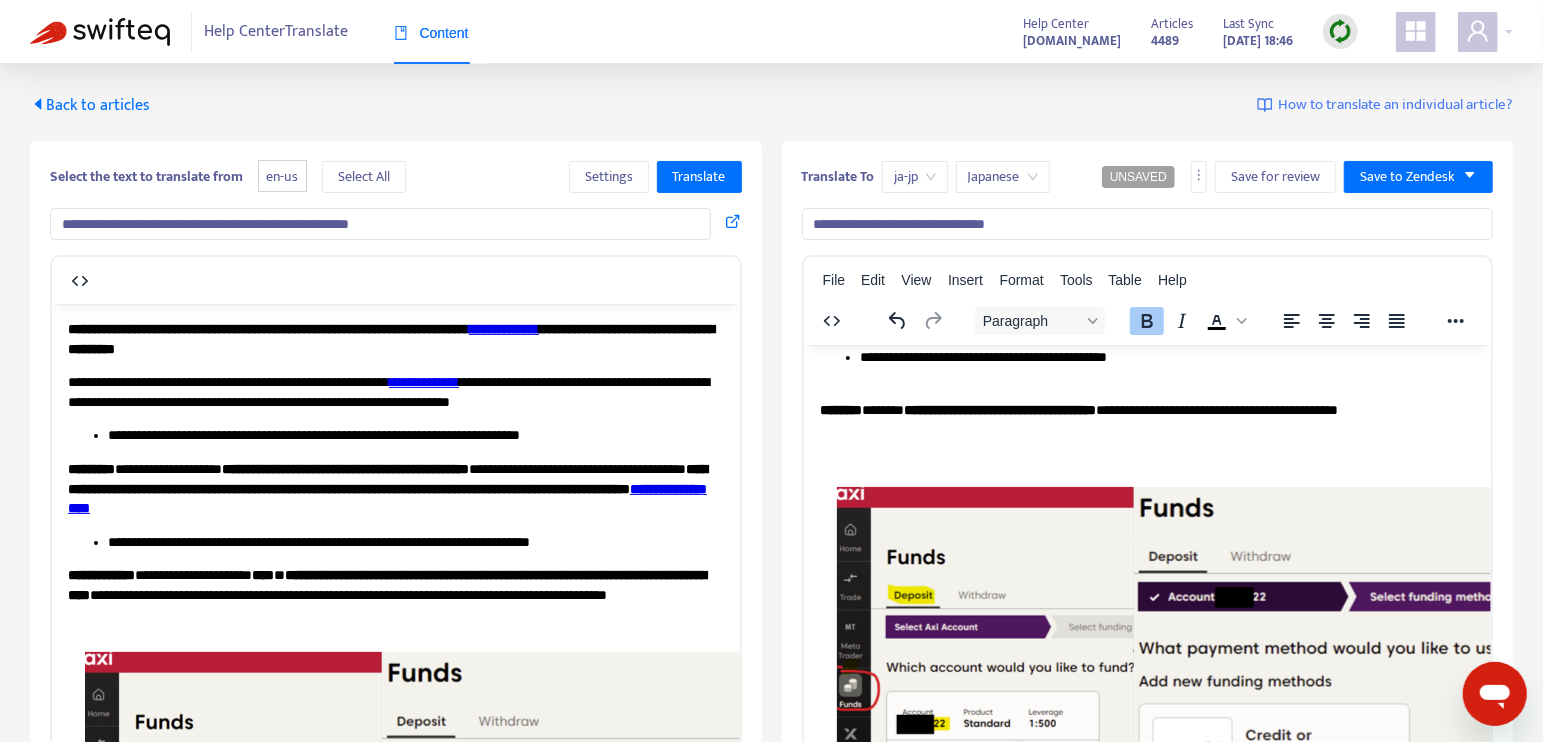 scroll, scrollTop: 98, scrollLeft: 0, axis: vertical 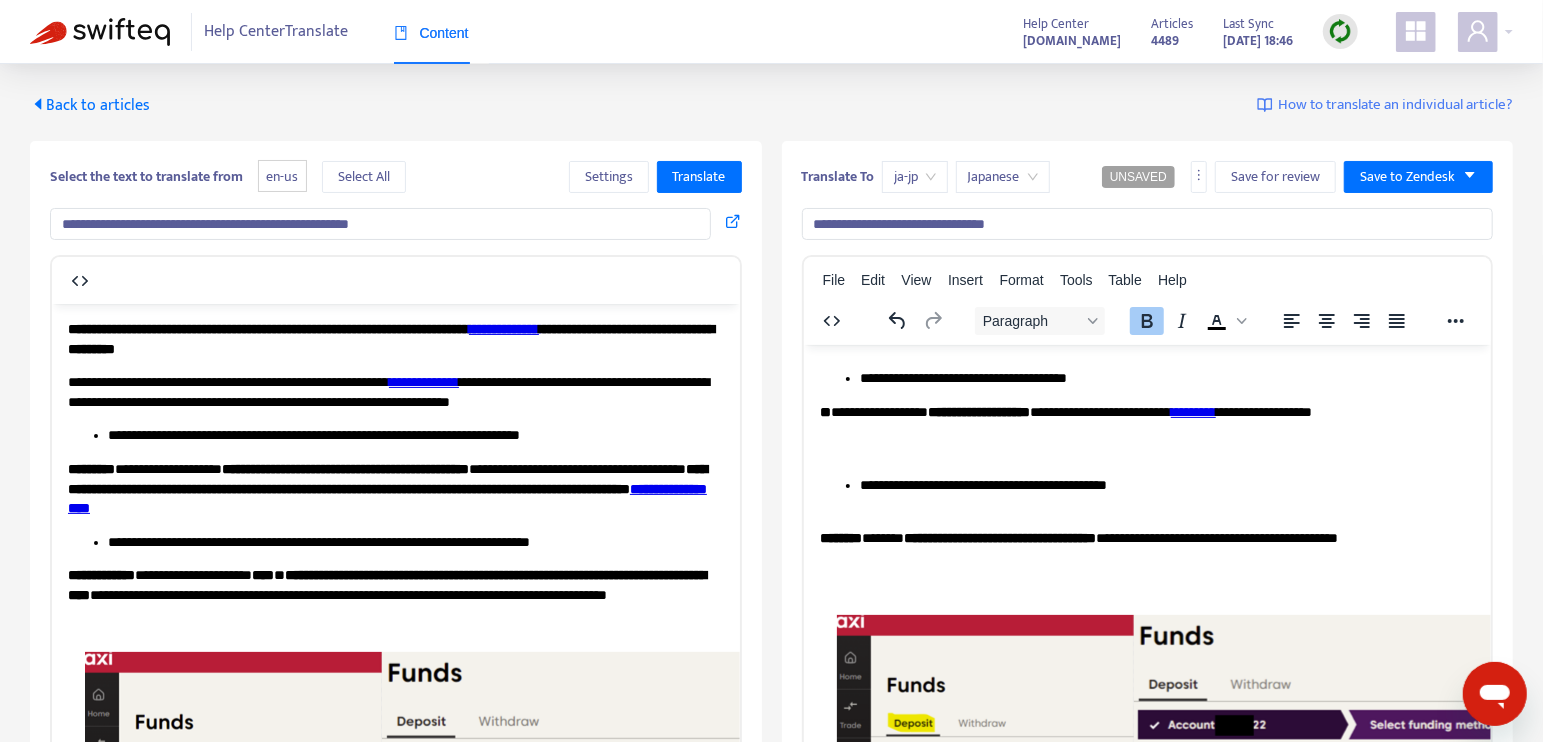 click on "**********" at bounding box center (1159, 494) 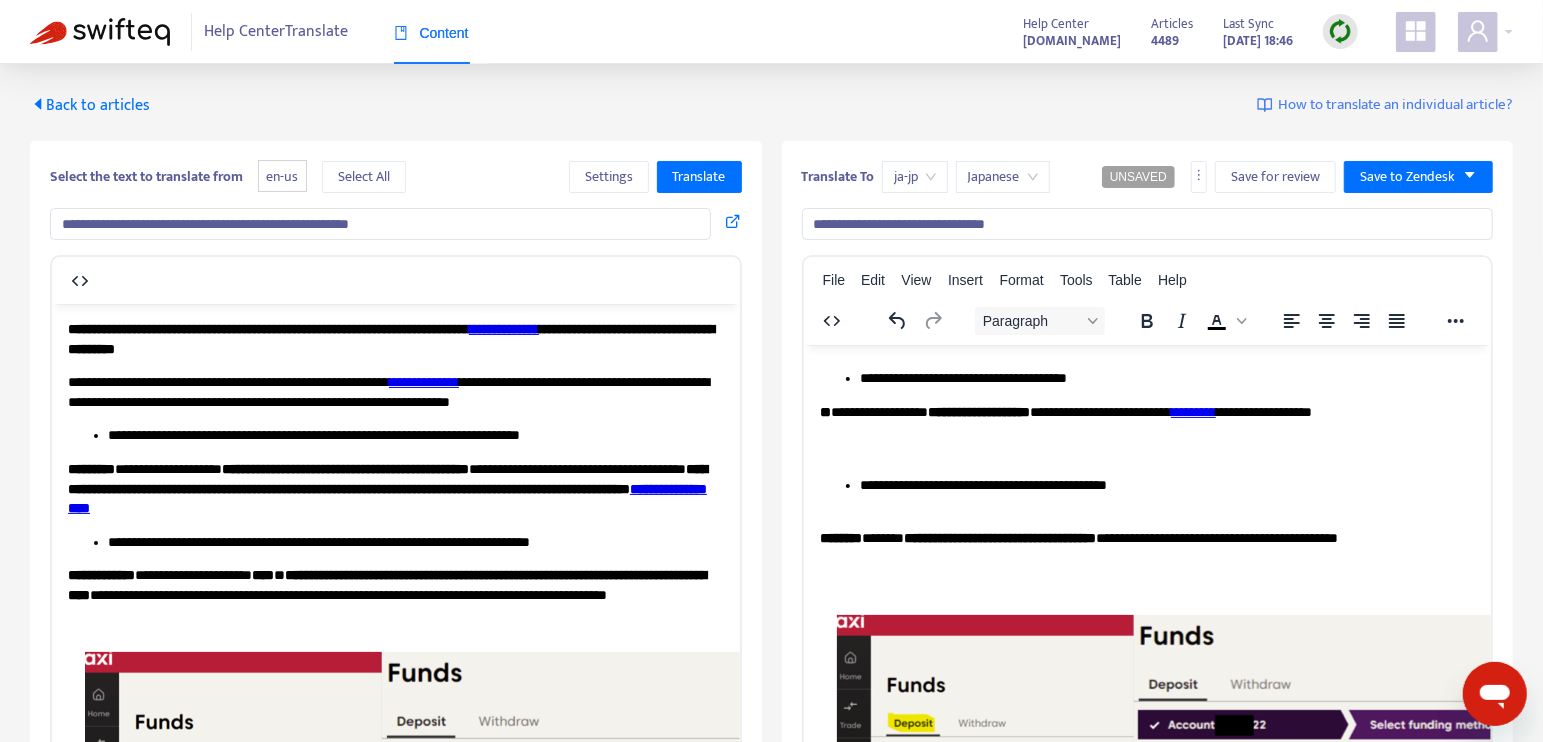 scroll, scrollTop: 0, scrollLeft: 0, axis: both 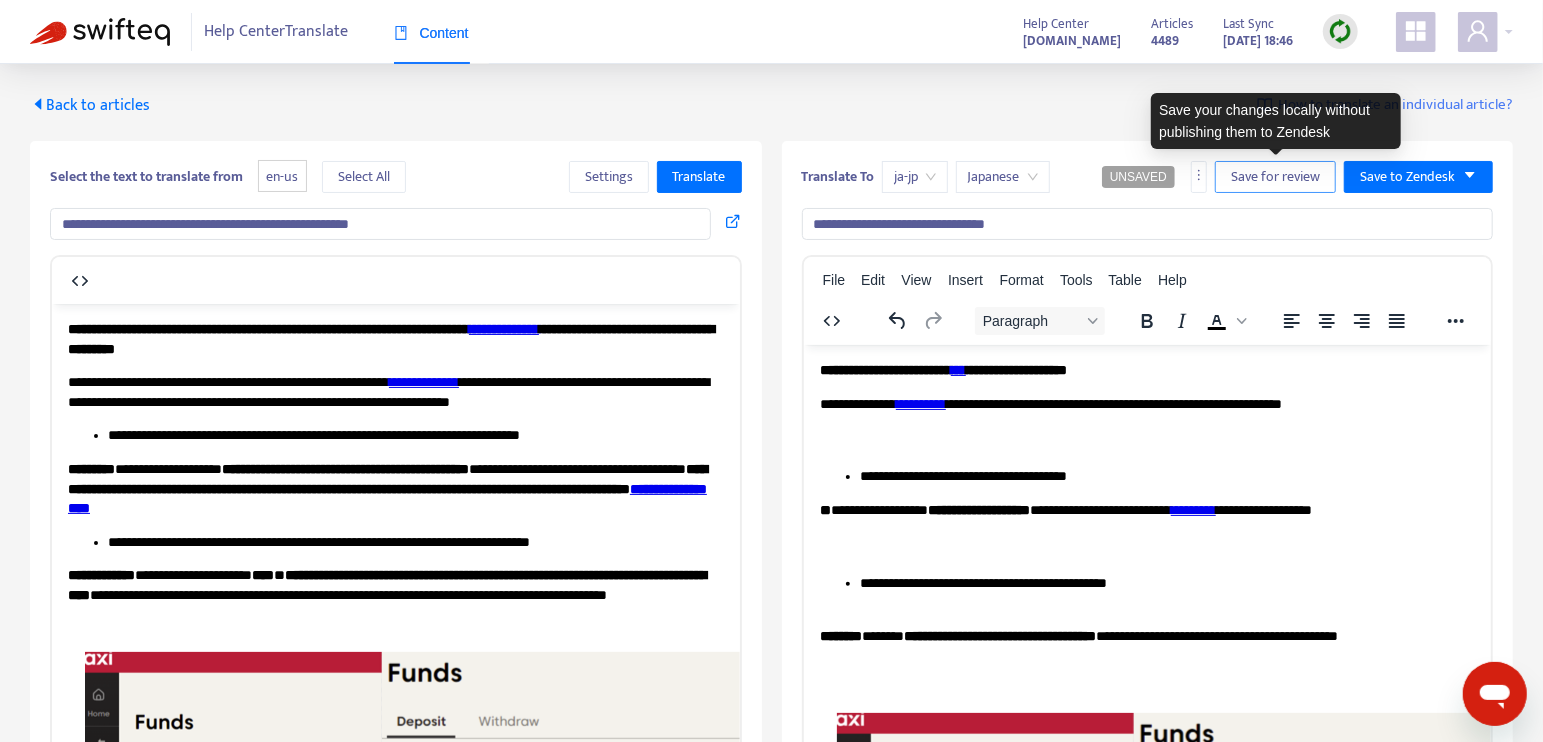 click on "Save for review" at bounding box center [1275, 177] 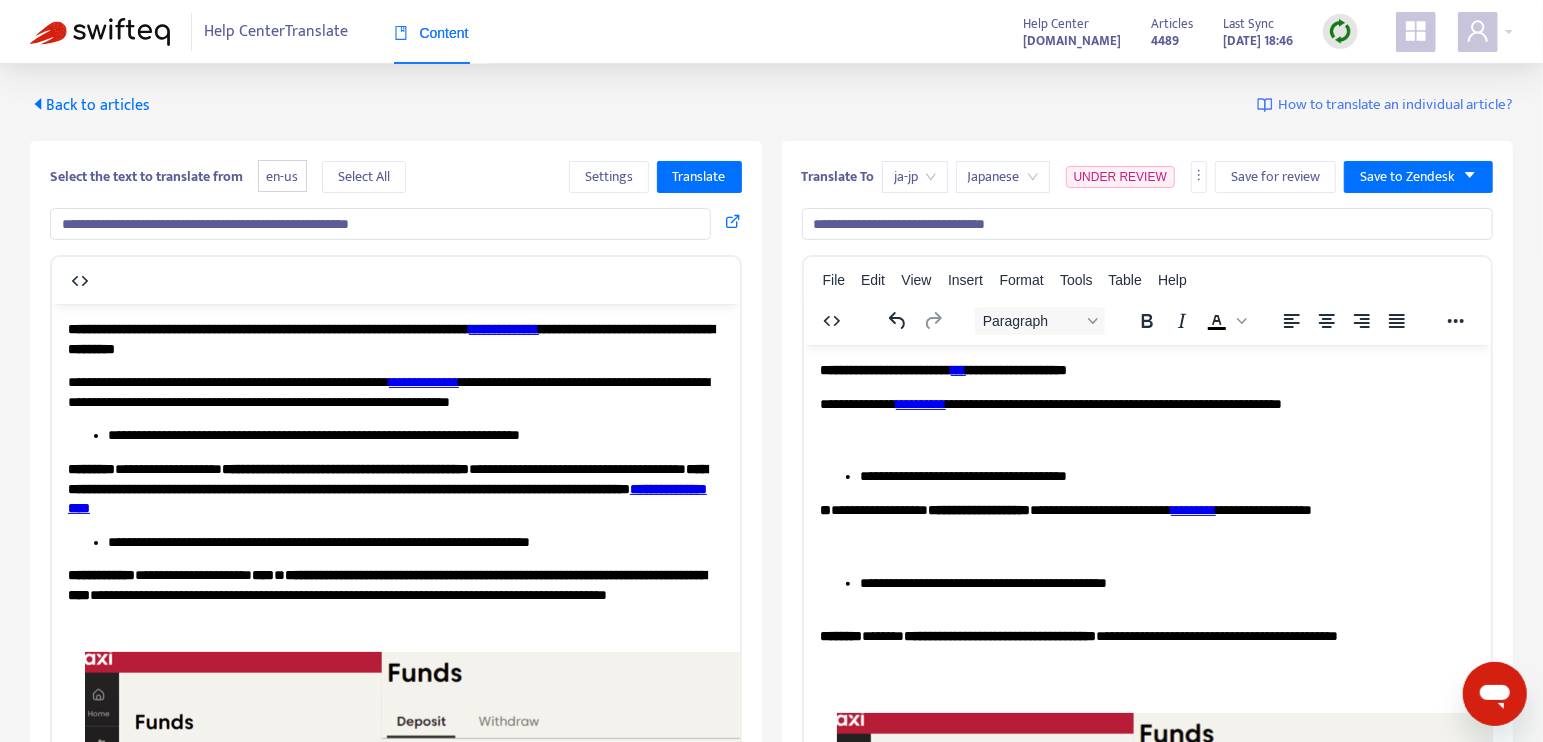click at bounding box center (100, 32) 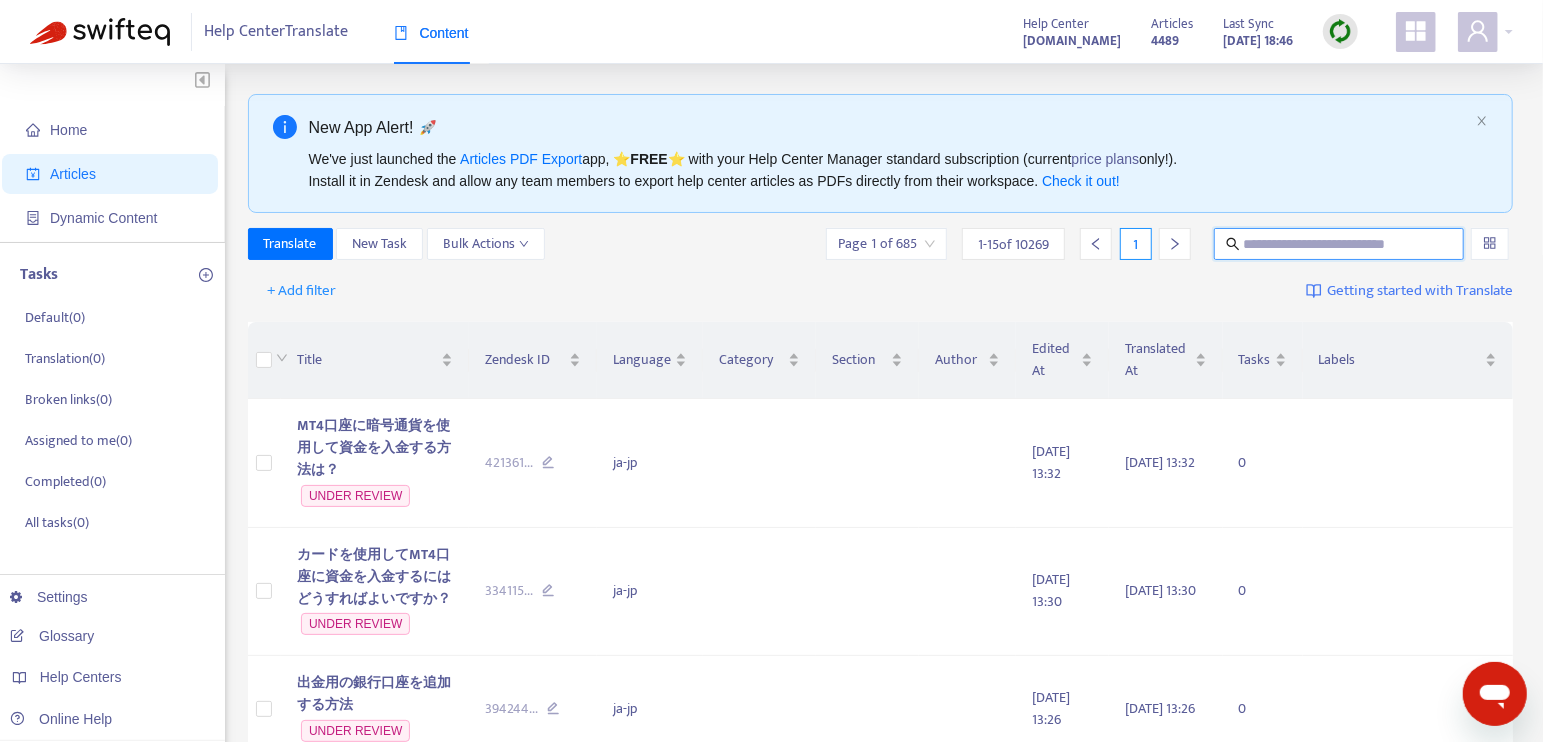 click at bounding box center (1340, 244) 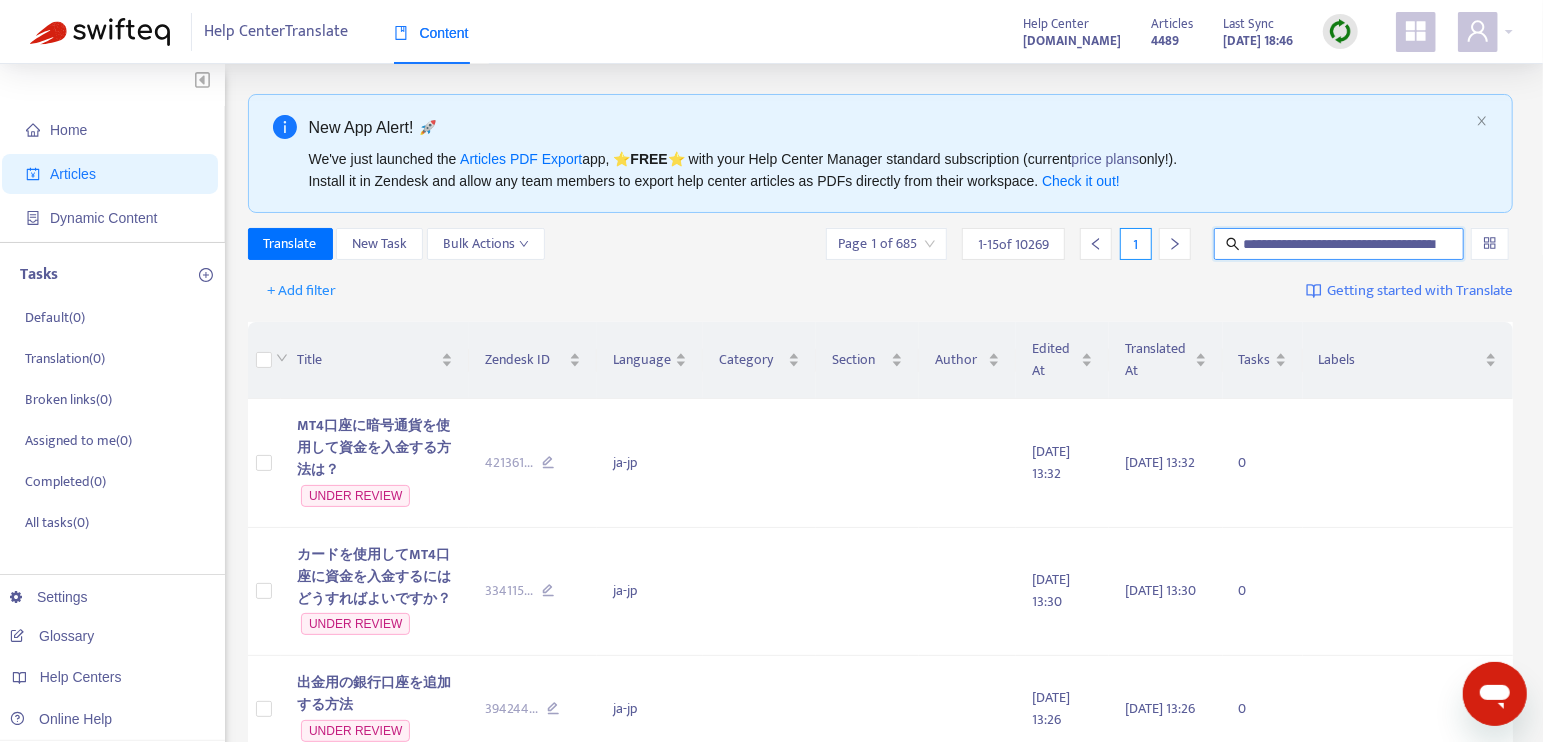 scroll, scrollTop: 0, scrollLeft: 60, axis: horizontal 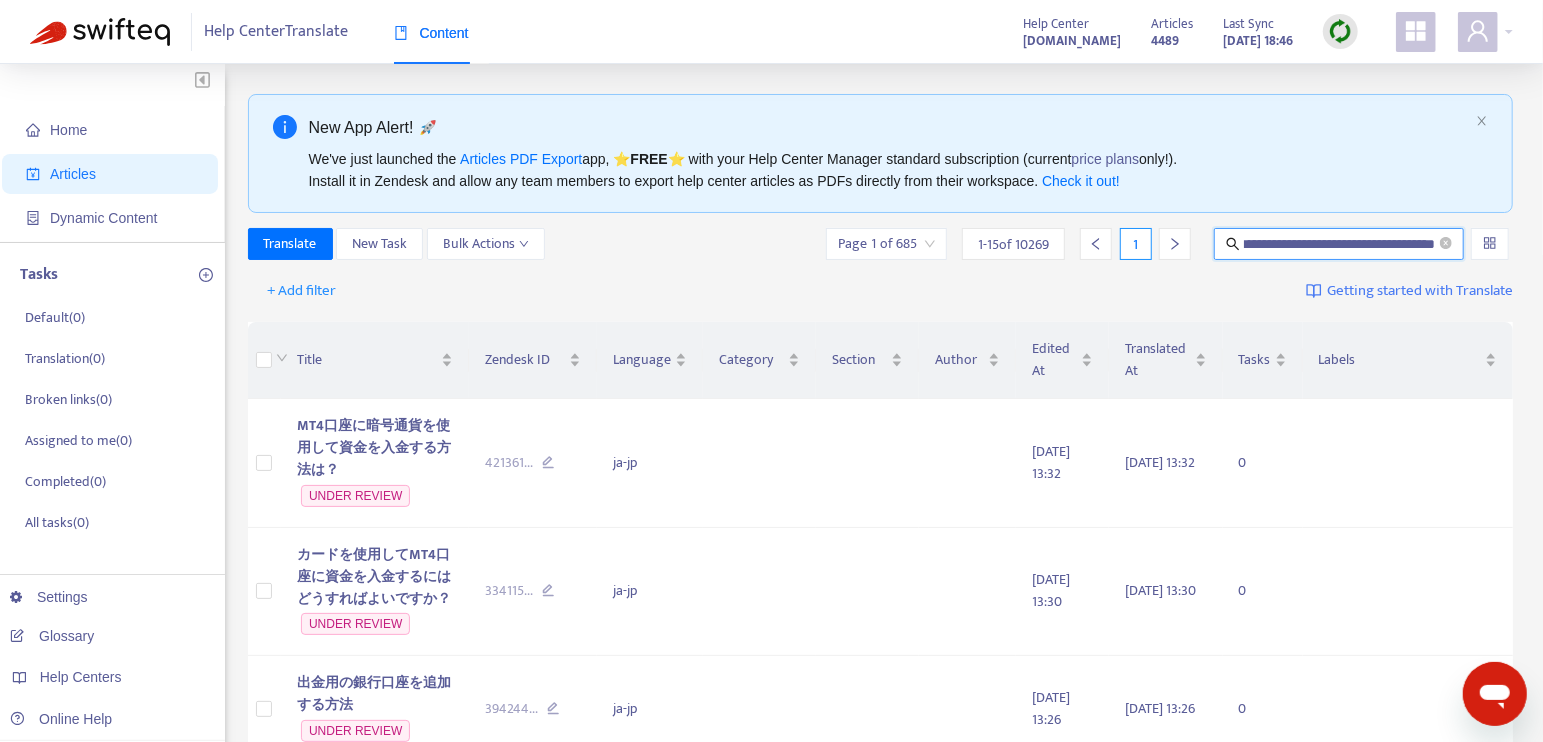 type on "**********" 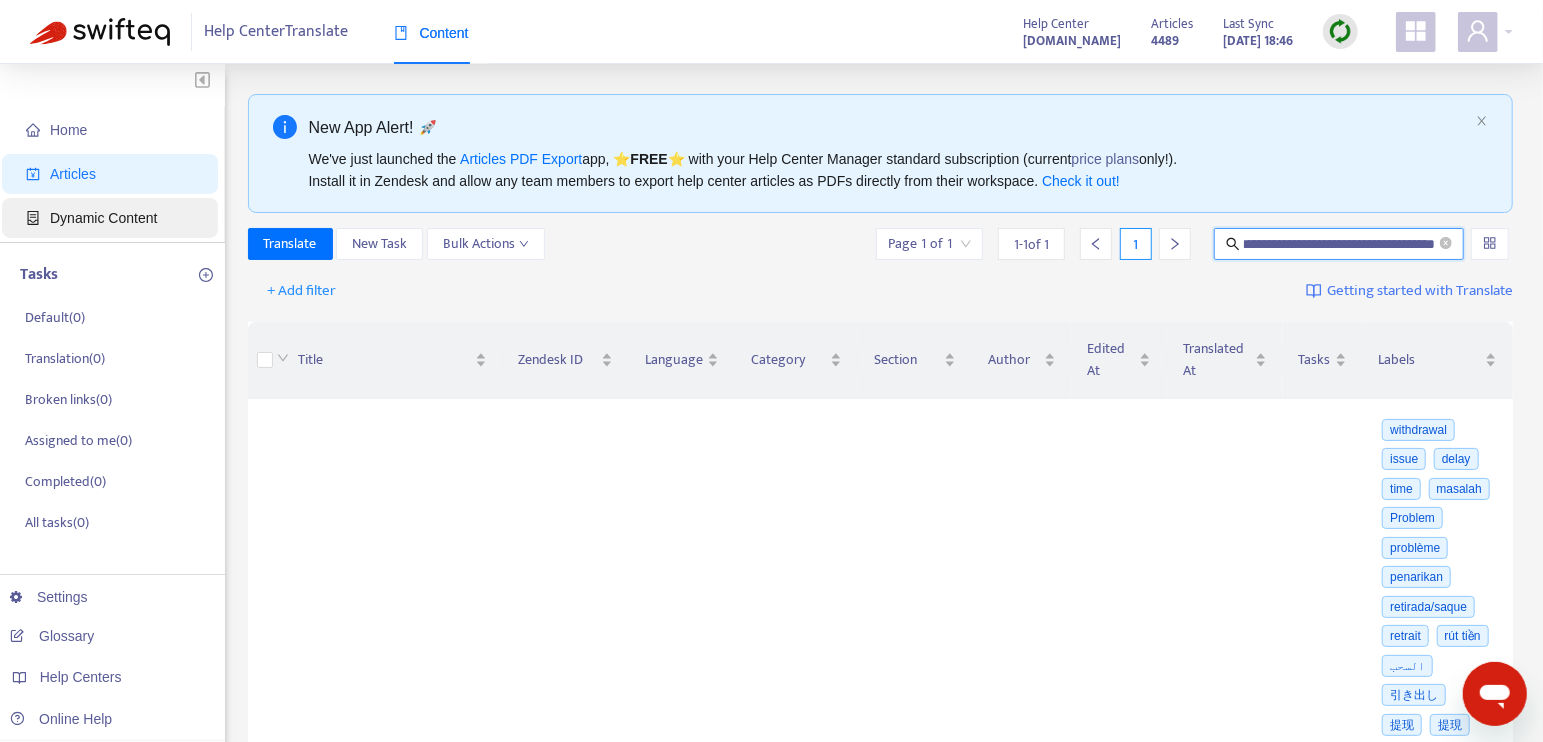 scroll, scrollTop: 0, scrollLeft: 0, axis: both 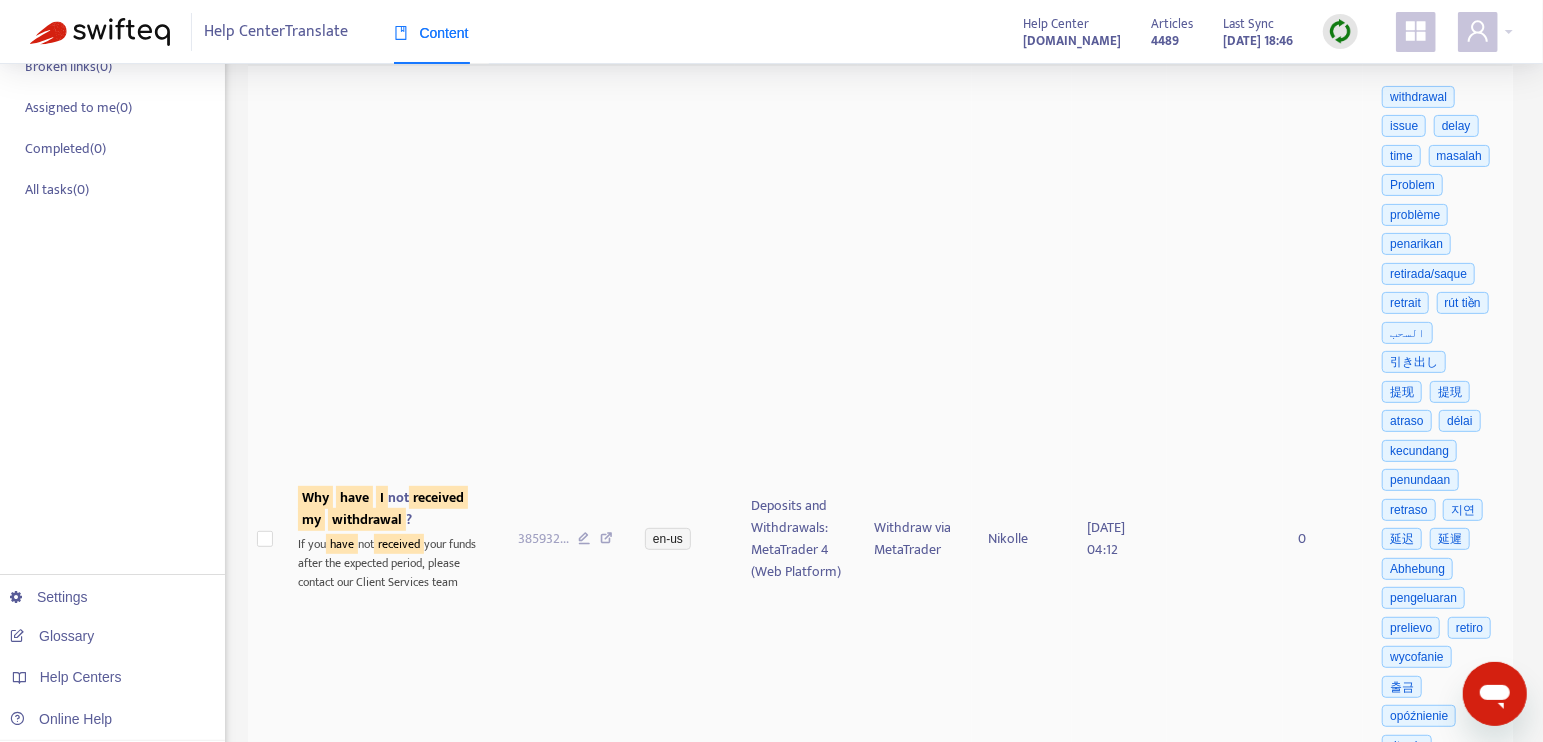 click on "Why   have   I  not  received   my   withdrawal ?" at bounding box center [392, 509] 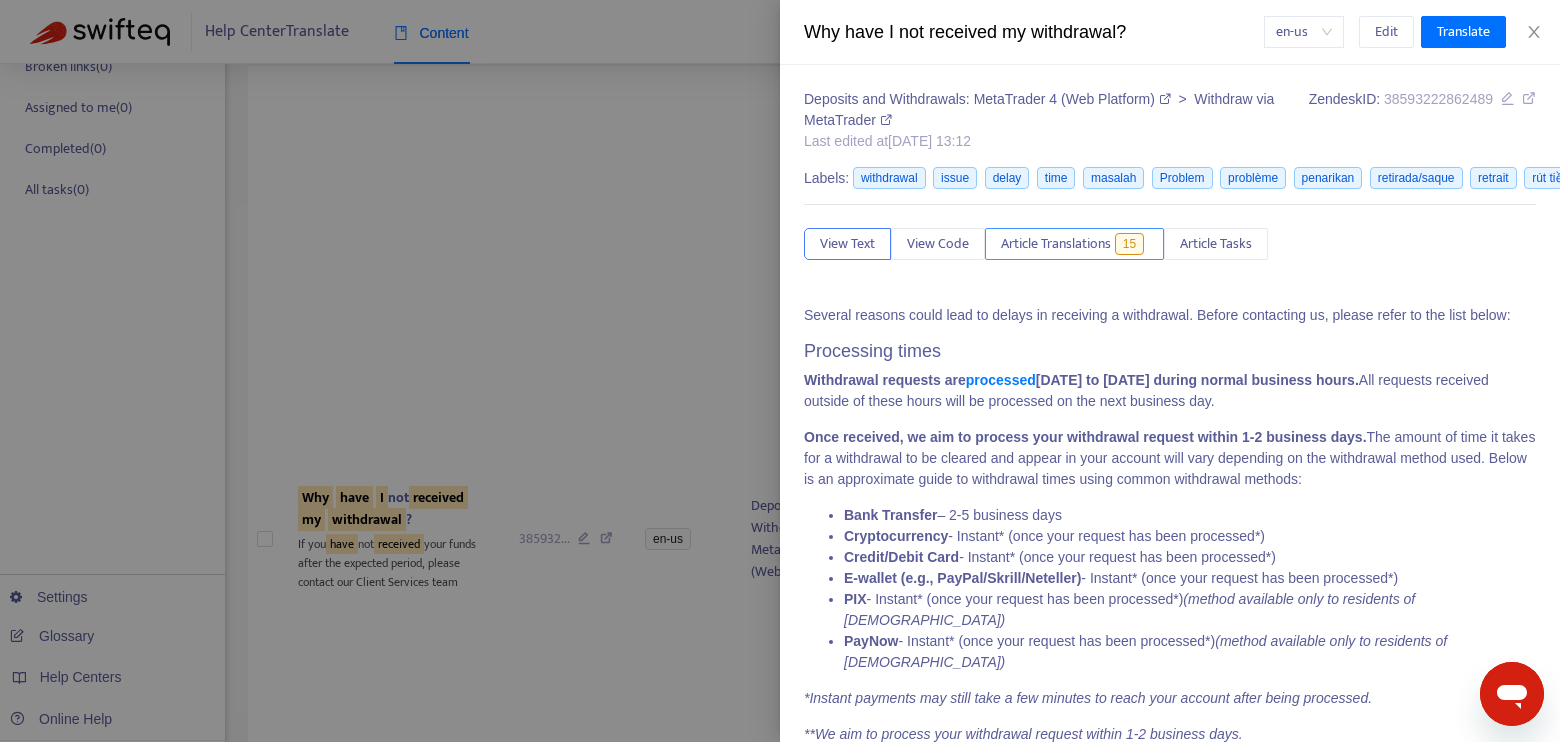 click on "Article Translations" at bounding box center [1056, 244] 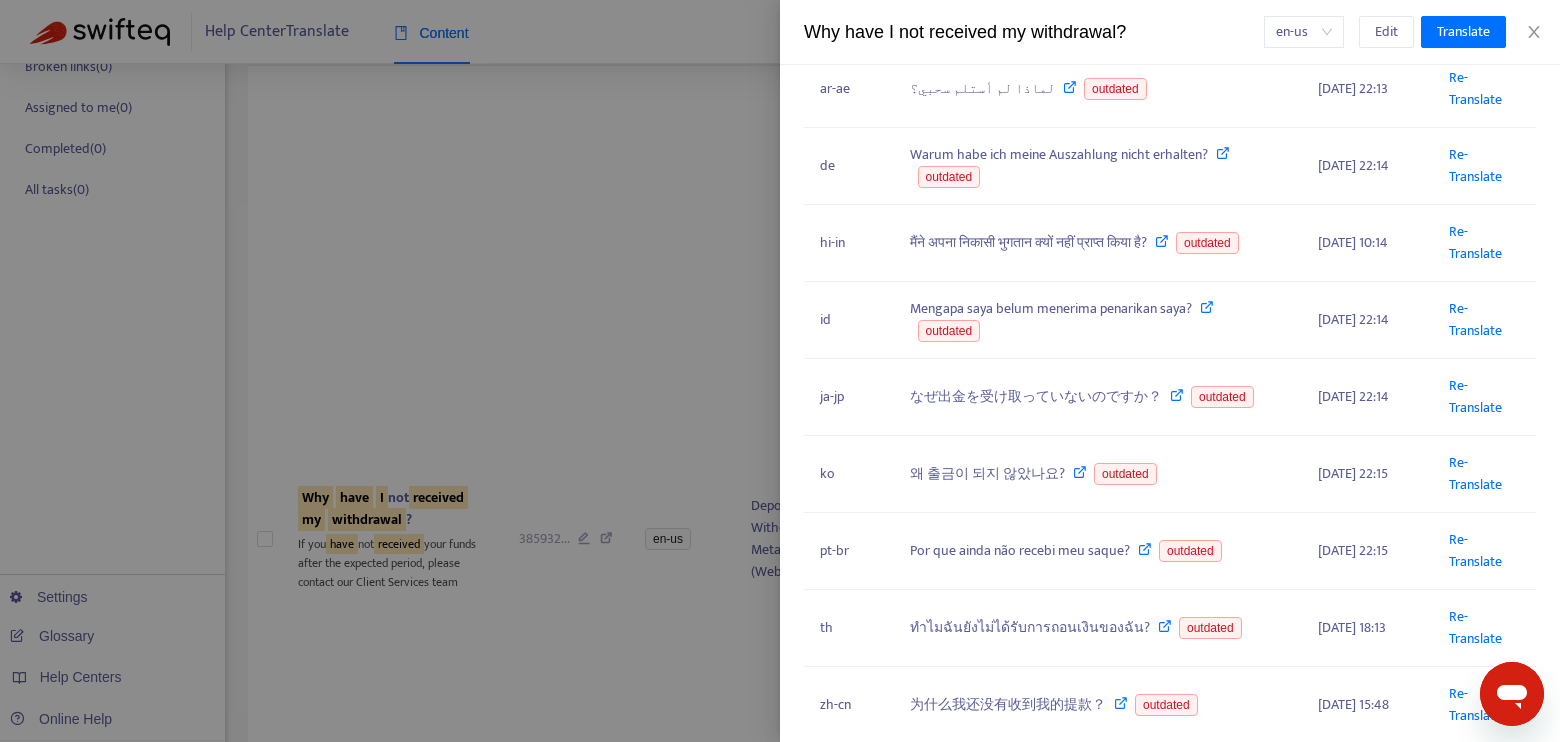 scroll, scrollTop: 444, scrollLeft: 0, axis: vertical 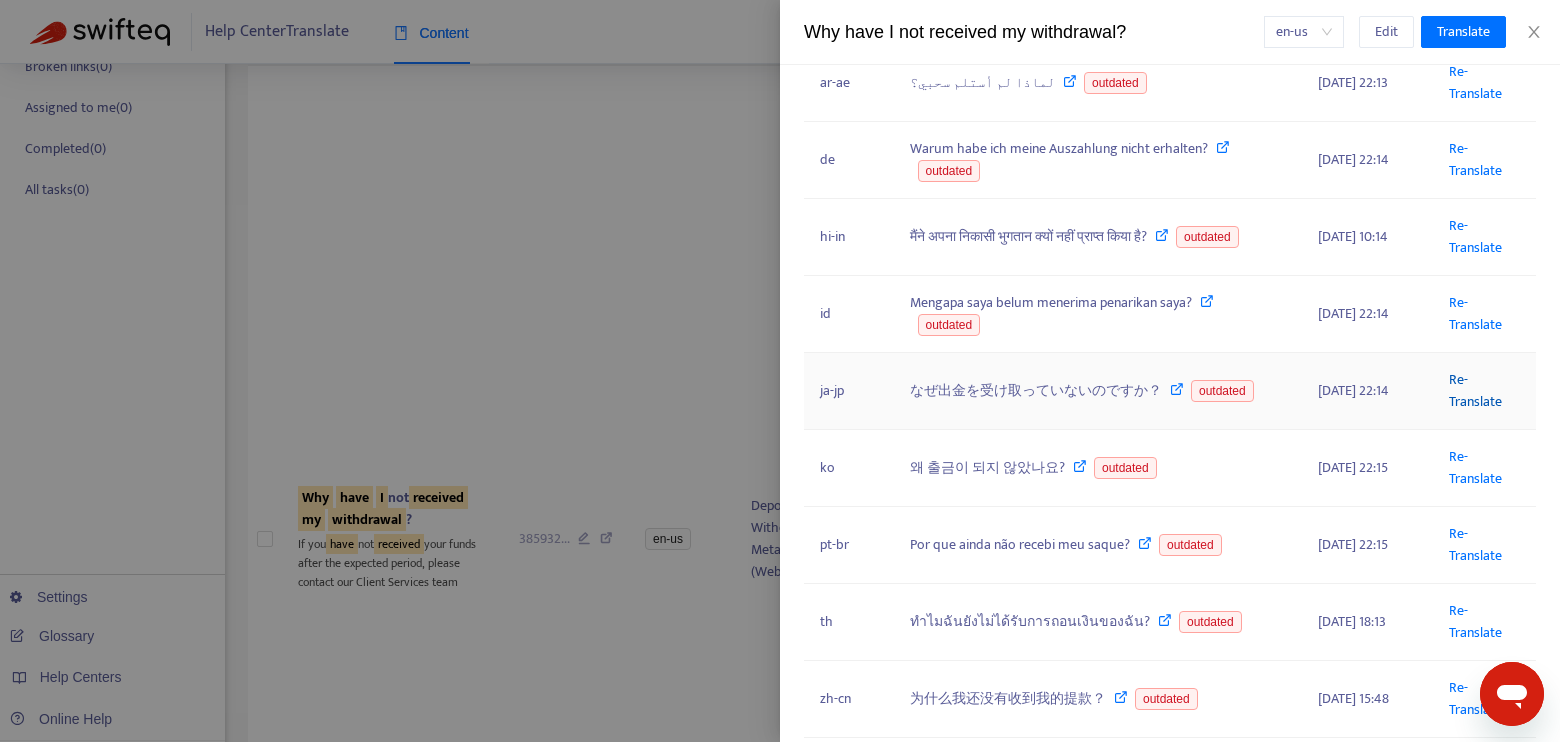 click on "Re-Translate" at bounding box center [1475, 390] 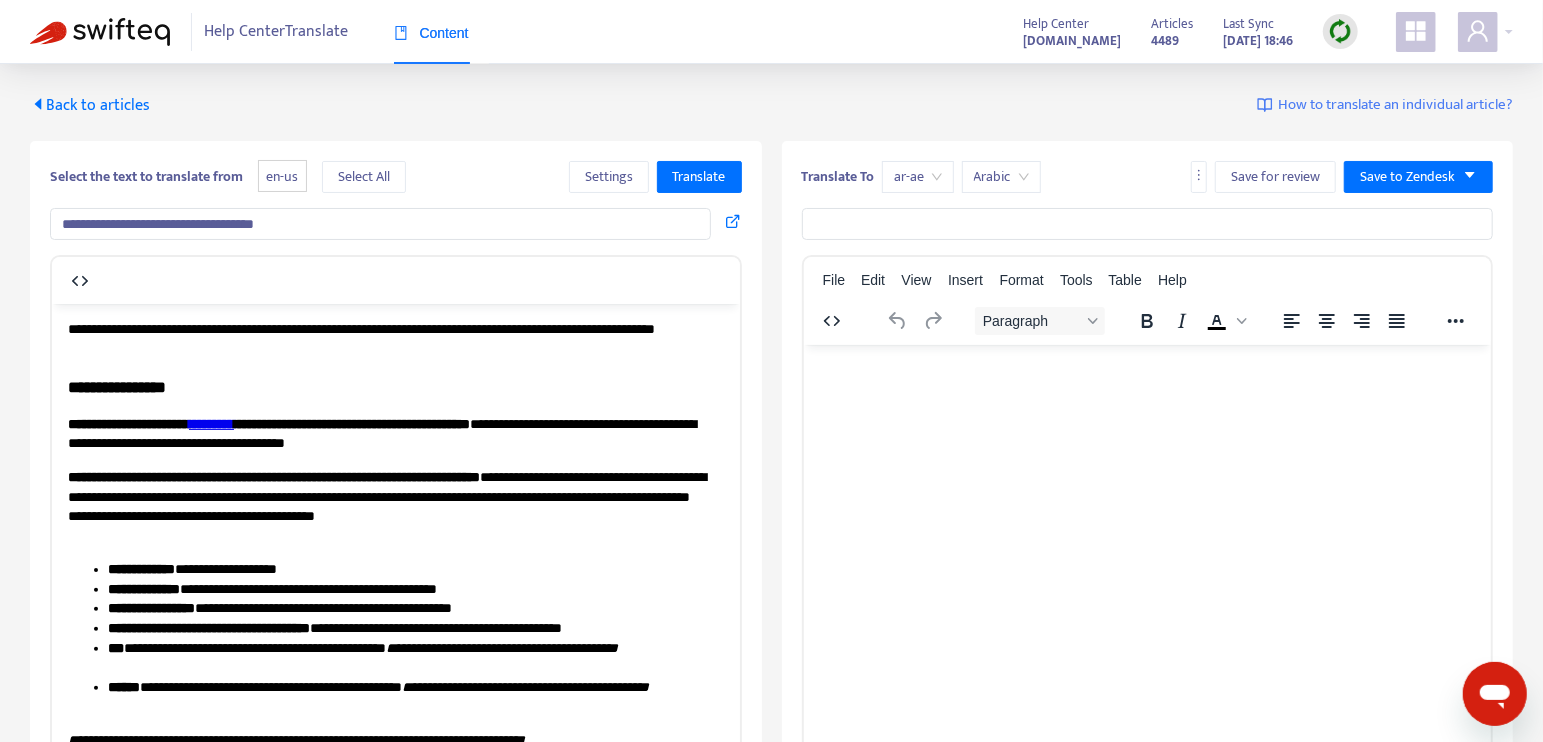scroll, scrollTop: 0, scrollLeft: 0, axis: both 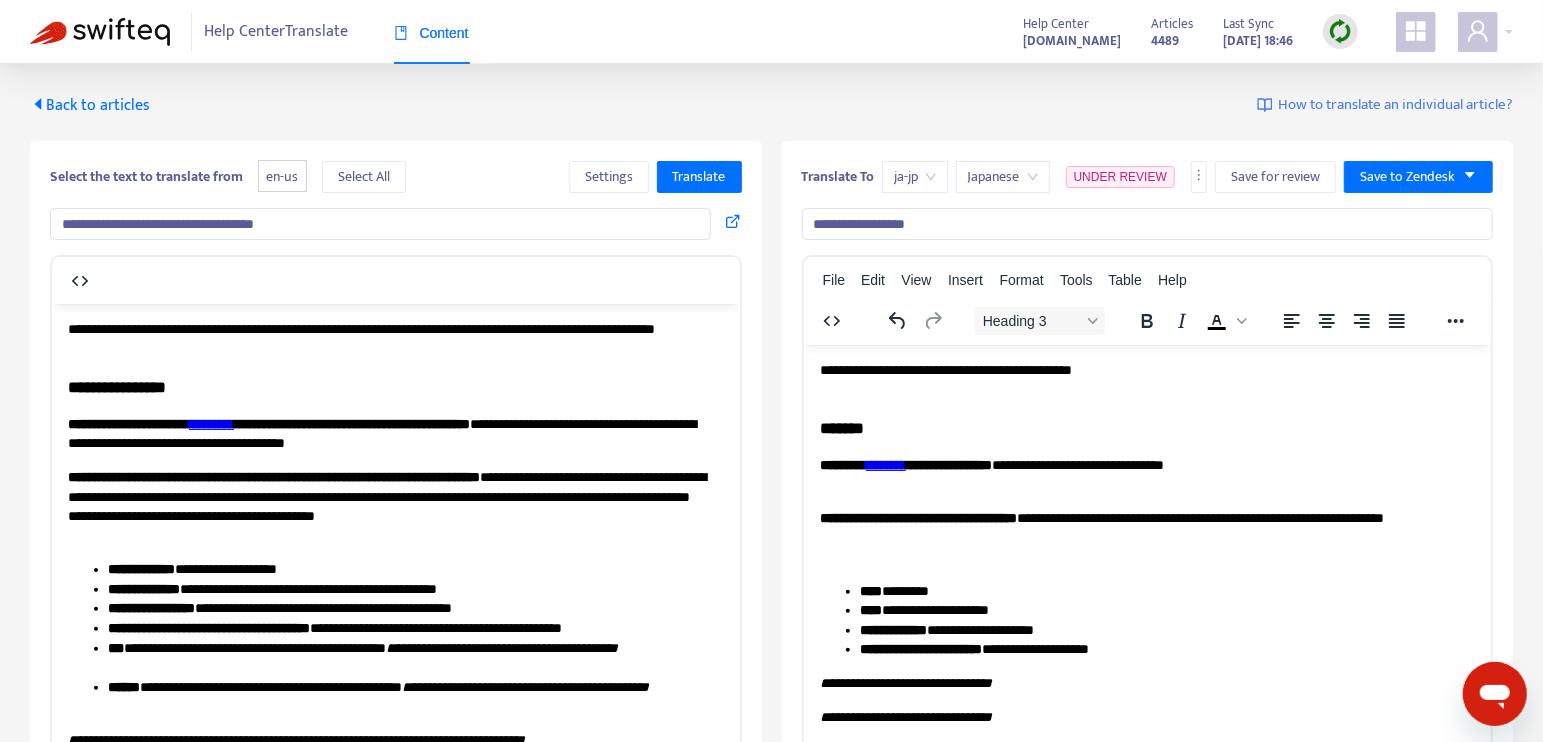 click on "*******" at bounding box center (1139, 427) 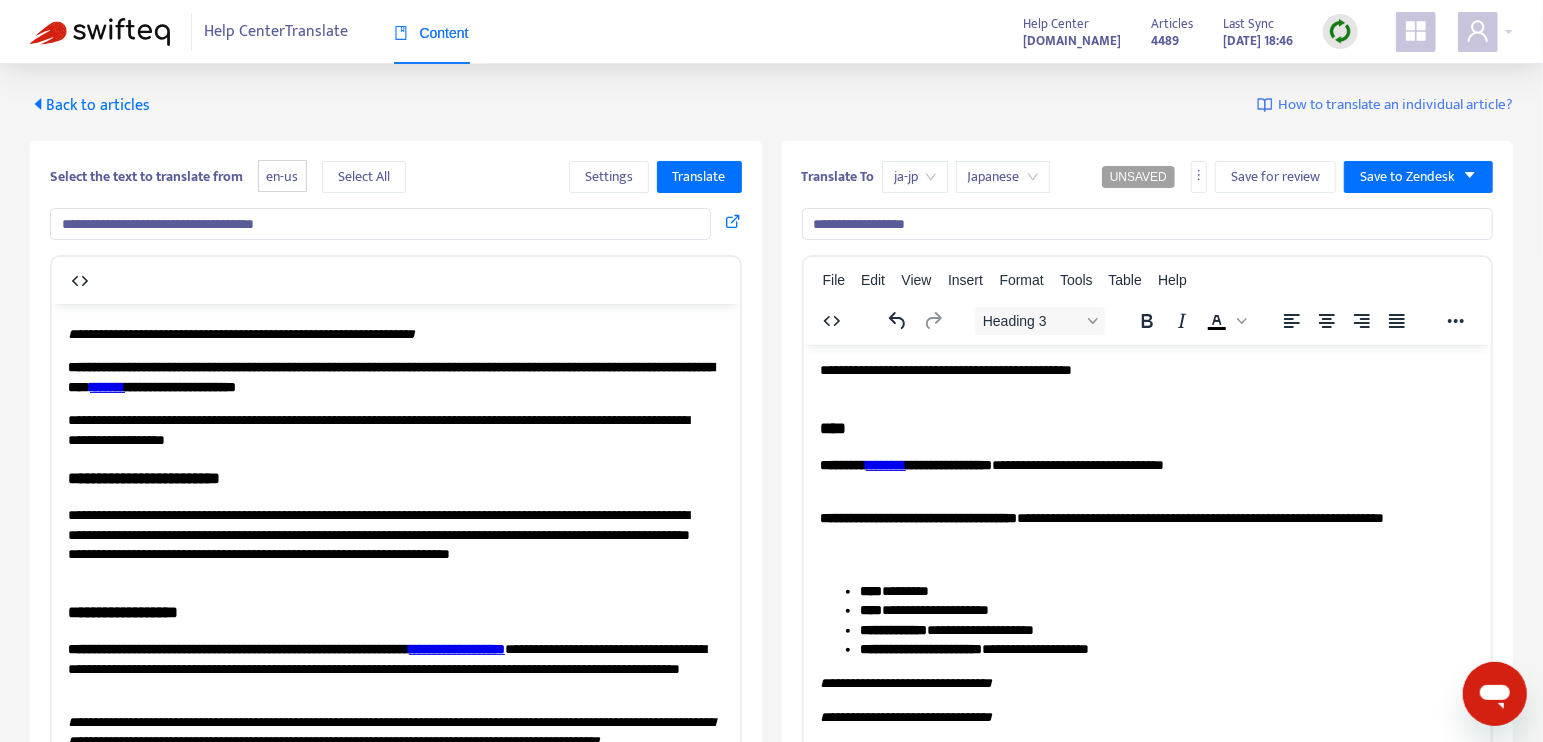 scroll, scrollTop: 111, scrollLeft: 0, axis: vertical 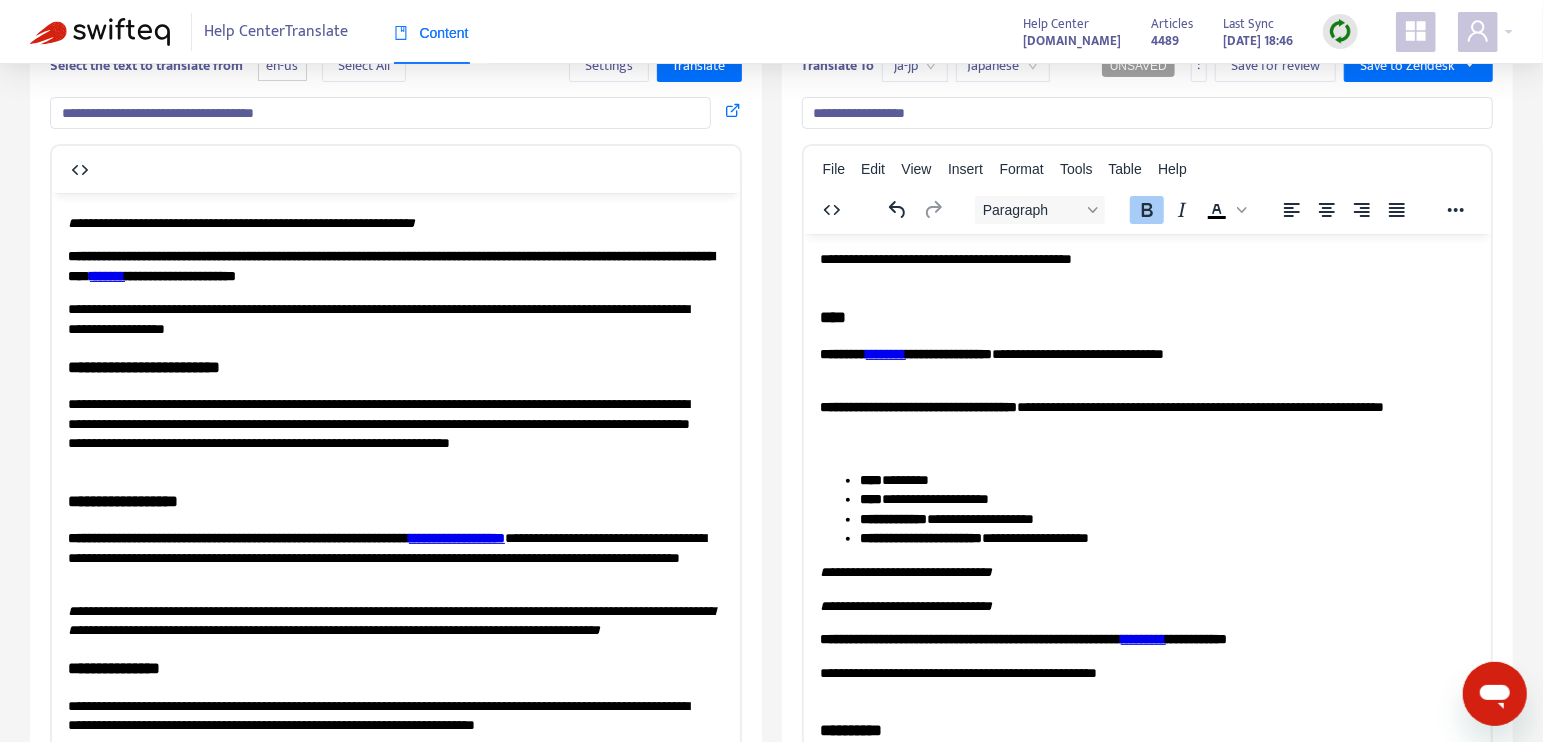 click on "**********" at bounding box center (920, 537) 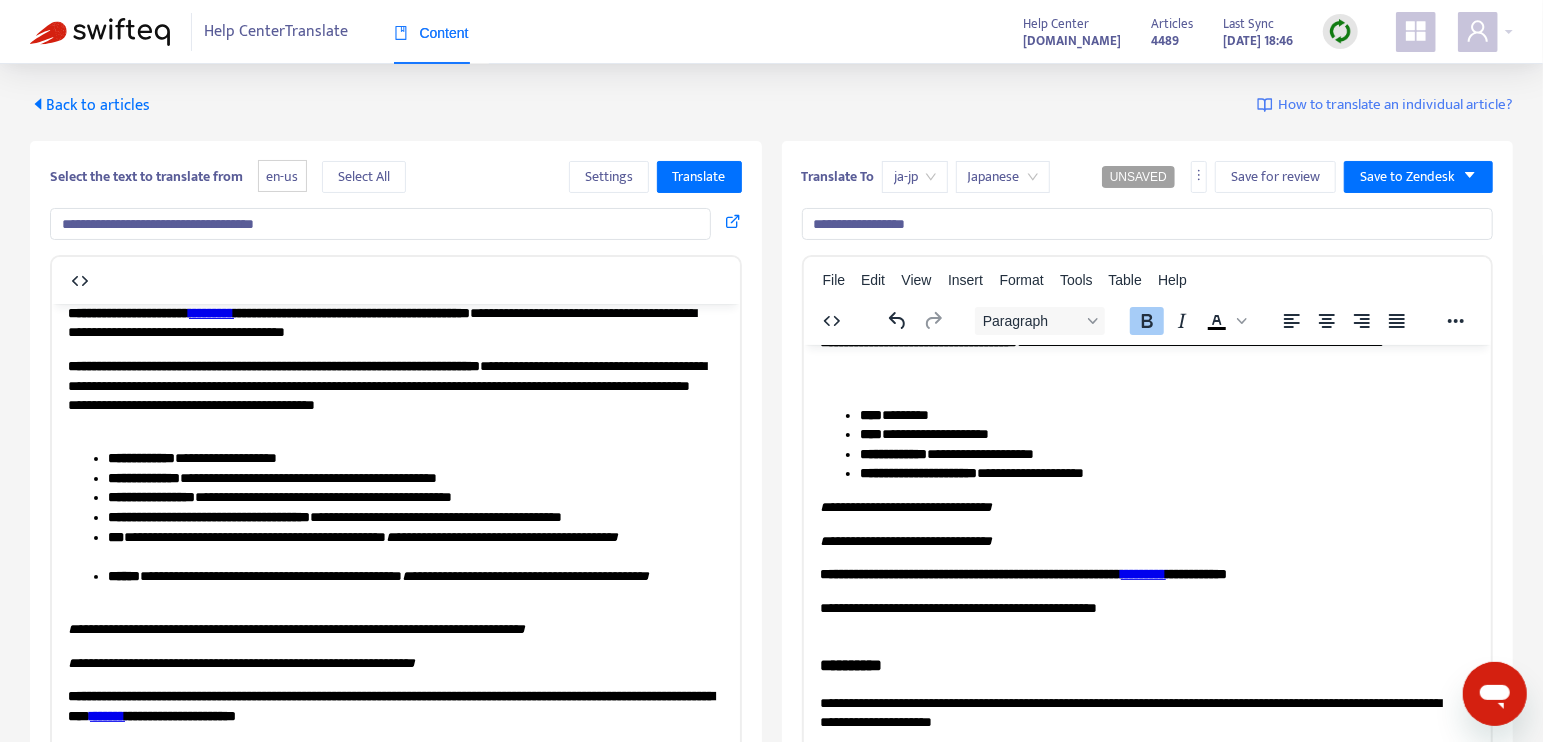 scroll, scrollTop: 222, scrollLeft: 0, axis: vertical 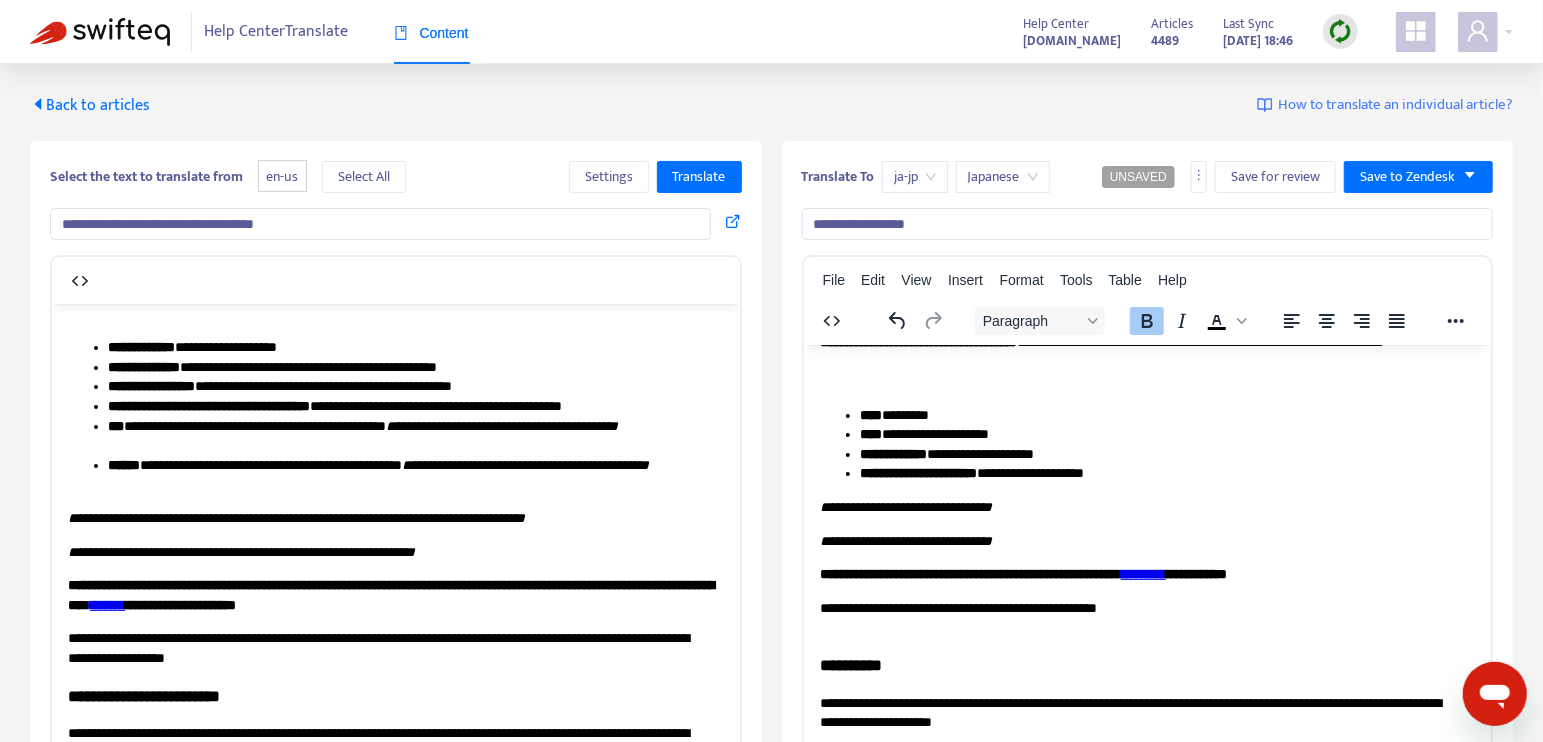 click on "**********" at bounding box center (1159, 473) 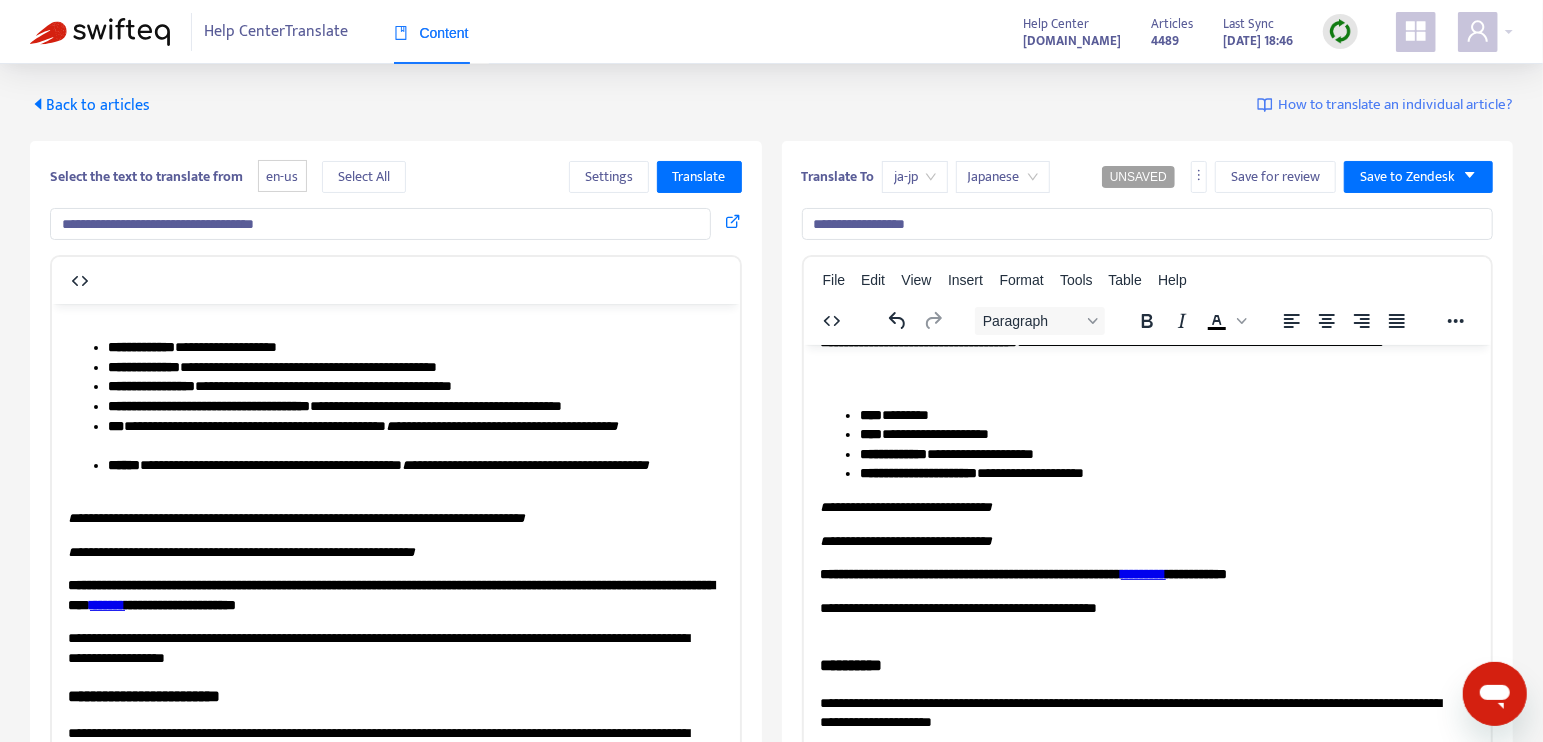 drag, startPoint x: 212, startPoint y: 491, endPoint x: 89, endPoint y: 434, distance: 135.56548 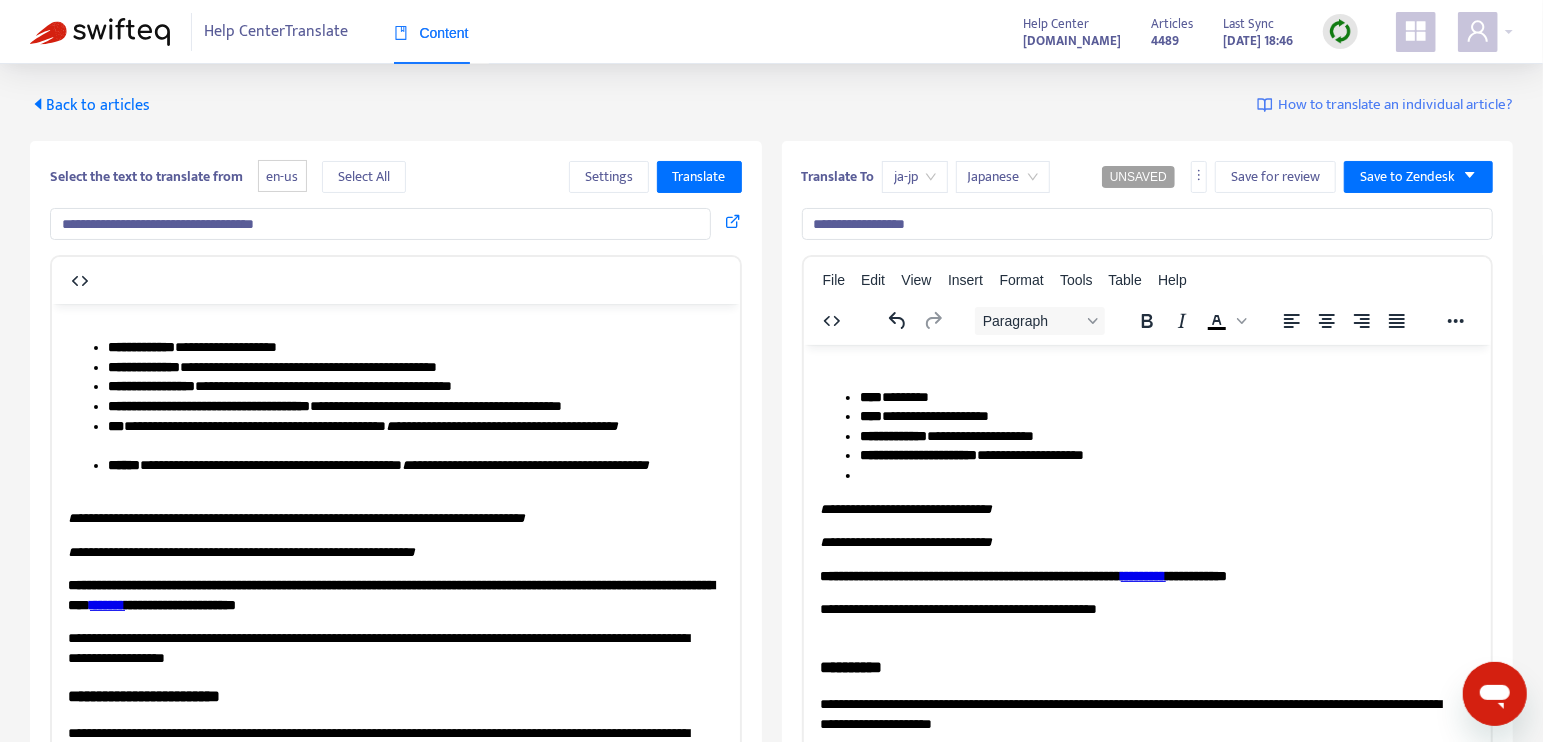 click at bounding box center [1167, 475] 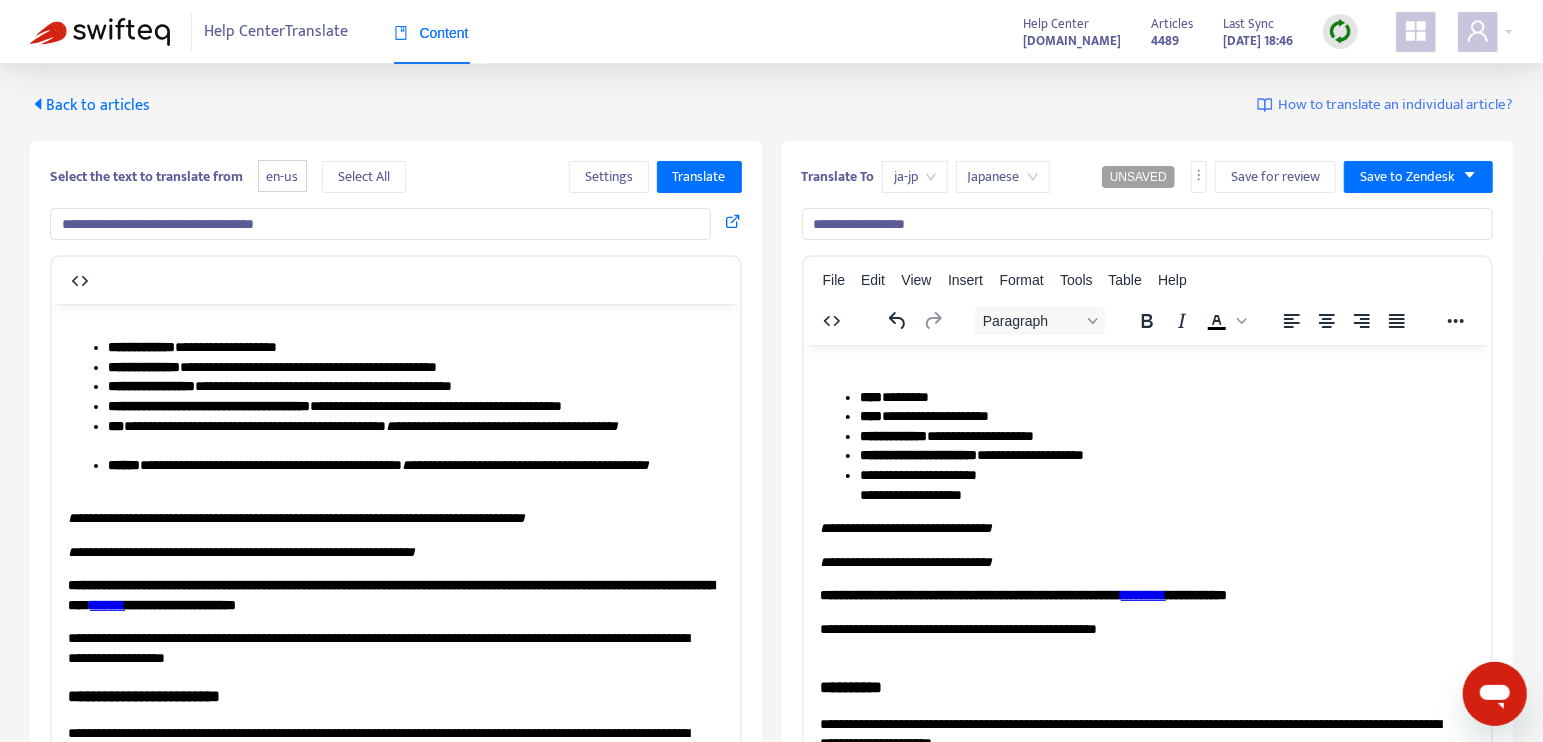 click on "**********" at bounding box center (1159, 484) 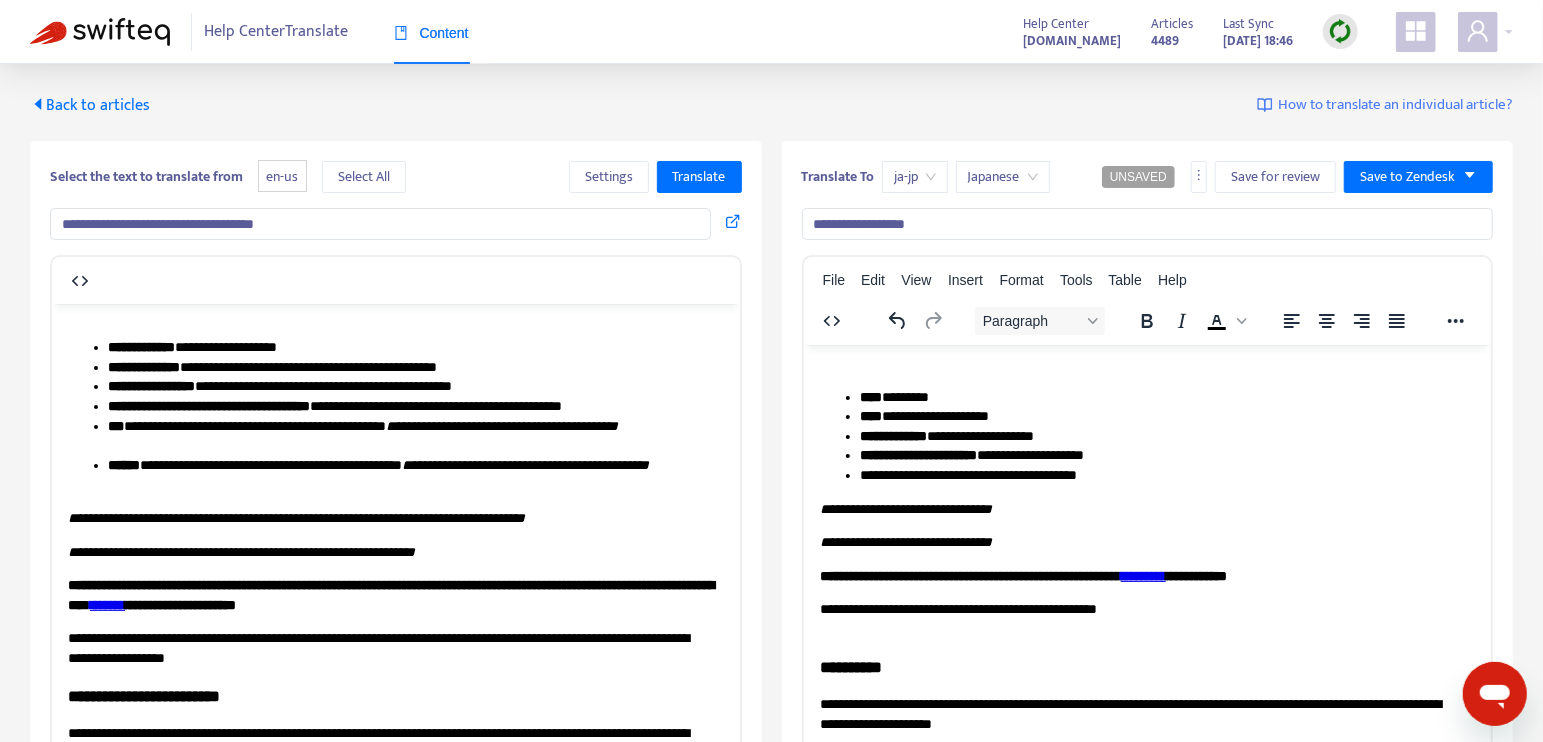 click on "**********" at bounding box center (1159, 475) 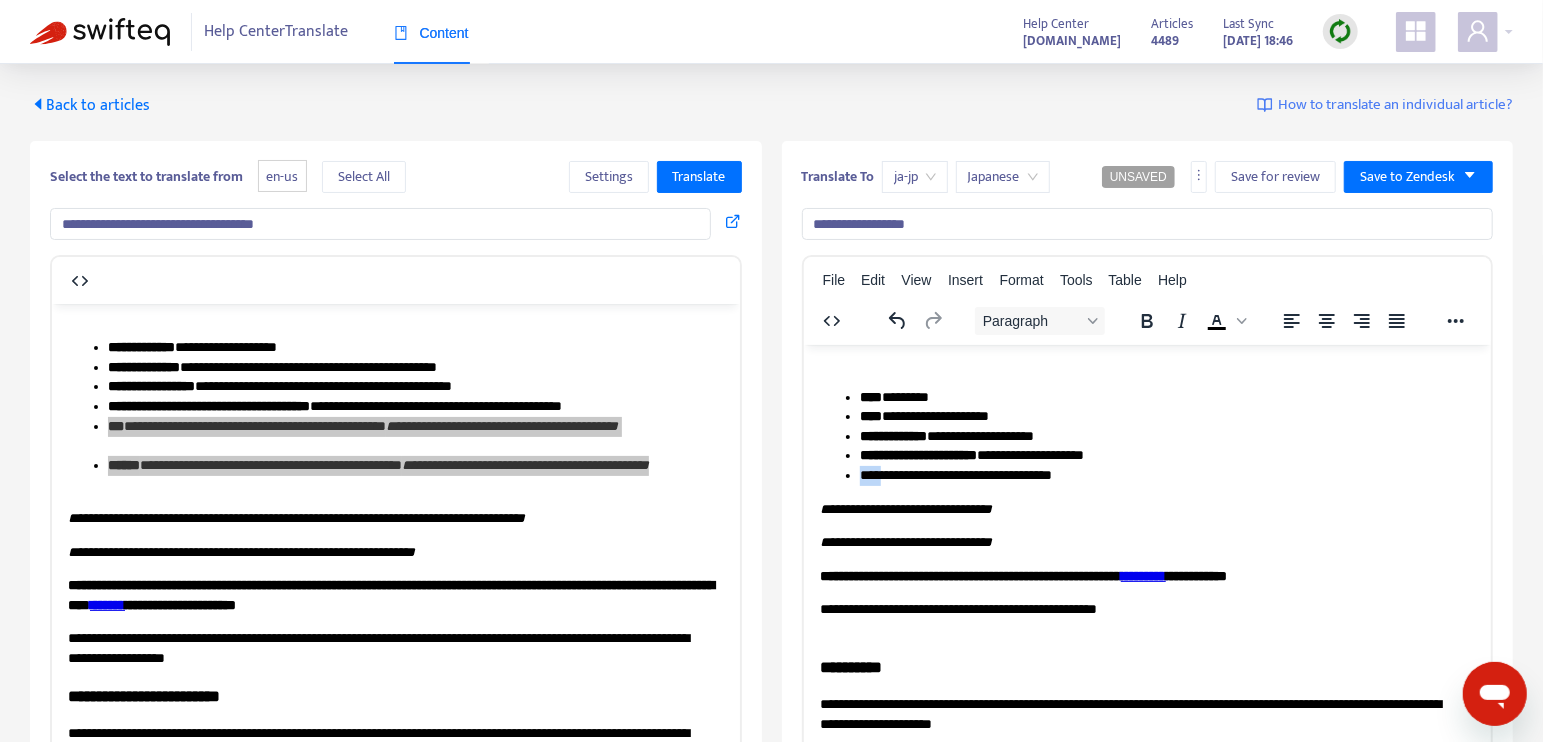 drag, startPoint x: 859, startPoint y: 480, endPoint x: 883, endPoint y: 477, distance: 24.186773 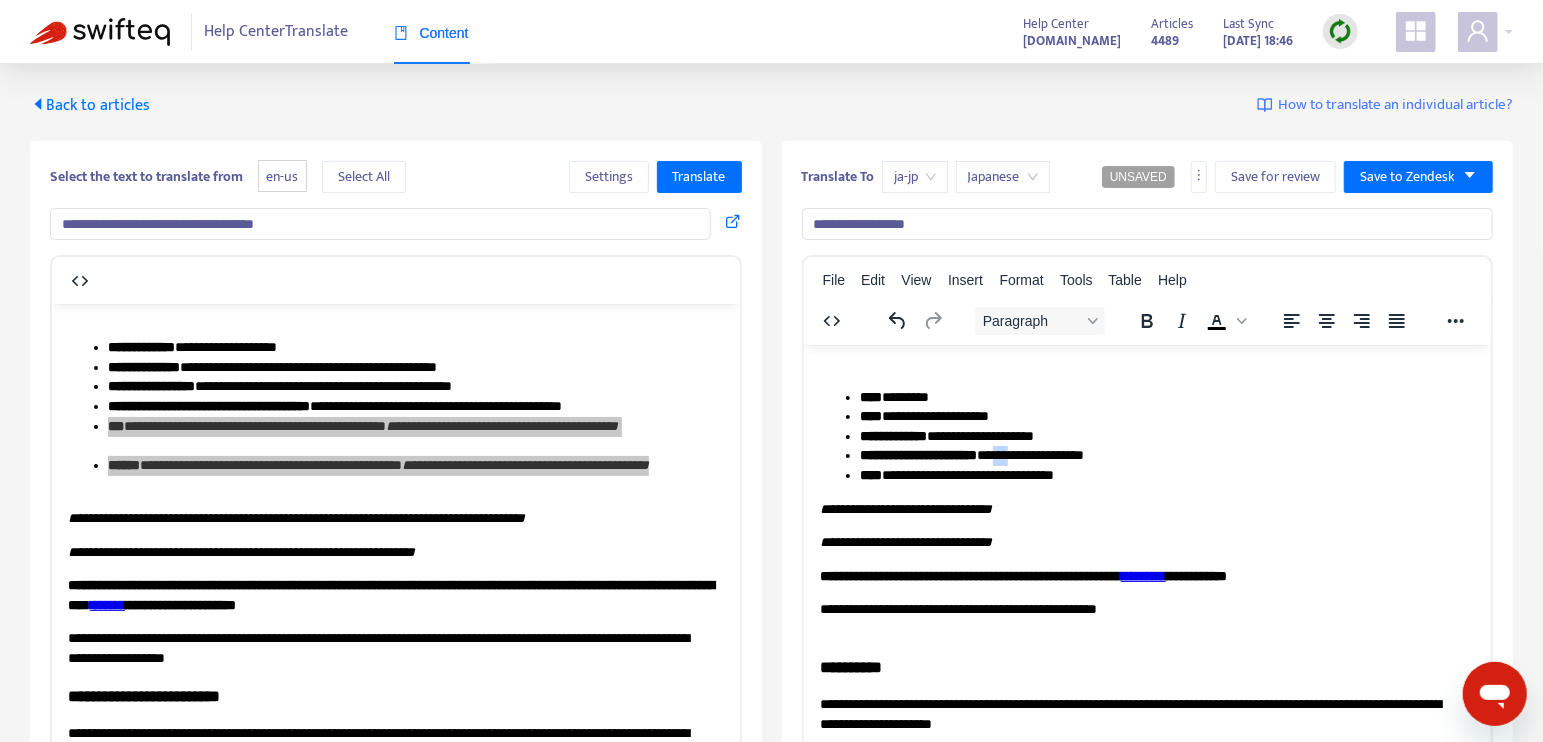 drag, startPoint x: 1094, startPoint y: 452, endPoint x: 1122, endPoint y: 453, distance: 28.01785 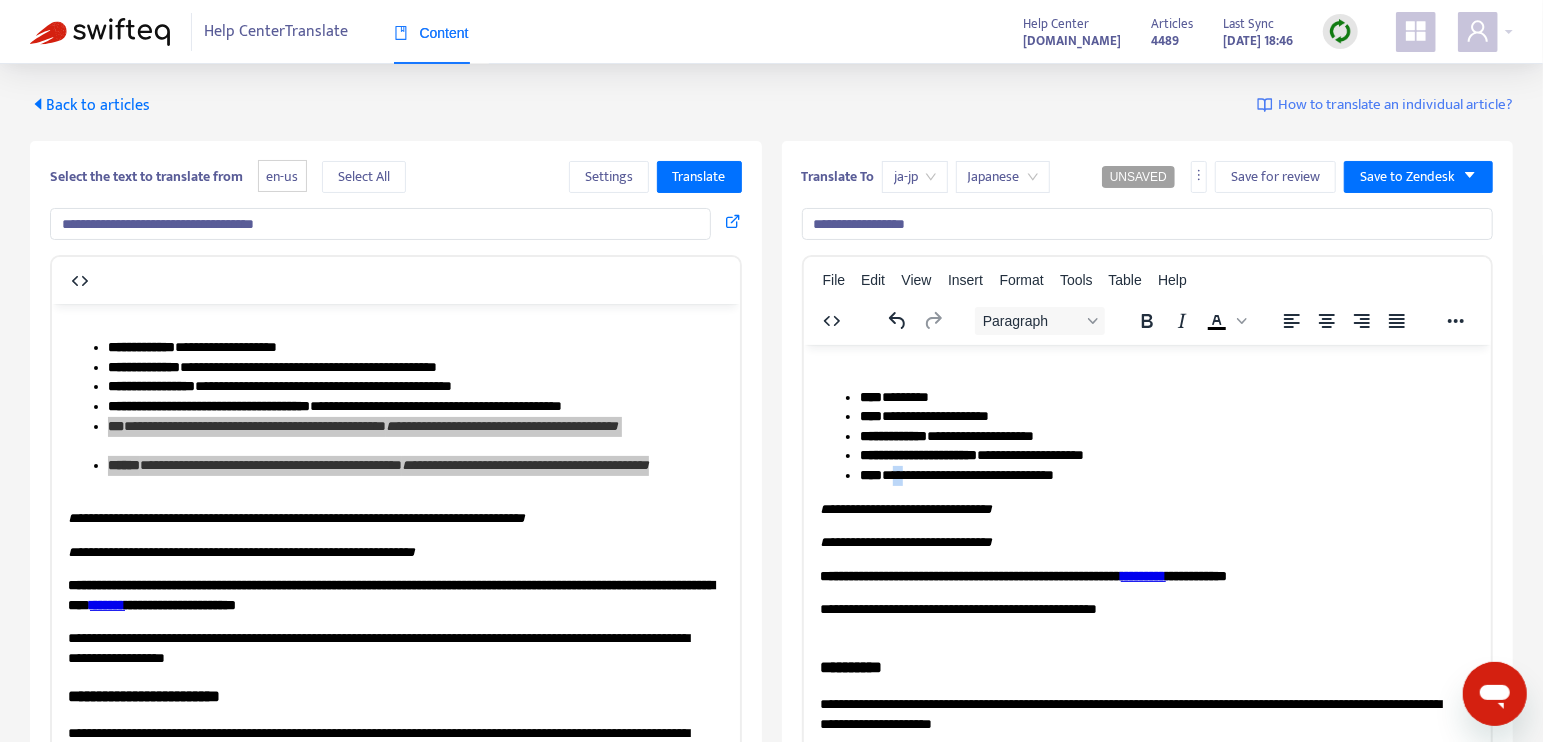 drag, startPoint x: 898, startPoint y: 474, endPoint x: 928, endPoint y: 479, distance: 30.413813 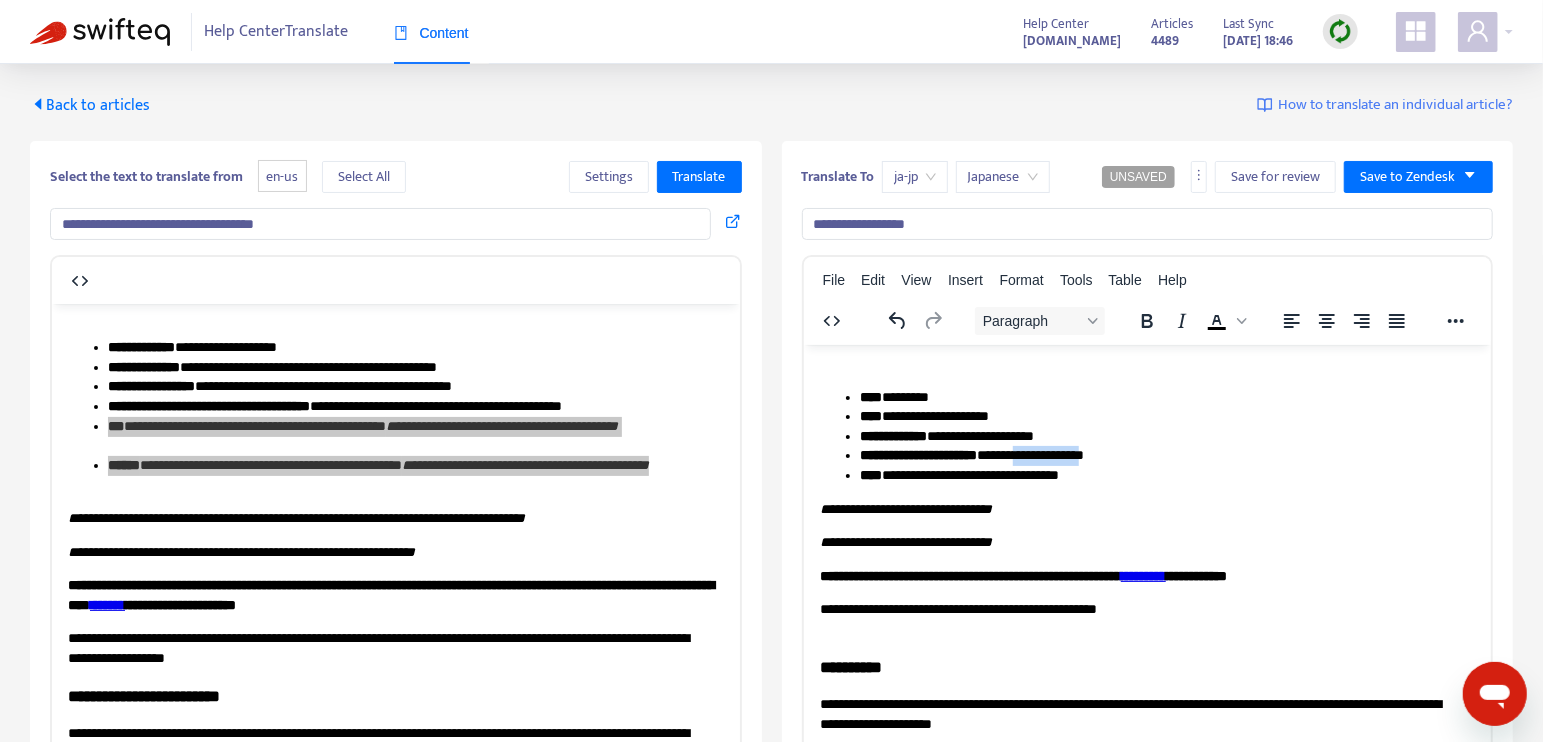 drag, startPoint x: 1141, startPoint y: 453, endPoint x: 1315, endPoint y: 450, distance: 174.02586 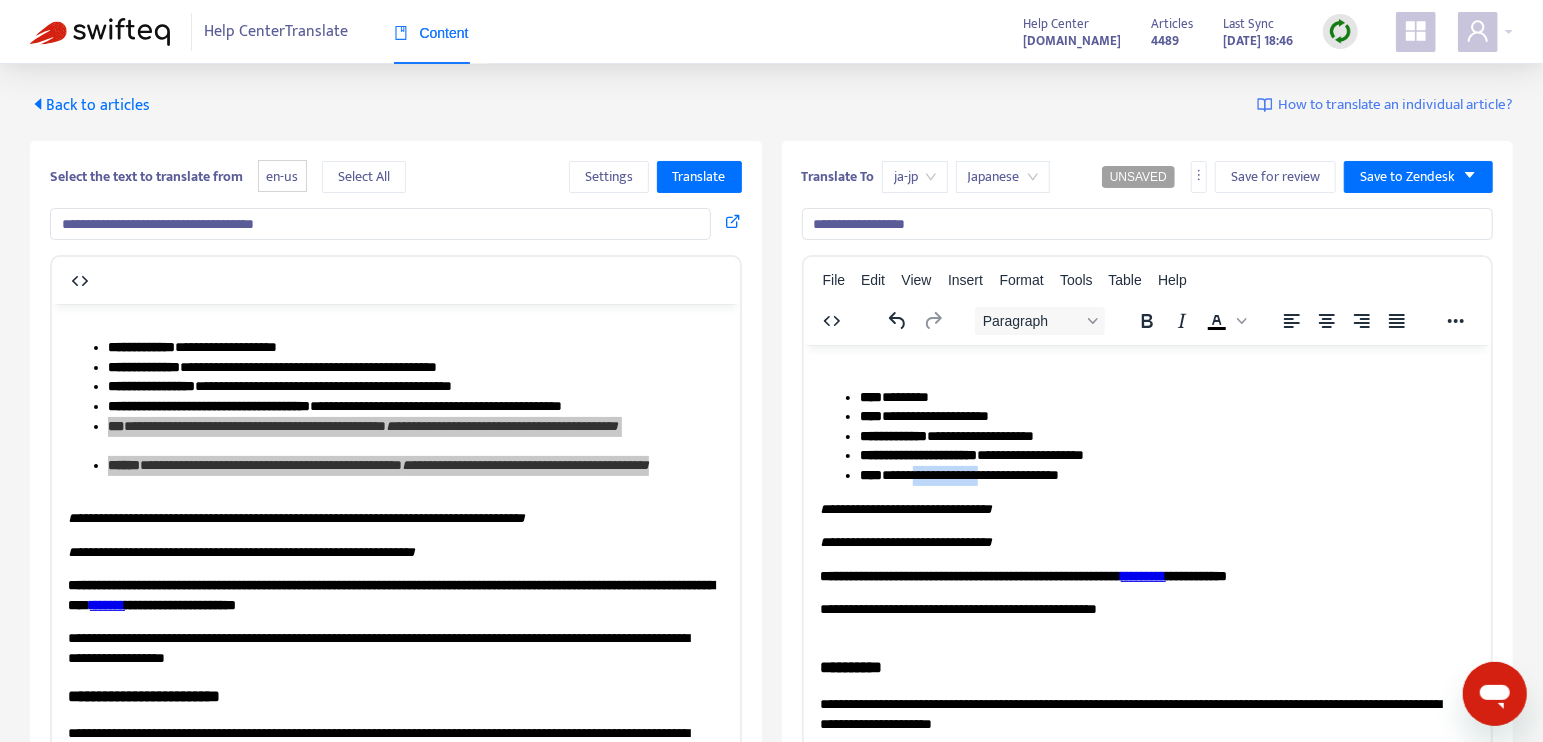drag, startPoint x: 950, startPoint y: 474, endPoint x: 1124, endPoint y: 475, distance: 174.00287 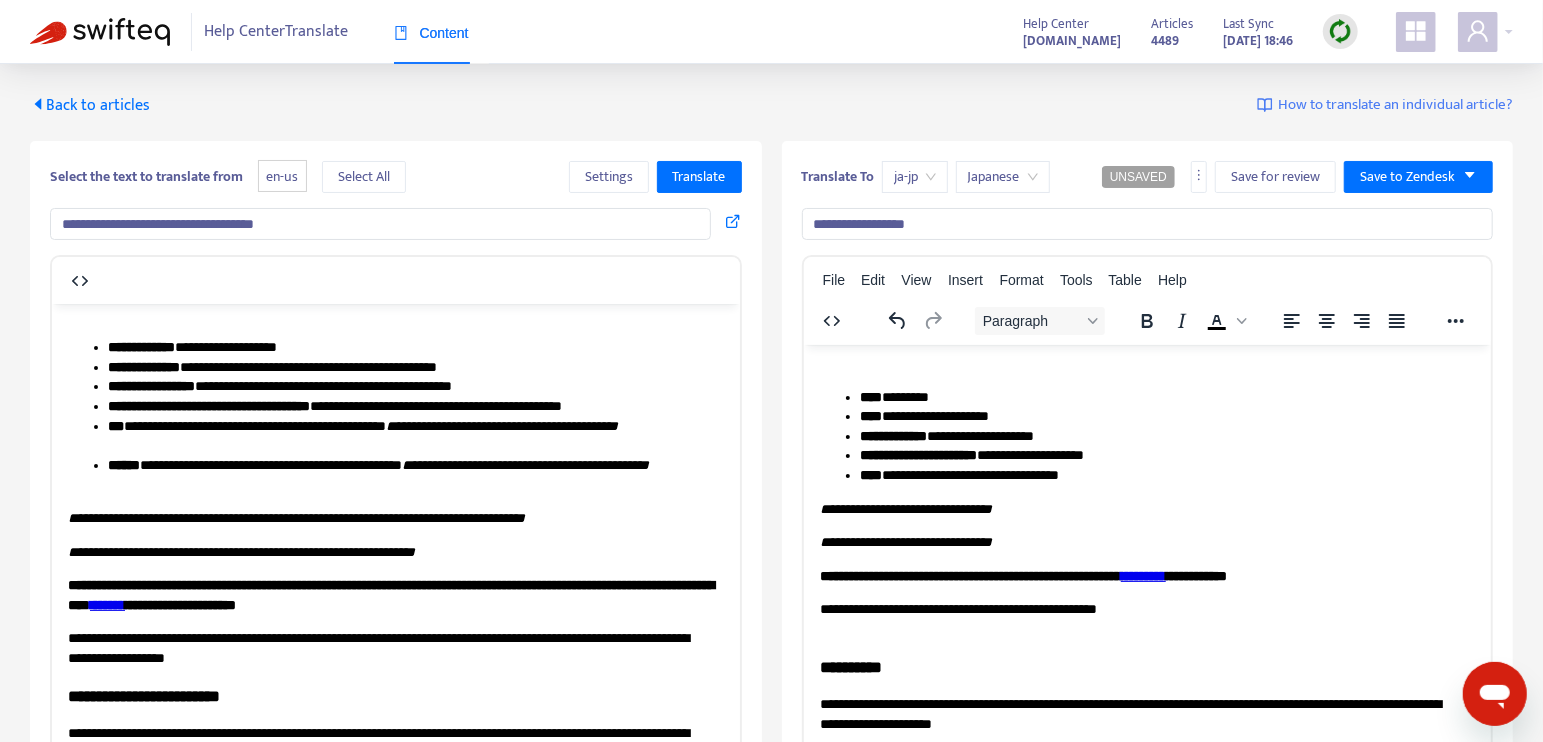 click on "**********" at bounding box center [1159, 475] 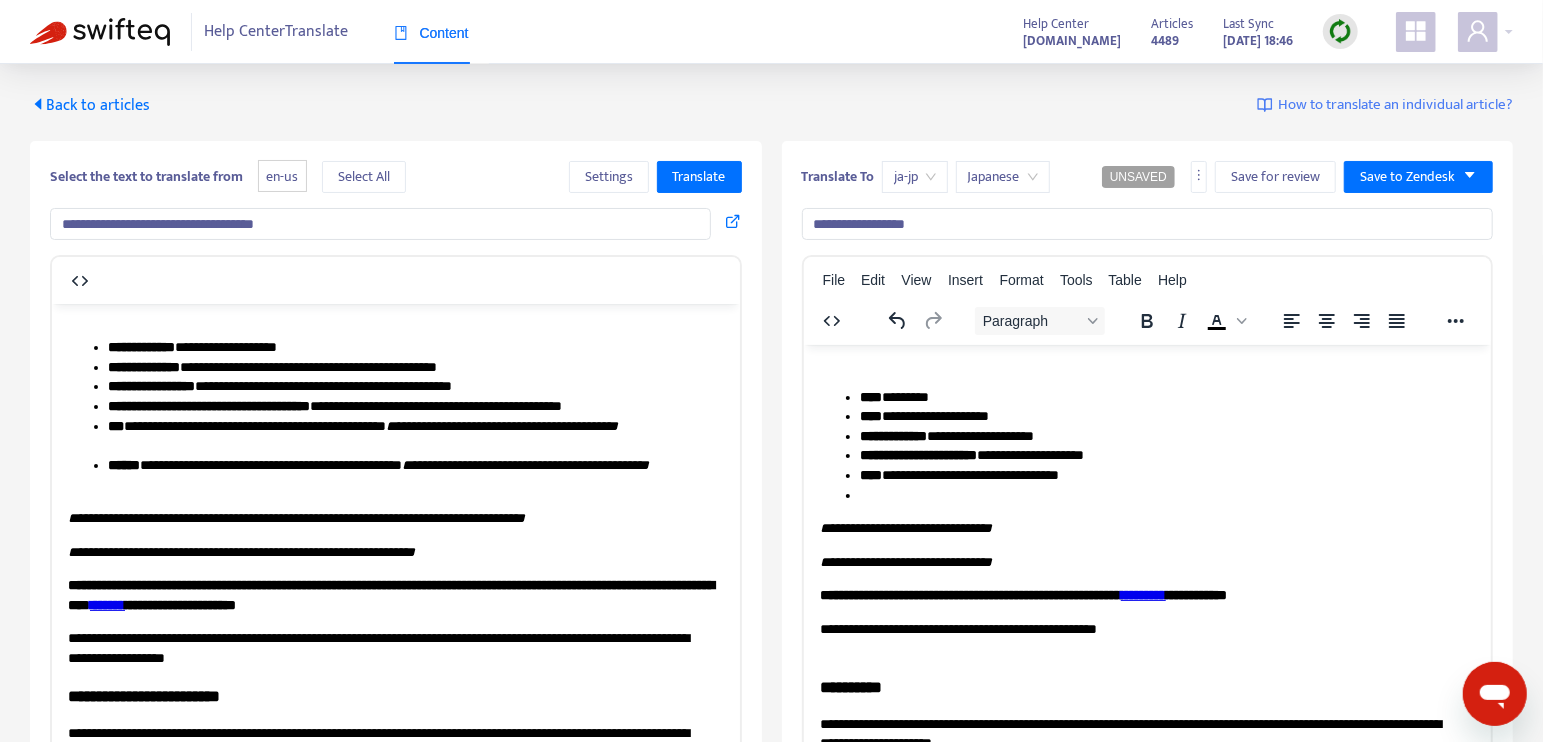 click at bounding box center (1167, 495) 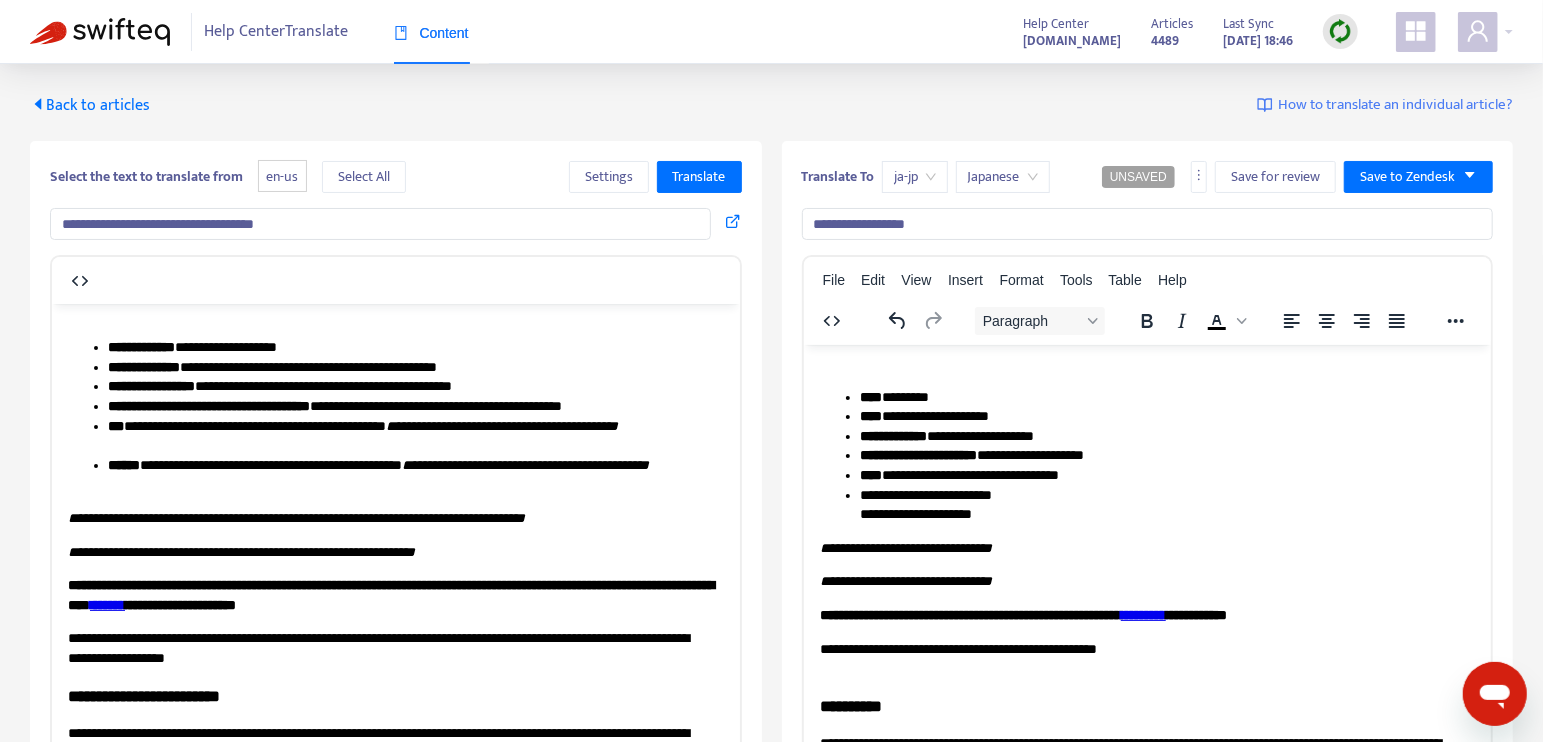 click on "**********" at bounding box center (1159, 504) 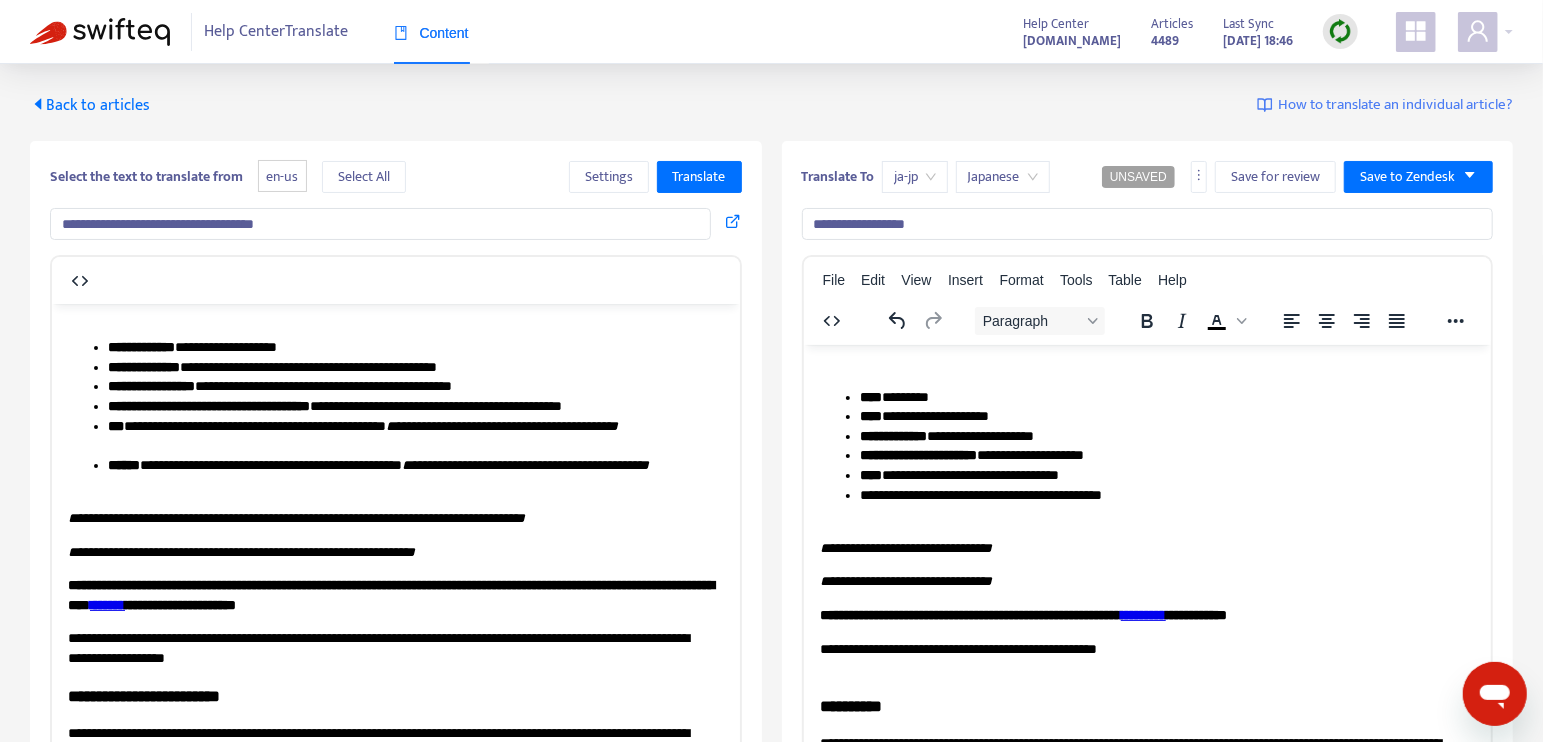 click on "**********" at bounding box center (1159, 504) 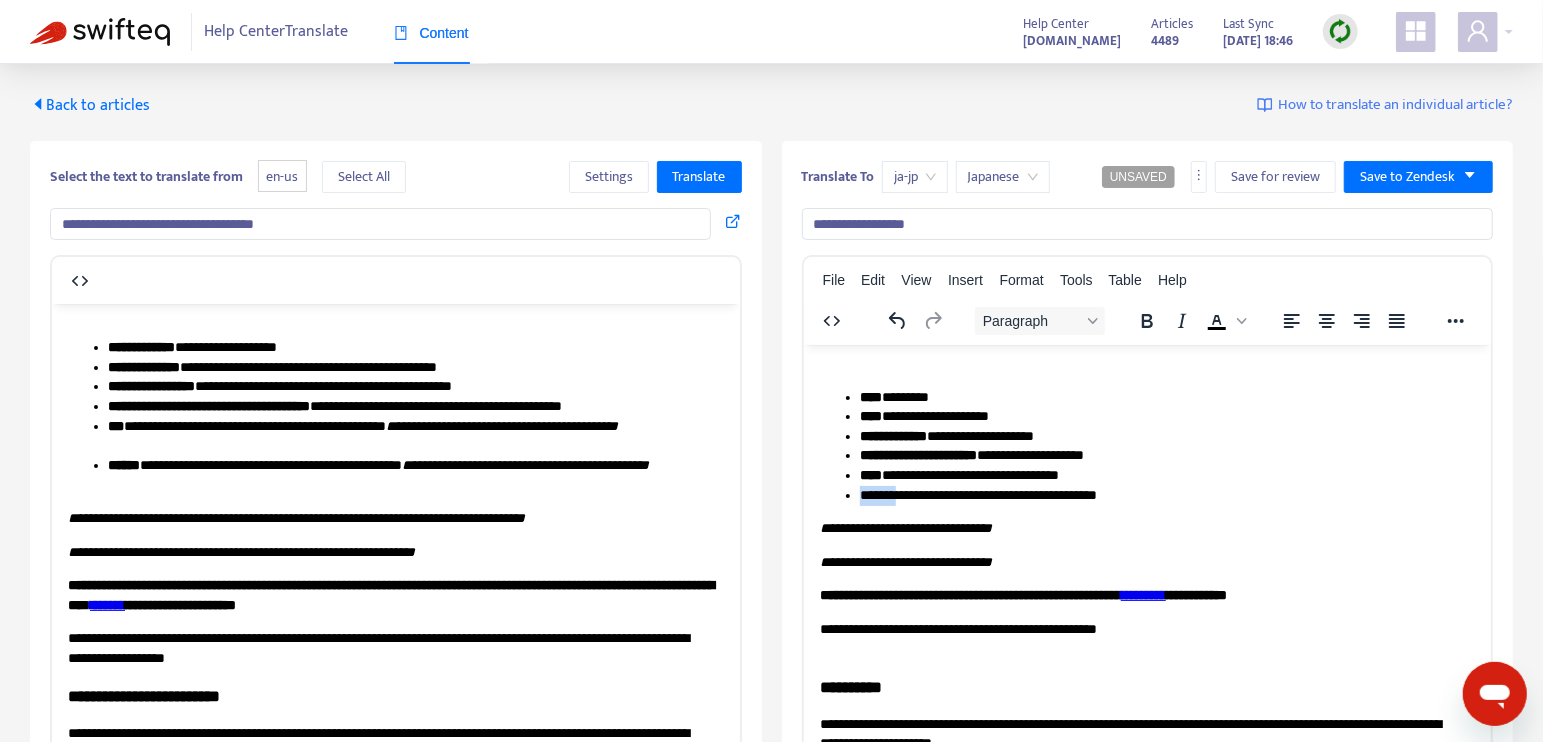 drag, startPoint x: 862, startPoint y: 487, endPoint x: 915, endPoint y: 490, distance: 53.08484 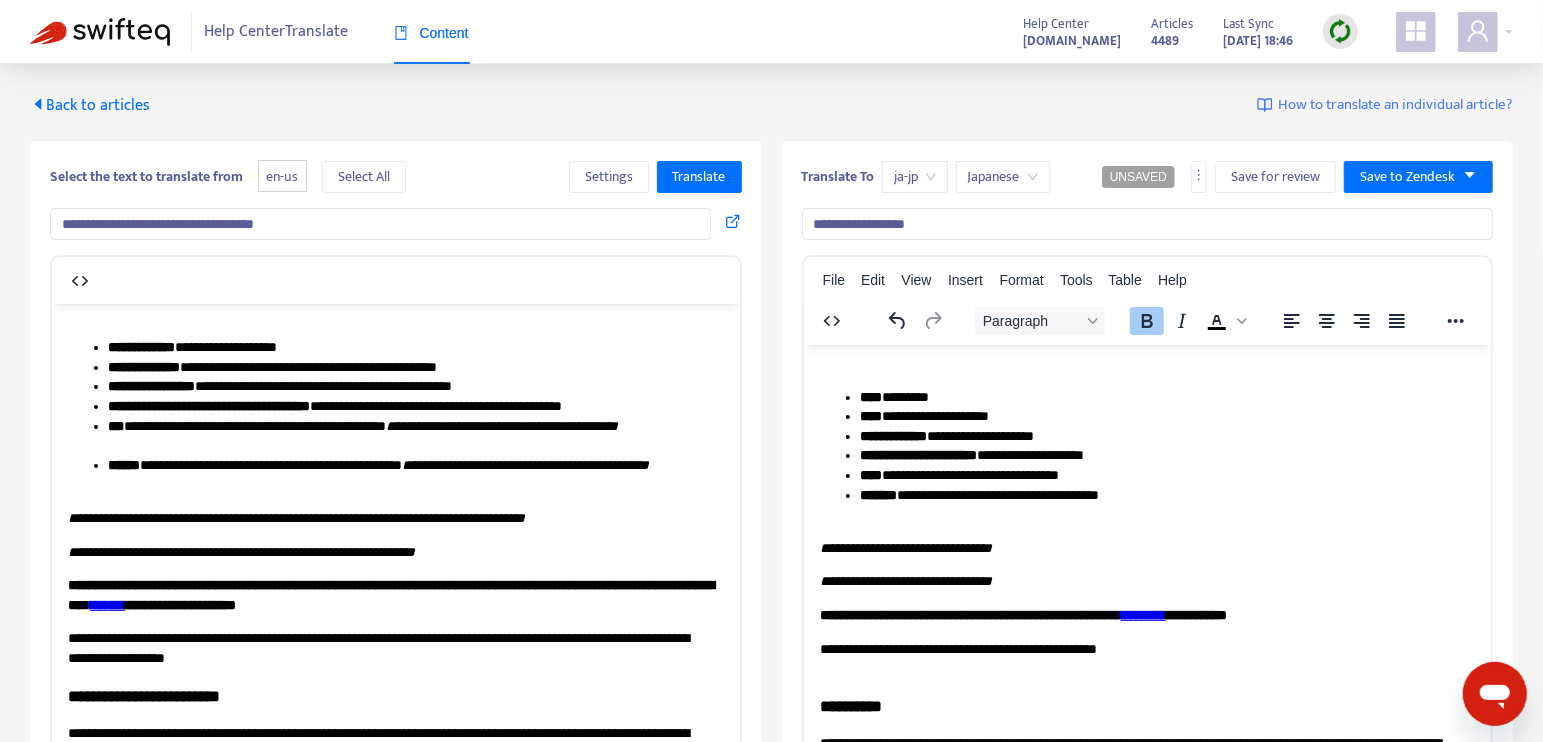 click on "**********" at bounding box center (1159, 504) 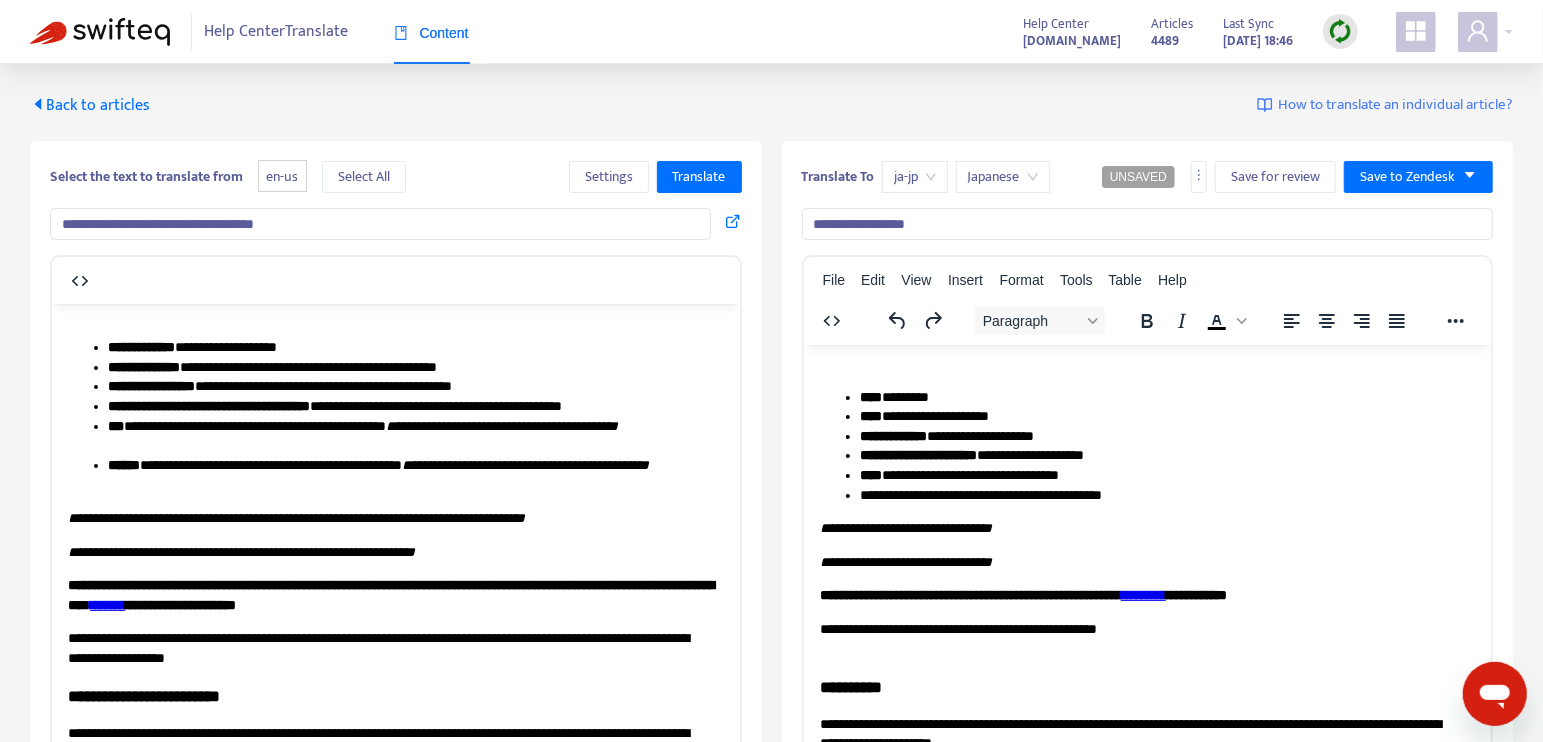 click on "**********" at bounding box center (1159, 495) 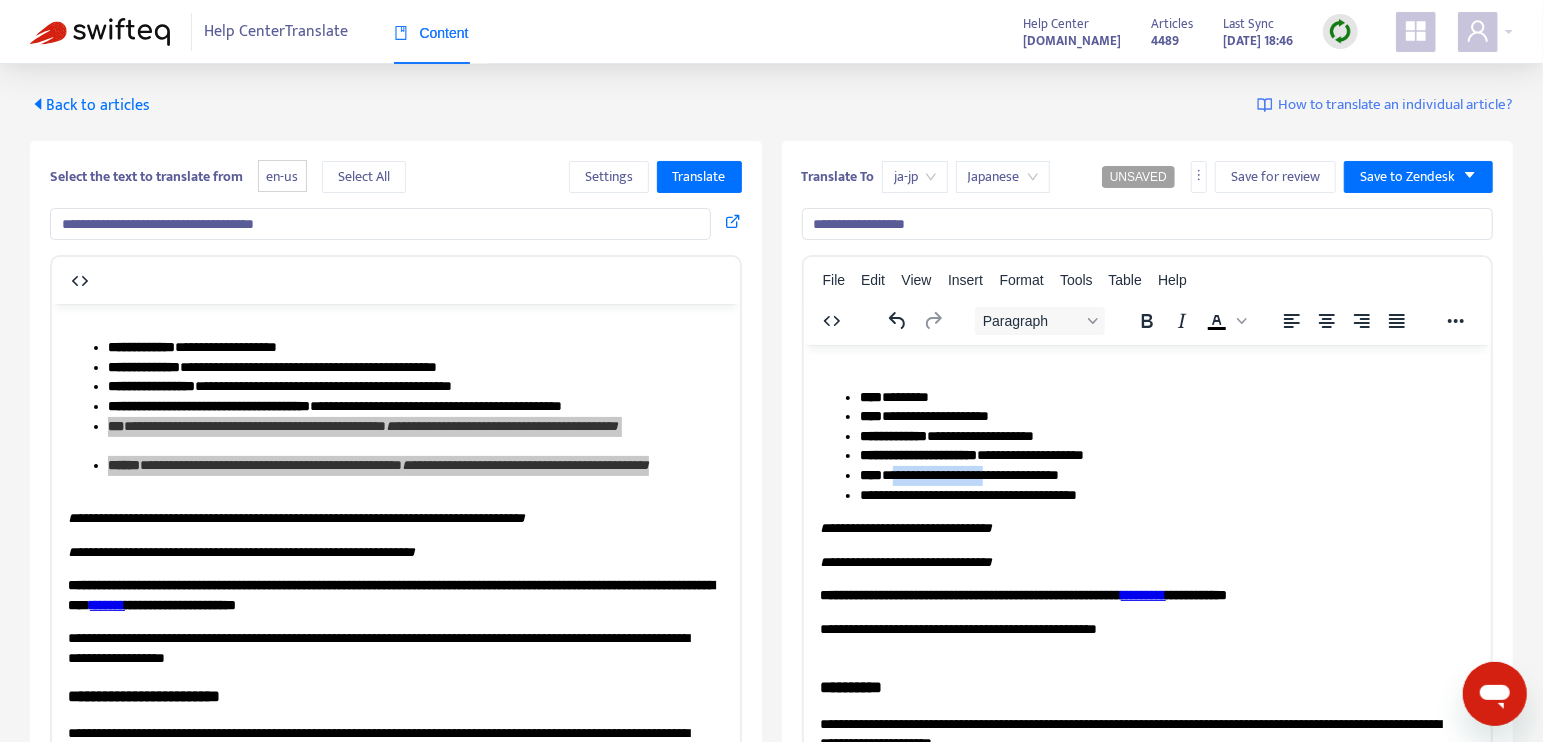drag, startPoint x: 898, startPoint y: 471, endPoint x: 1128, endPoint y: 473, distance: 230.0087 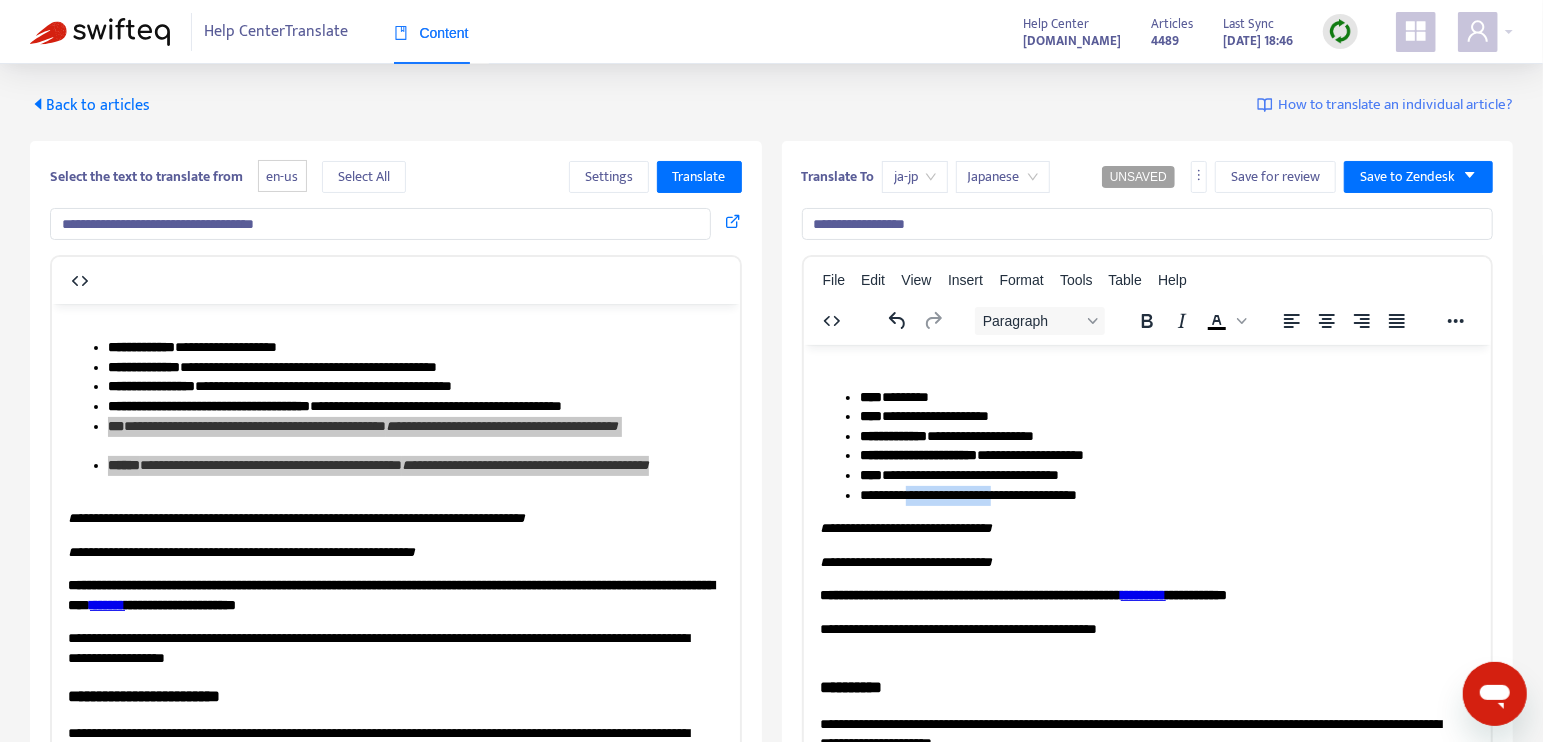 drag, startPoint x: 926, startPoint y: 501, endPoint x: 1158, endPoint y: 496, distance: 232.05388 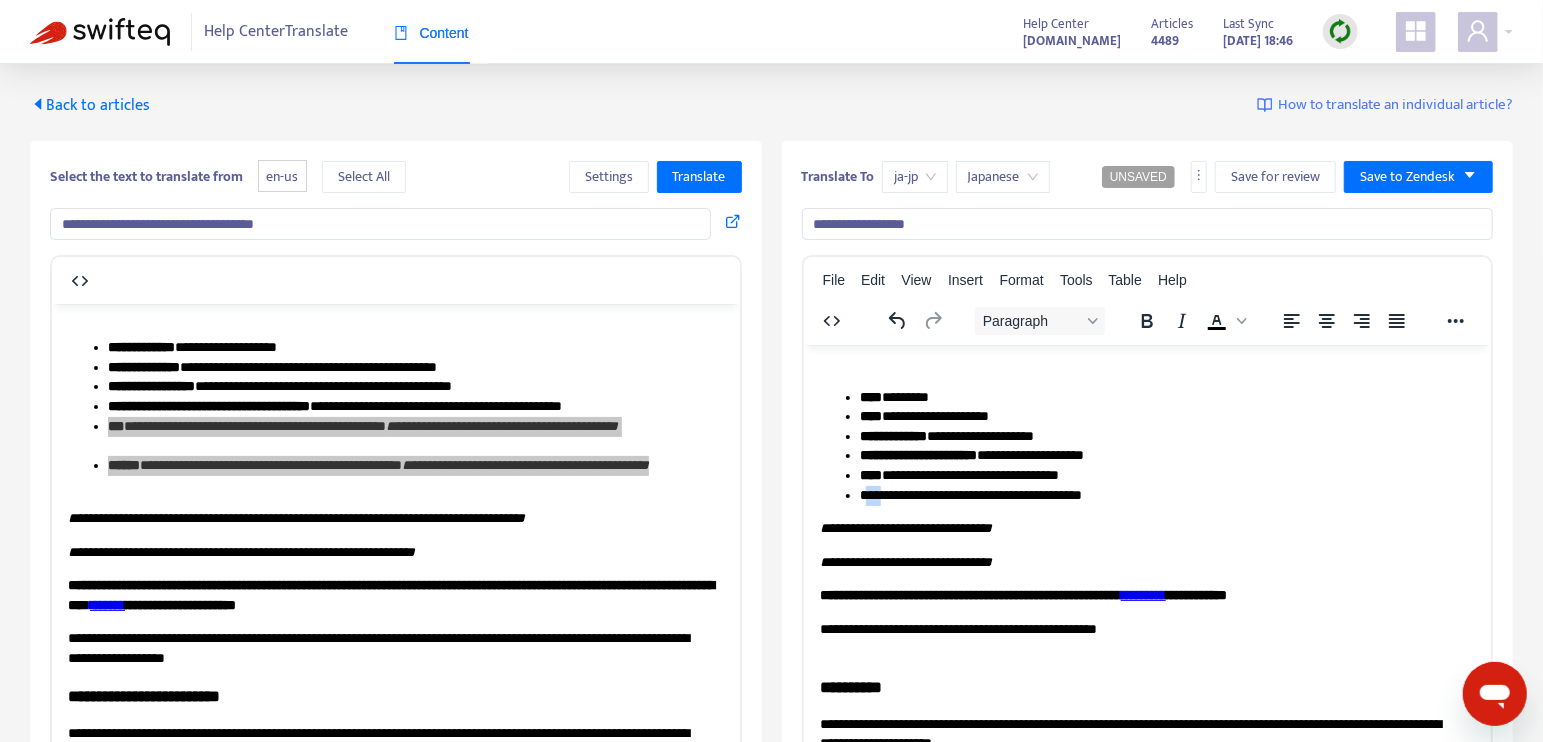 drag, startPoint x: 864, startPoint y: 493, endPoint x: 888, endPoint y: 493, distance: 24 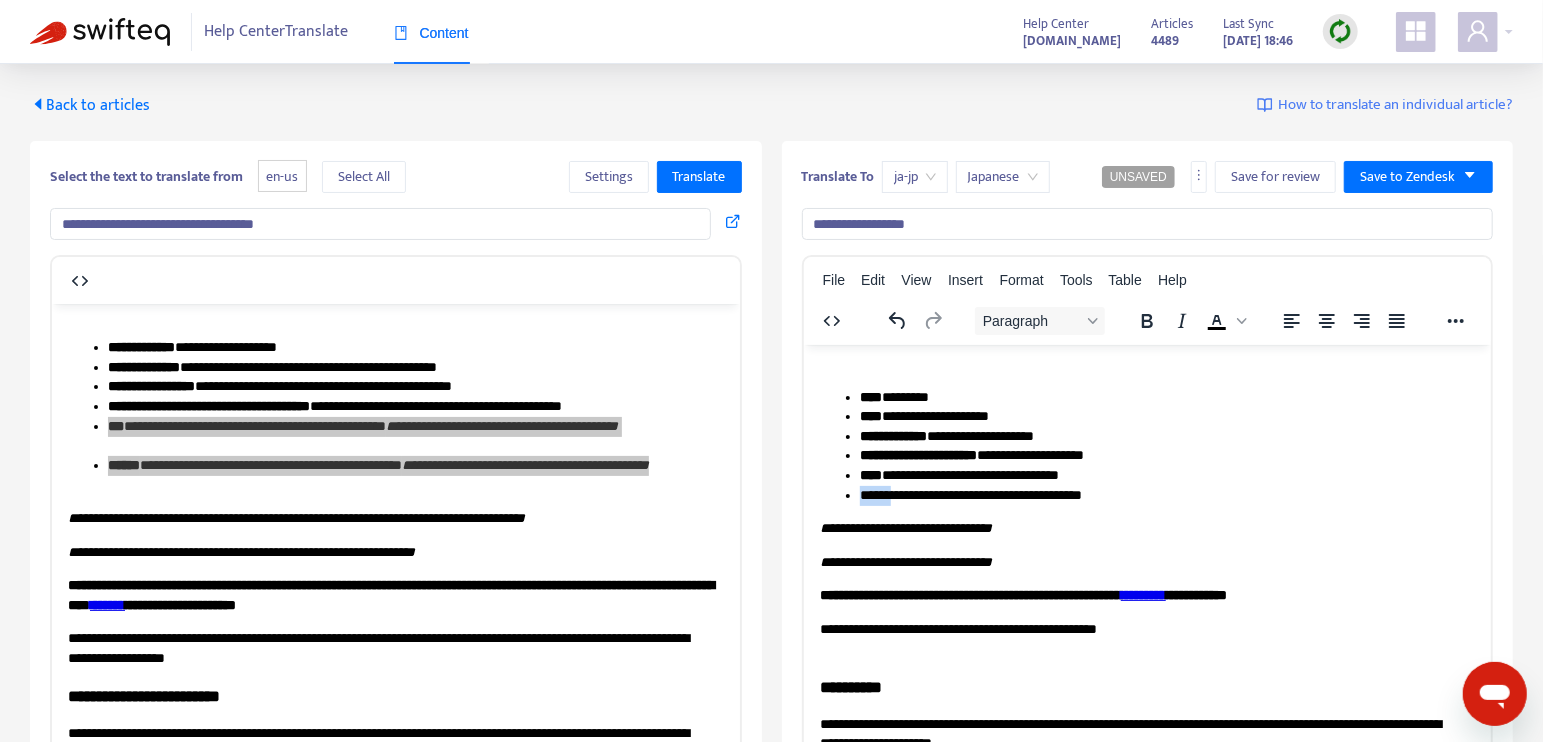drag, startPoint x: 860, startPoint y: 491, endPoint x: 911, endPoint y: 490, distance: 51.009804 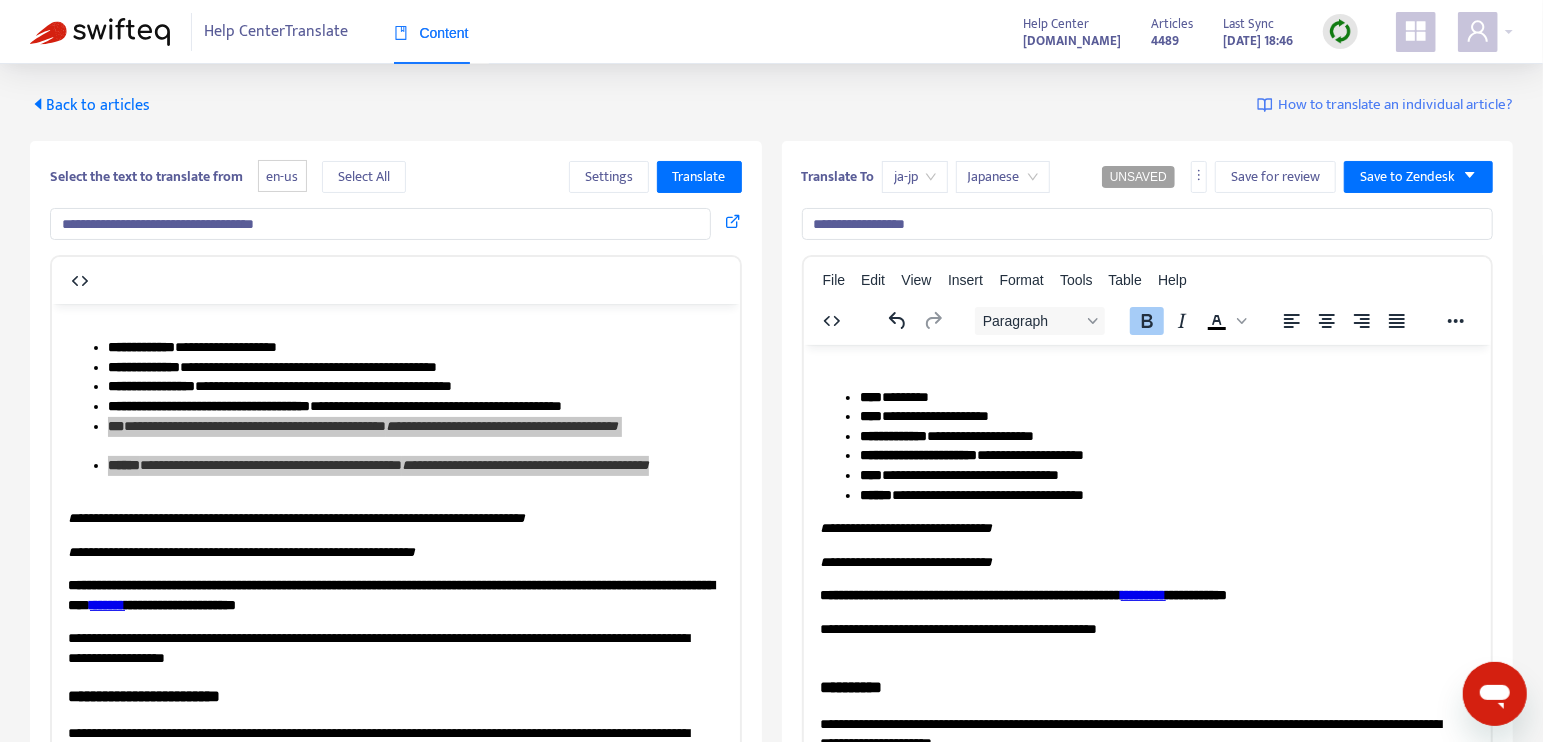 click on "**********" at bounding box center (905, 561) 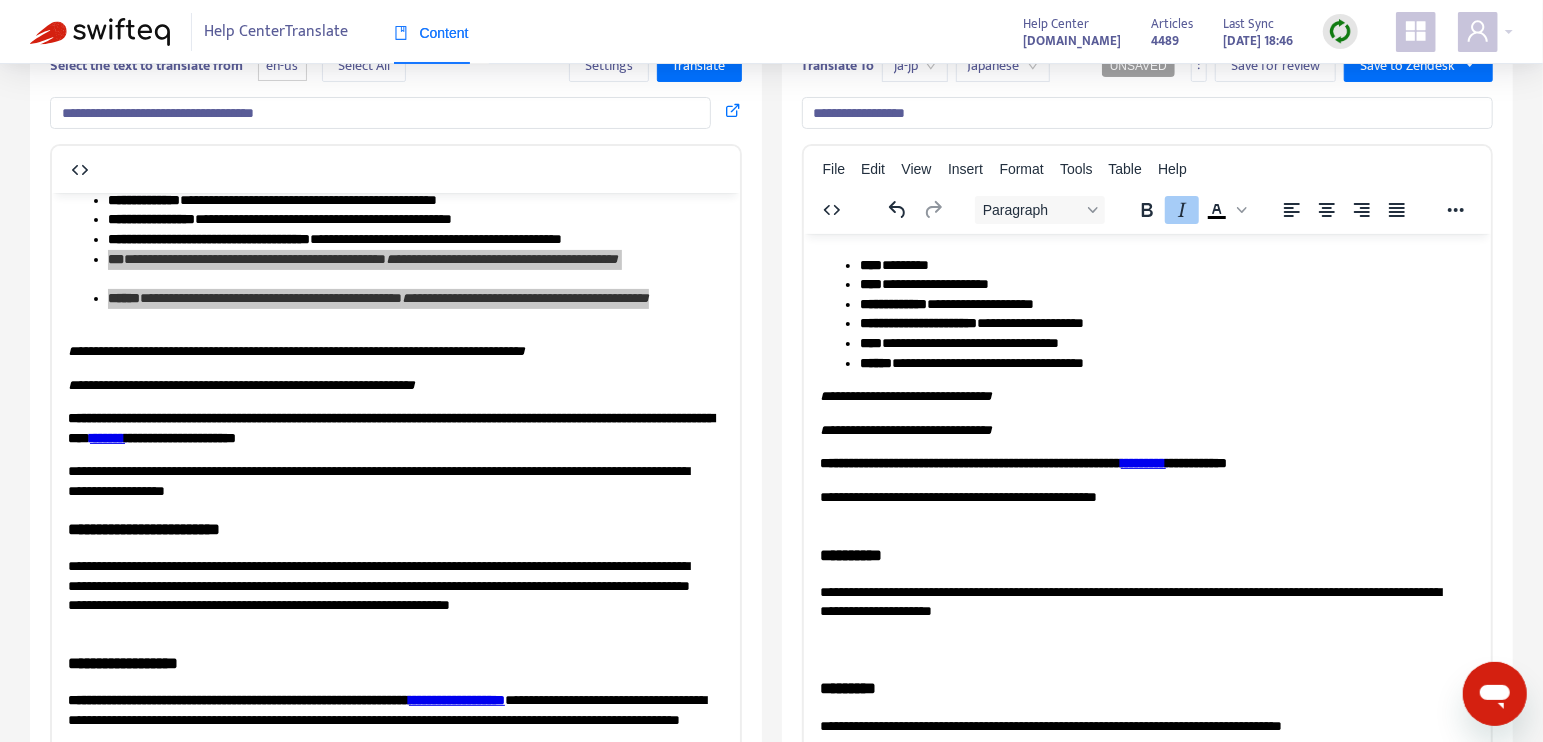 scroll, scrollTop: 333, scrollLeft: 0, axis: vertical 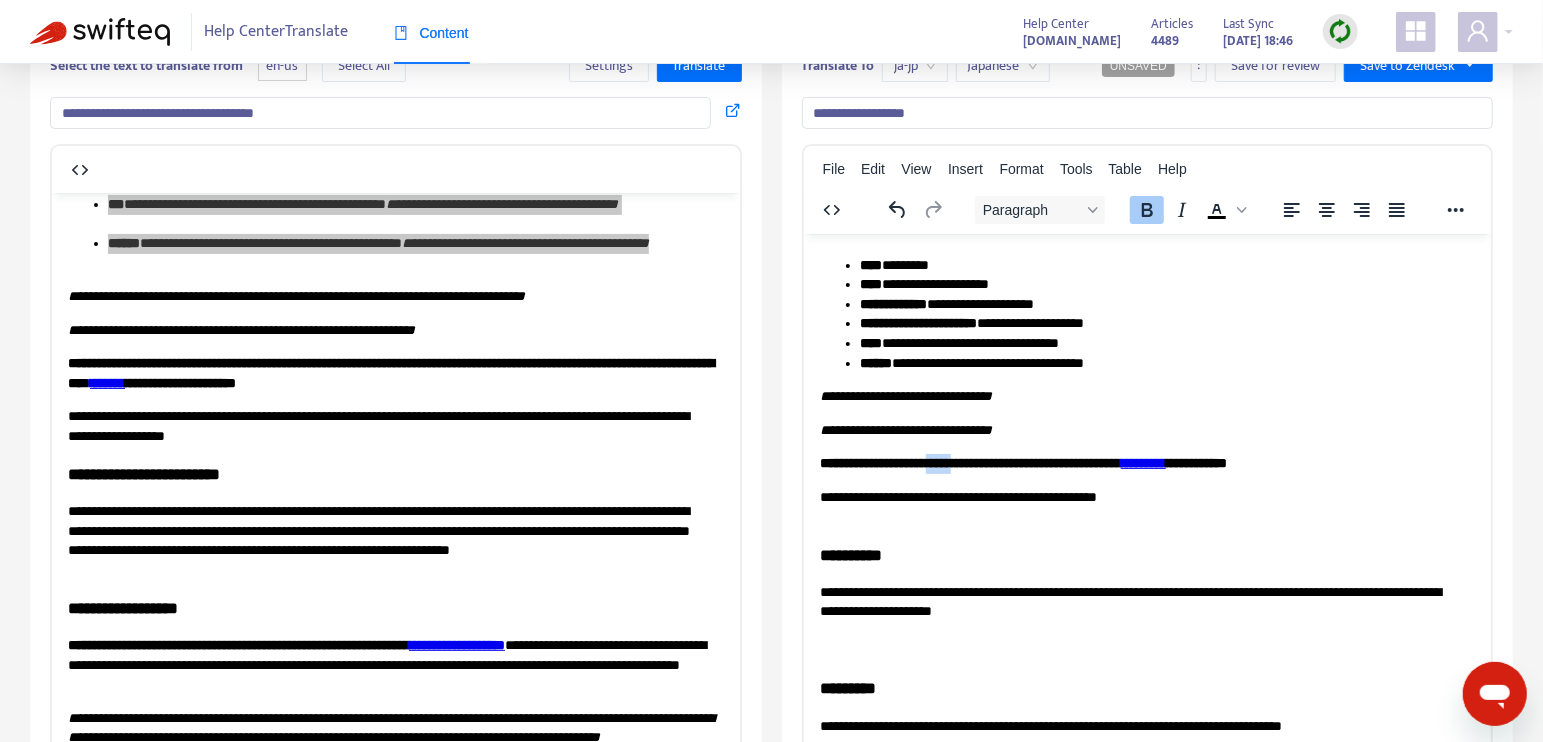 drag, startPoint x: 1088, startPoint y: 442, endPoint x: 1150, endPoint y: 440, distance: 62.03225 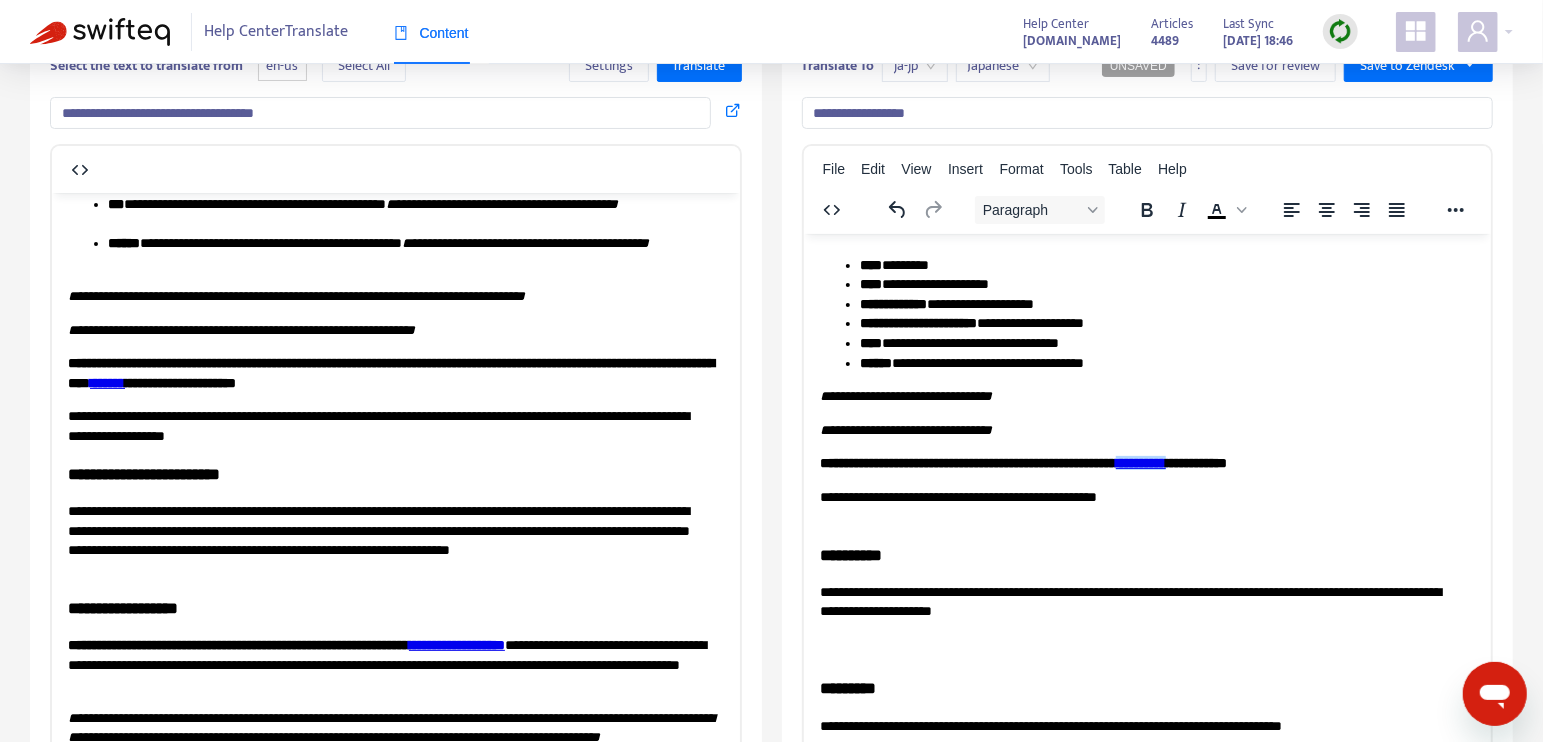 click on "**********" at bounding box center (1139, 506) 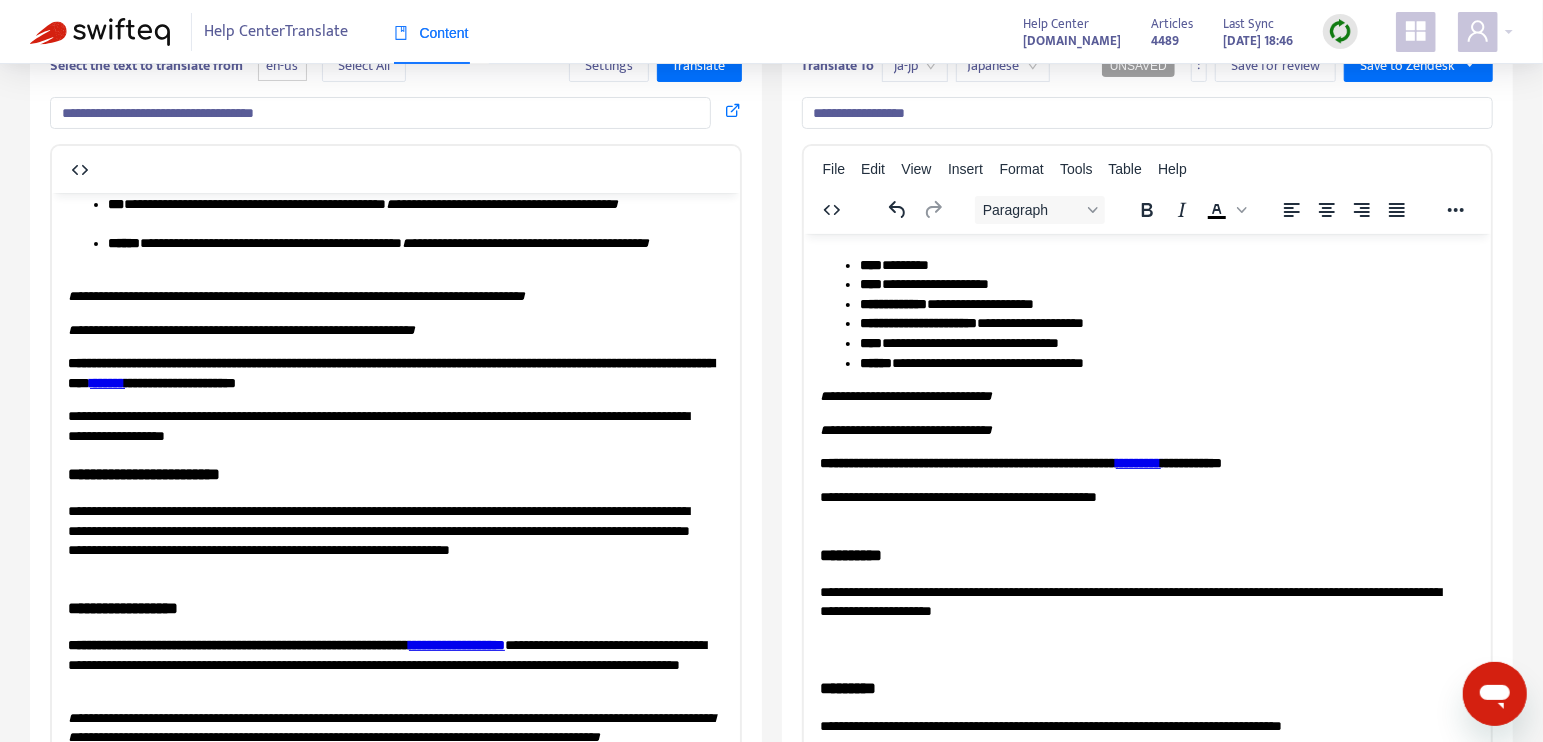 scroll, scrollTop: 222, scrollLeft: 0, axis: vertical 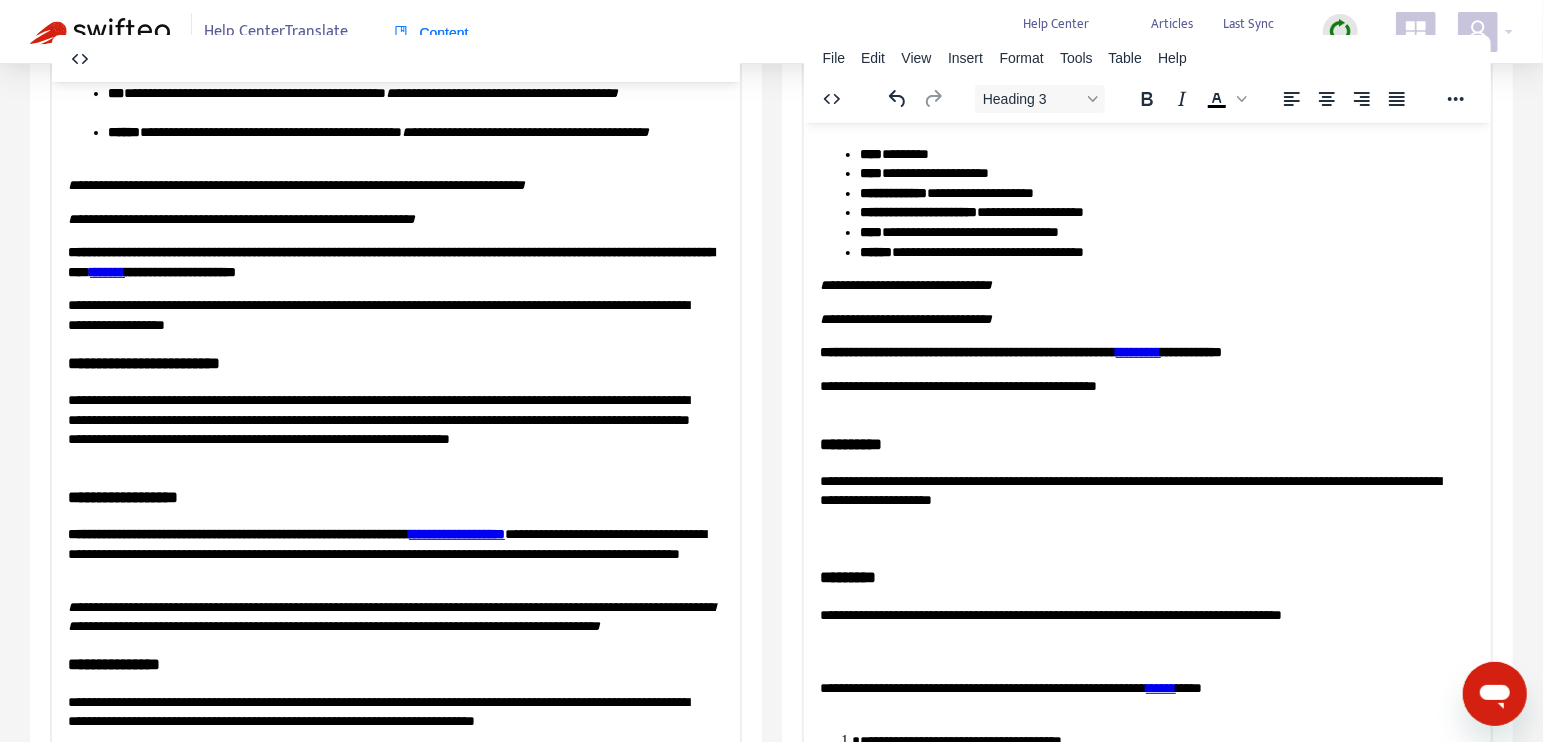 click on "**********" at bounding box center [1139, 443] 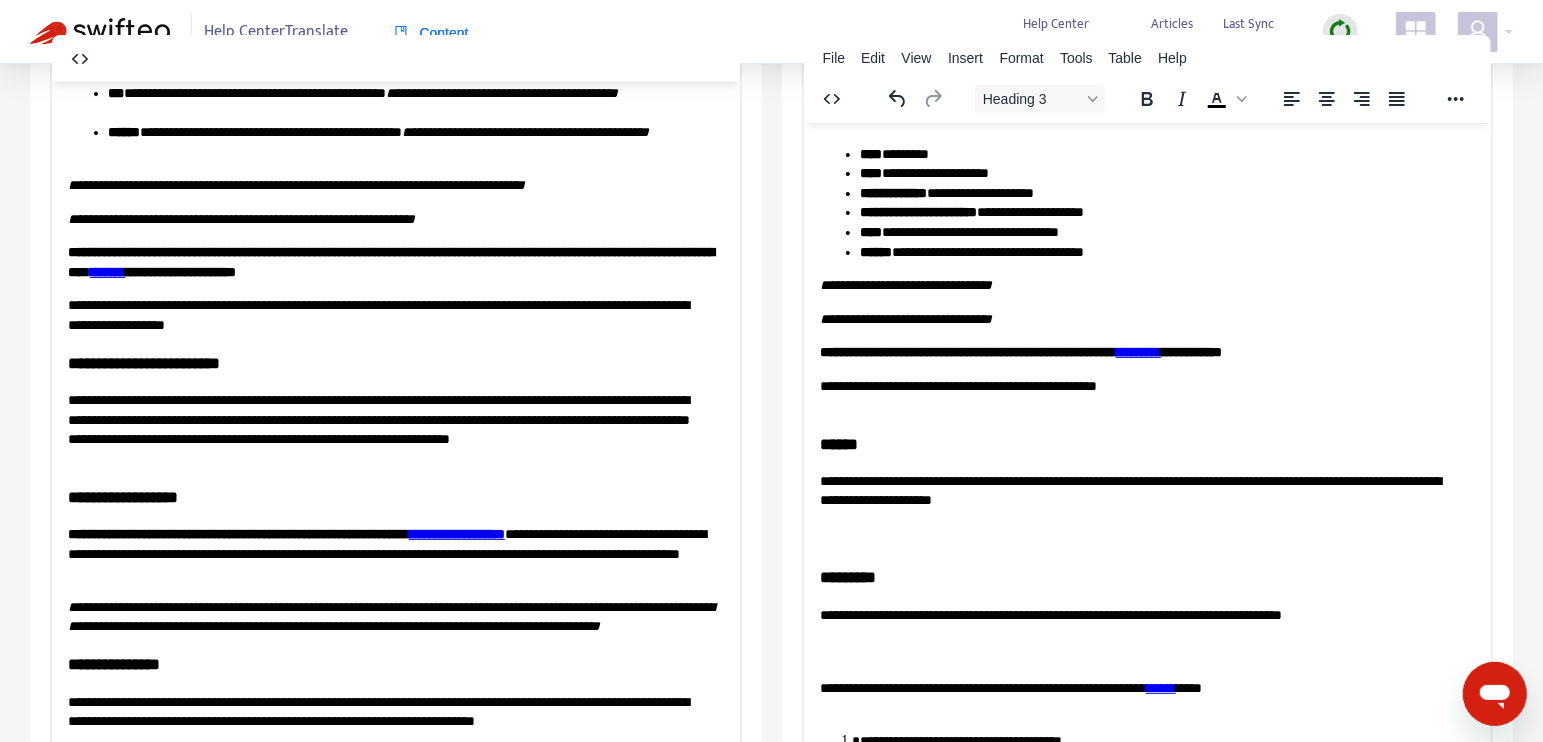 drag, startPoint x: 316, startPoint y: 643, endPoint x: 62, endPoint y: 488, distance: 297.5584 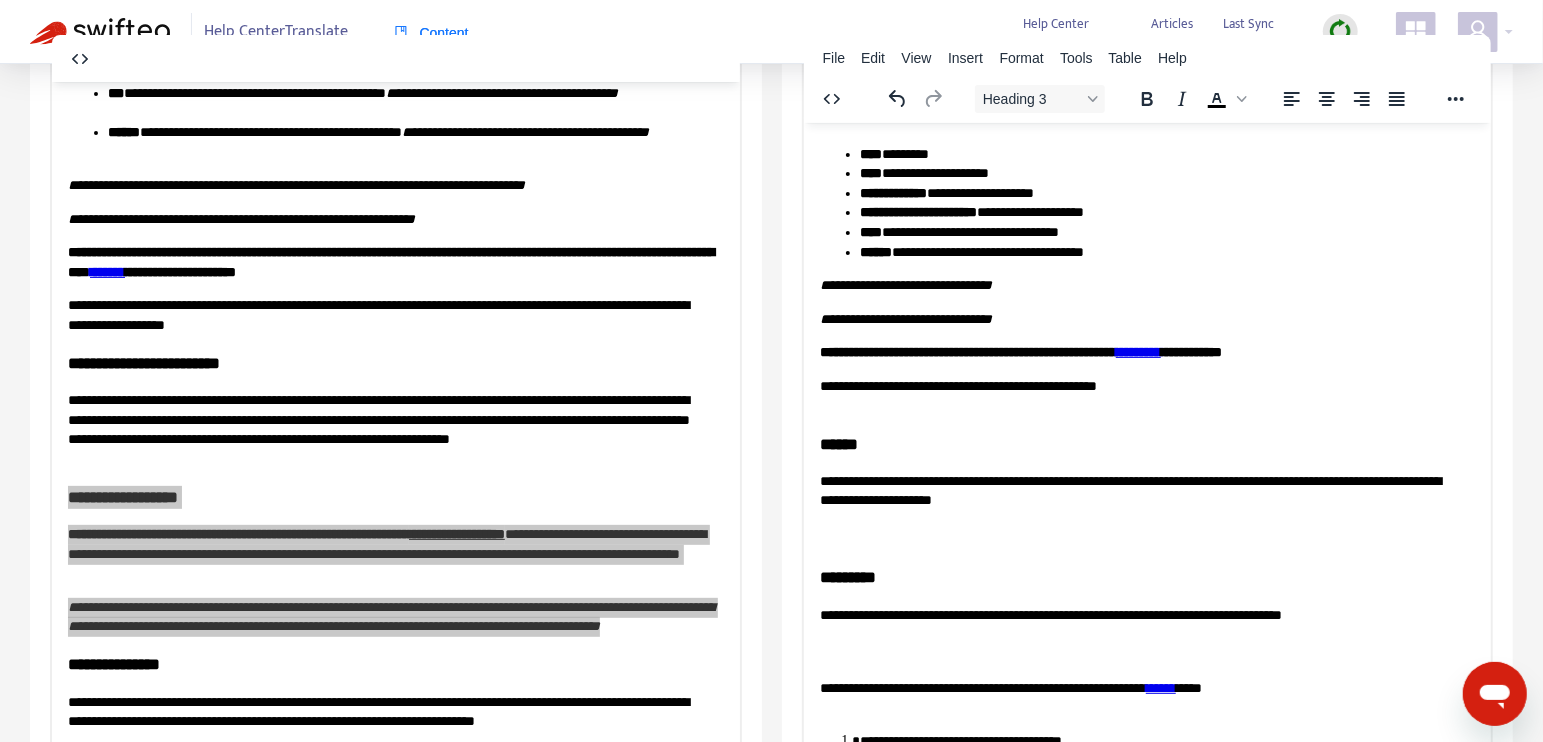 click on "**********" at bounding box center [1139, 510] 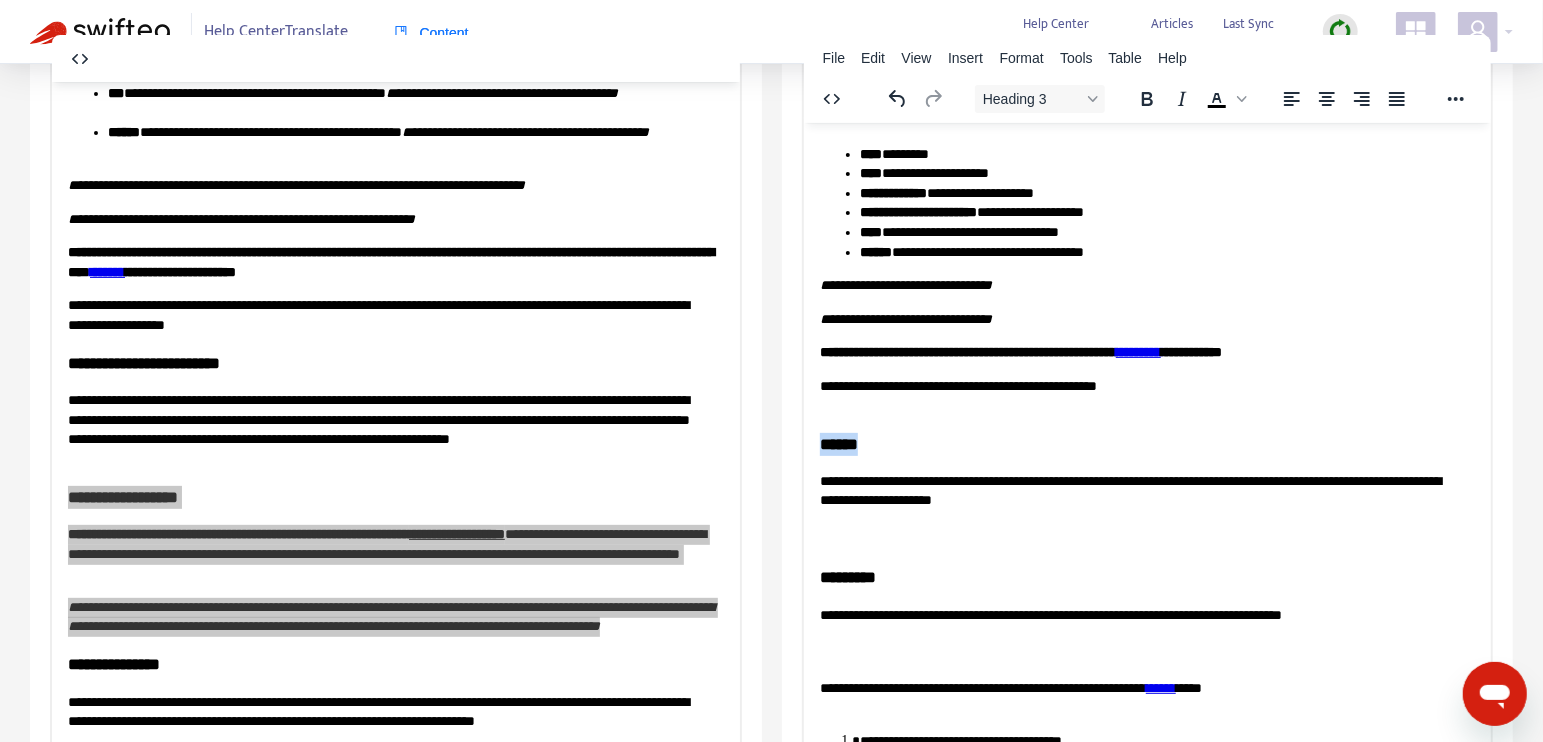 drag, startPoint x: 945, startPoint y: 442, endPoint x: 804, endPoint y: 439, distance: 141.0319 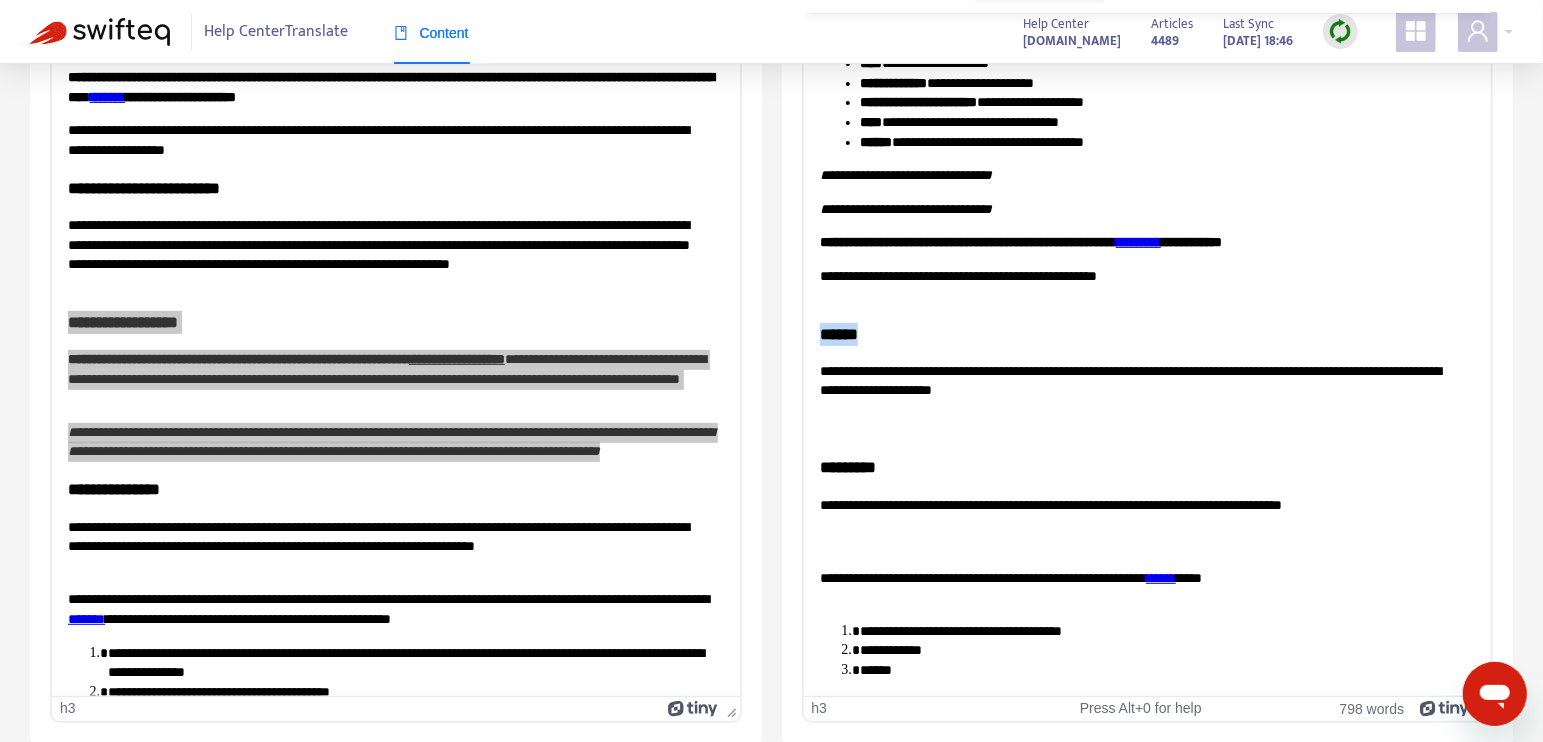 scroll, scrollTop: 457, scrollLeft: 0, axis: vertical 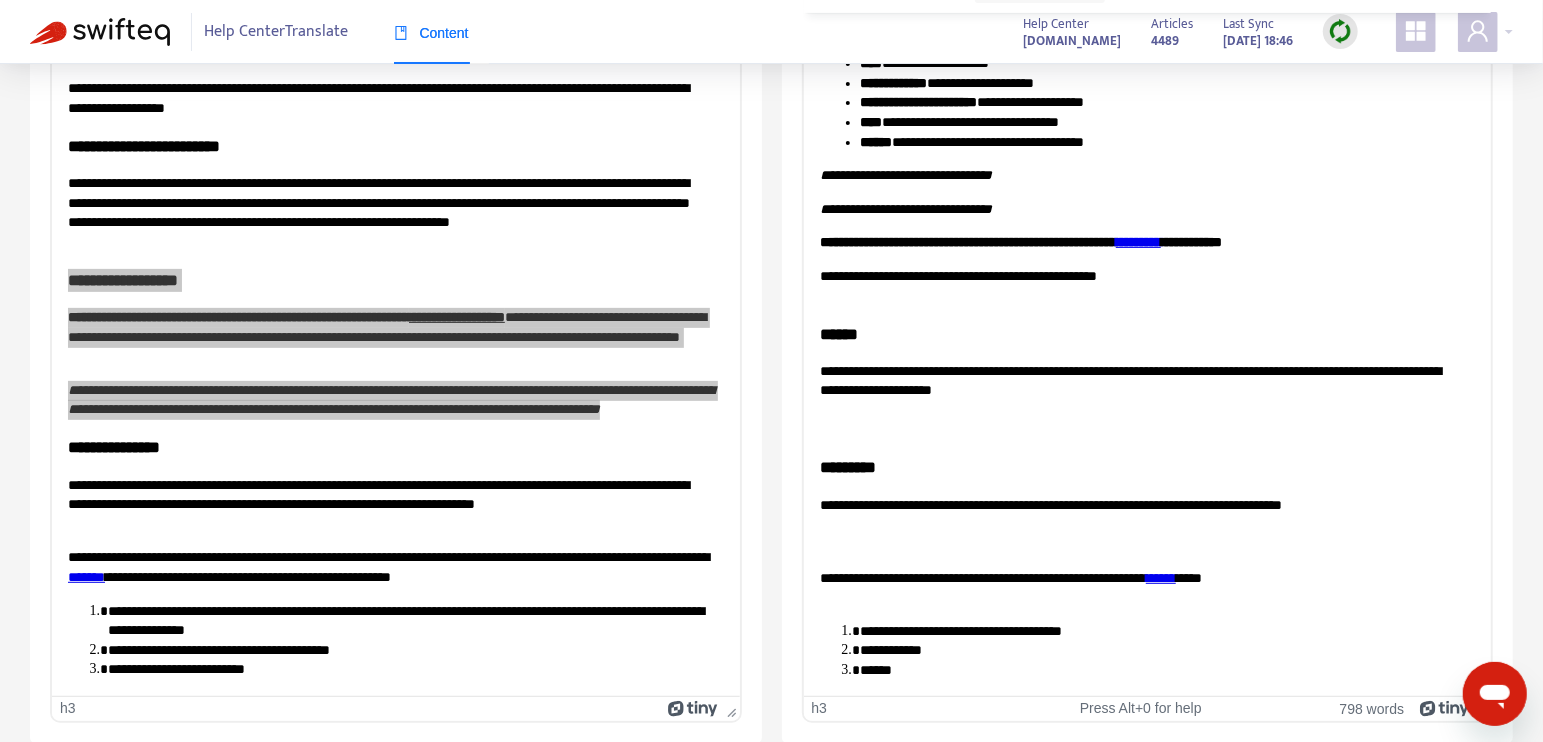 click on "**********" at bounding box center (1139, 400) 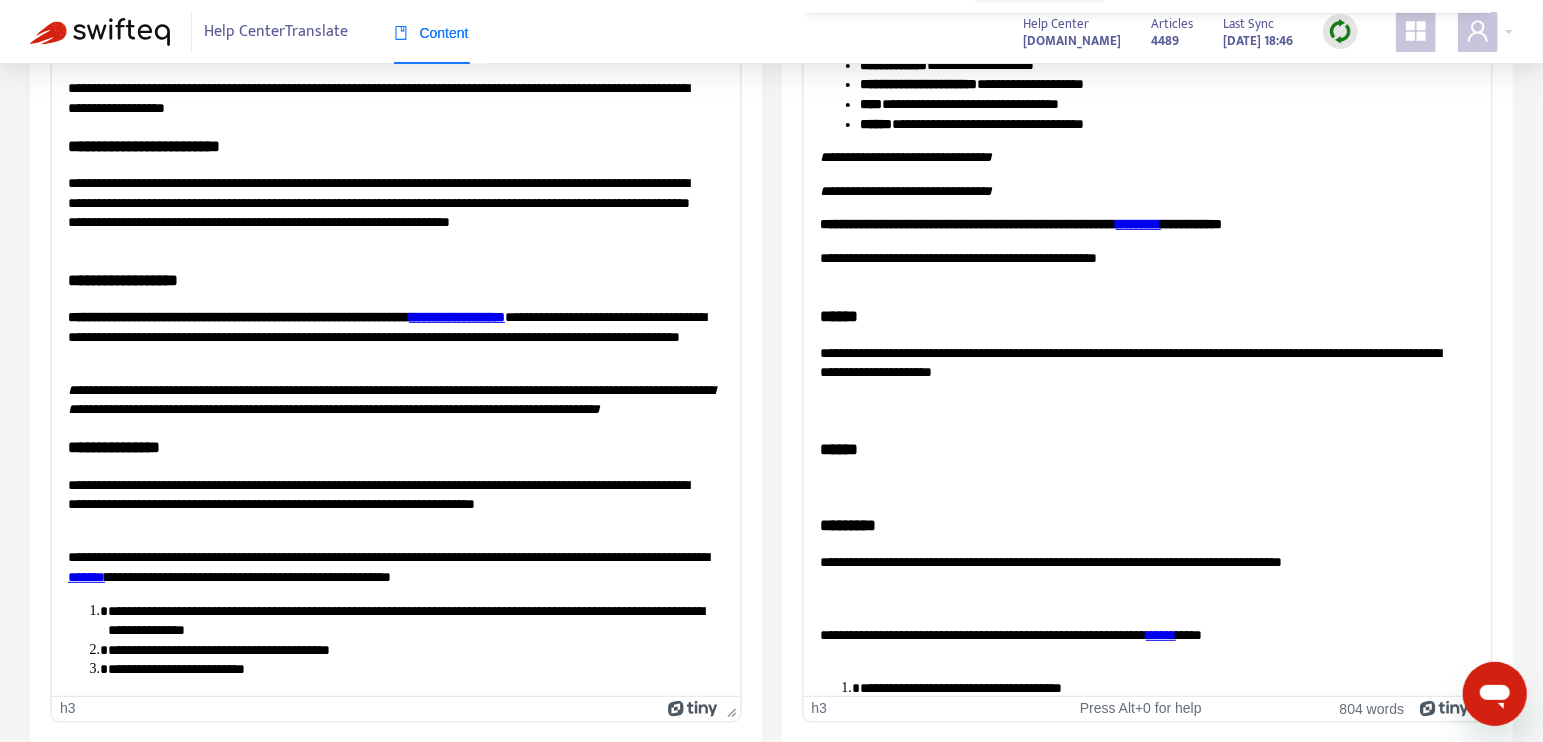 click on "******" at bounding box center (1139, 448) 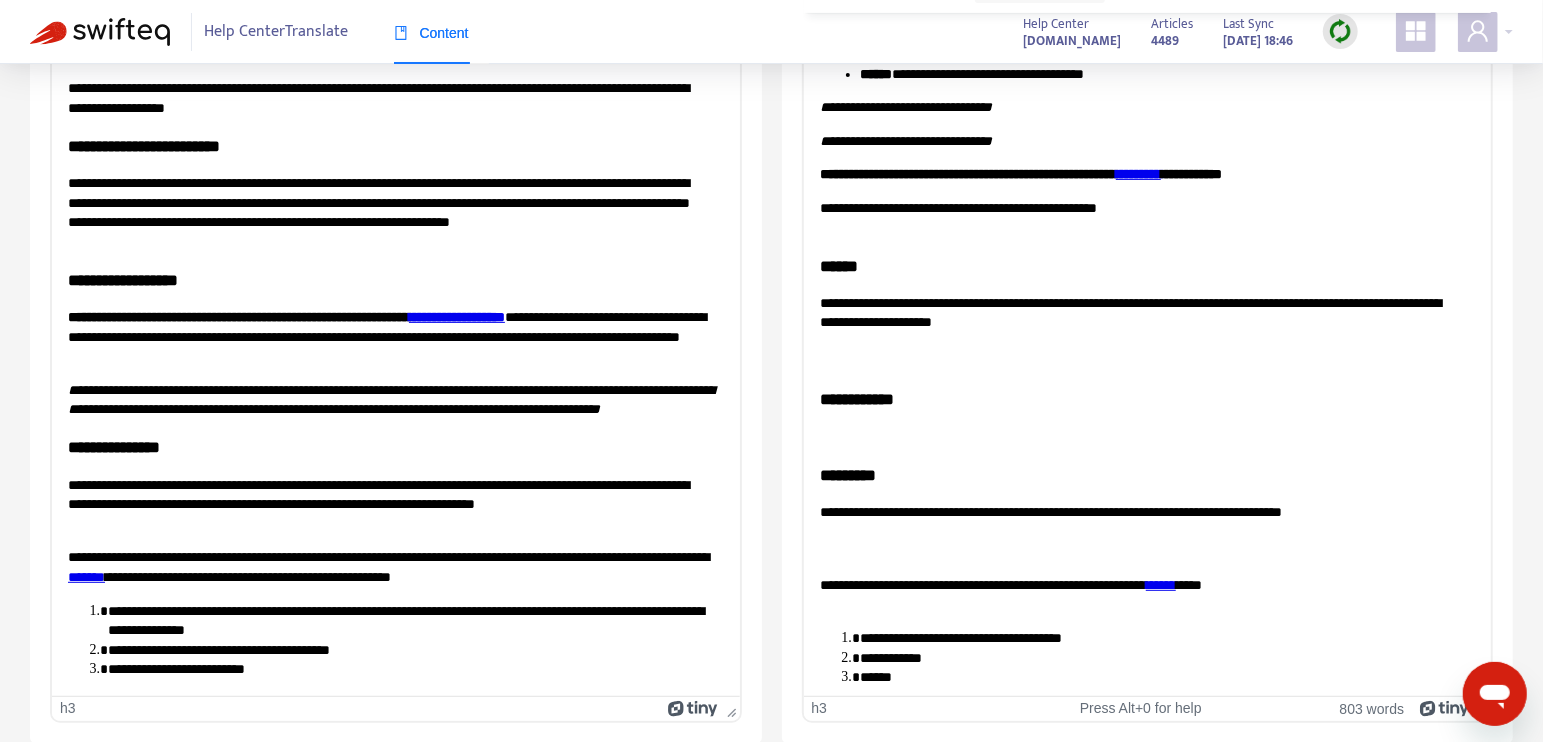 scroll, scrollTop: 308, scrollLeft: 0, axis: vertical 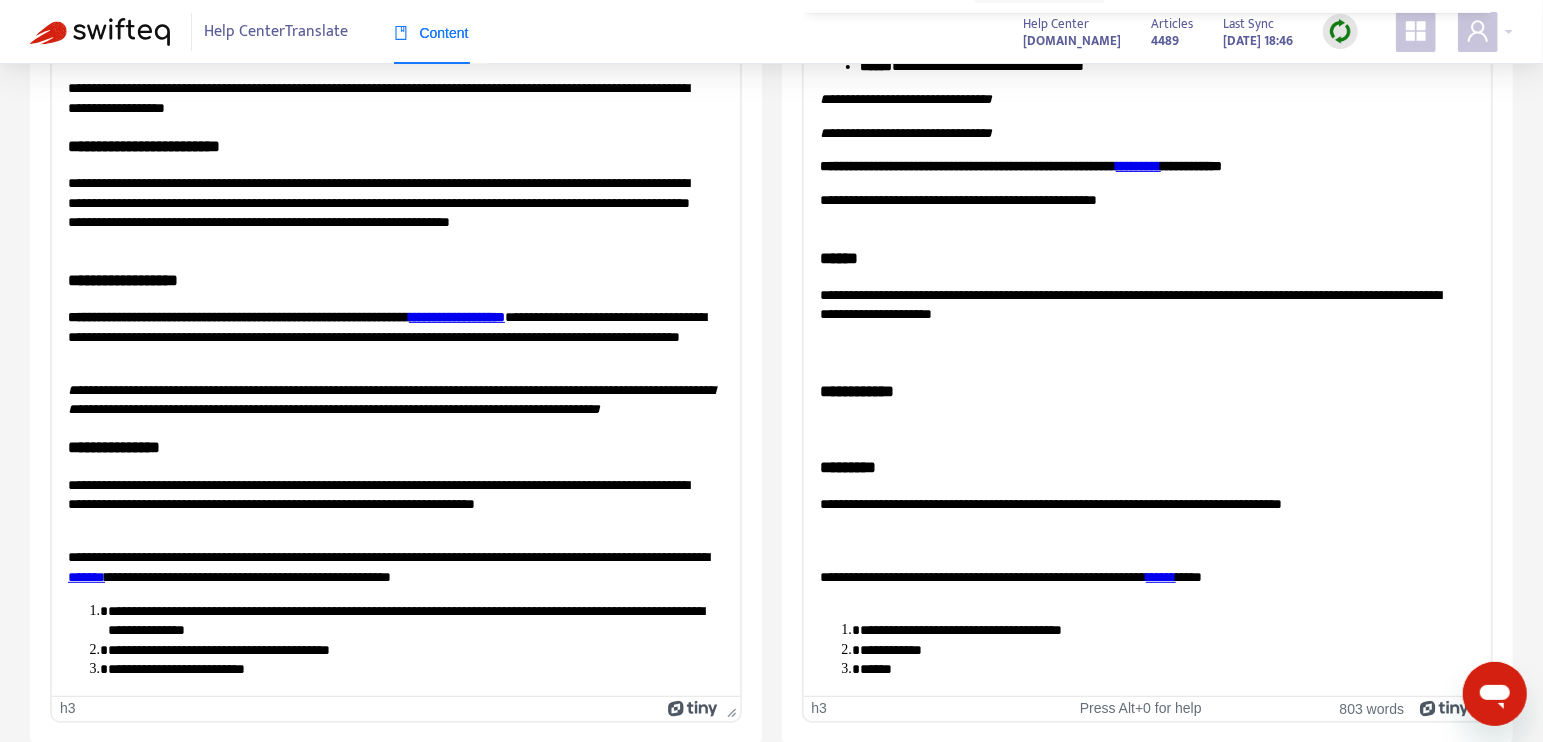 click on "**********" at bounding box center (1147, 208) 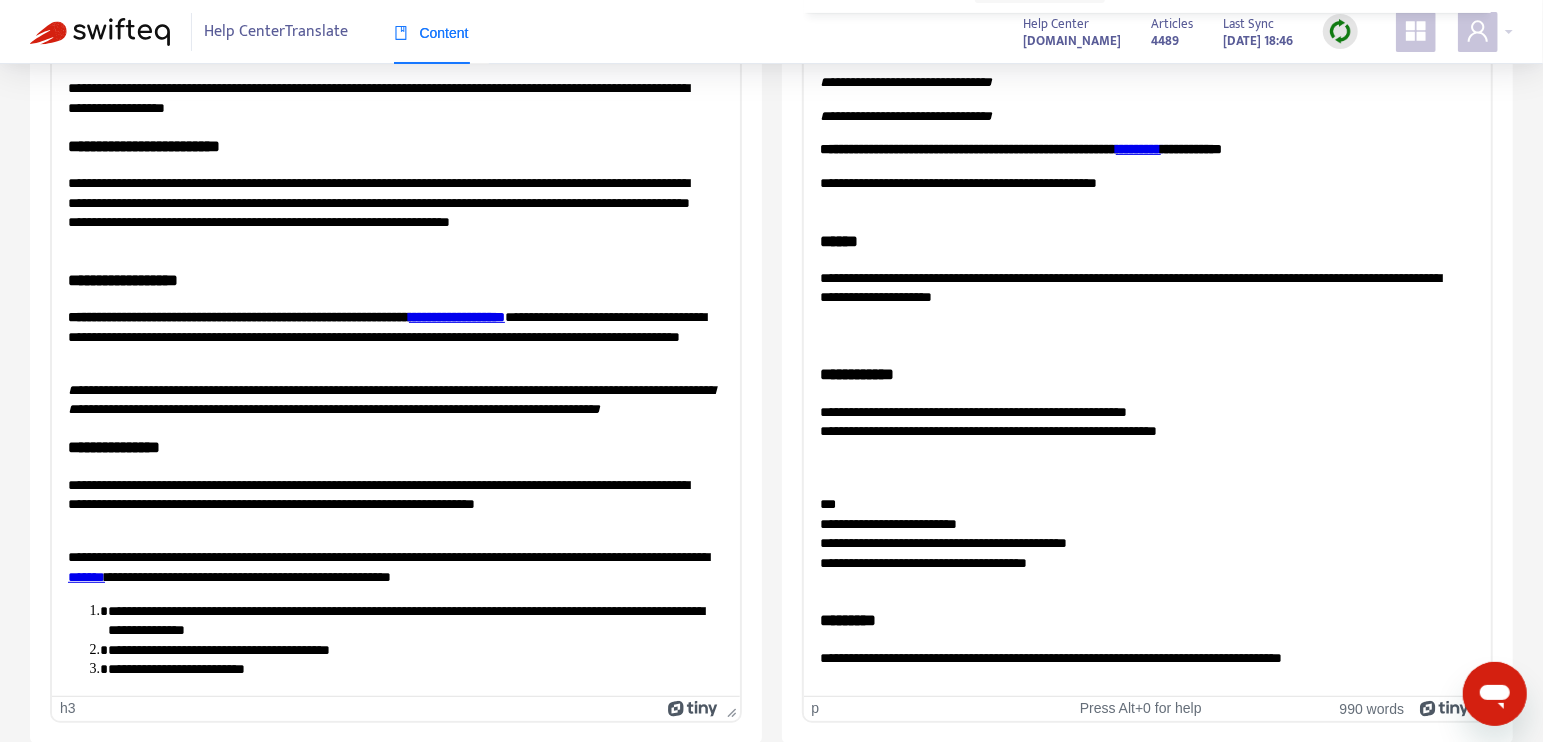 click on "**********" at bounding box center (1139, 441) 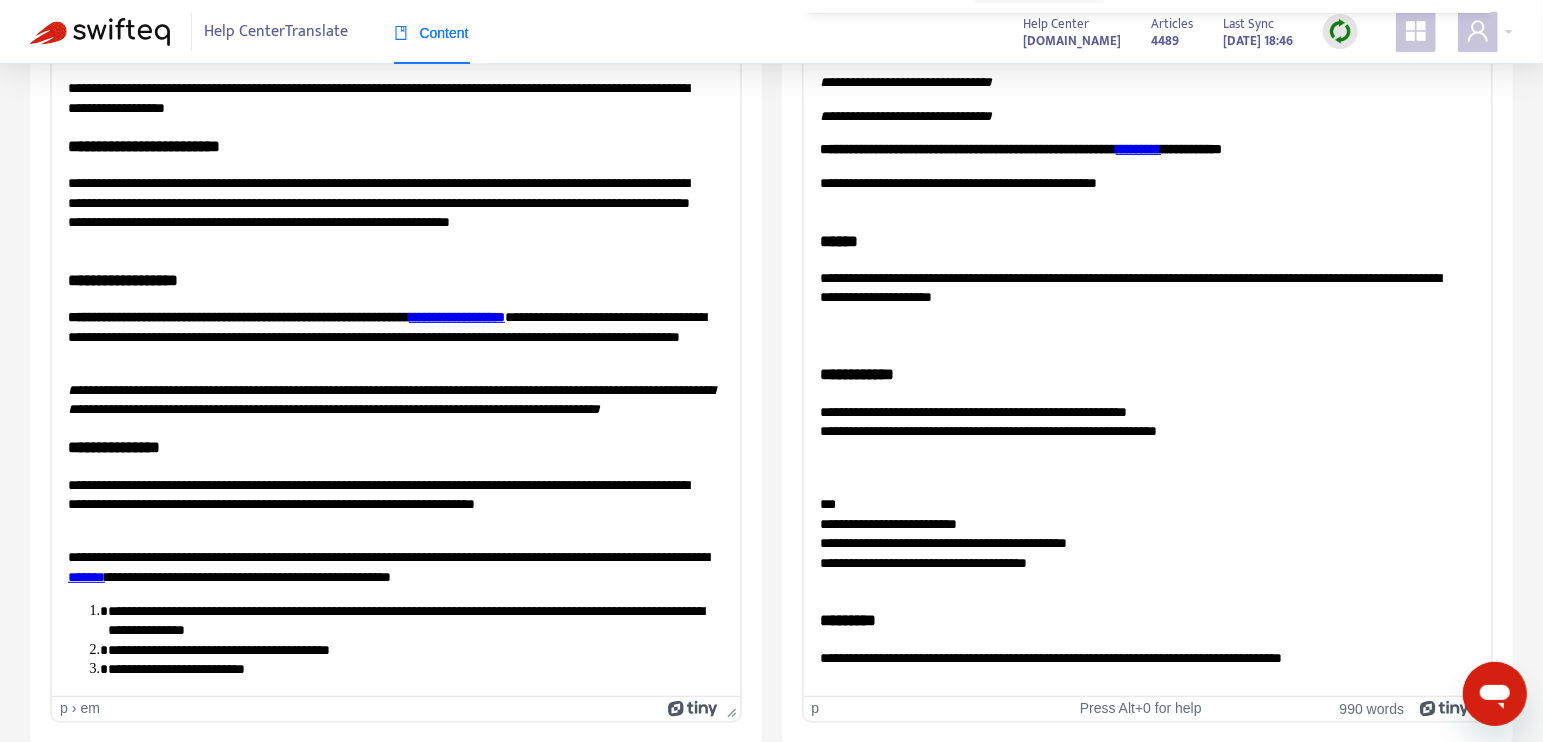 drag, startPoint x: 815, startPoint y: 427, endPoint x: 856, endPoint y: 427, distance: 41 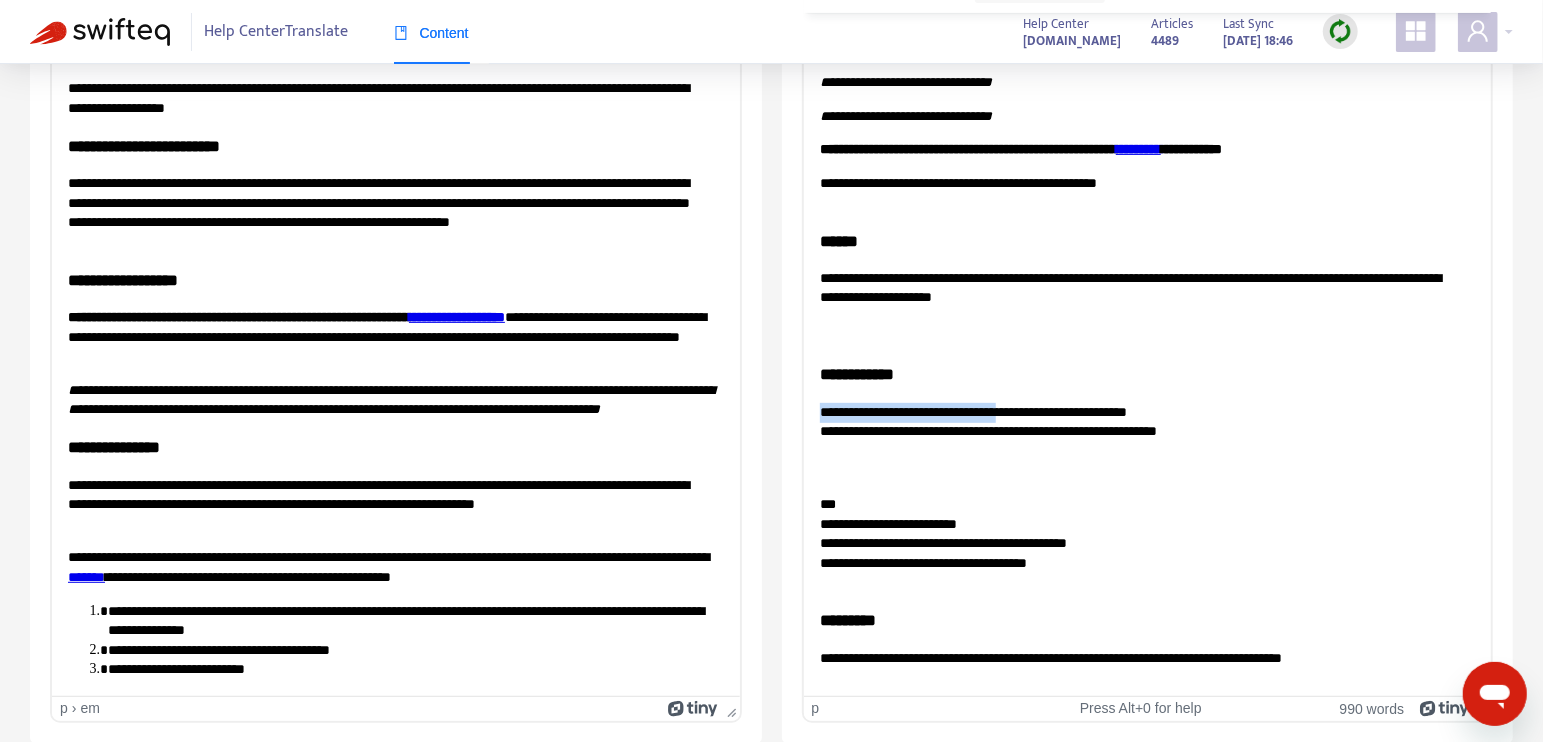 drag, startPoint x: 819, startPoint y: 425, endPoint x: 1298, endPoint y: 434, distance: 479.08453 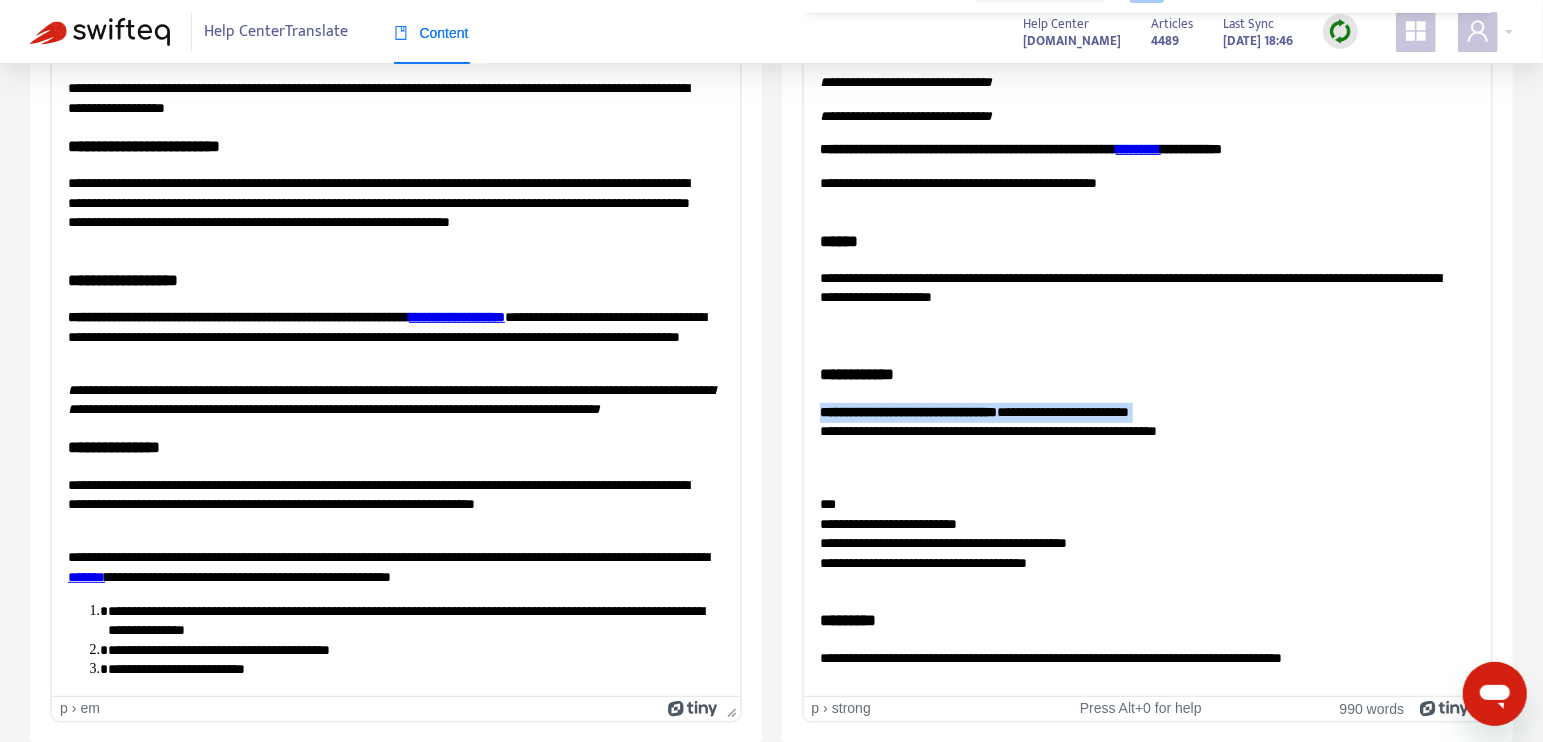 click on "**********" at bounding box center [907, 411] 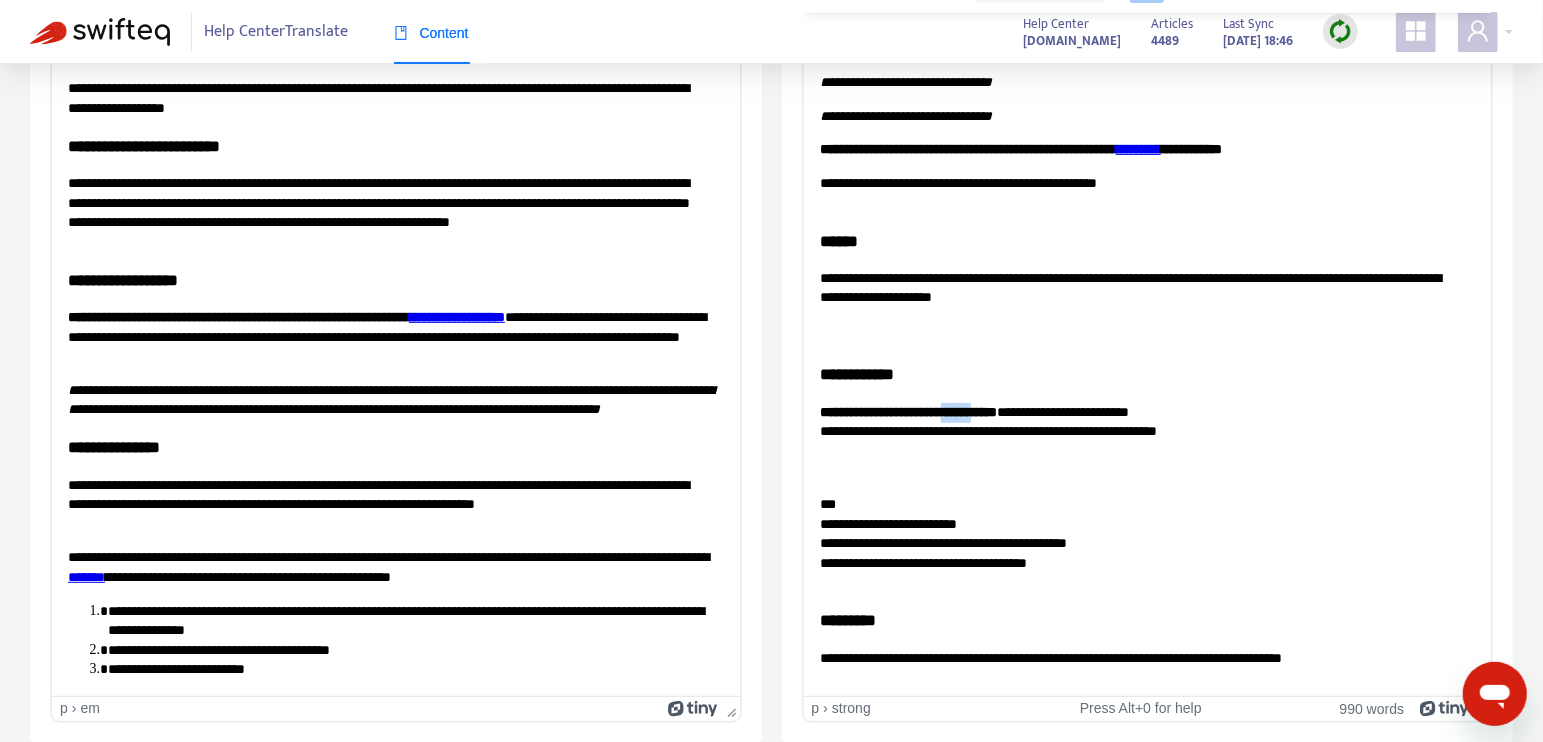 drag, startPoint x: 1152, startPoint y: 428, endPoint x: 1225, endPoint y: 425, distance: 73.061615 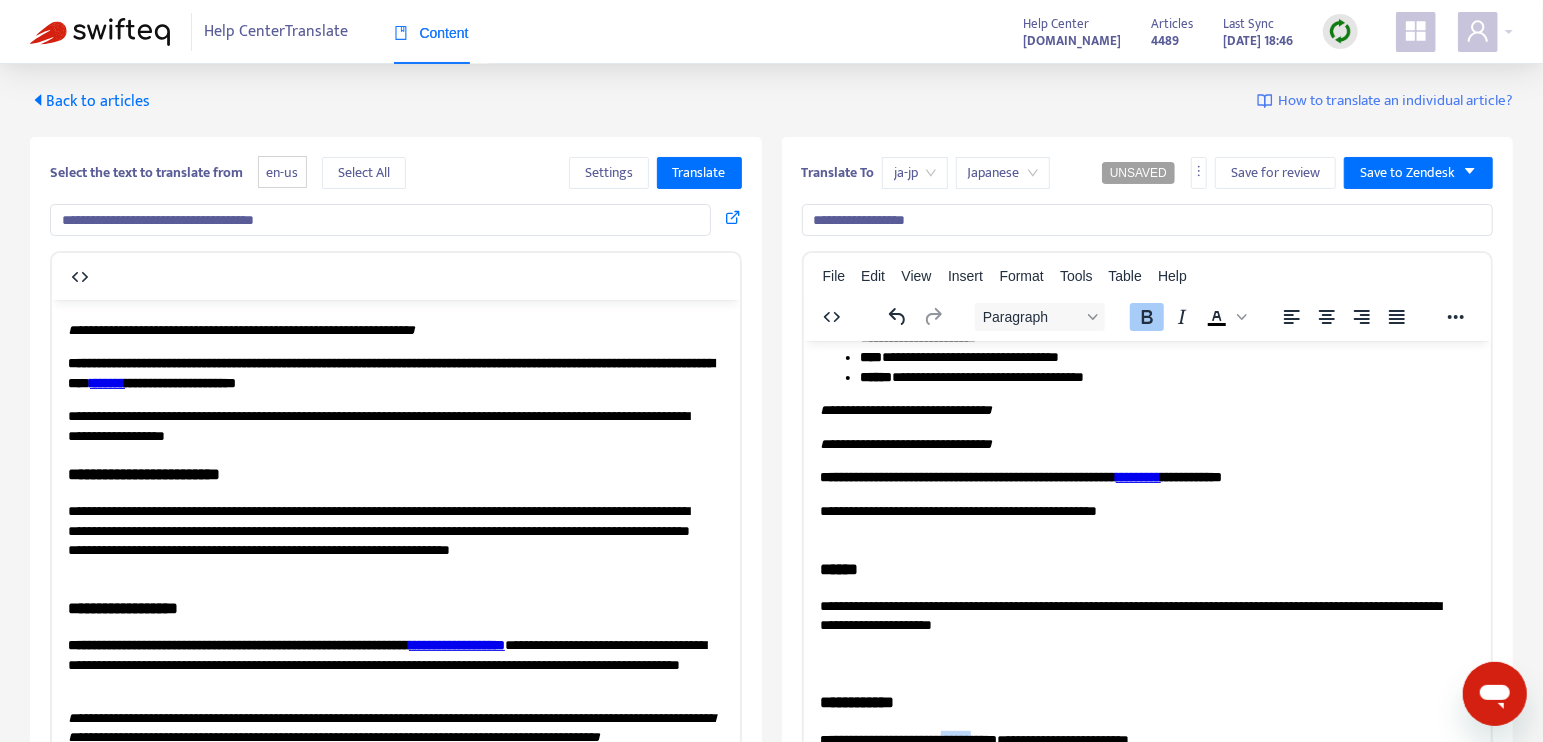 scroll, scrollTop: 0, scrollLeft: 0, axis: both 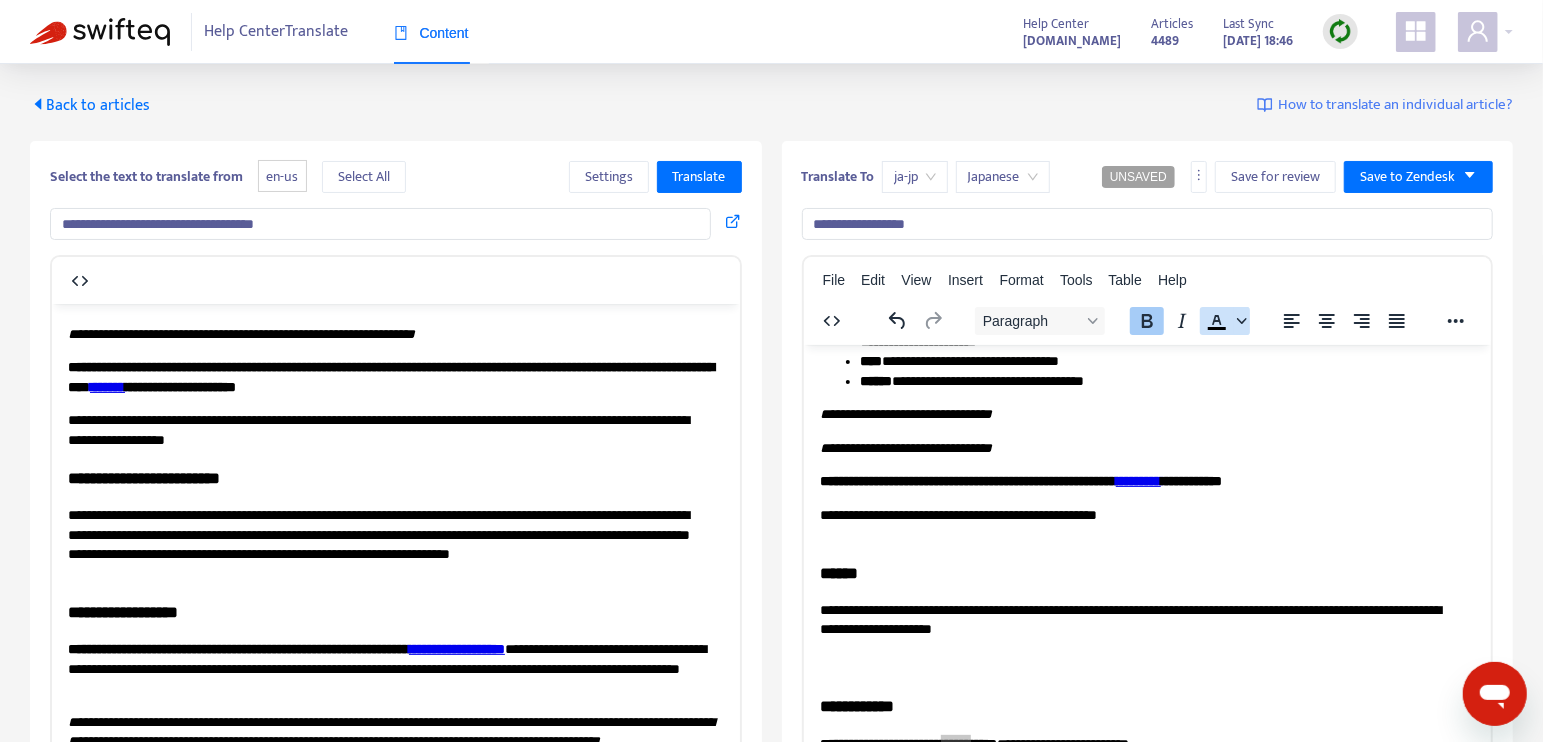 click at bounding box center [1241, 321] 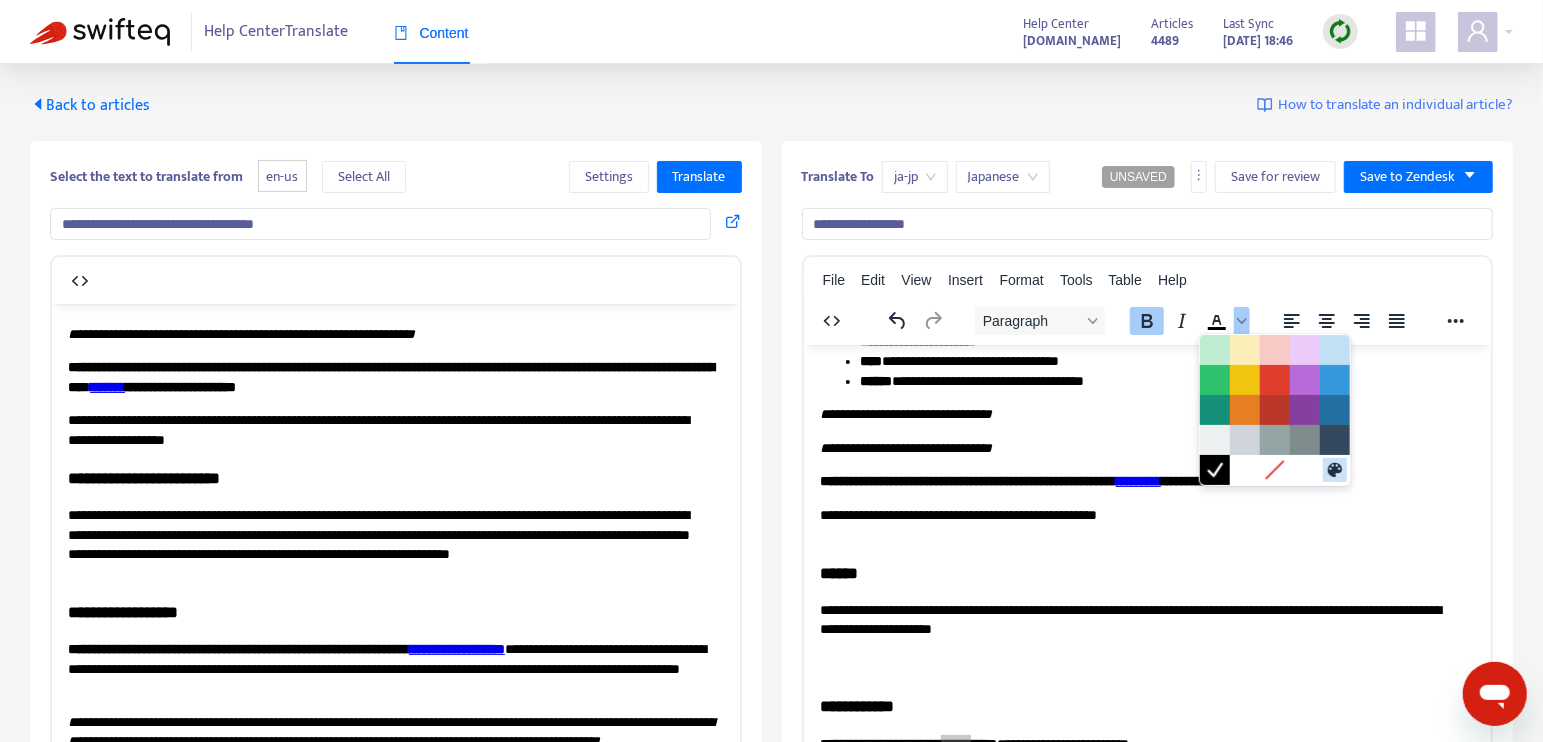 click 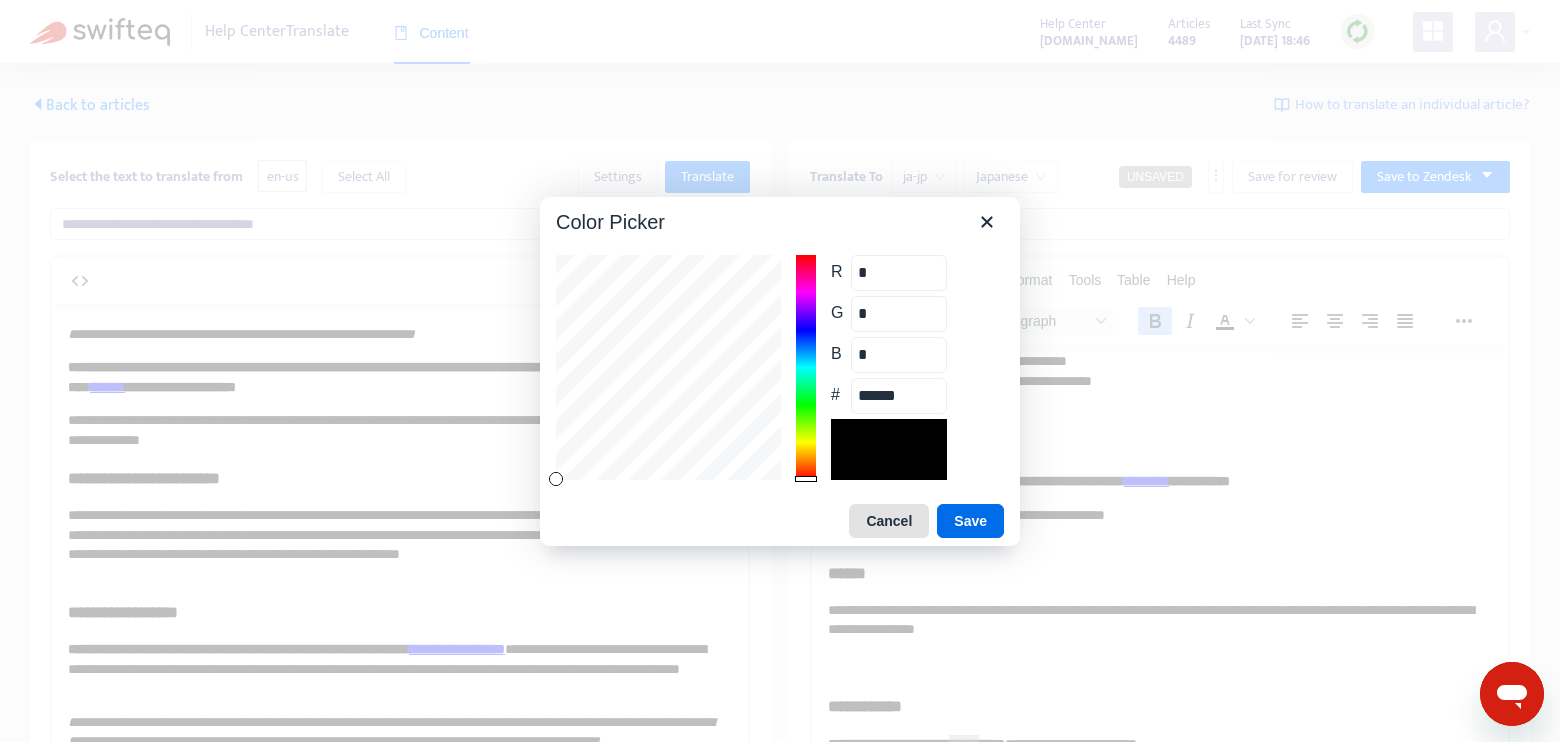click on "Cancel" at bounding box center [889, 521] 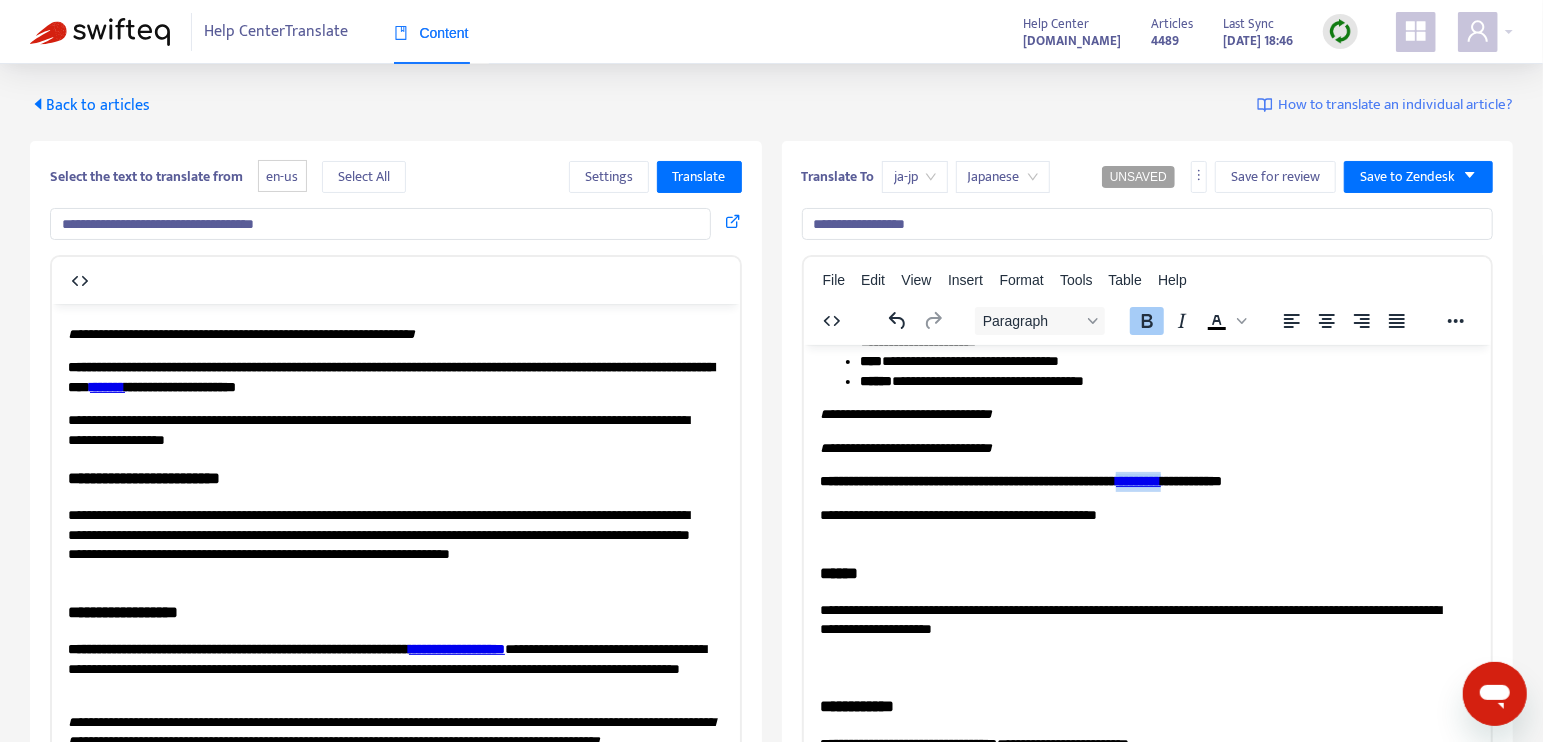 drag, startPoint x: 976, startPoint y: 497, endPoint x: 1096, endPoint y: 501, distance: 120.06665 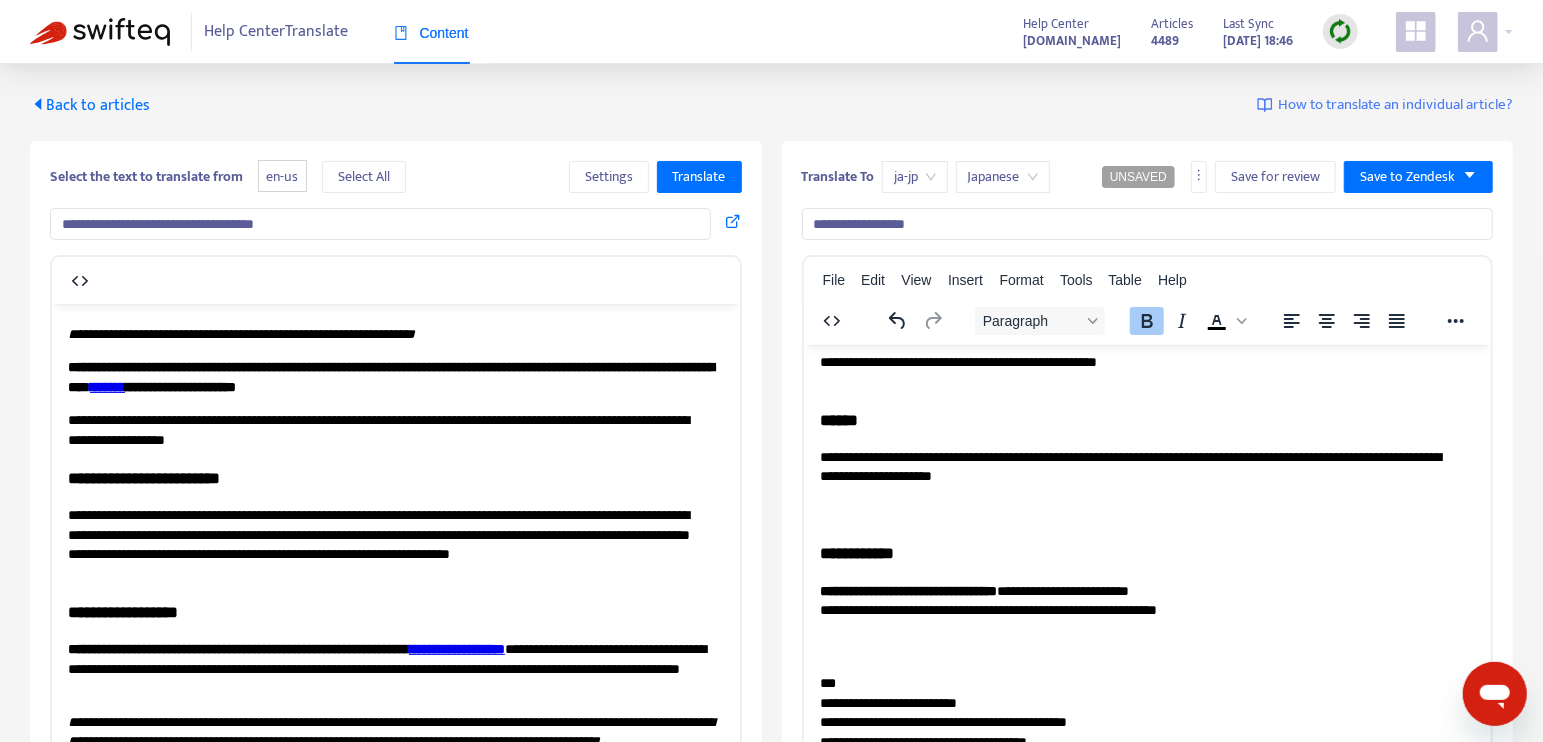scroll, scrollTop: 480, scrollLeft: 0, axis: vertical 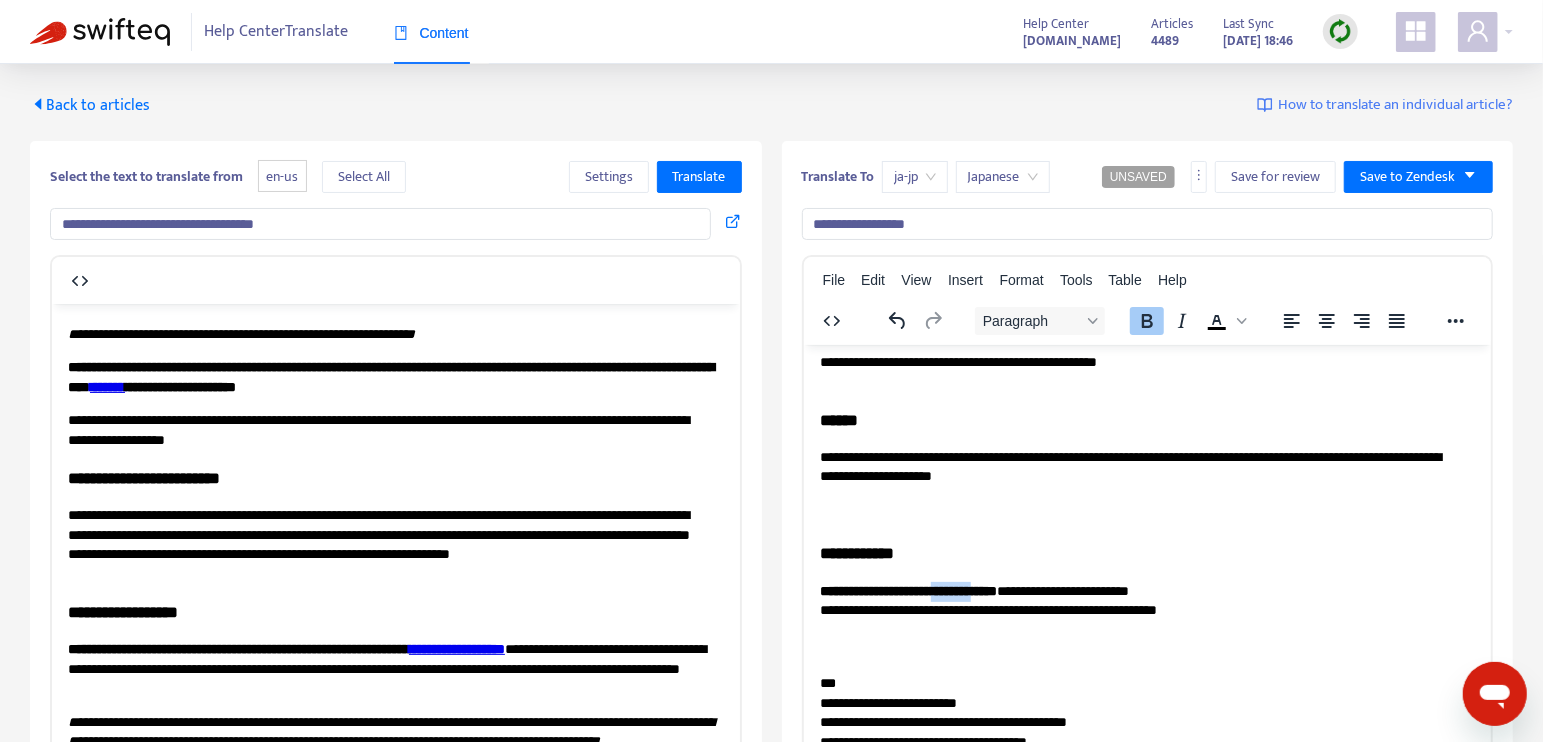 drag, startPoint x: 1131, startPoint y: 589, endPoint x: 1225, endPoint y: 591, distance: 94.02127 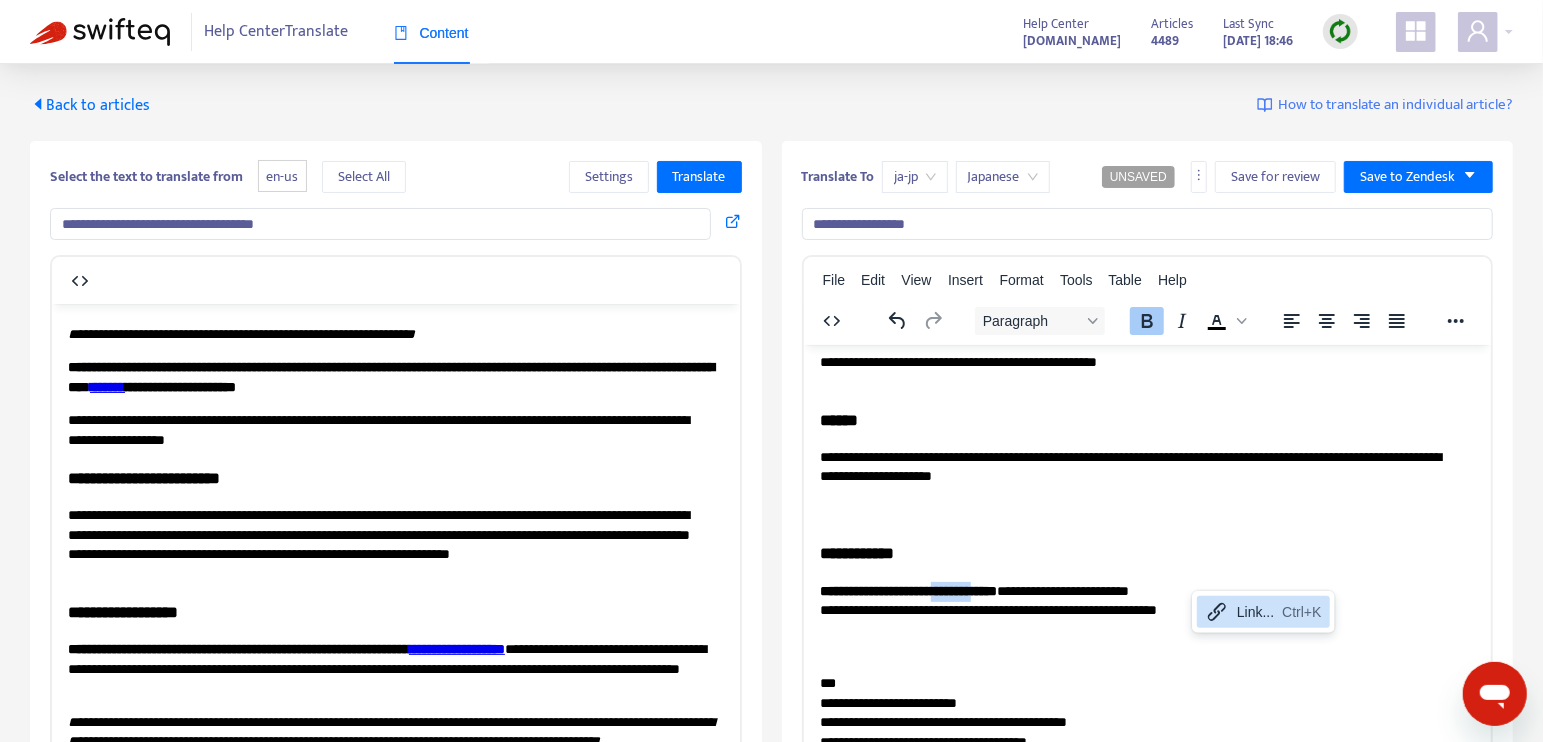 click on "**********" at bounding box center [907, 590] 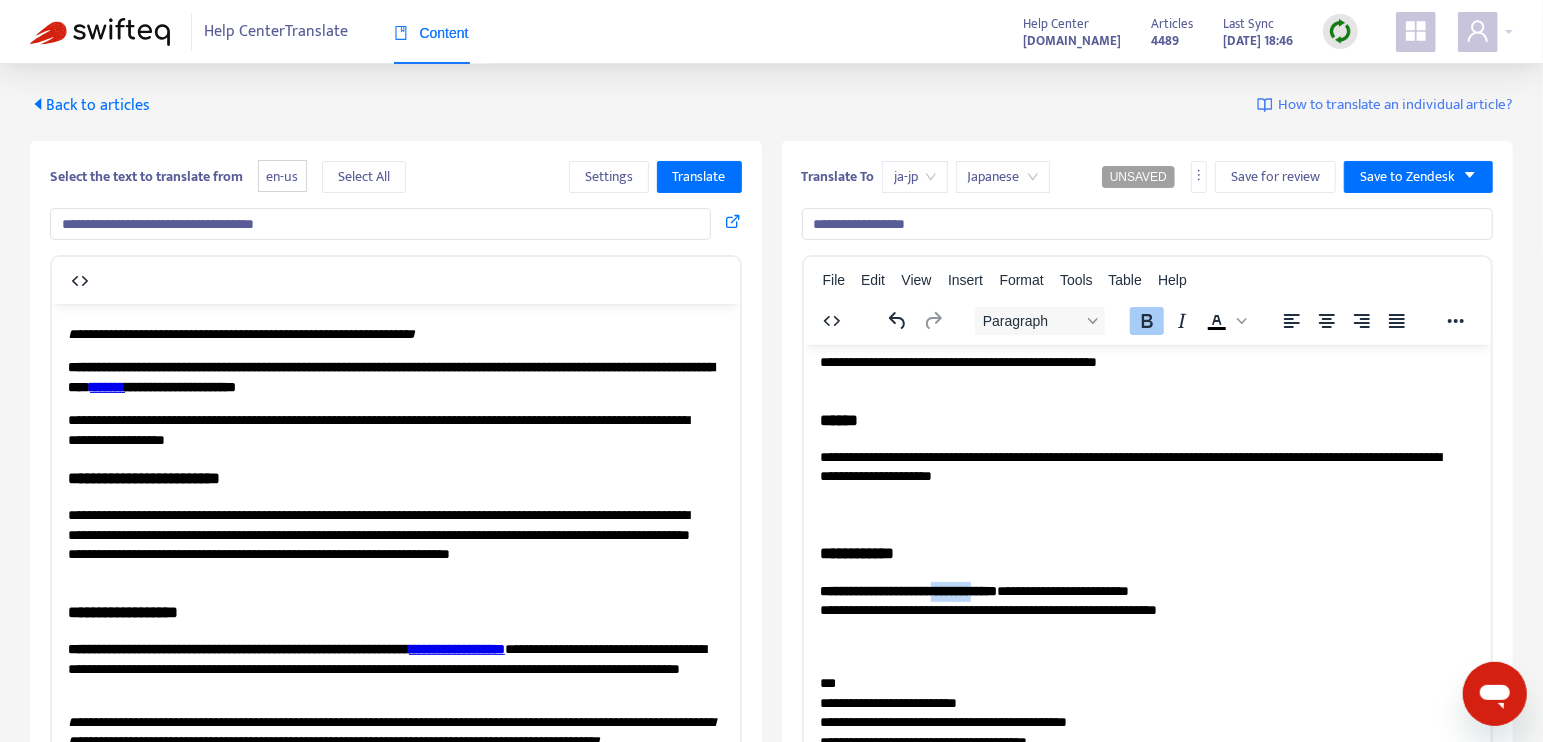 drag, startPoint x: 1130, startPoint y: 587, endPoint x: 1223, endPoint y: 589, distance: 93.0215 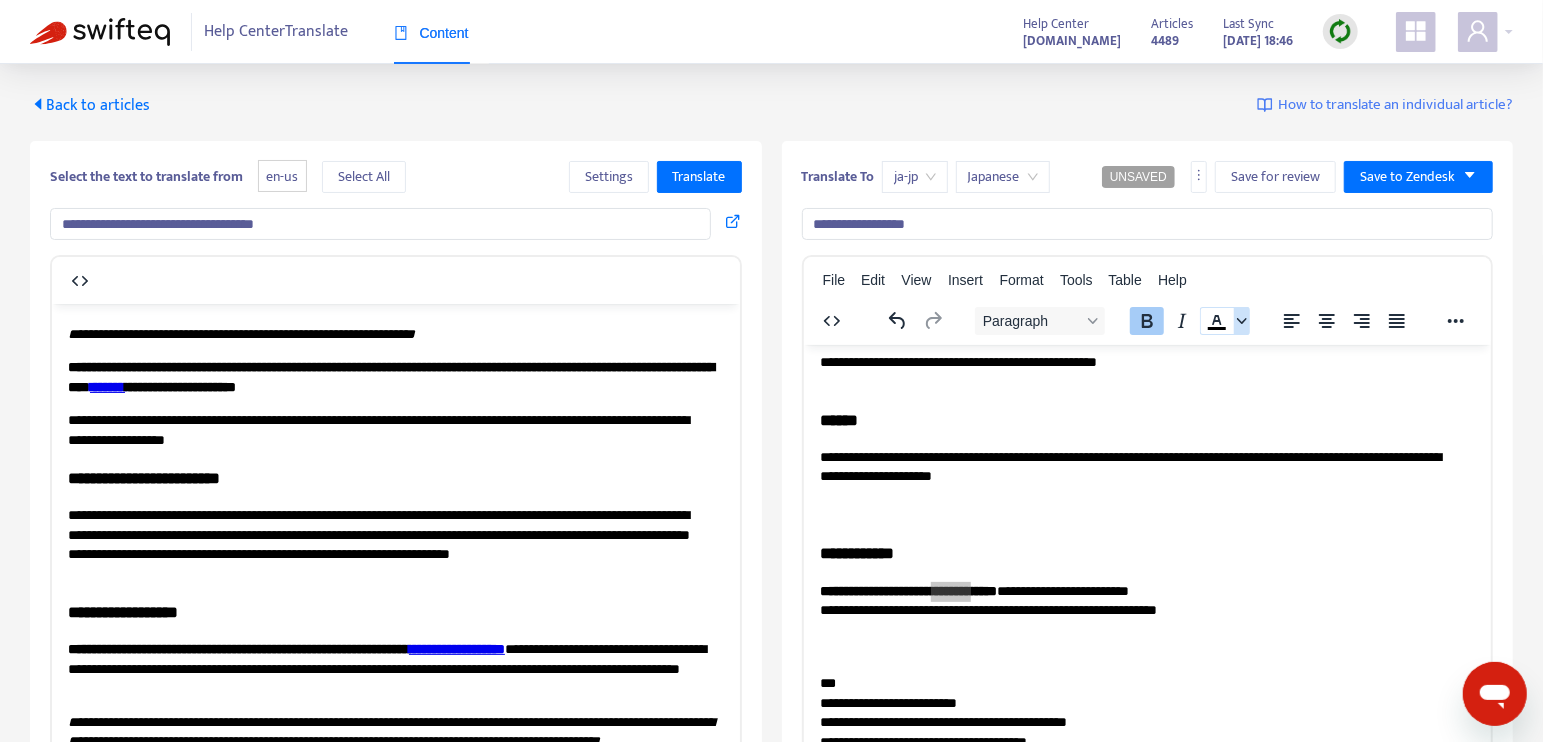 click 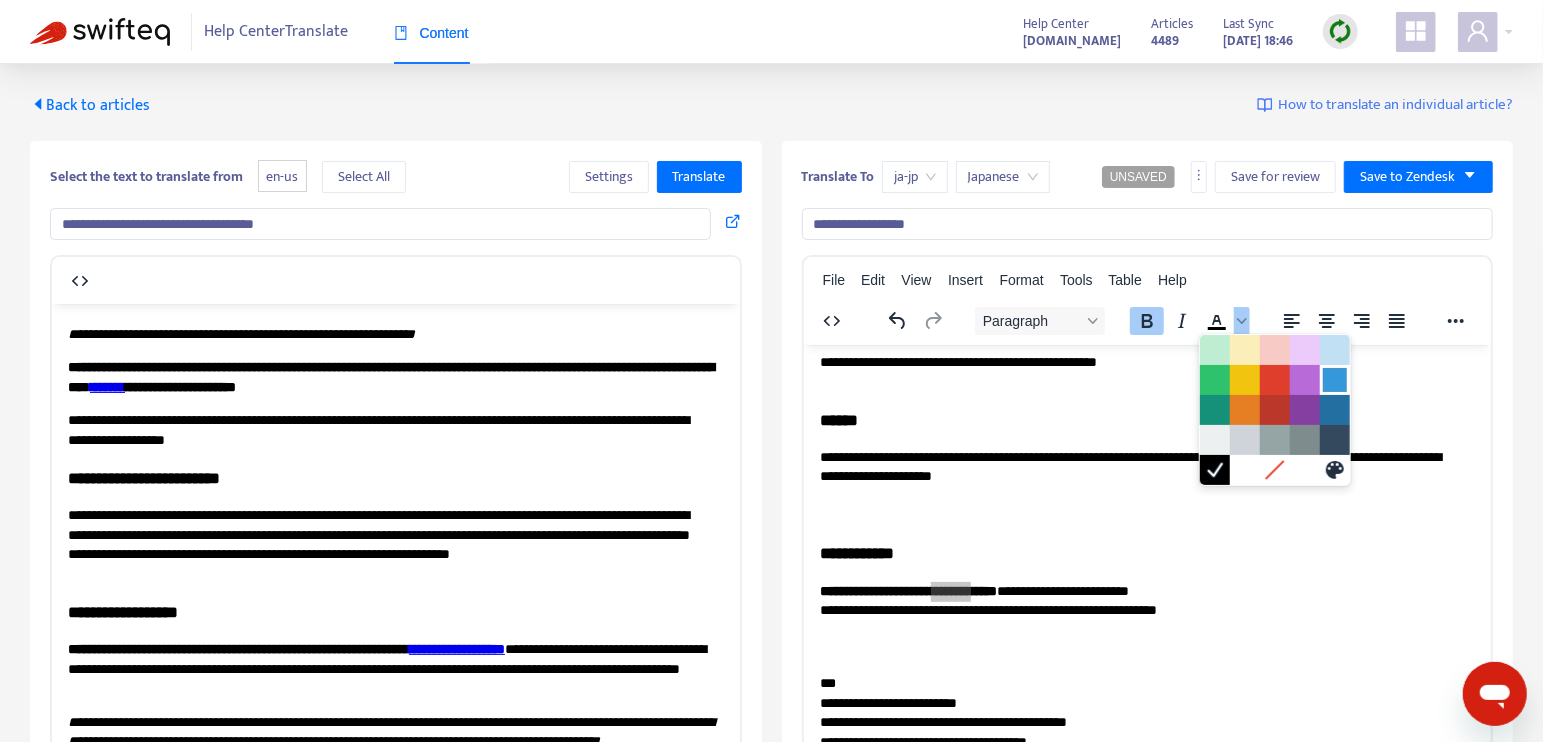 click at bounding box center [1335, 380] 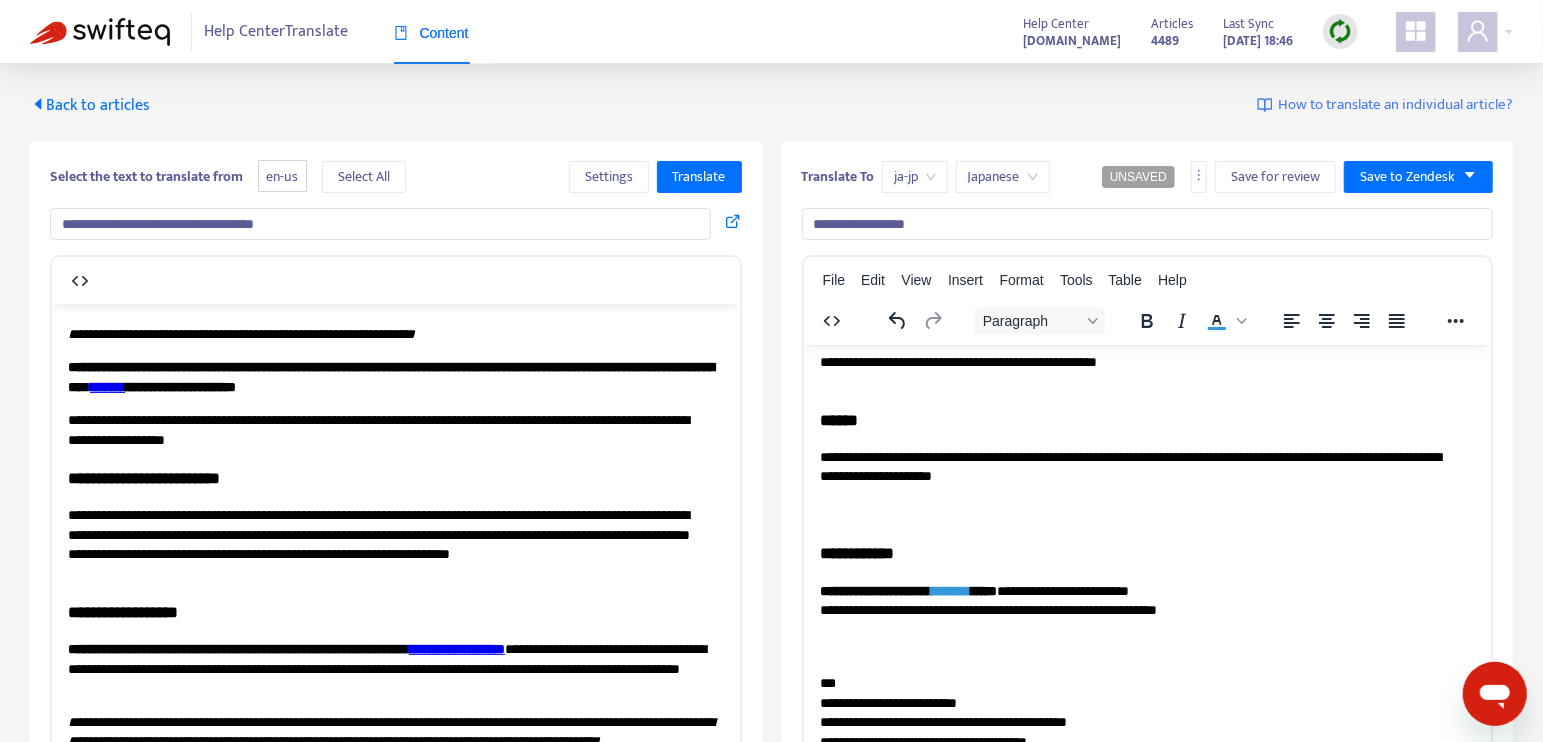 click on "**********" at bounding box center (1139, 486) 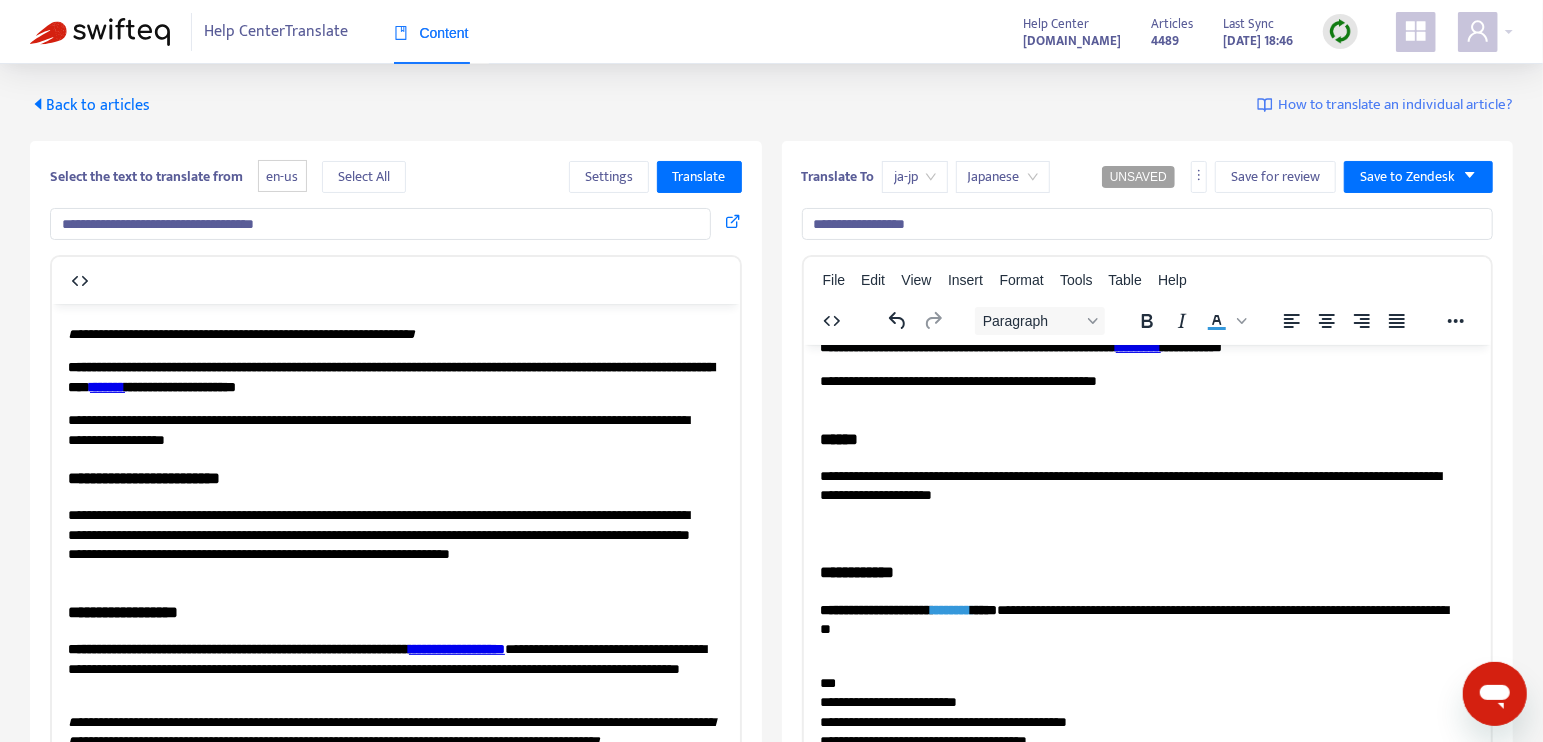 click on "**********" at bounding box center (1139, 629) 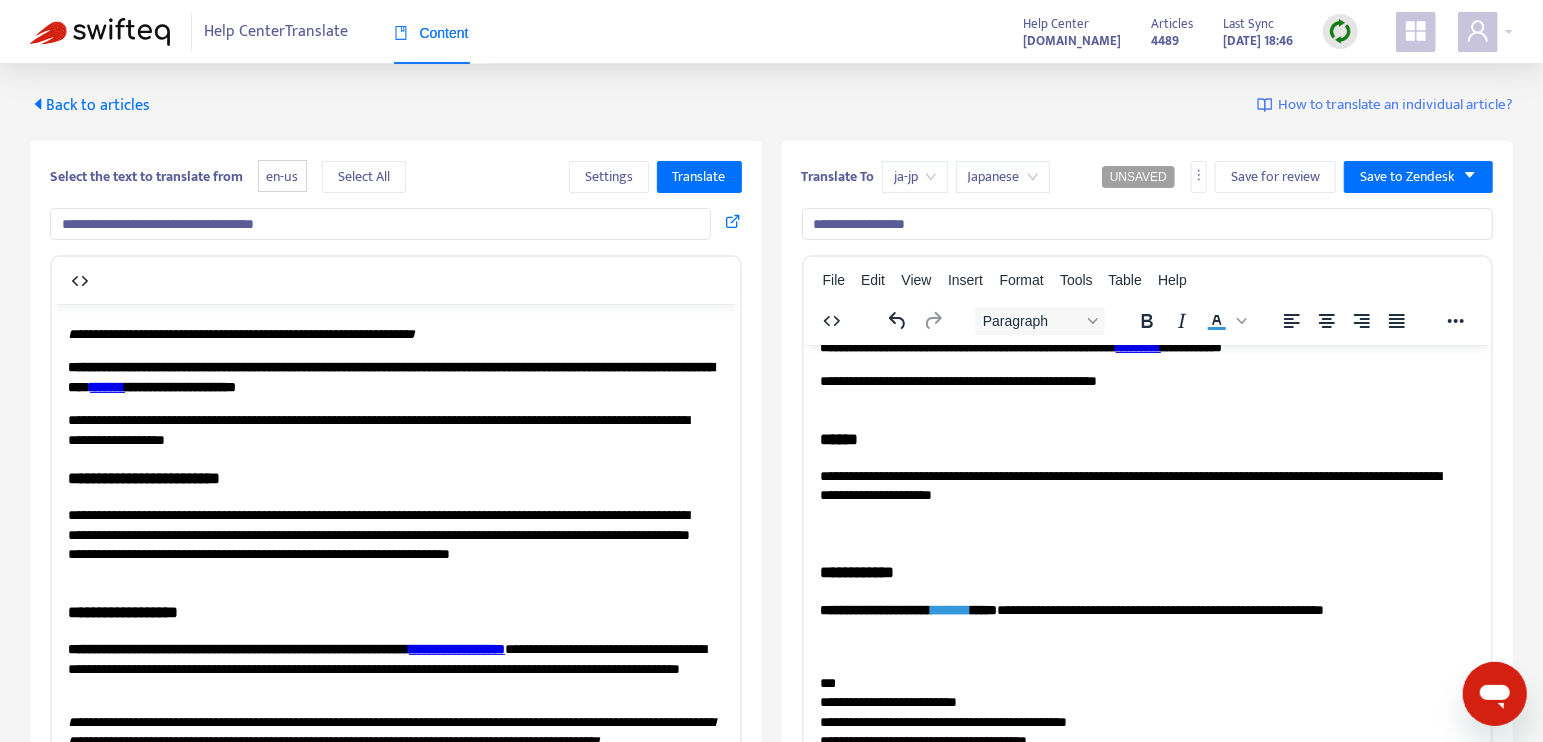click on "**********" at bounding box center [1139, 629] 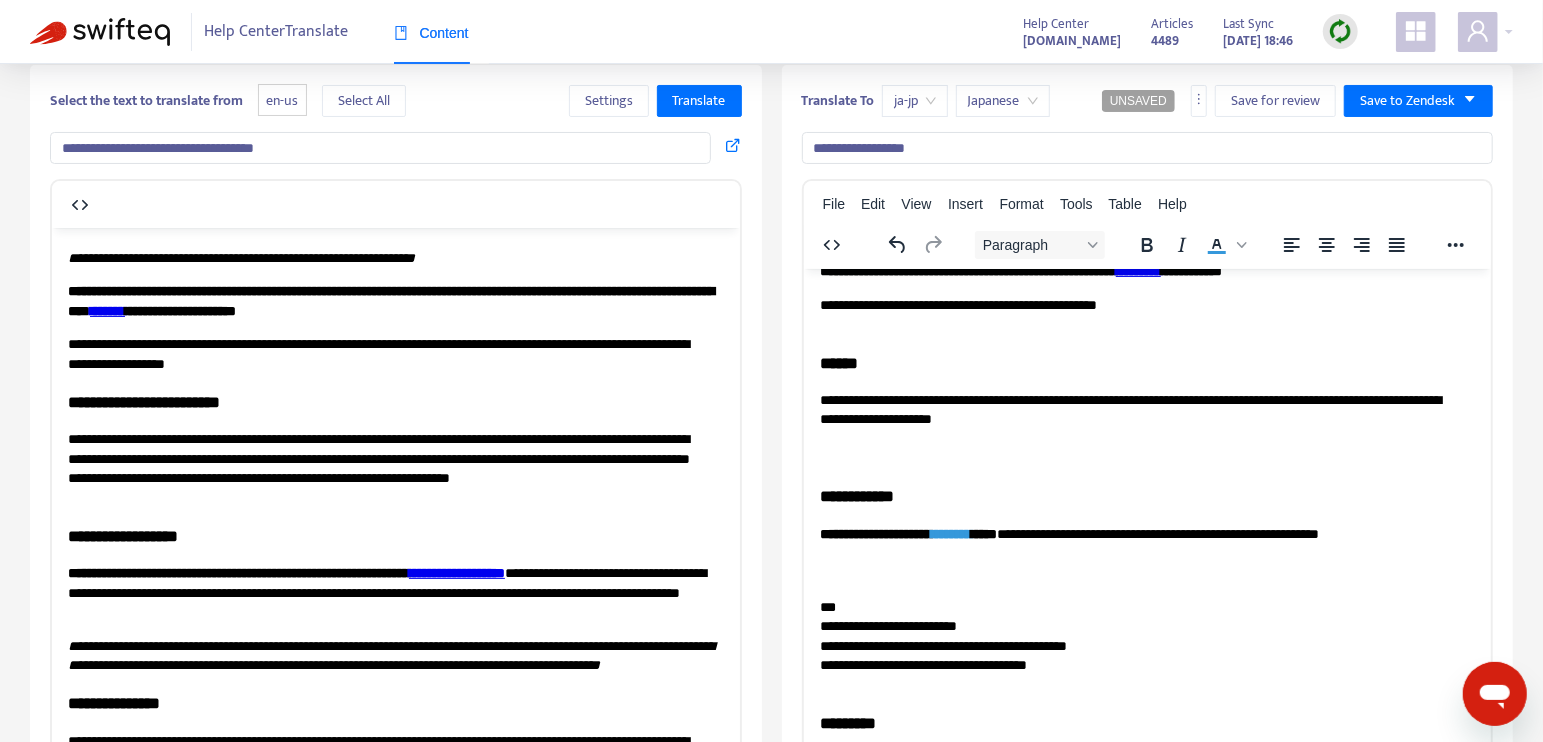 scroll, scrollTop: 111, scrollLeft: 0, axis: vertical 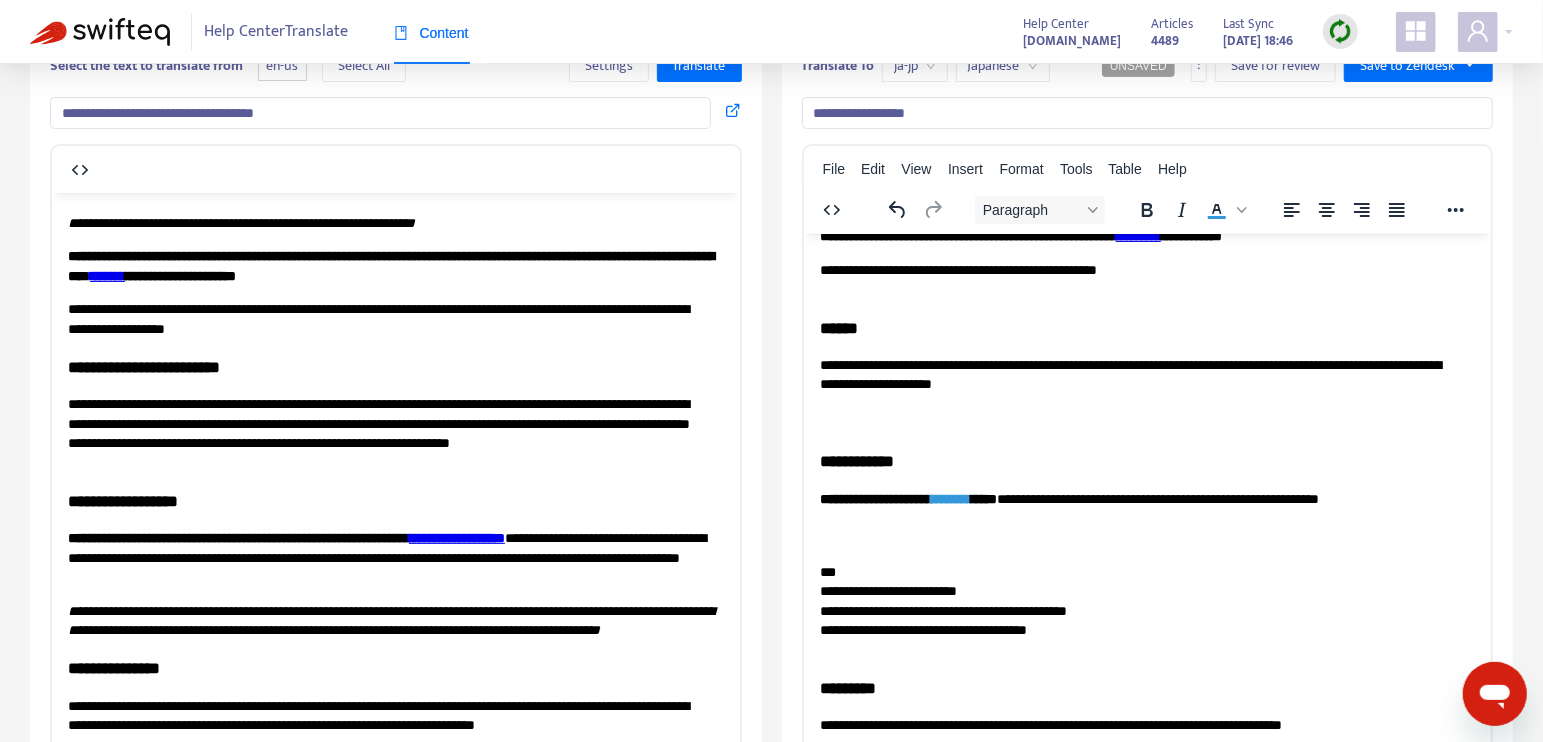 click on "**********" at bounding box center (1139, 611) 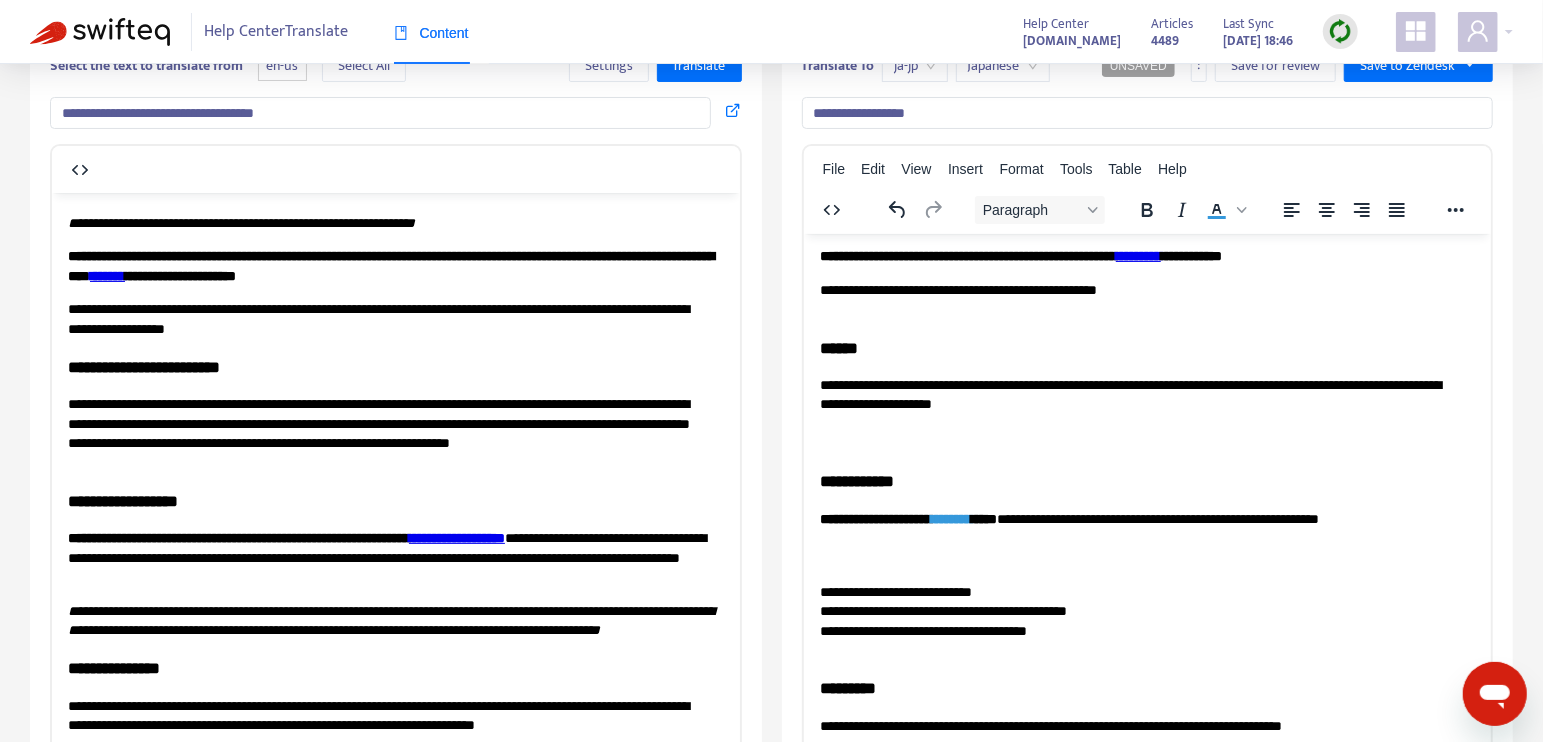 click on "**********" at bounding box center (1139, 621) 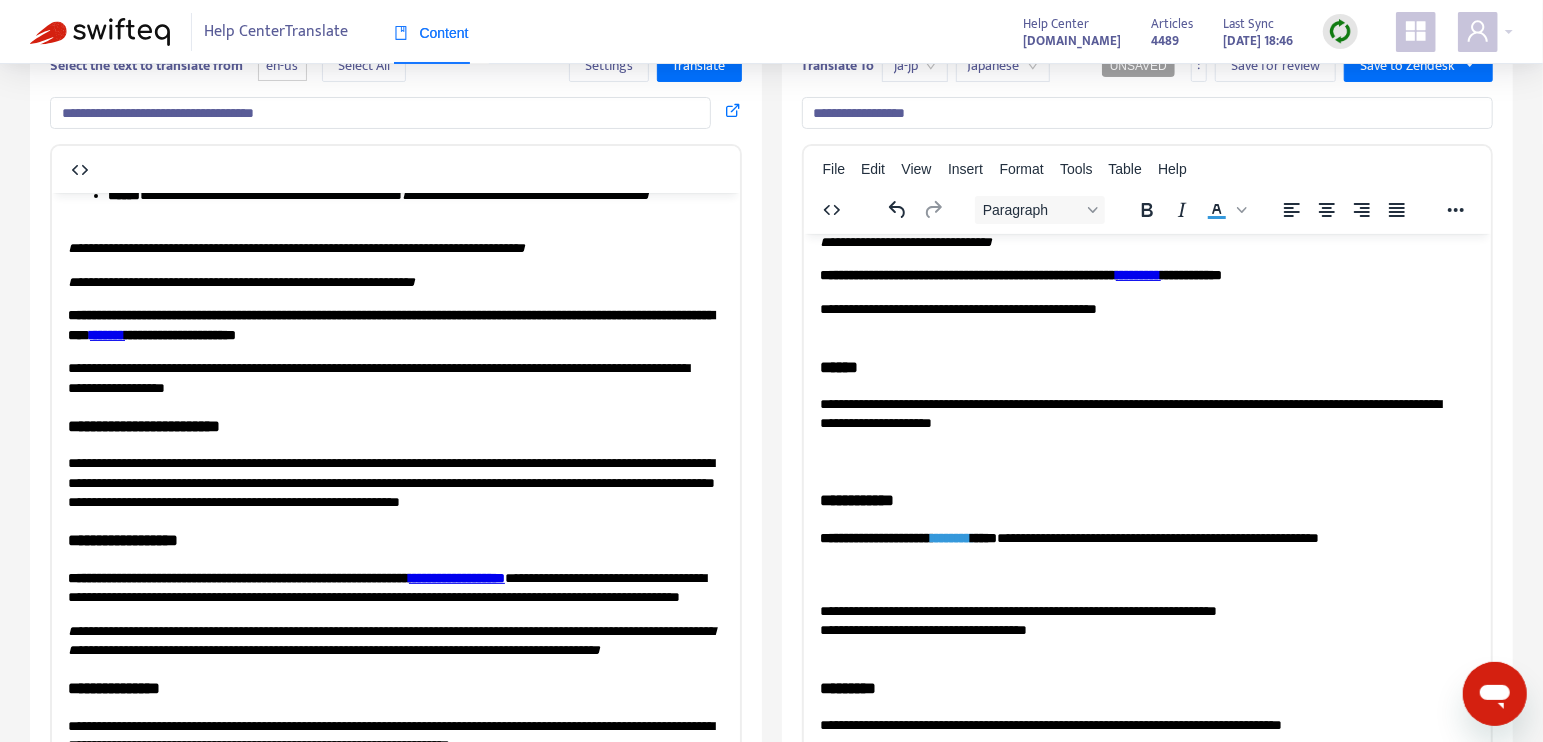 scroll, scrollTop: 421, scrollLeft: 0, axis: vertical 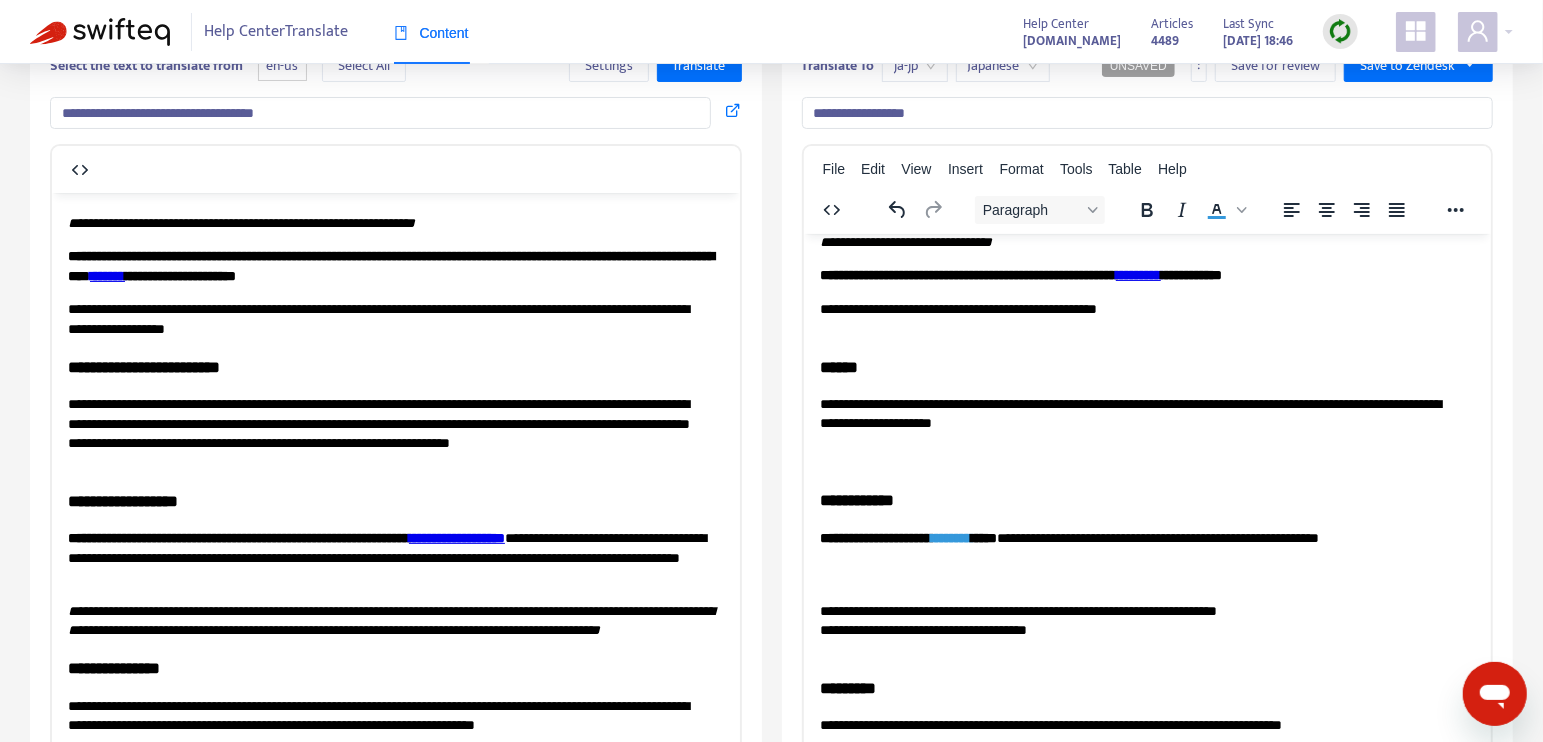 click on "**********" at bounding box center [1139, 630] 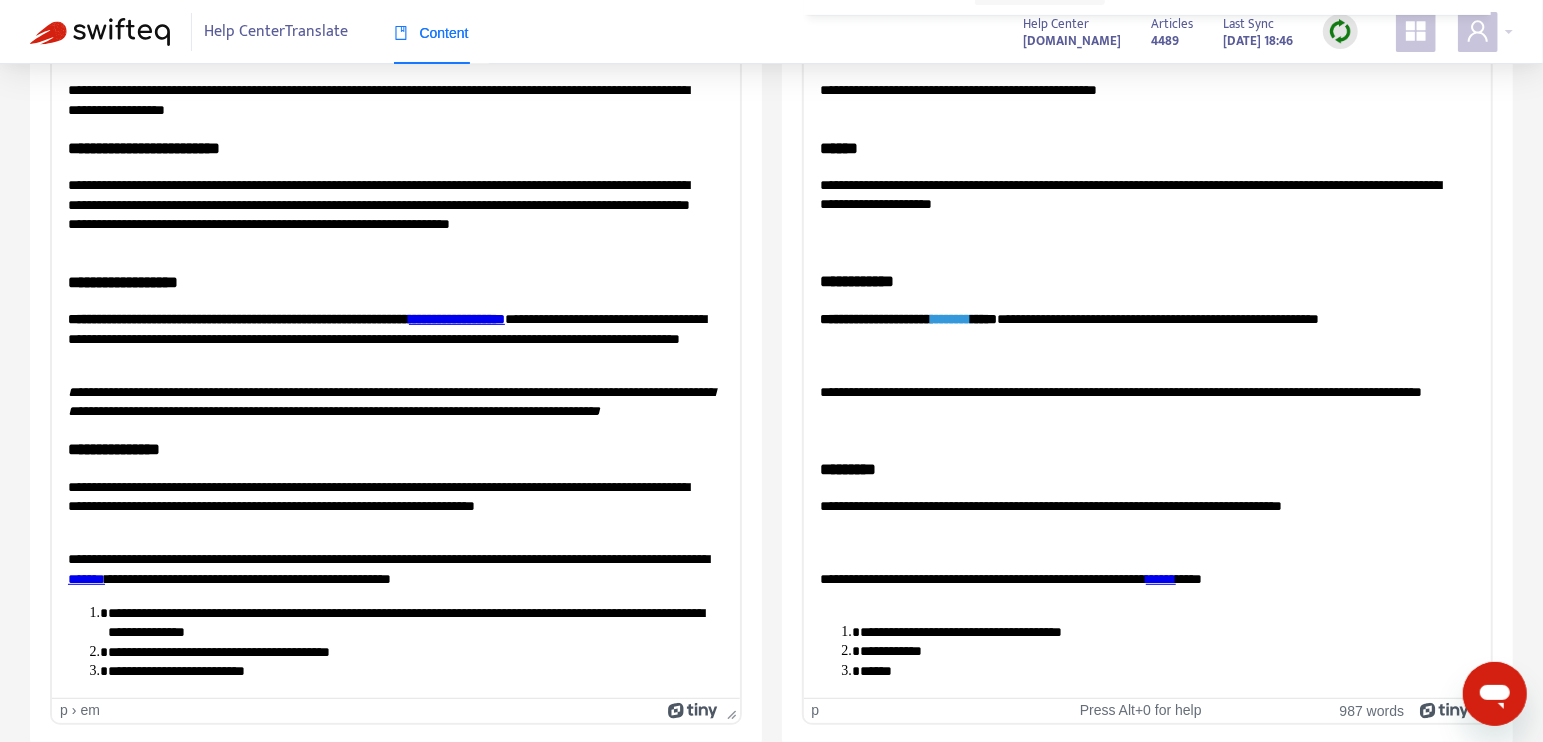 scroll, scrollTop: 332, scrollLeft: 0, axis: vertical 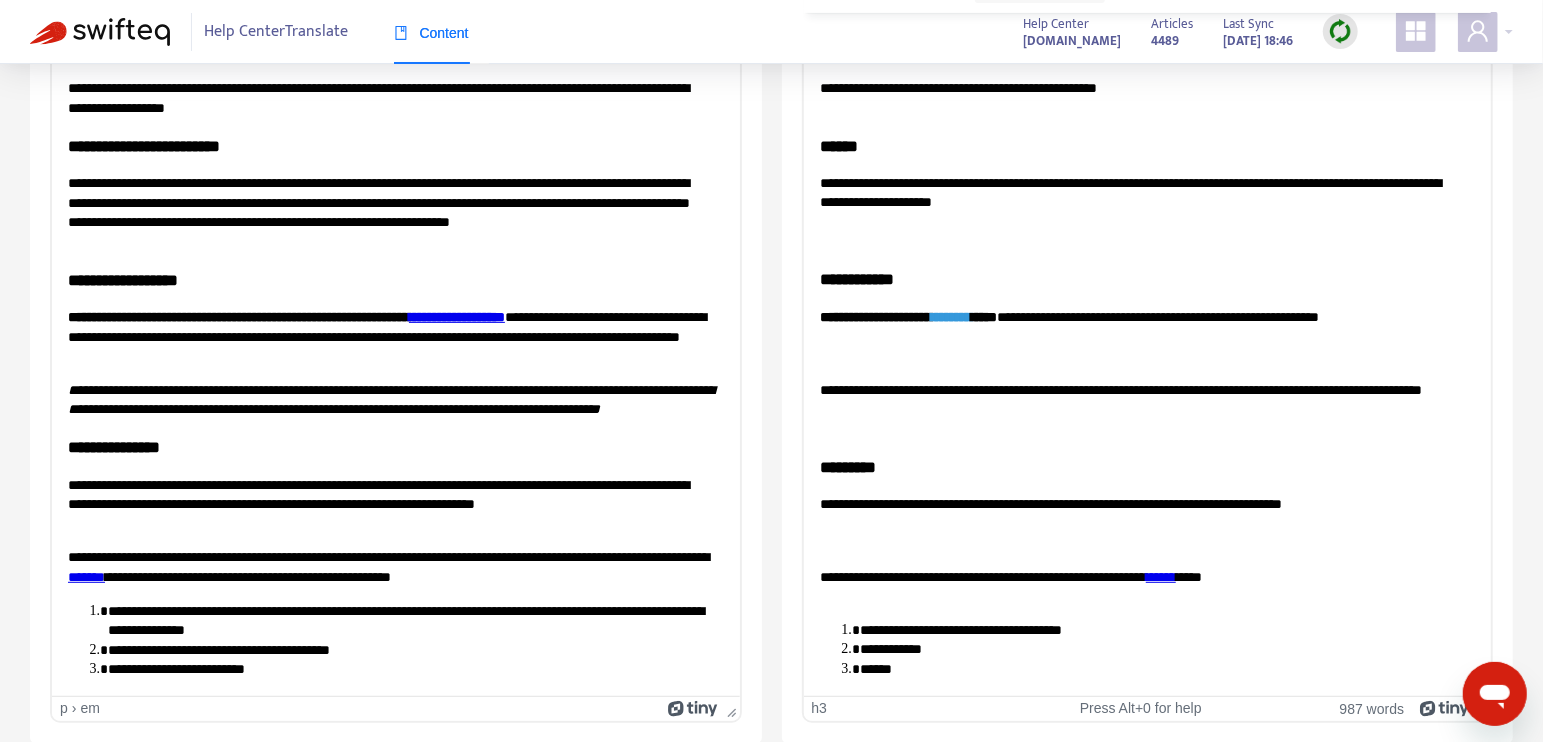click on "*********" at bounding box center (1139, 466) 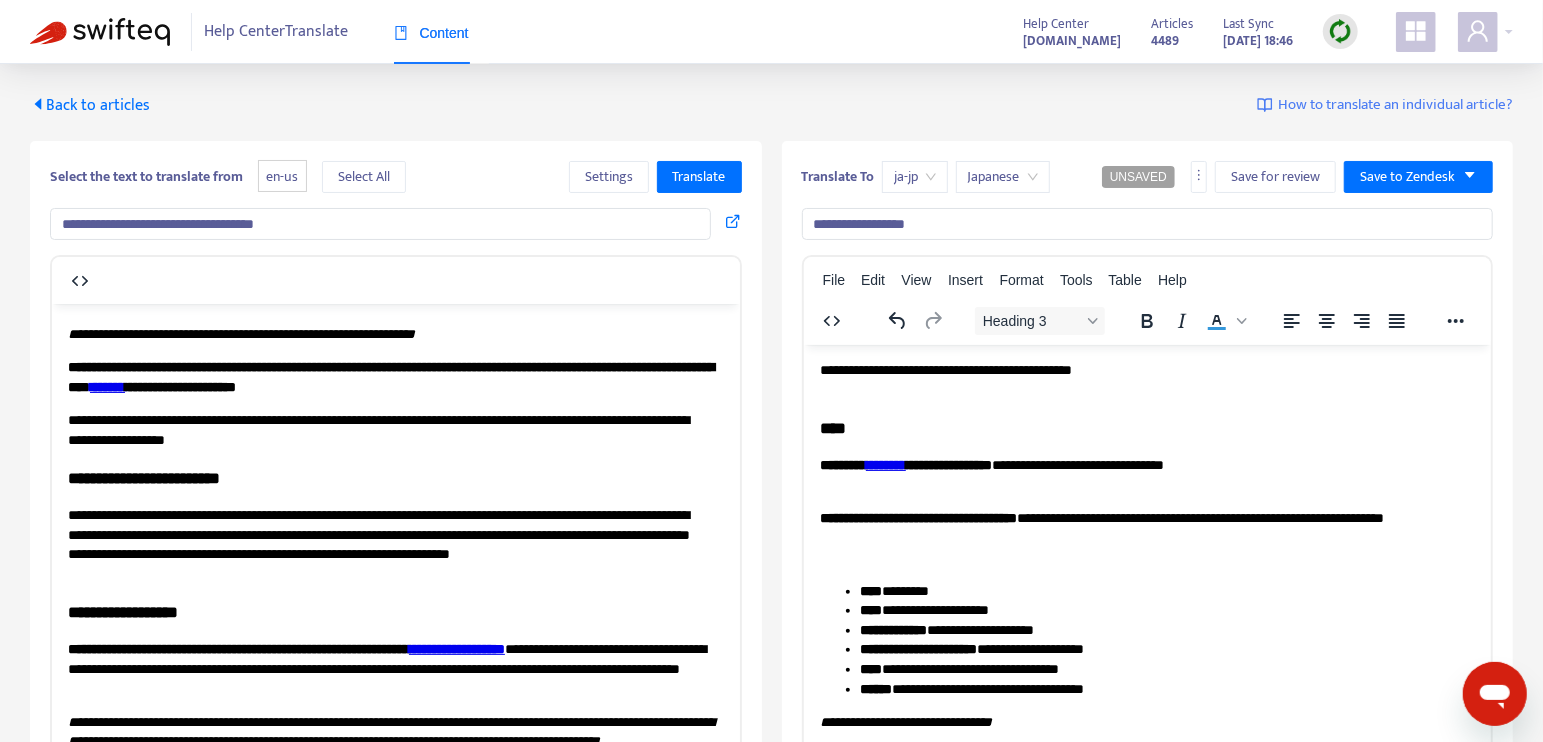 scroll, scrollTop: 0, scrollLeft: 0, axis: both 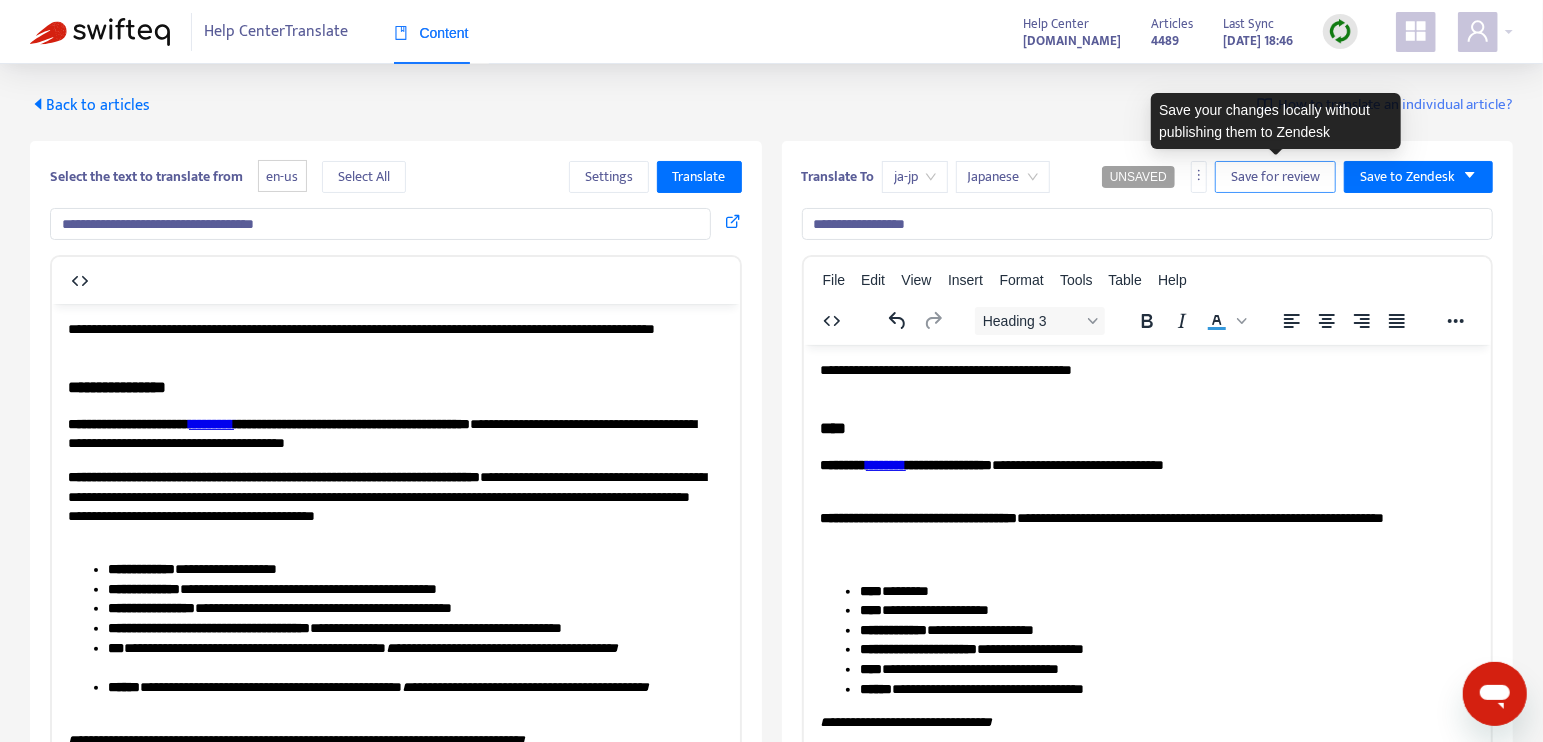 click on "Save for review" at bounding box center [1275, 177] 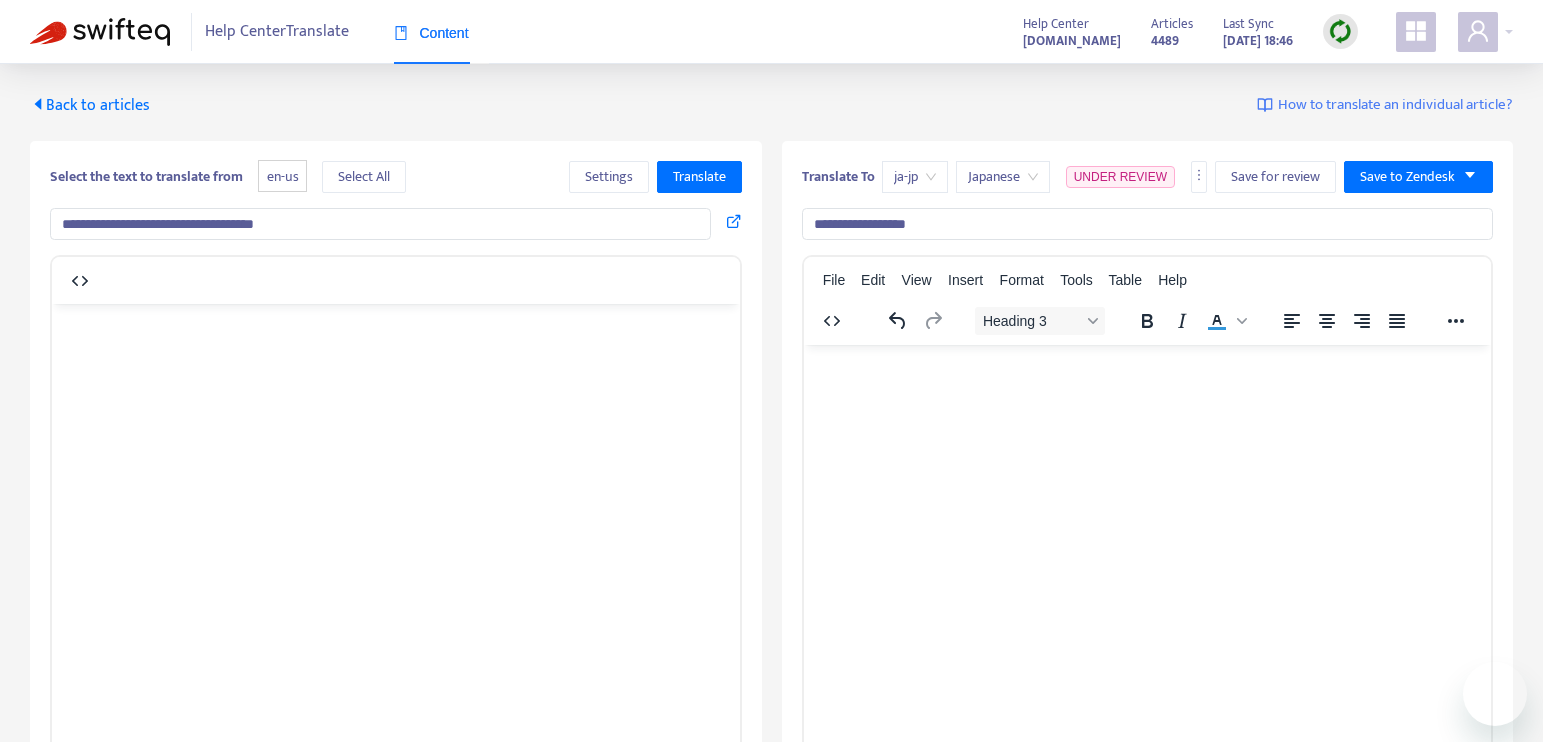 scroll, scrollTop: 0, scrollLeft: 0, axis: both 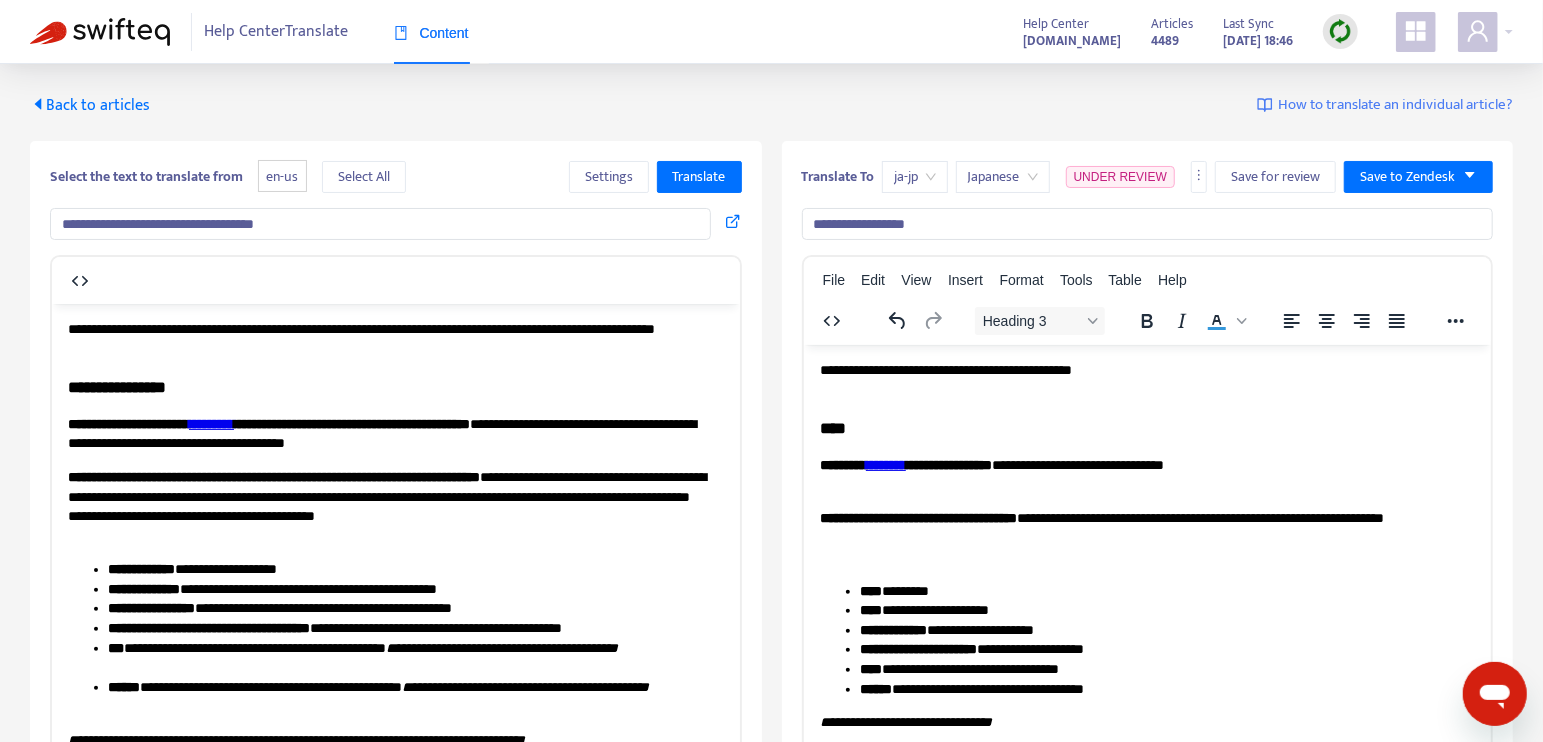 click at bounding box center [100, 32] 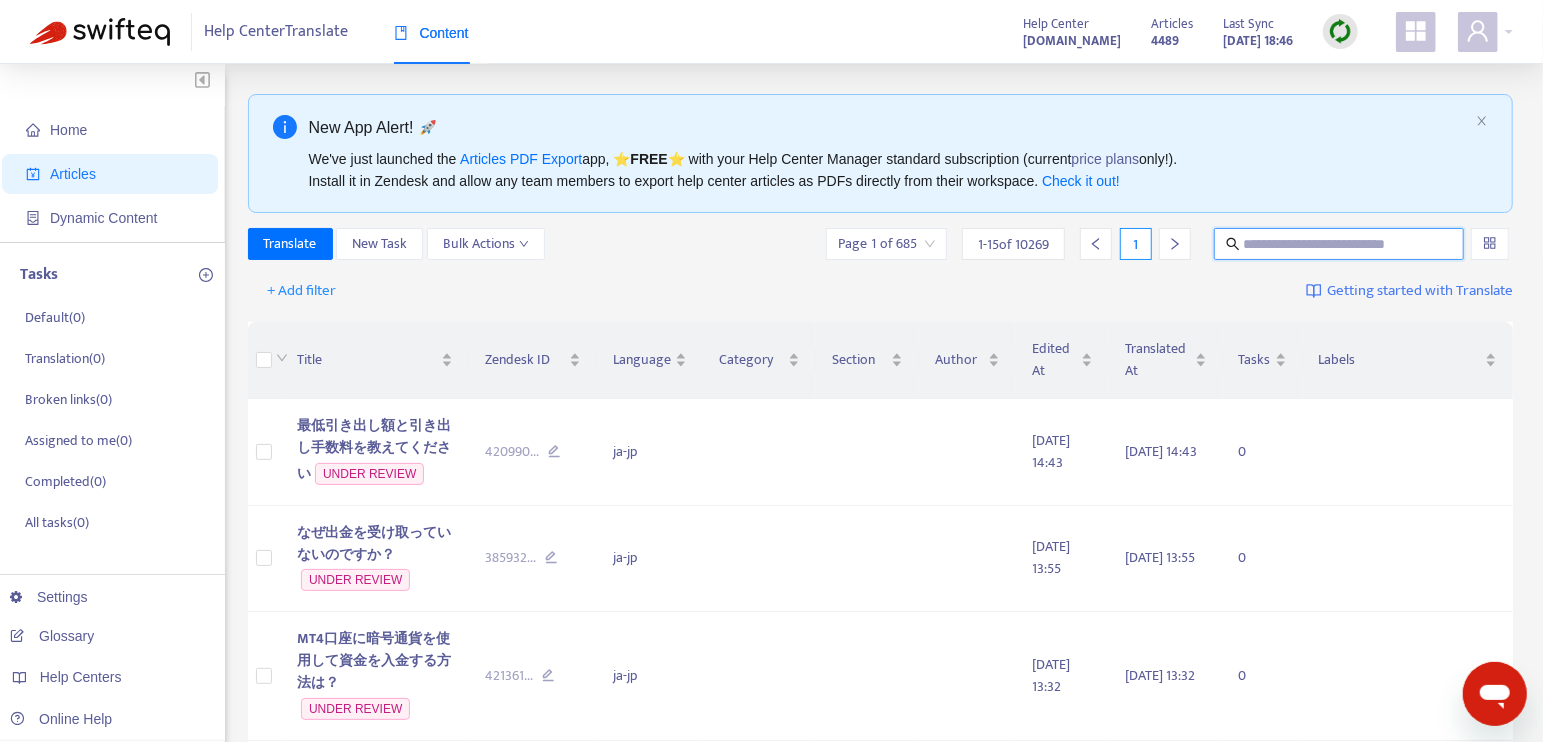 click at bounding box center (1340, 244) 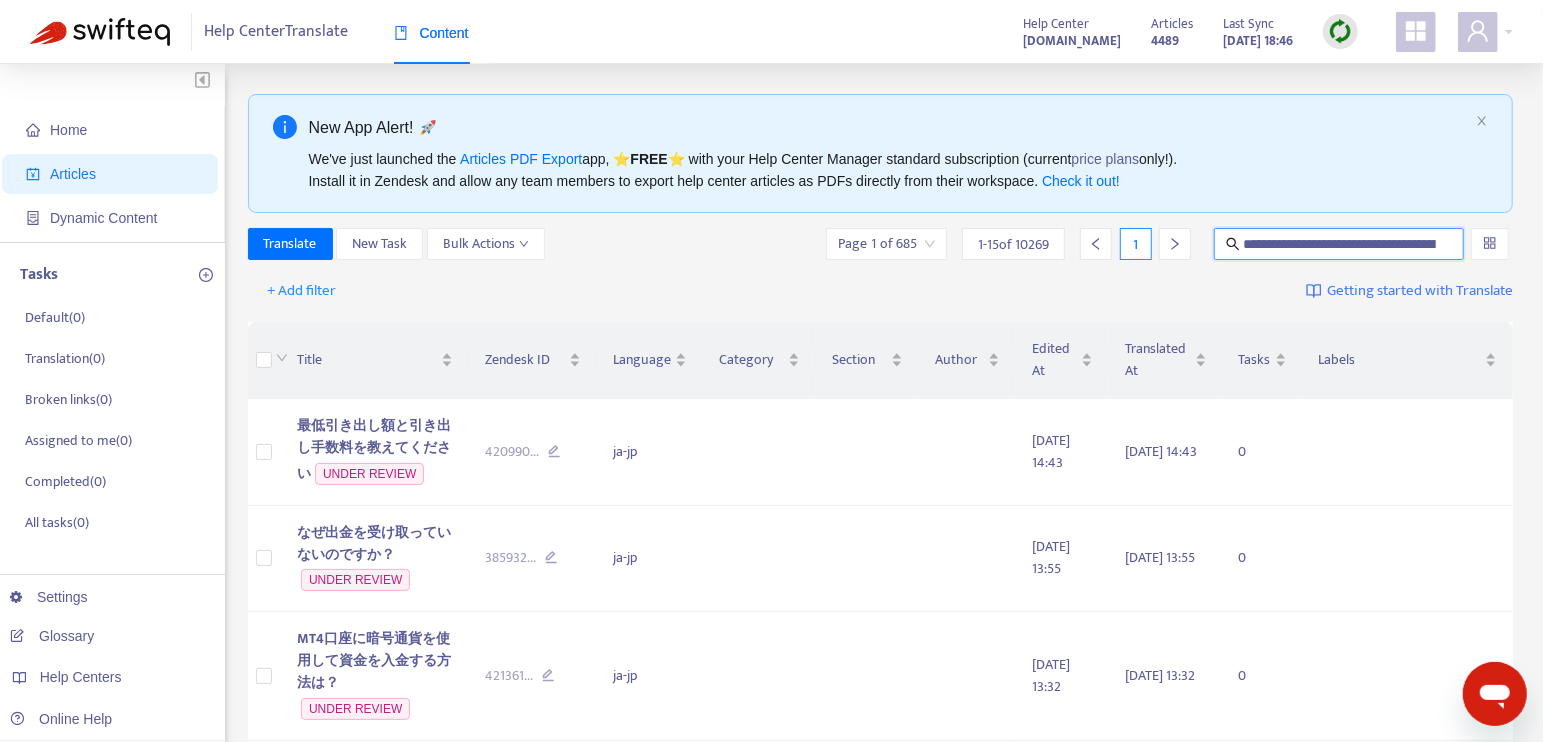 scroll, scrollTop: 0, scrollLeft: 393, axis: horizontal 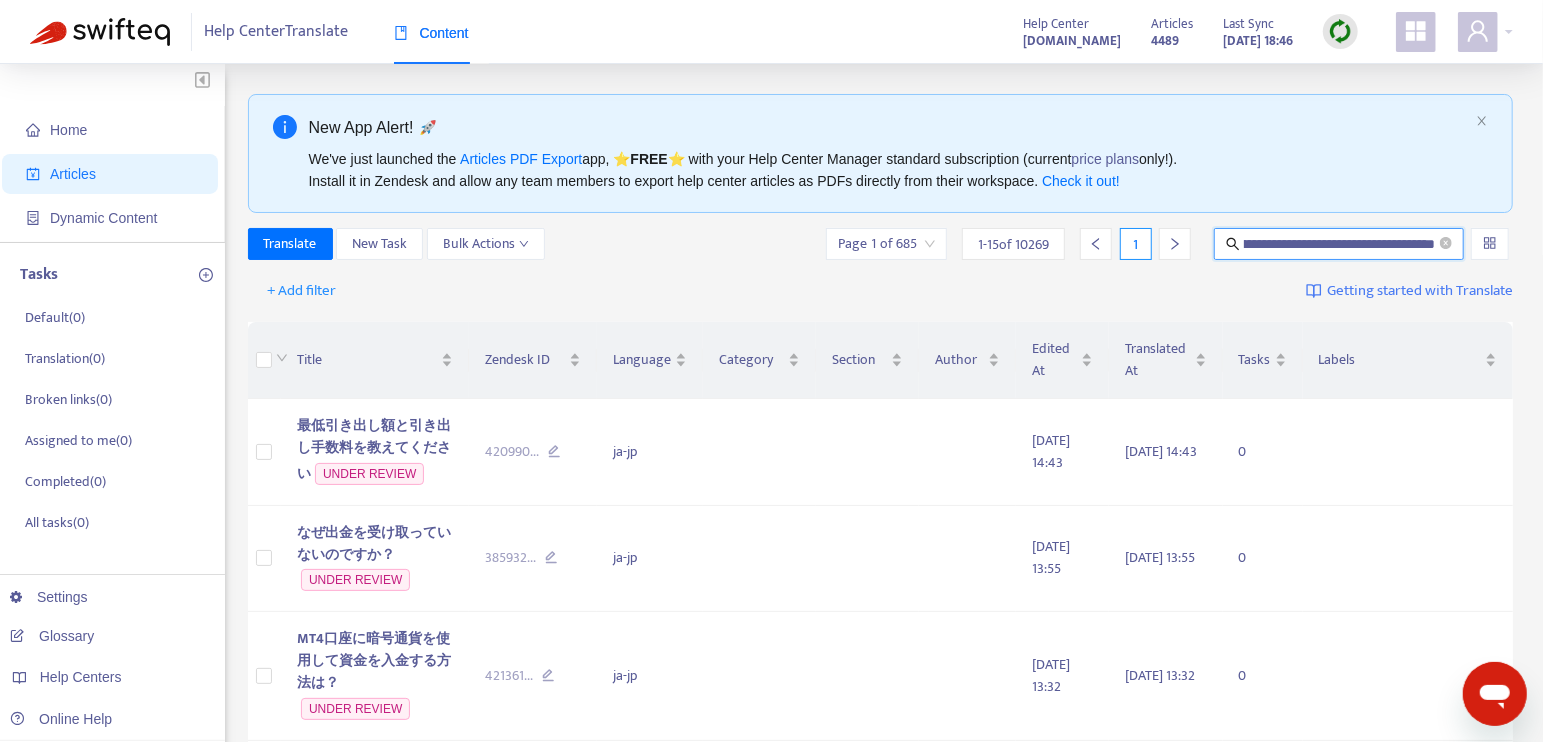 type on "**********" 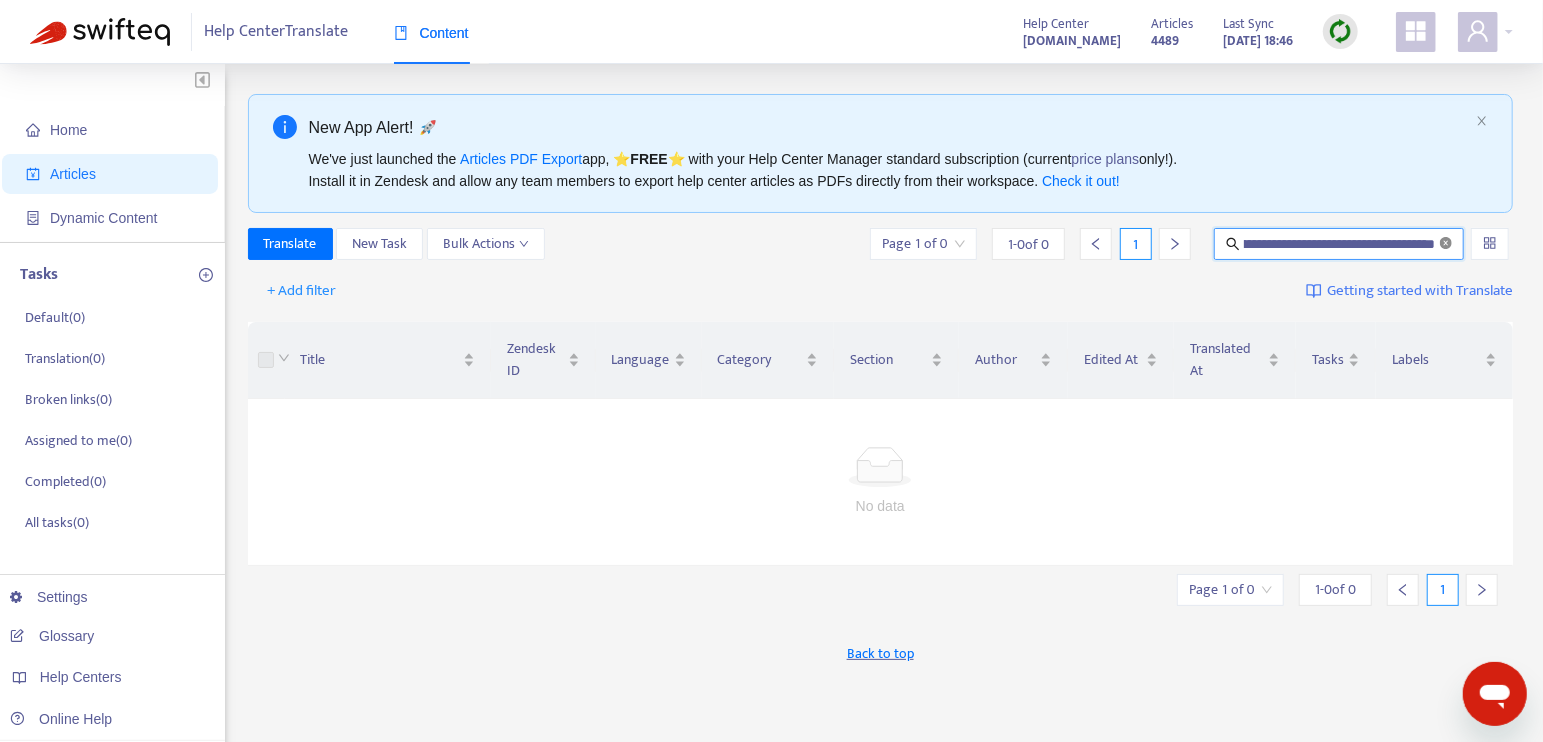 click 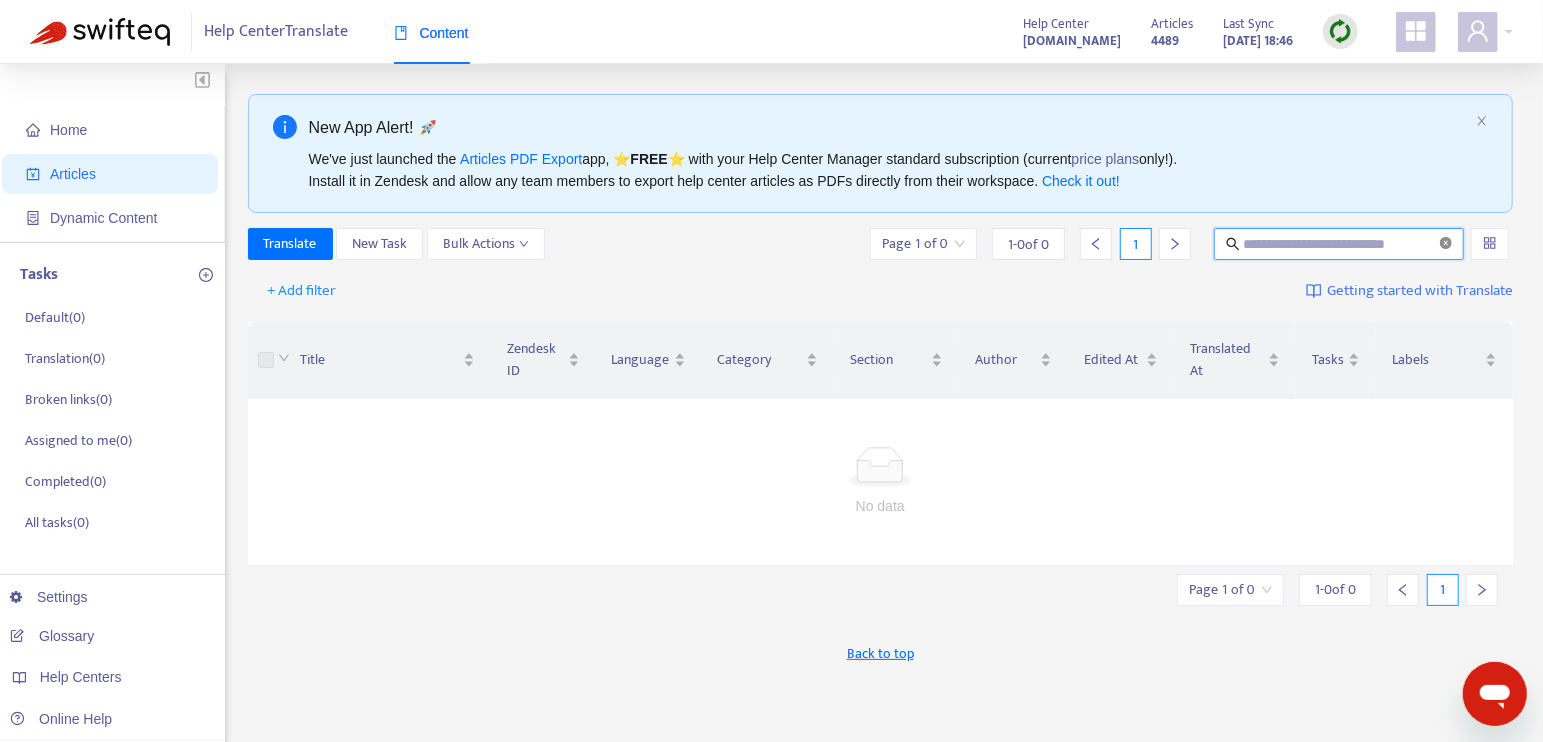 scroll, scrollTop: 0, scrollLeft: 0, axis: both 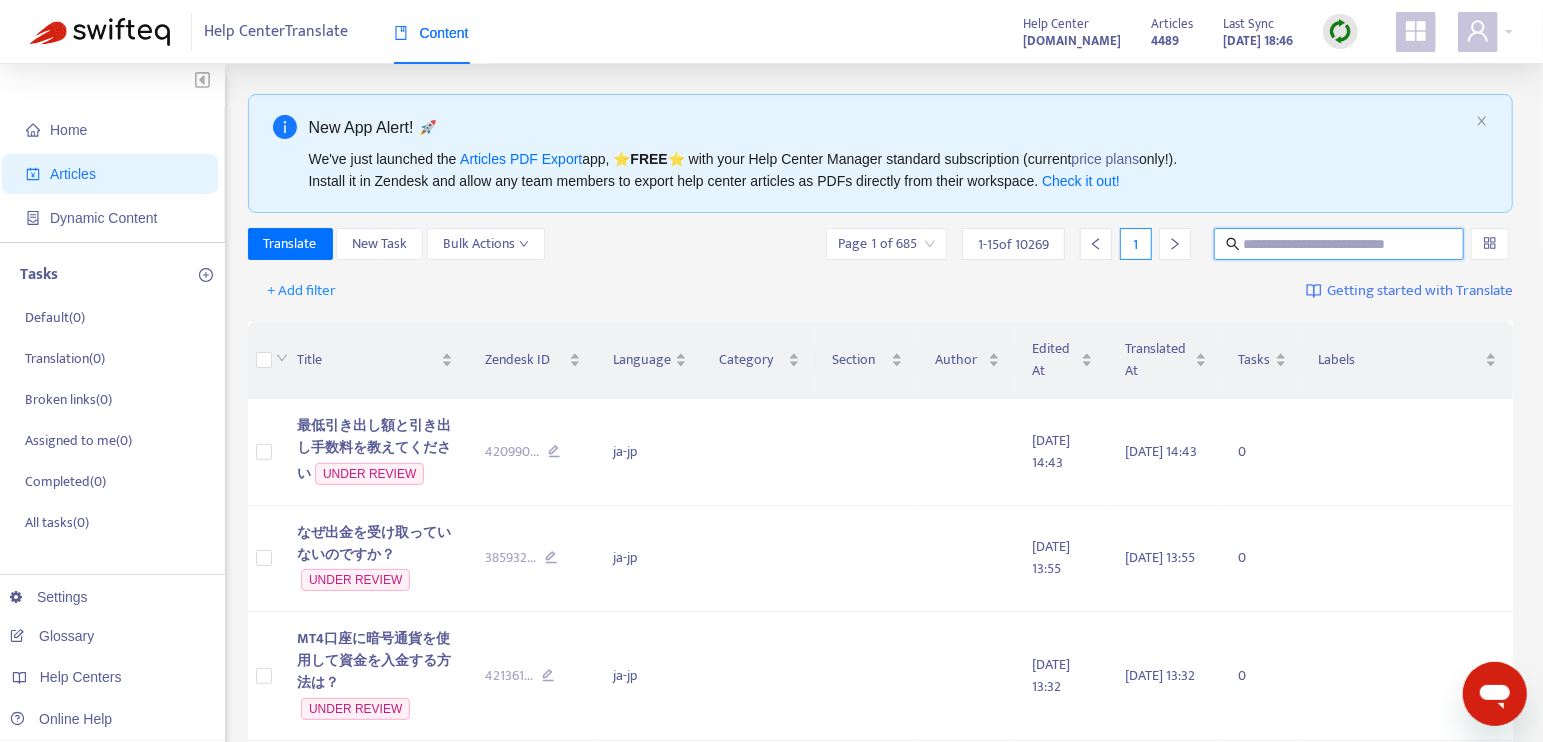 paste on "**********" 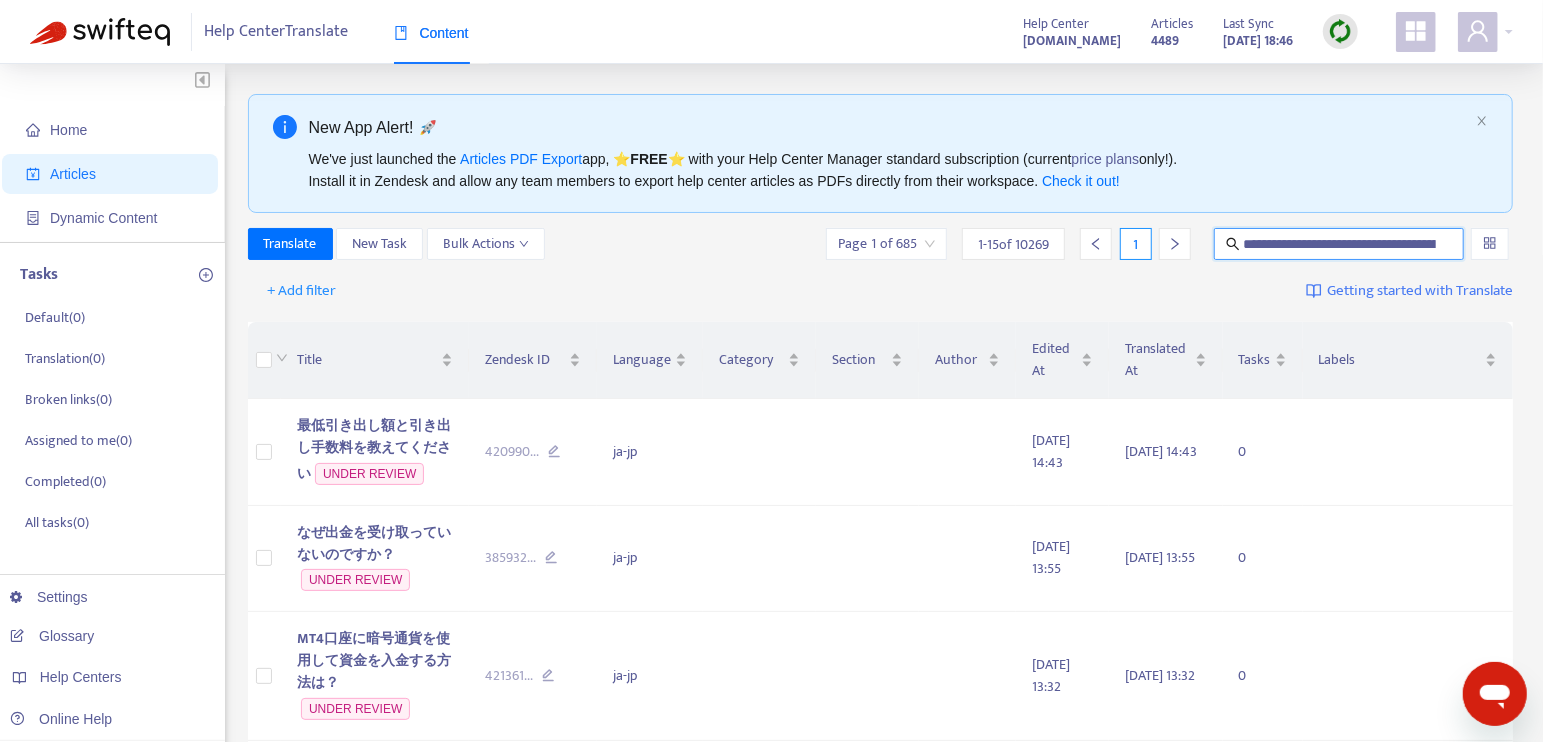 scroll, scrollTop: 0, scrollLeft: 151, axis: horizontal 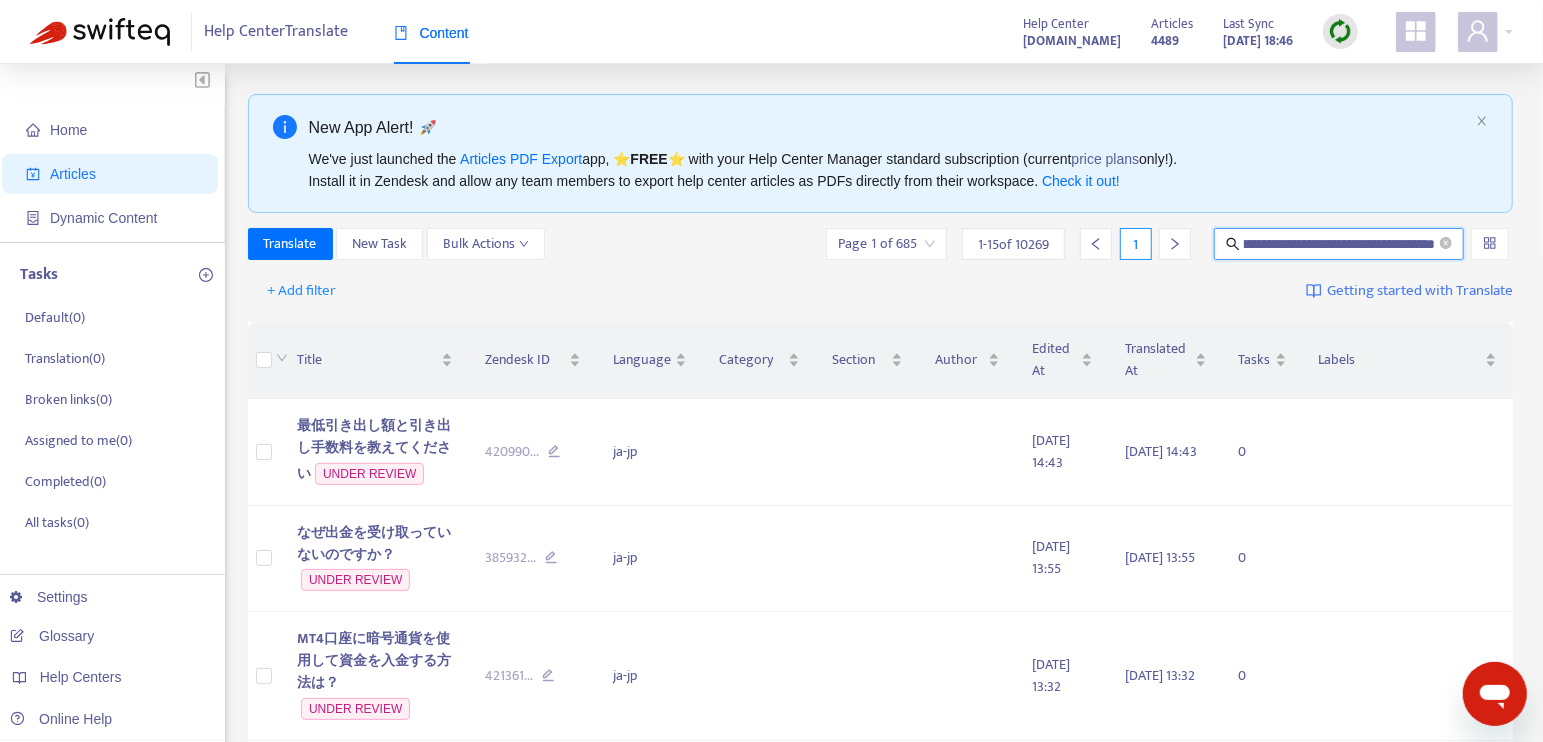 type on "**********" 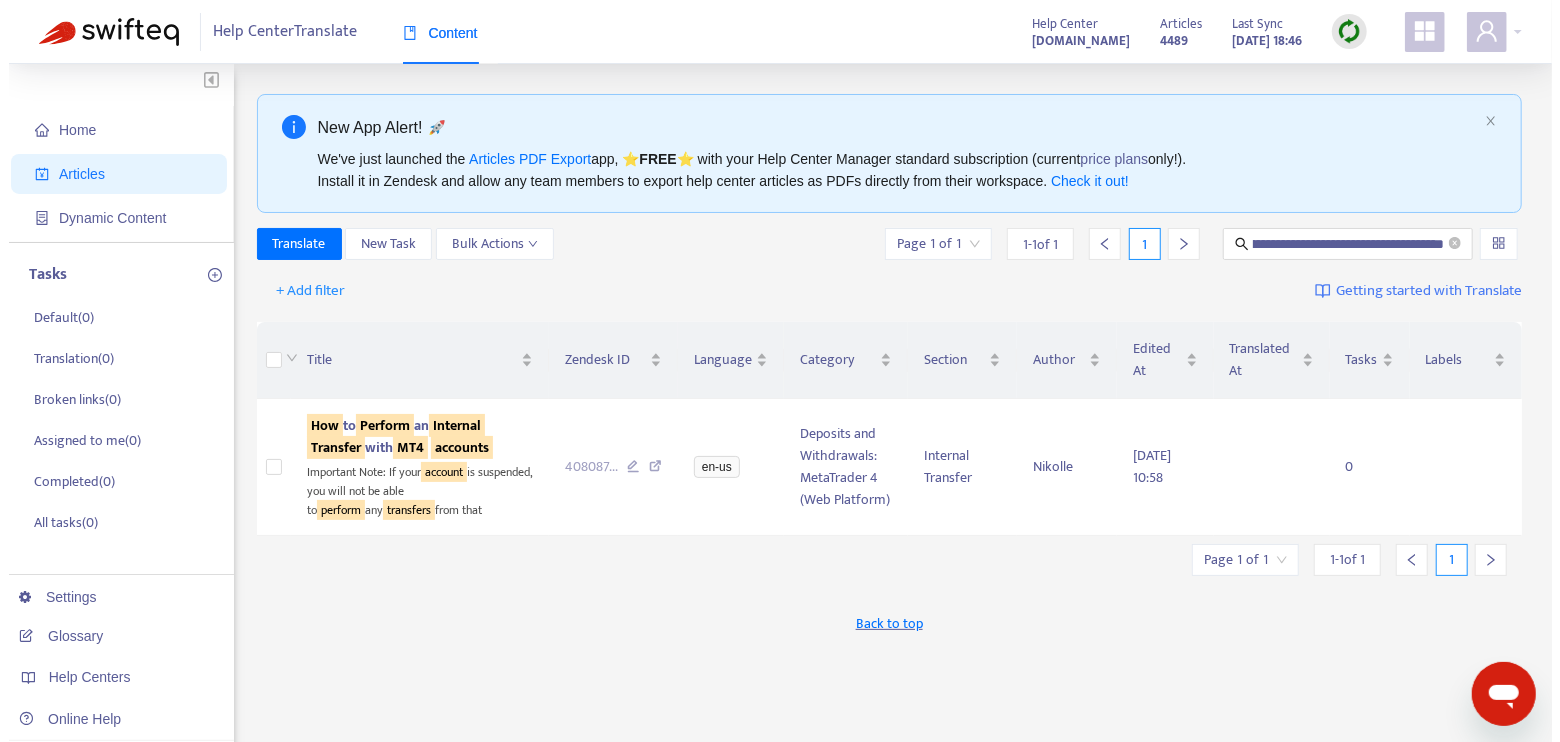 scroll, scrollTop: 0, scrollLeft: 0, axis: both 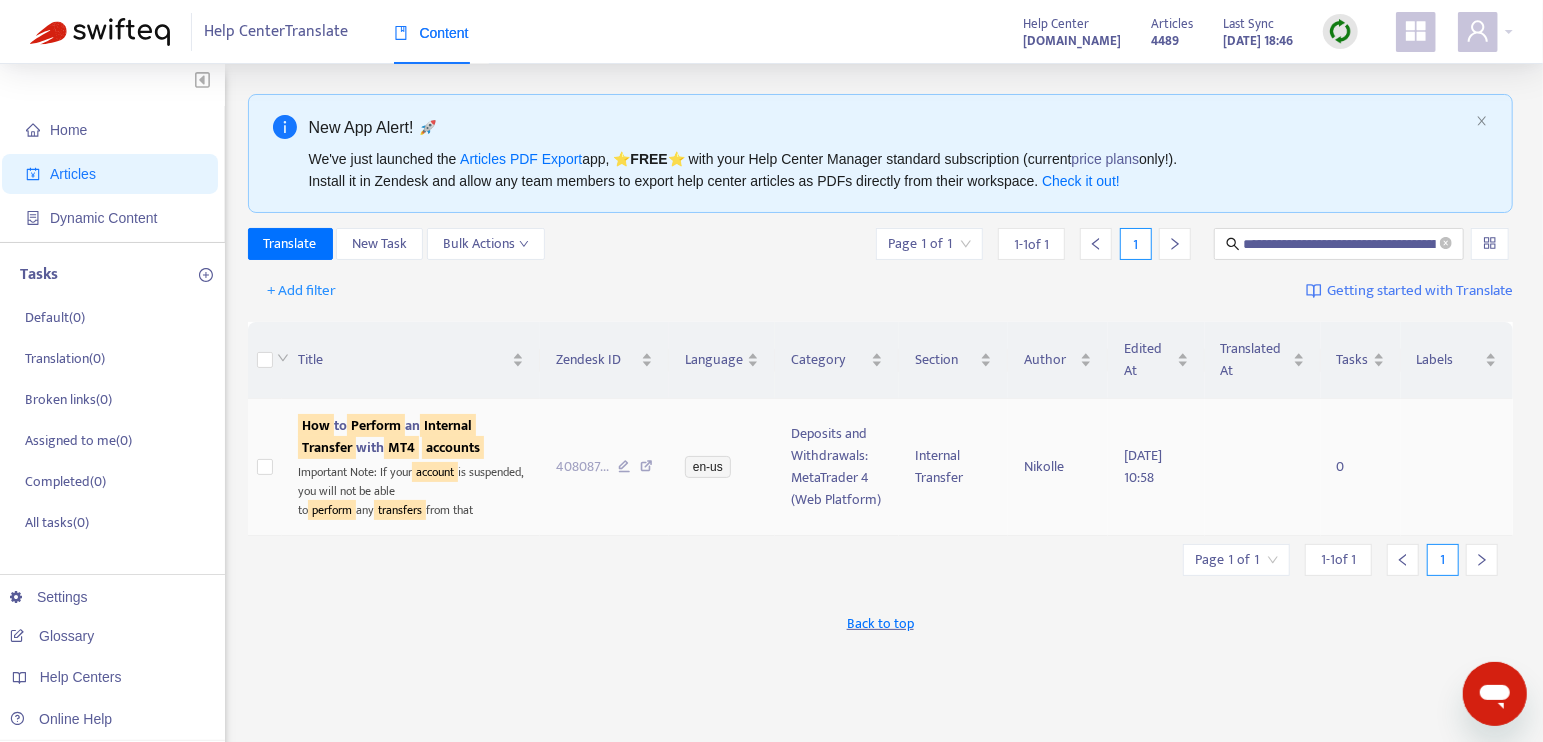 click on "Important Note: If your  account  is suspended, you will not be able to  perform  any  transfers  from that" at bounding box center (411, 489) 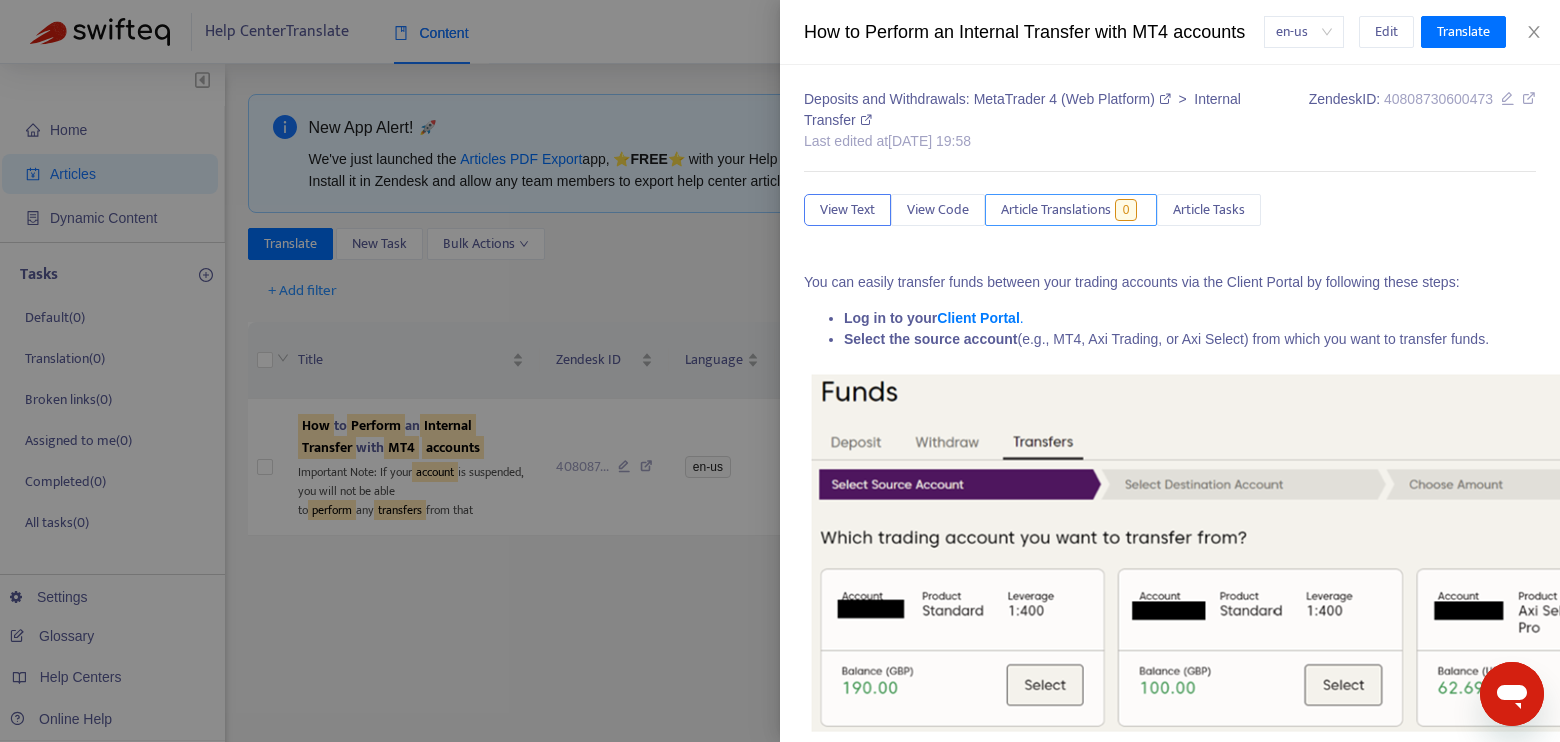click on "Article Translations" at bounding box center (1056, 210) 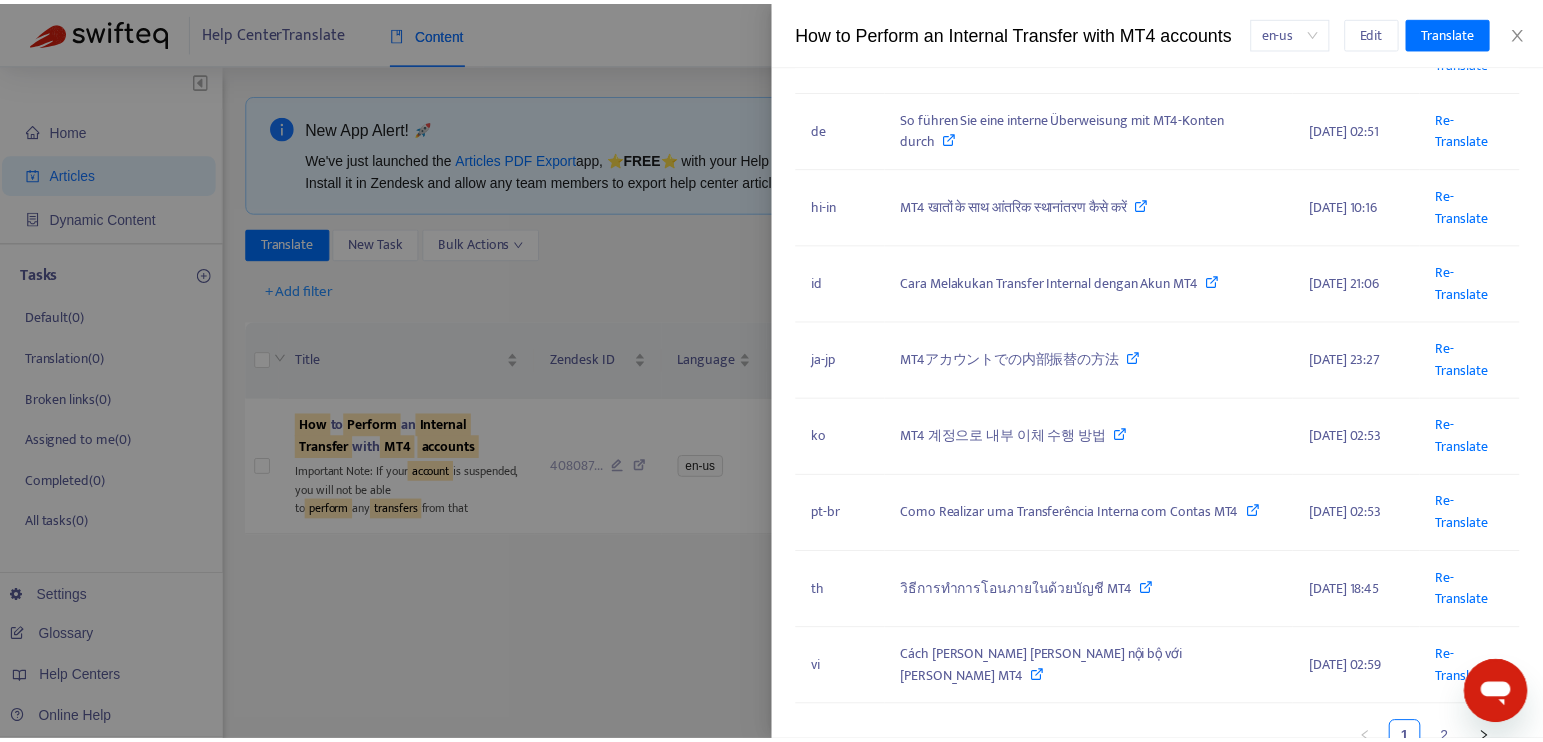 scroll, scrollTop: 444, scrollLeft: 0, axis: vertical 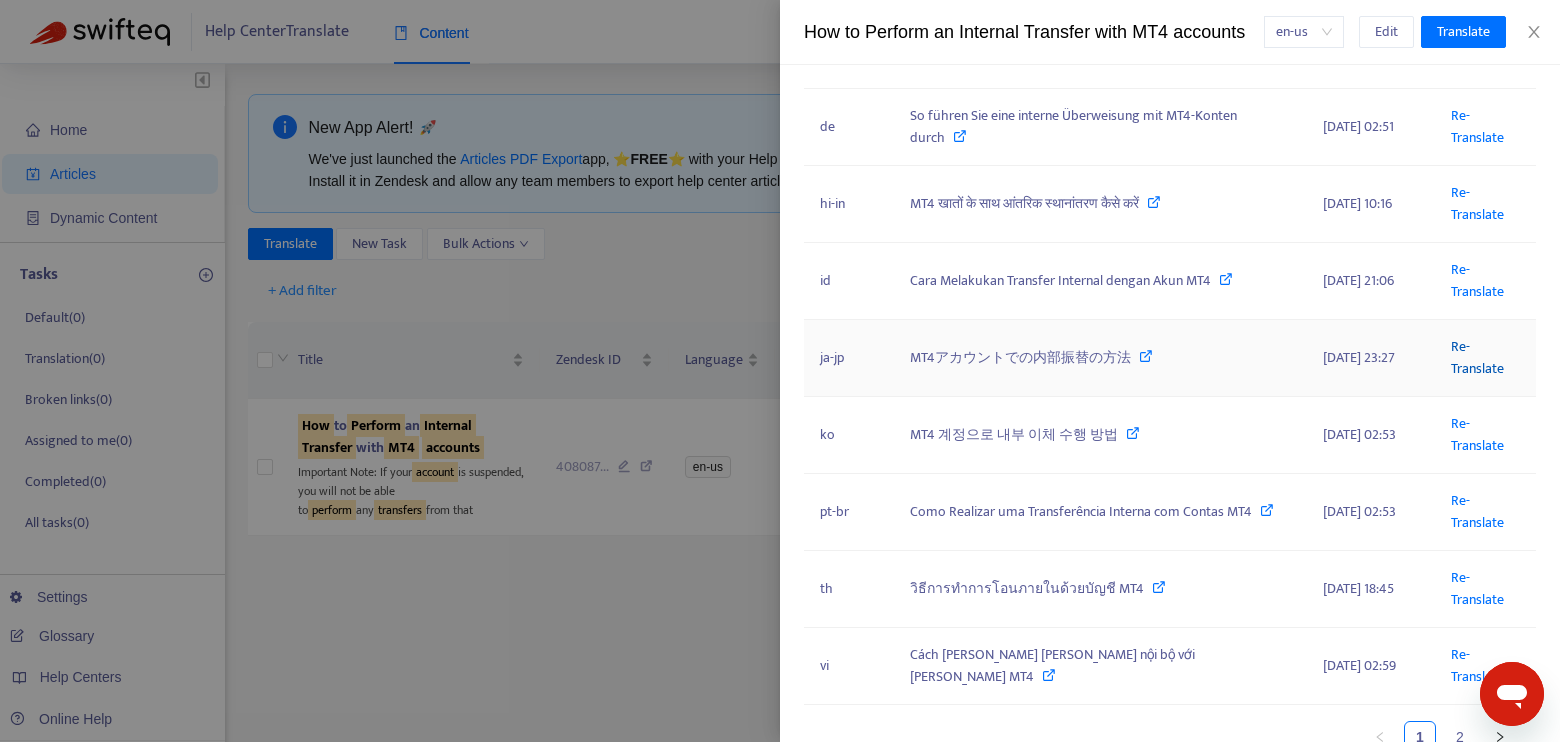 click on "Re-Translate" at bounding box center [1477, 357] 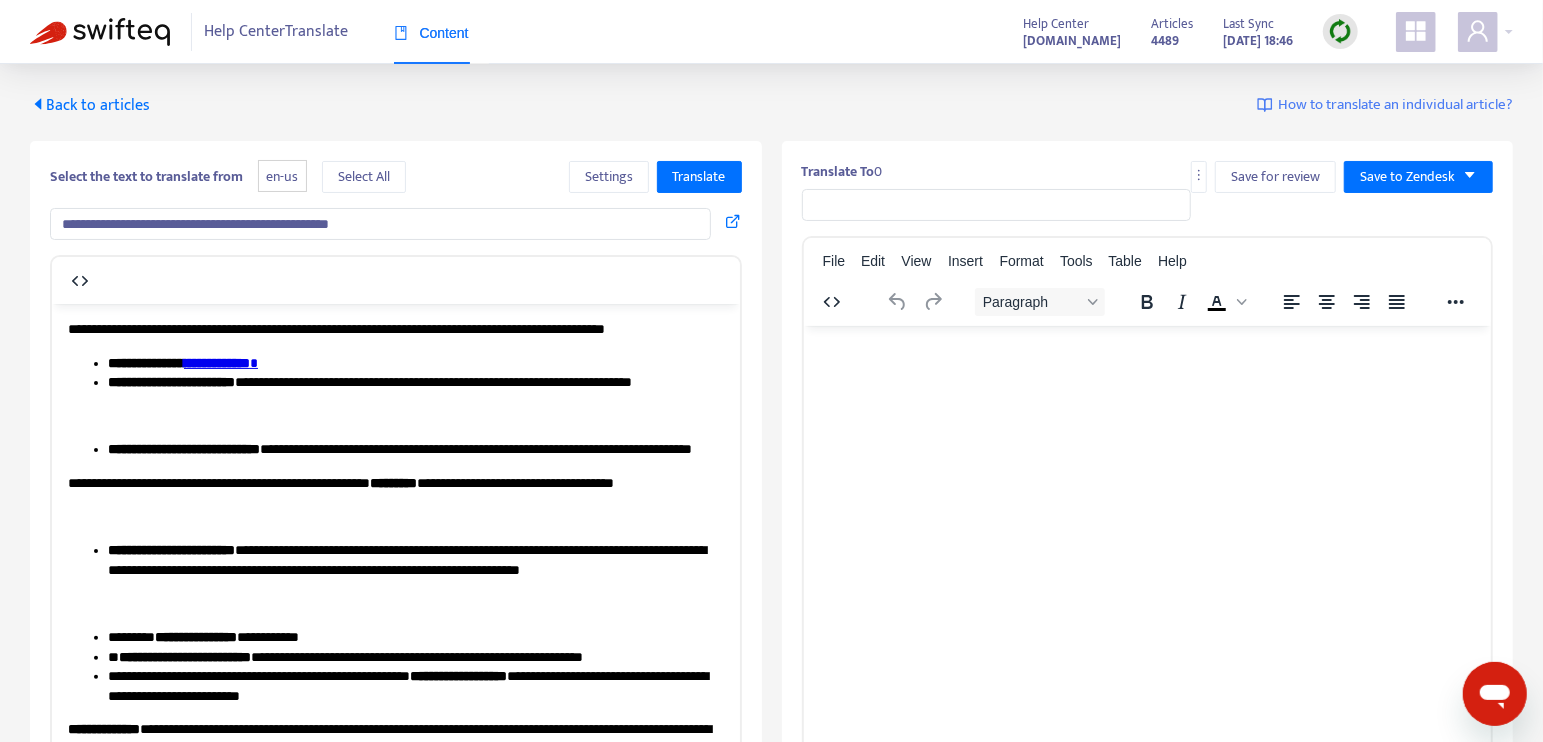 scroll, scrollTop: 0, scrollLeft: 0, axis: both 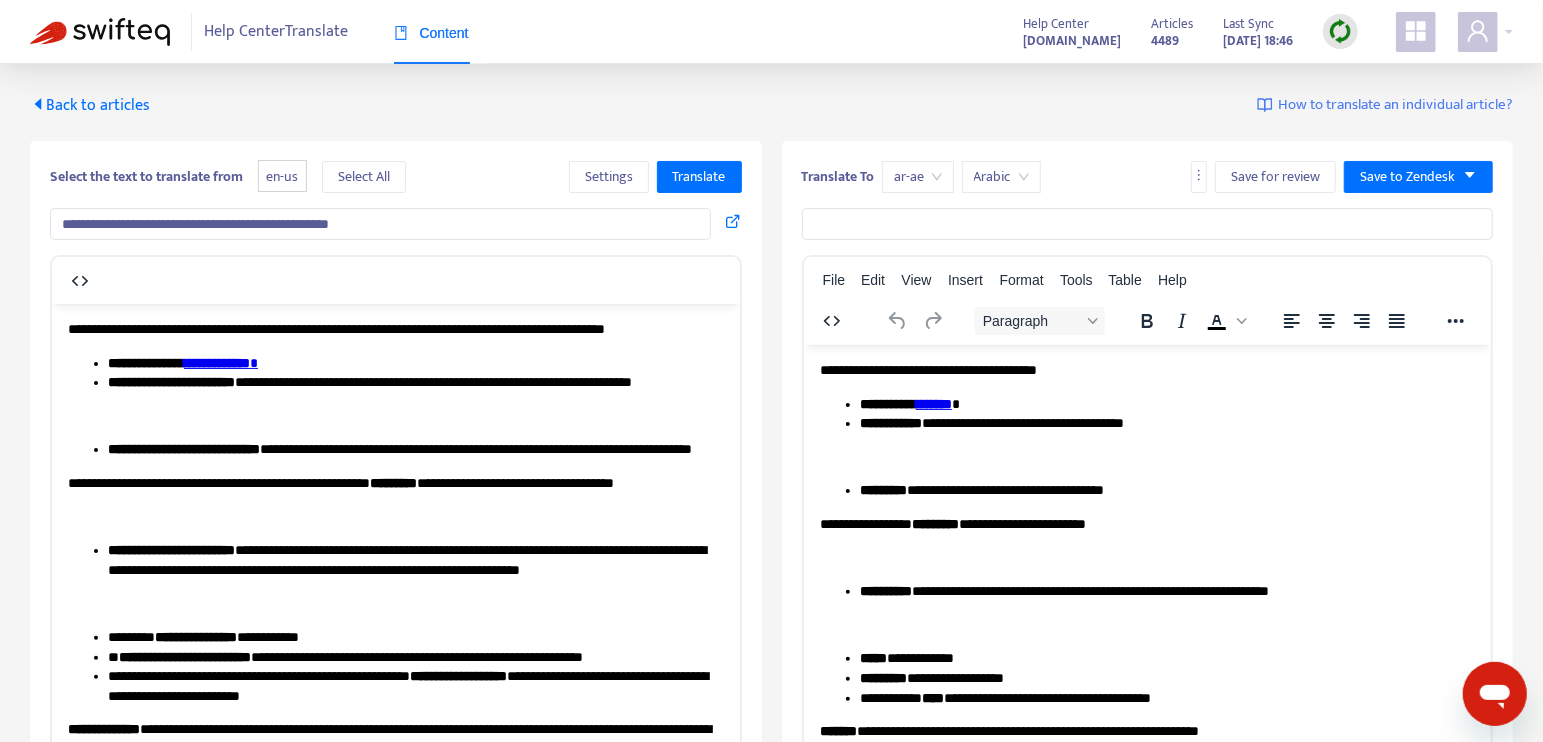 type on "**********" 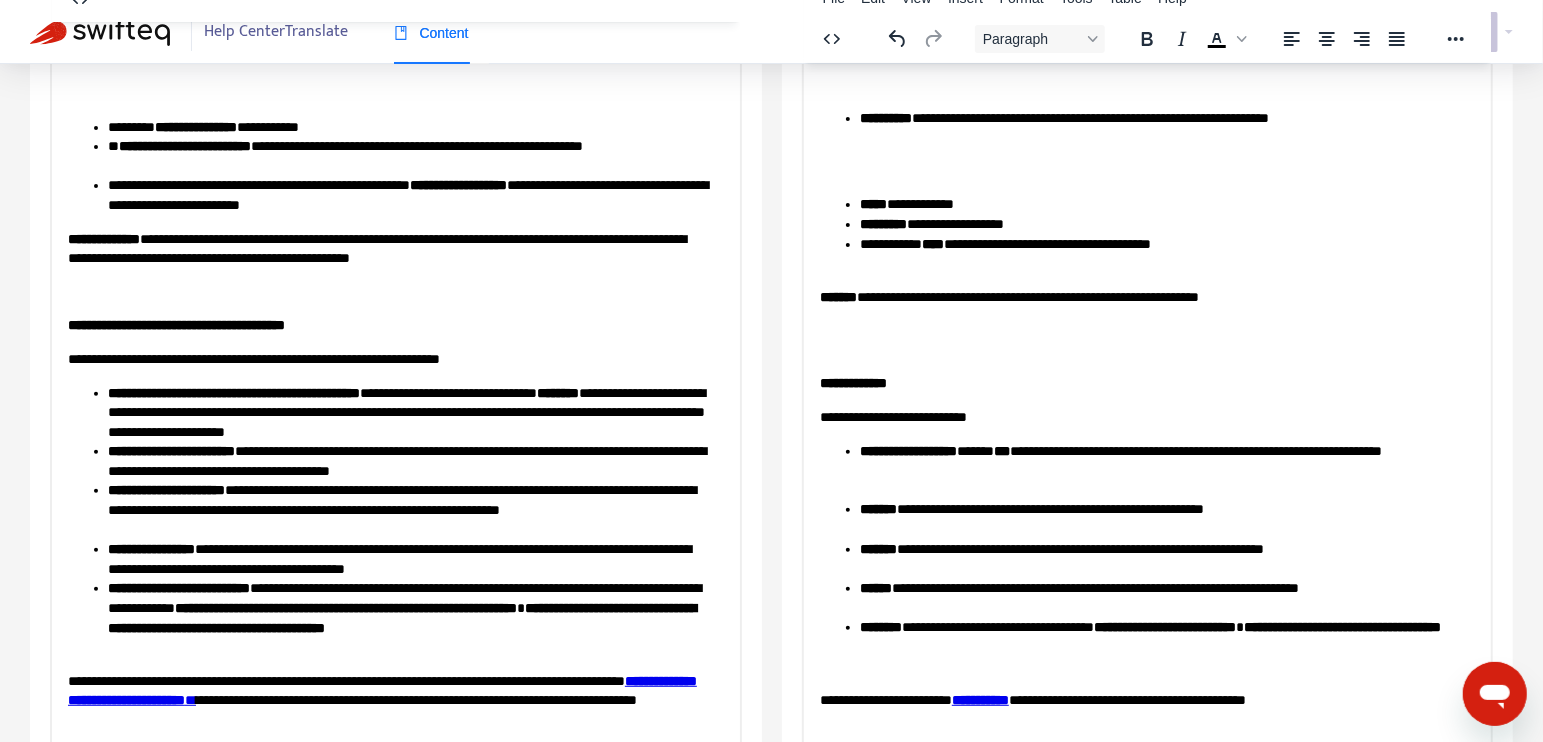 scroll, scrollTop: 332, scrollLeft: 0, axis: vertical 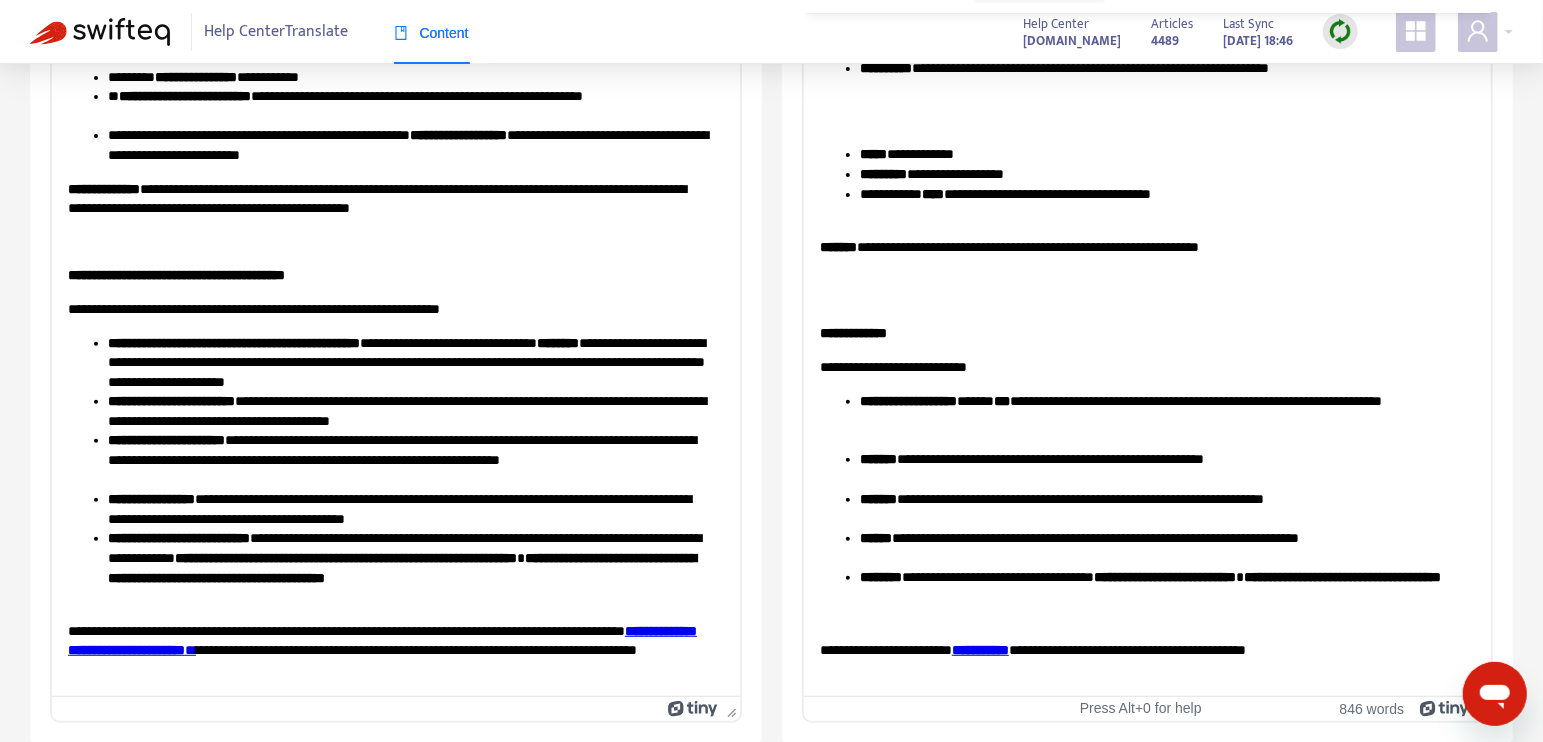 click on "********" at bounding box center [880, 576] 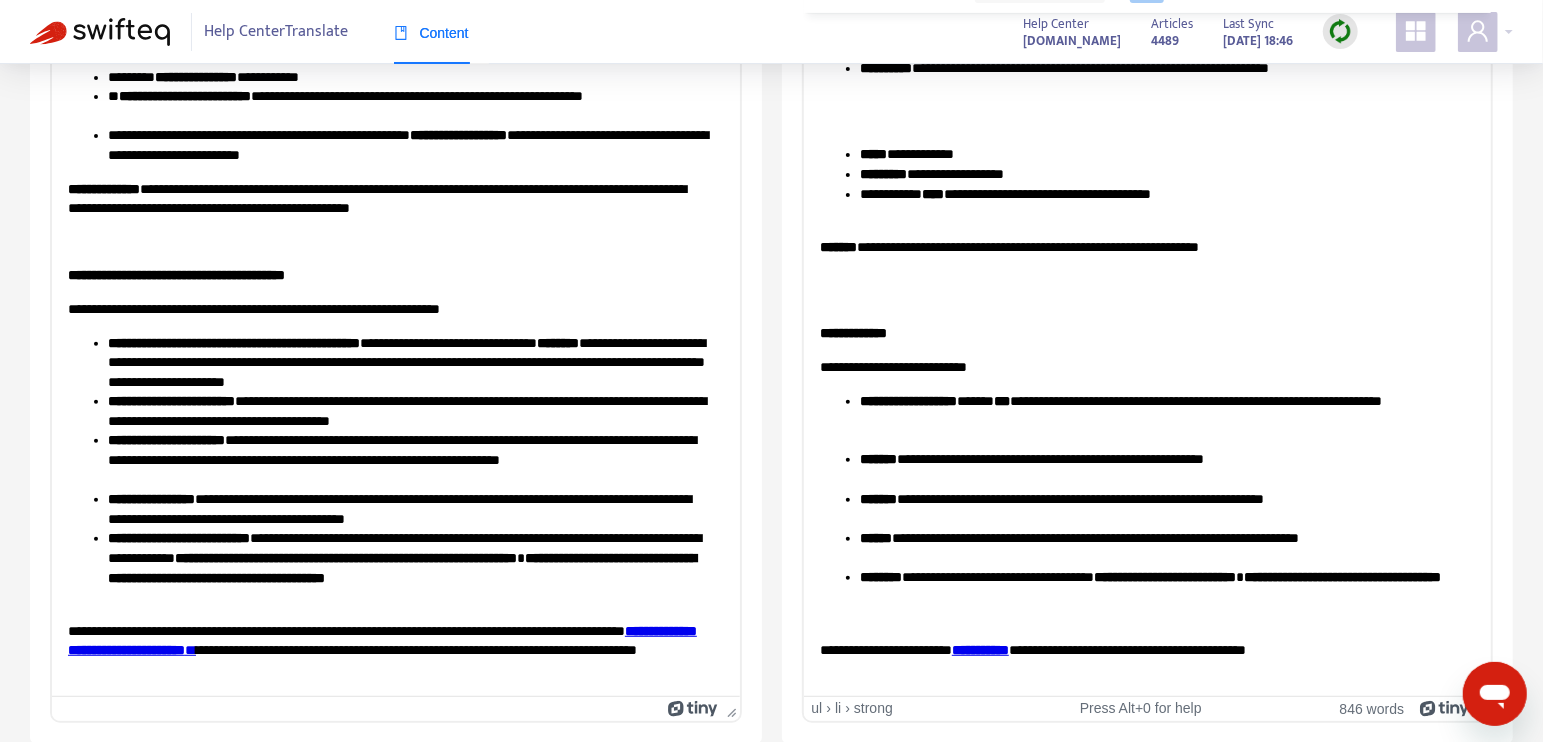 type 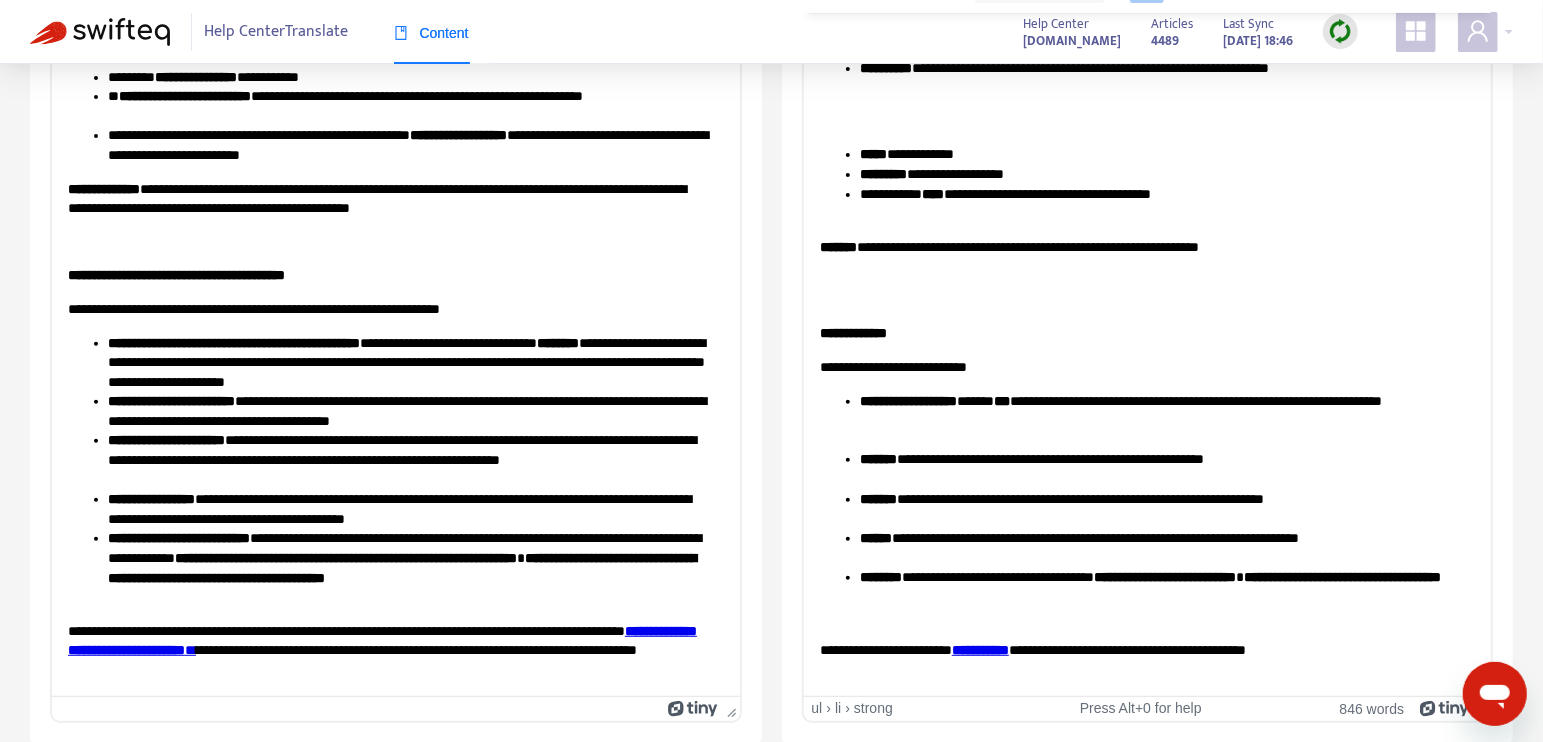 click on "**********" at bounding box center (1341, 576) 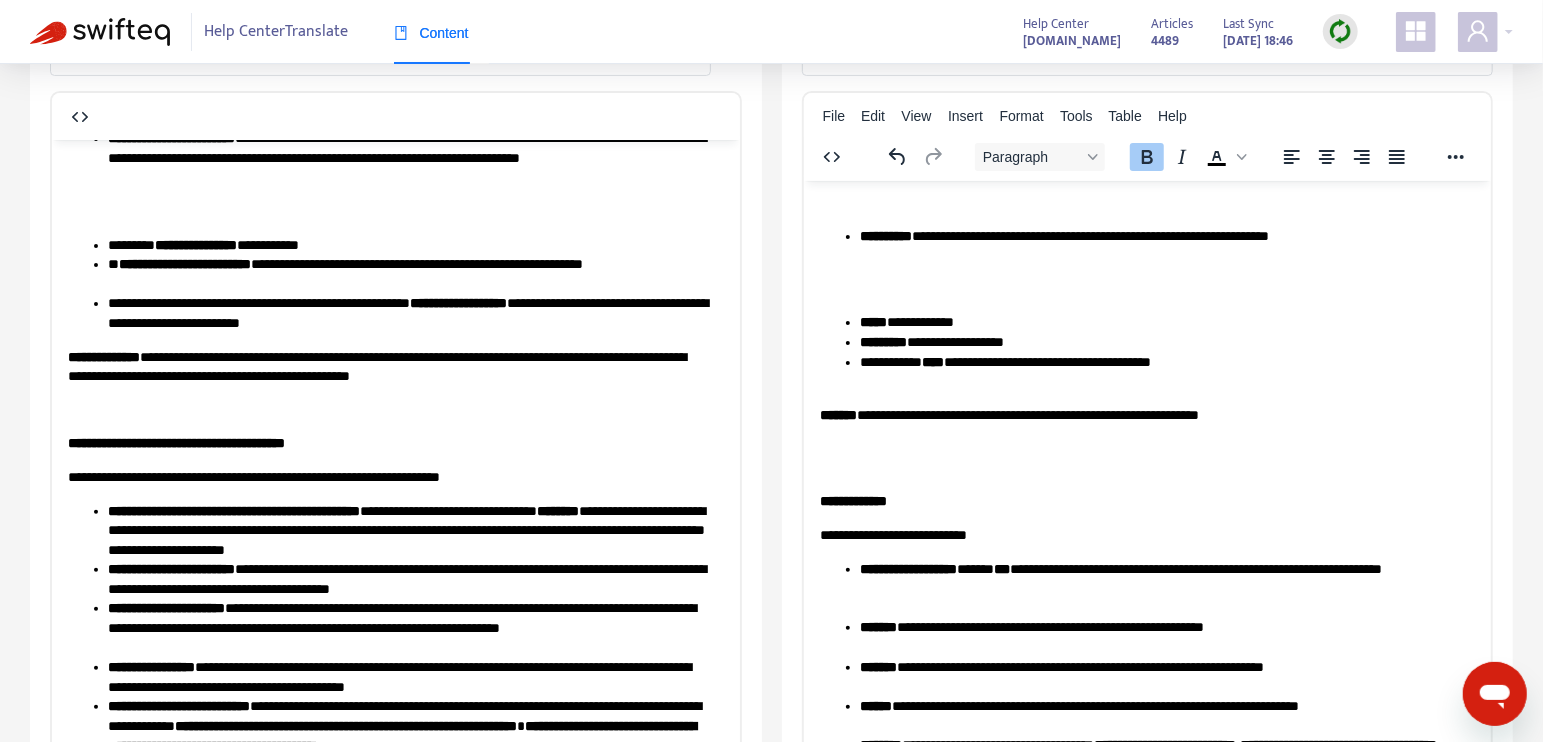scroll, scrollTop: 0, scrollLeft: 0, axis: both 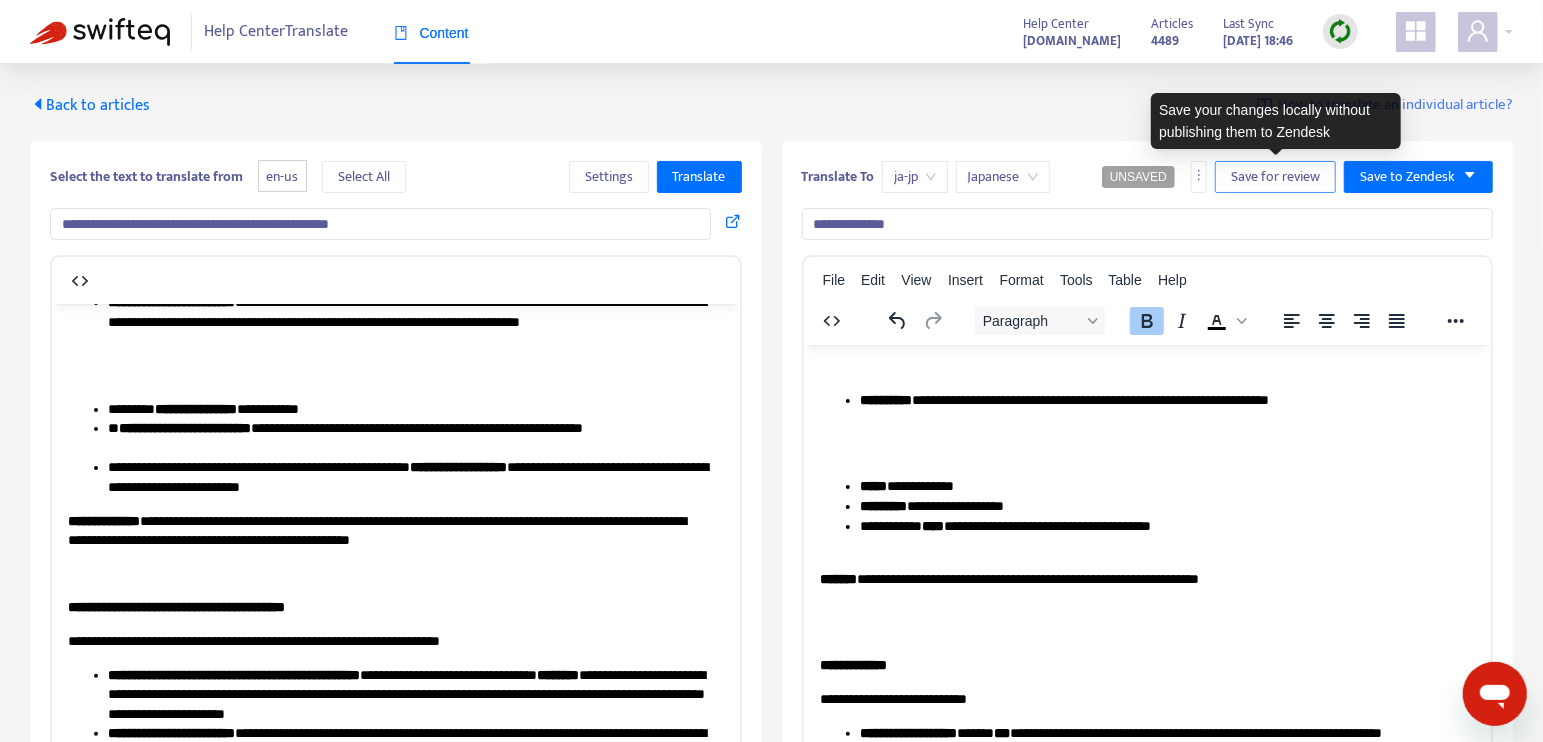 click on "Save for review" at bounding box center (1275, 177) 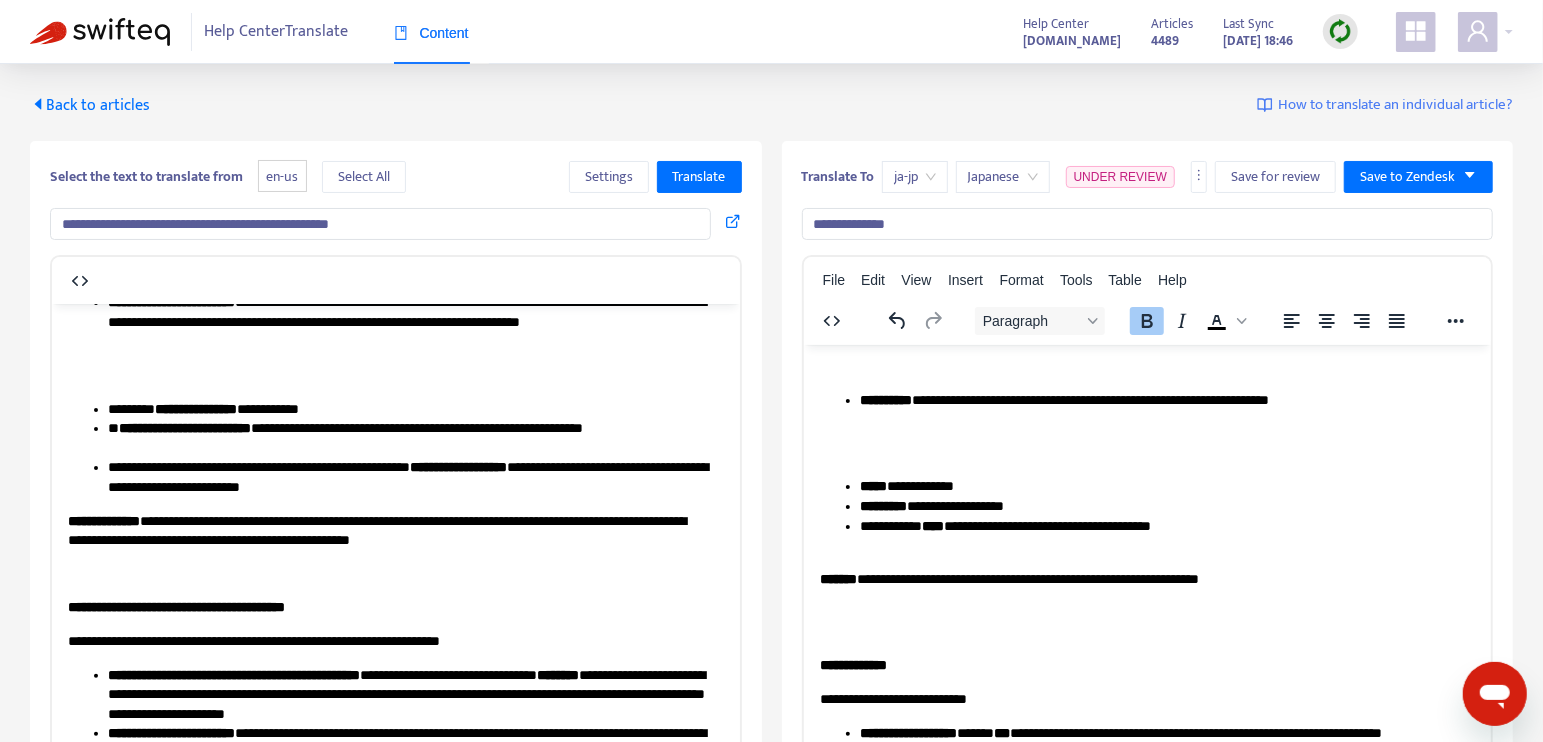 click at bounding box center (100, 32) 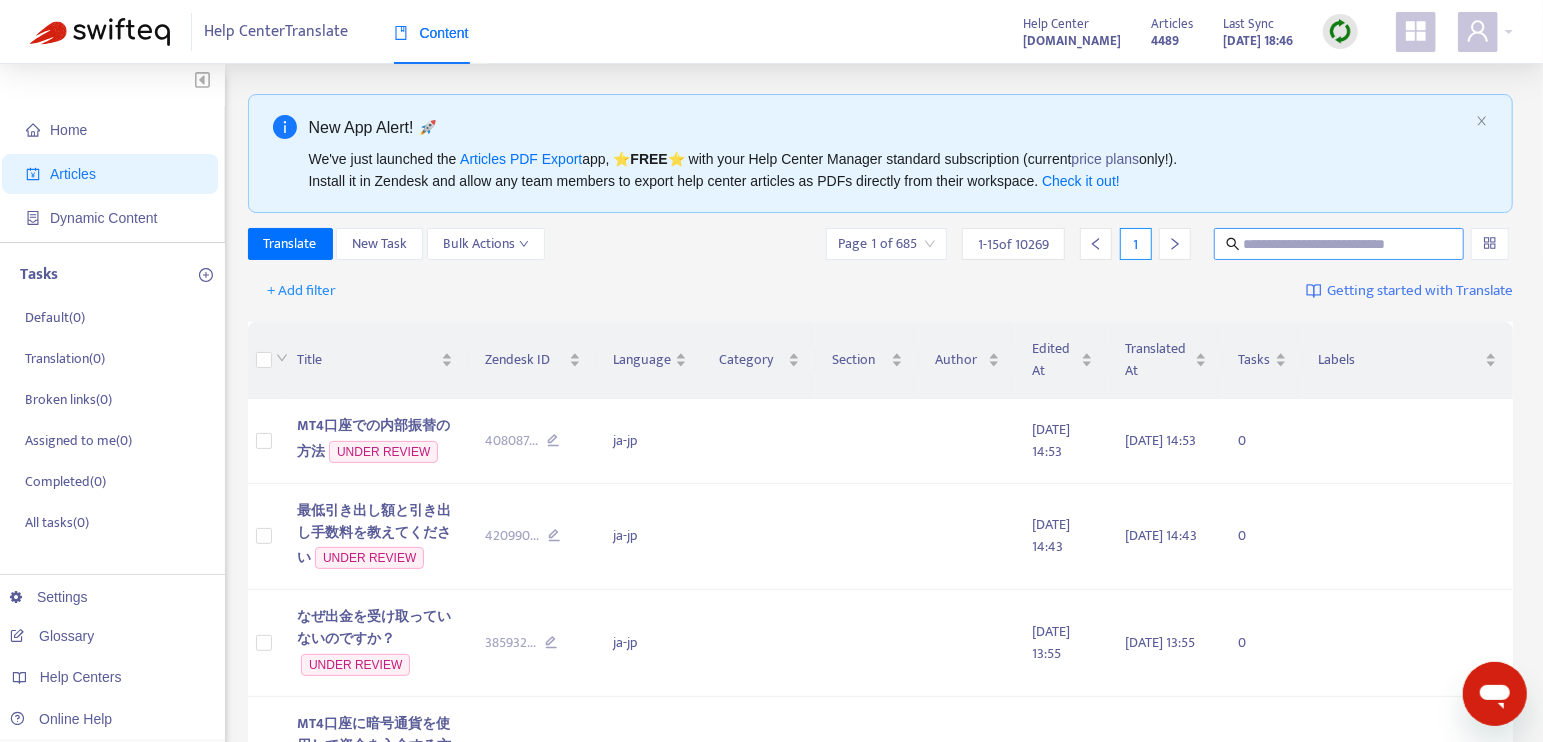 click at bounding box center (1340, 244) 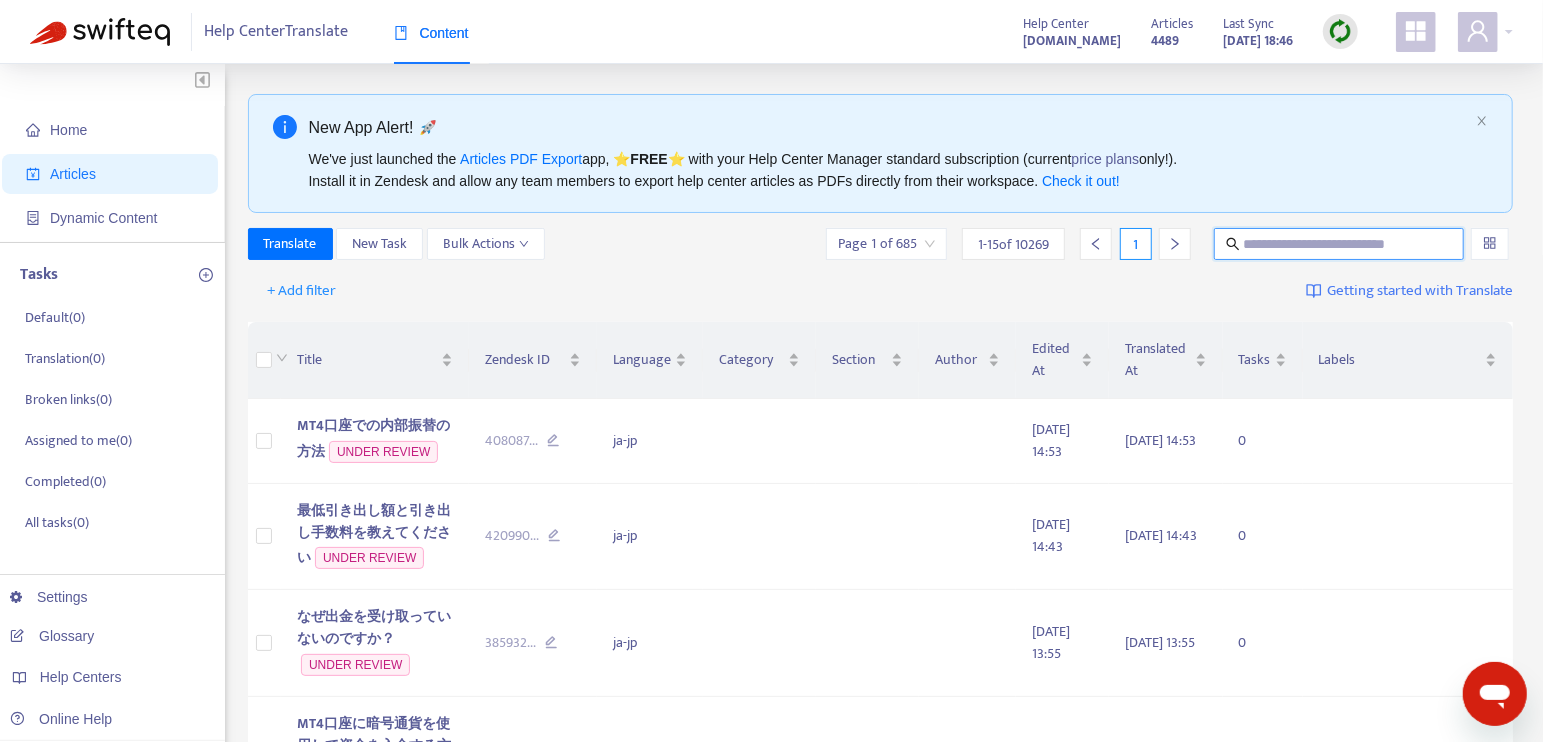 paste on "**********" 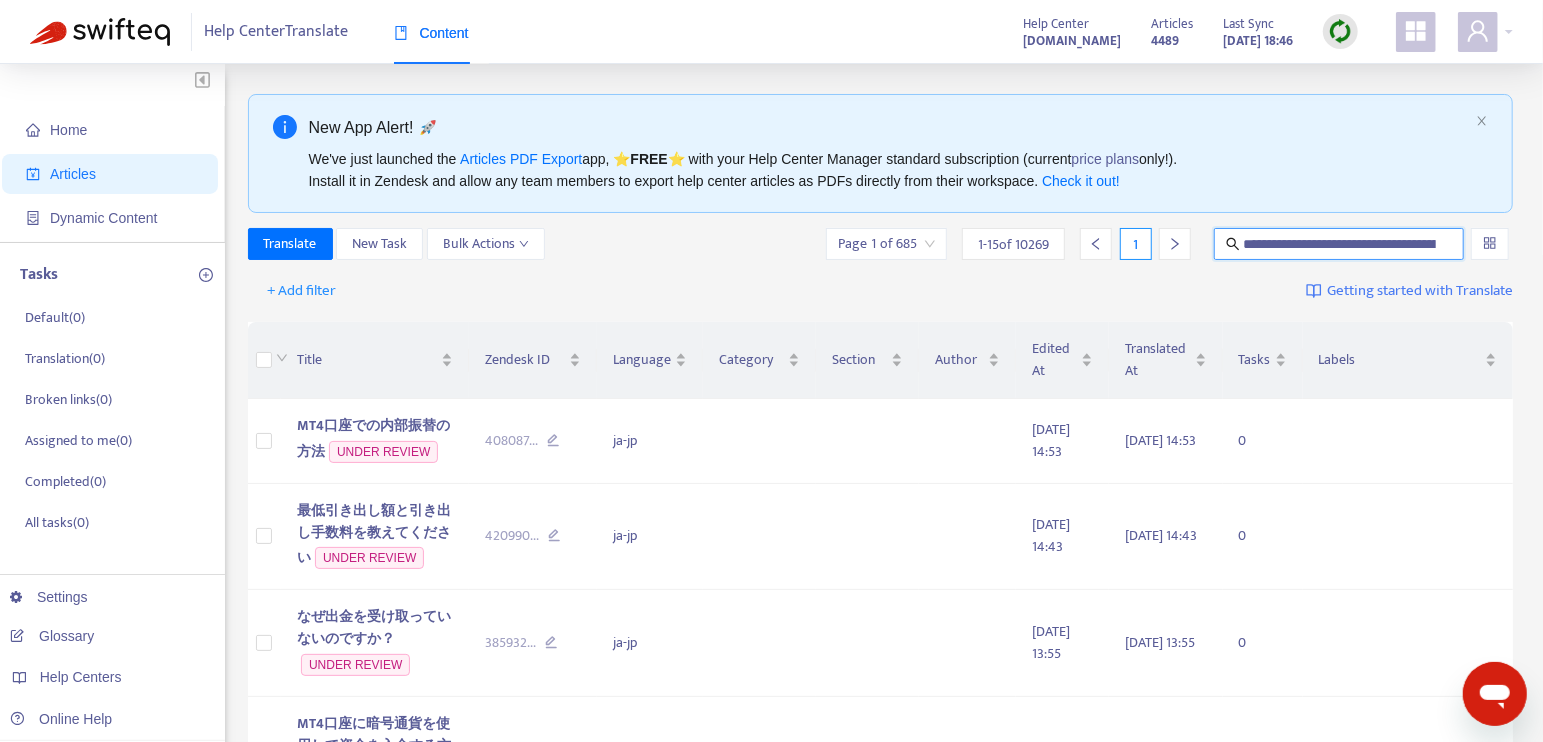 scroll, scrollTop: 0, scrollLeft: 91, axis: horizontal 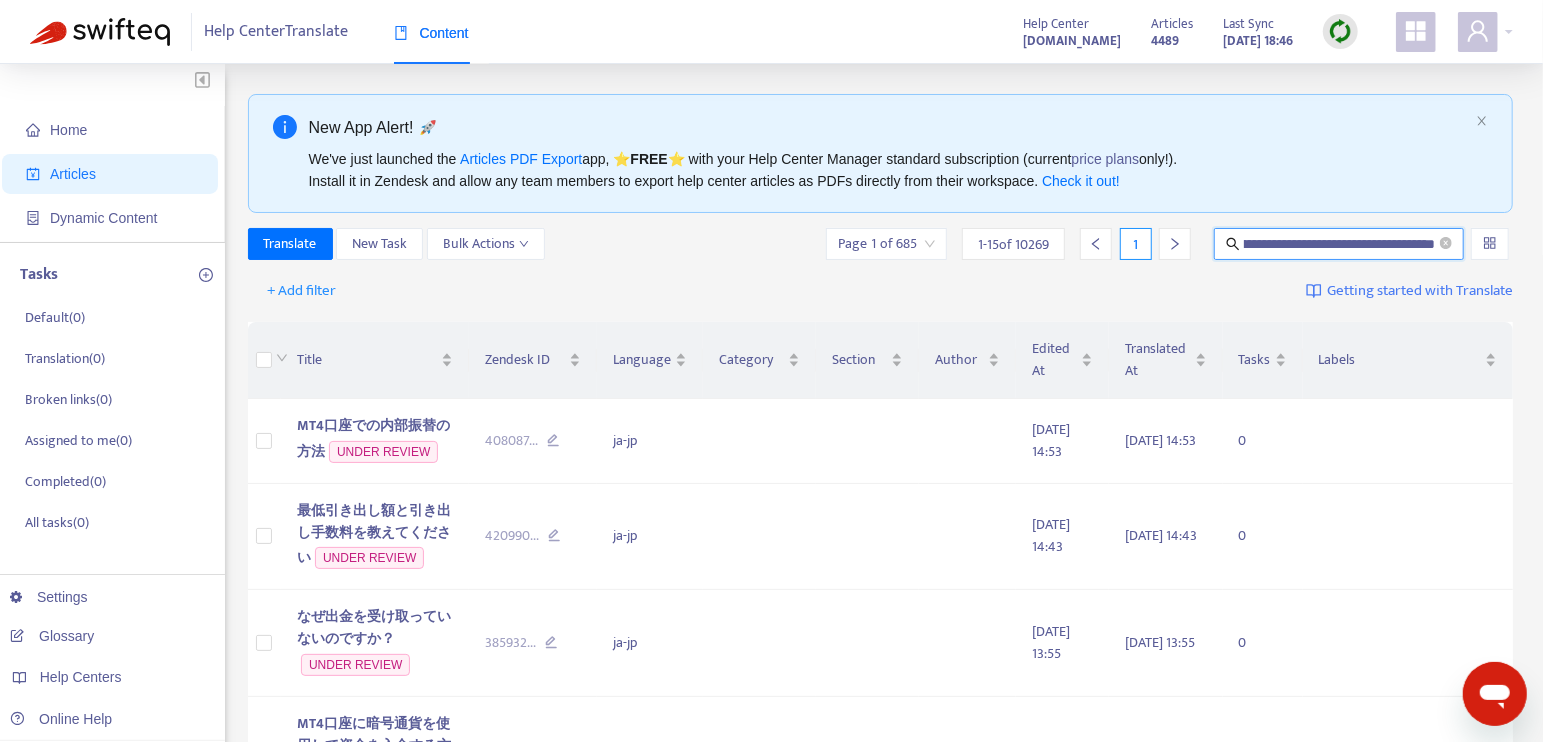 type on "**********" 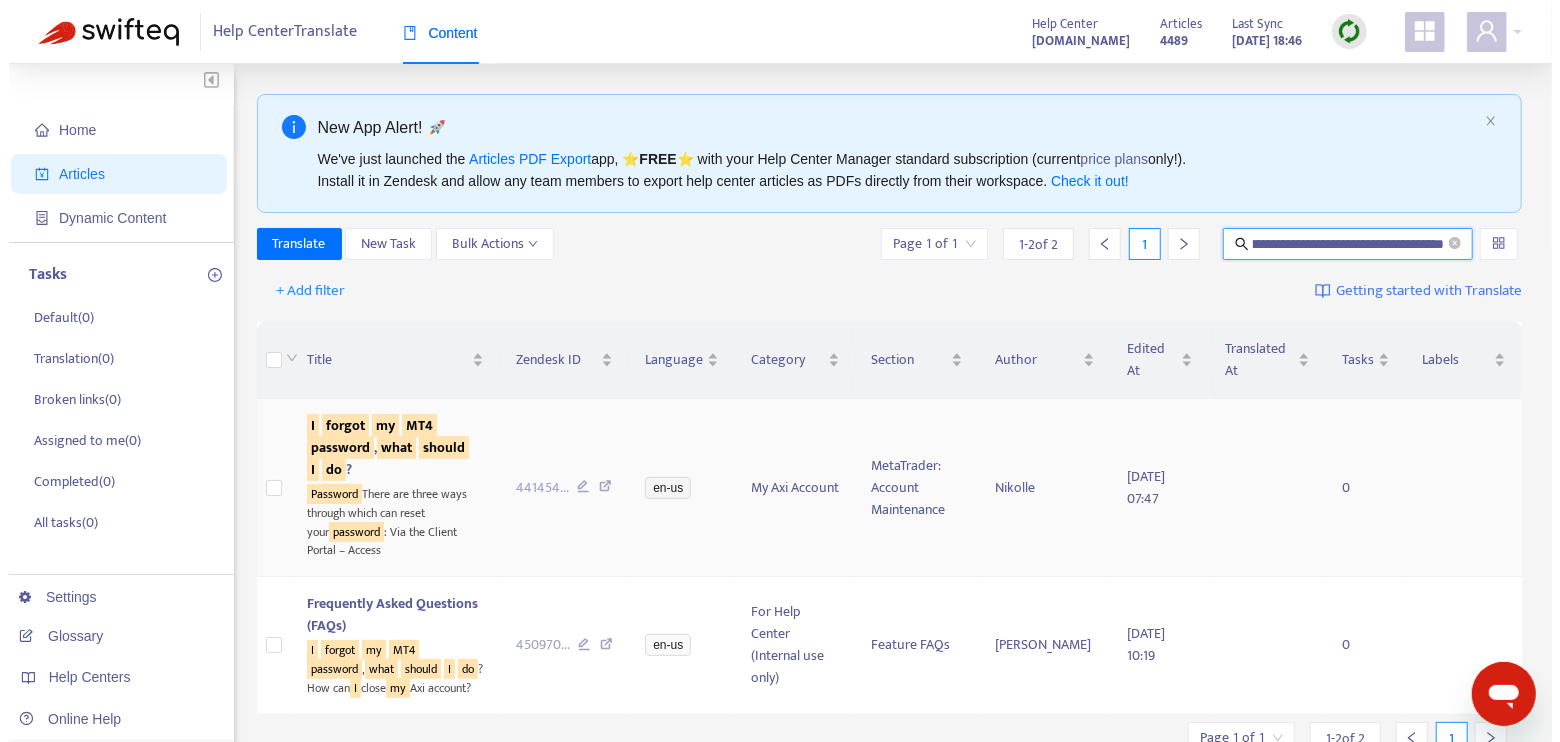 scroll, scrollTop: 0, scrollLeft: 0, axis: both 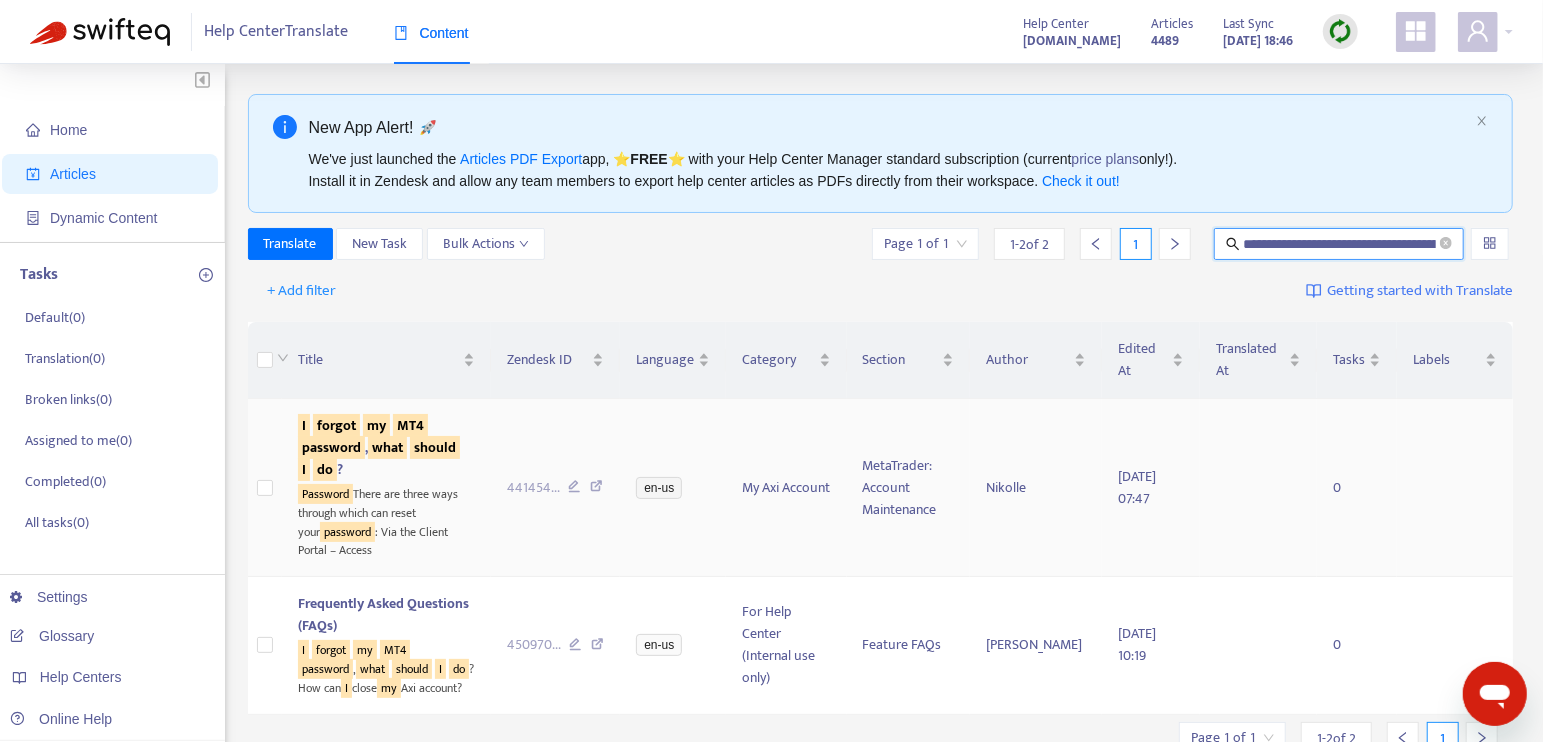 click on "I   forgot   my   MT4   password ,  what   should   I   do ?" at bounding box center (386, 448) 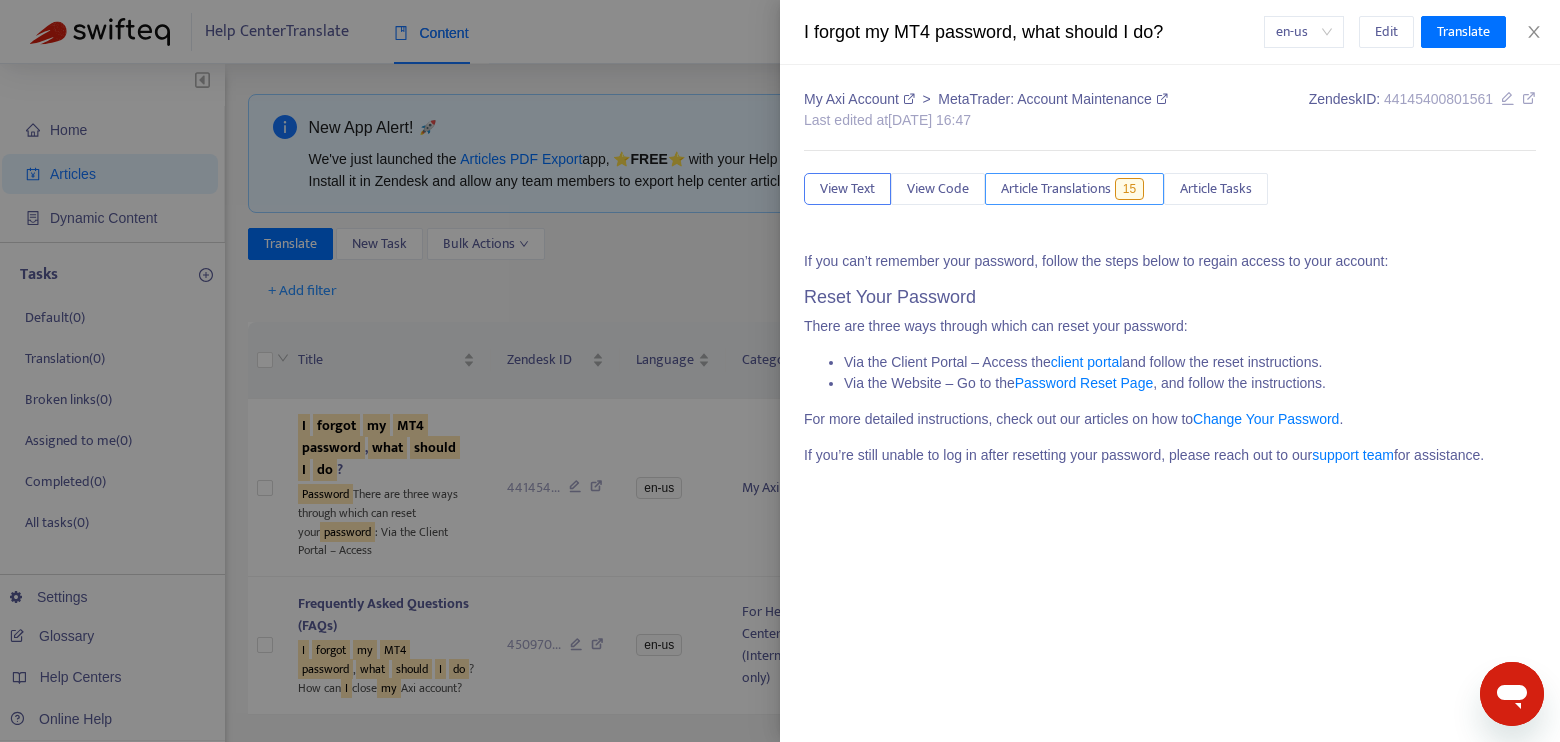 click on "Article Translations" at bounding box center (1056, 189) 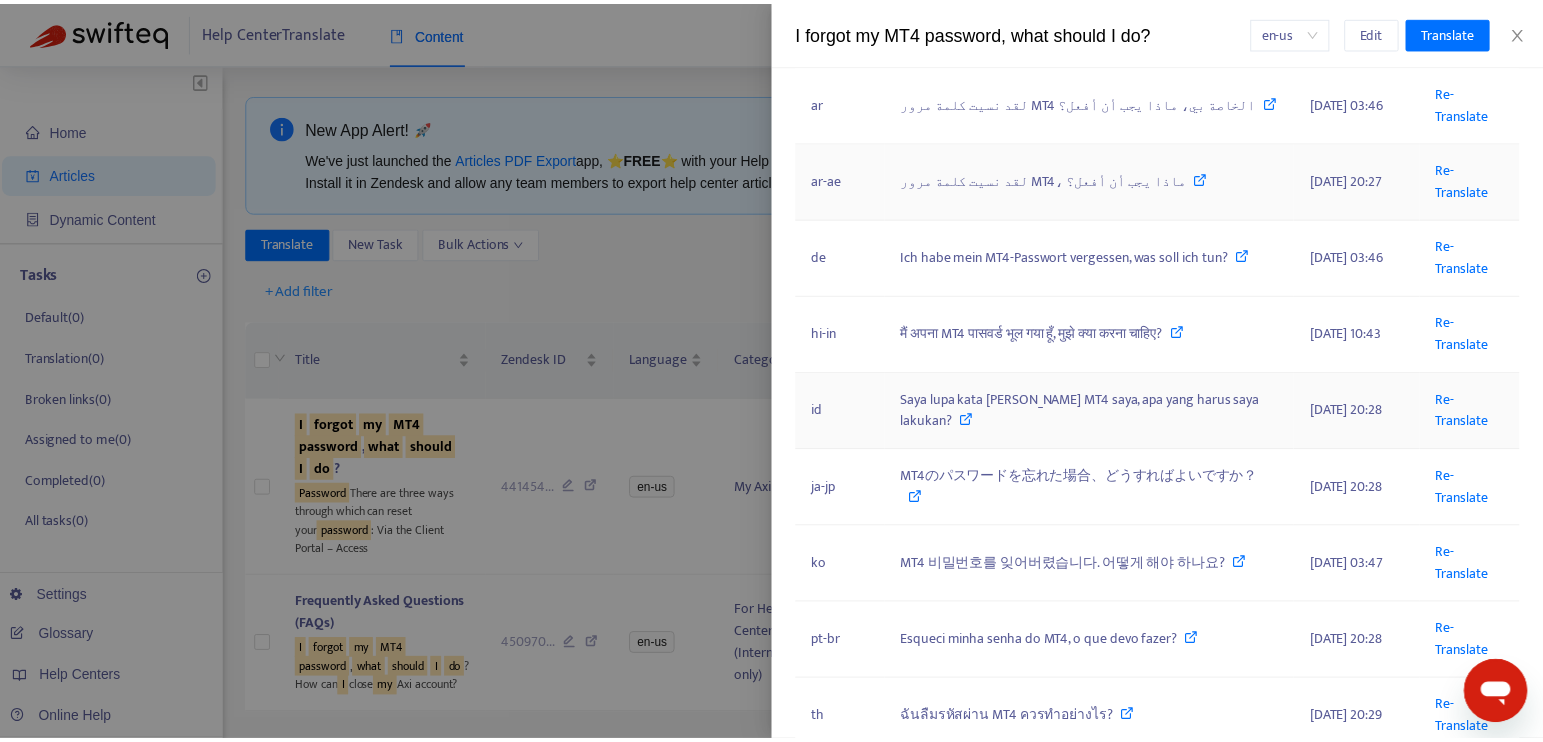 scroll, scrollTop: 333, scrollLeft: 0, axis: vertical 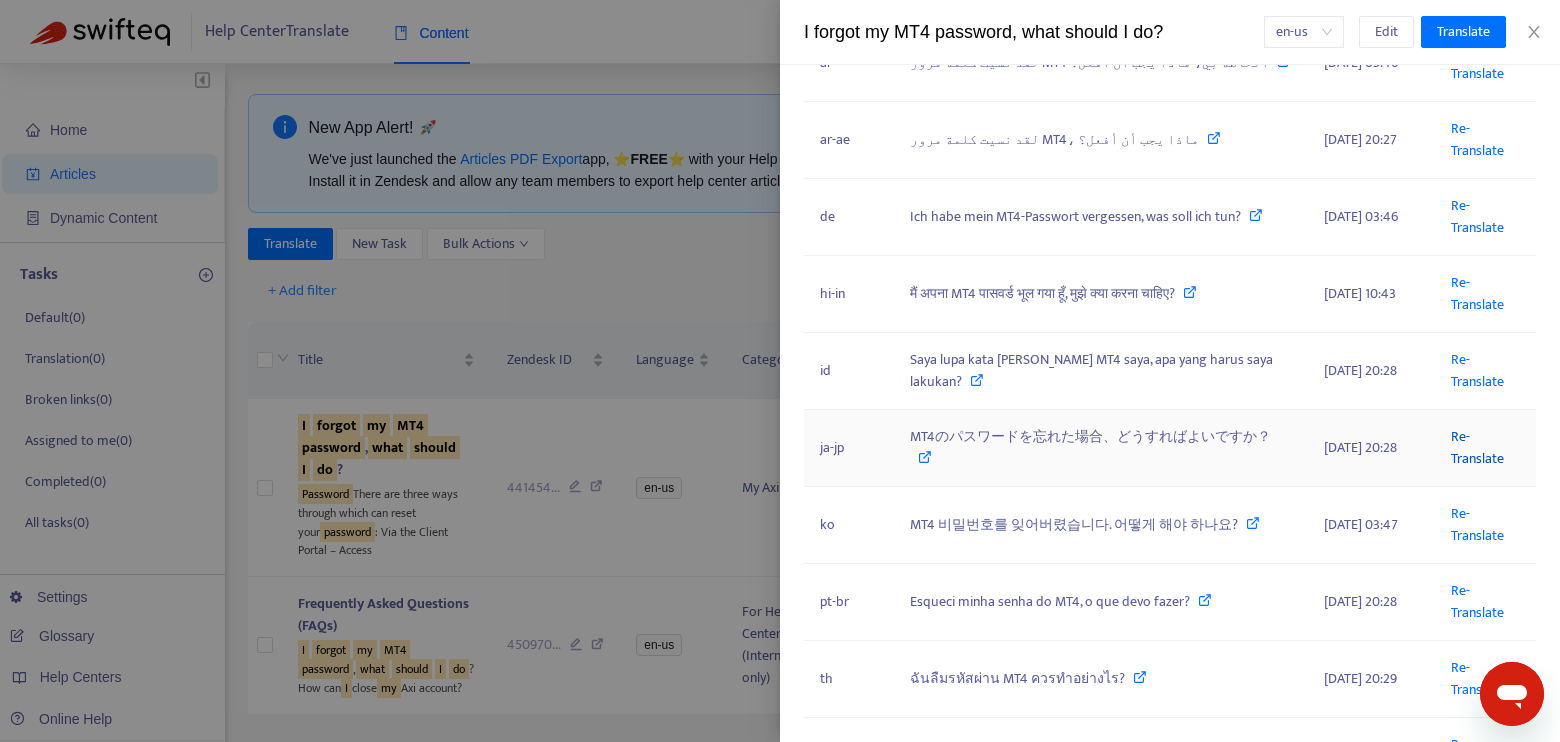 click on "Re-Translate" at bounding box center (1477, 447) 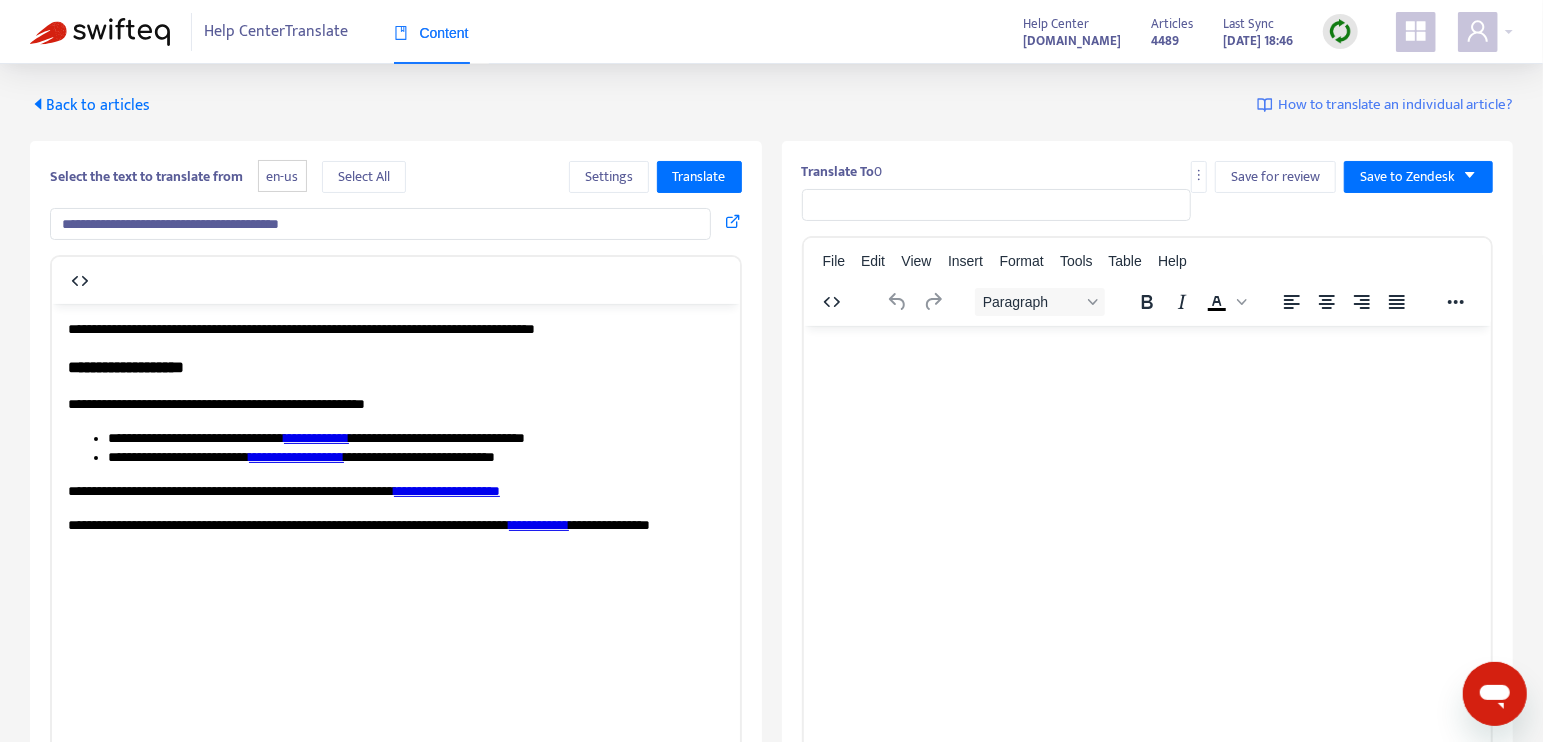 scroll, scrollTop: 0, scrollLeft: 0, axis: both 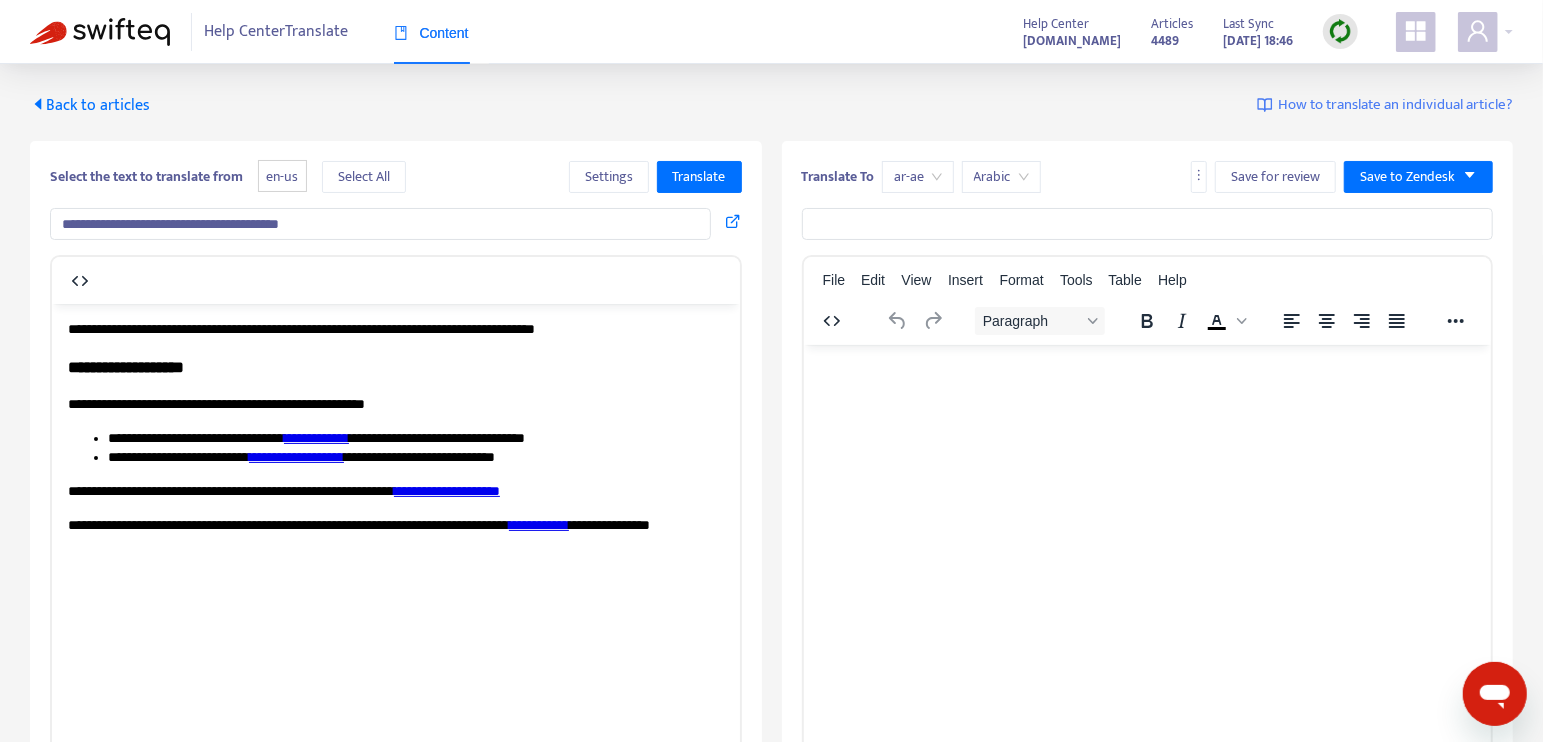 type on "**********" 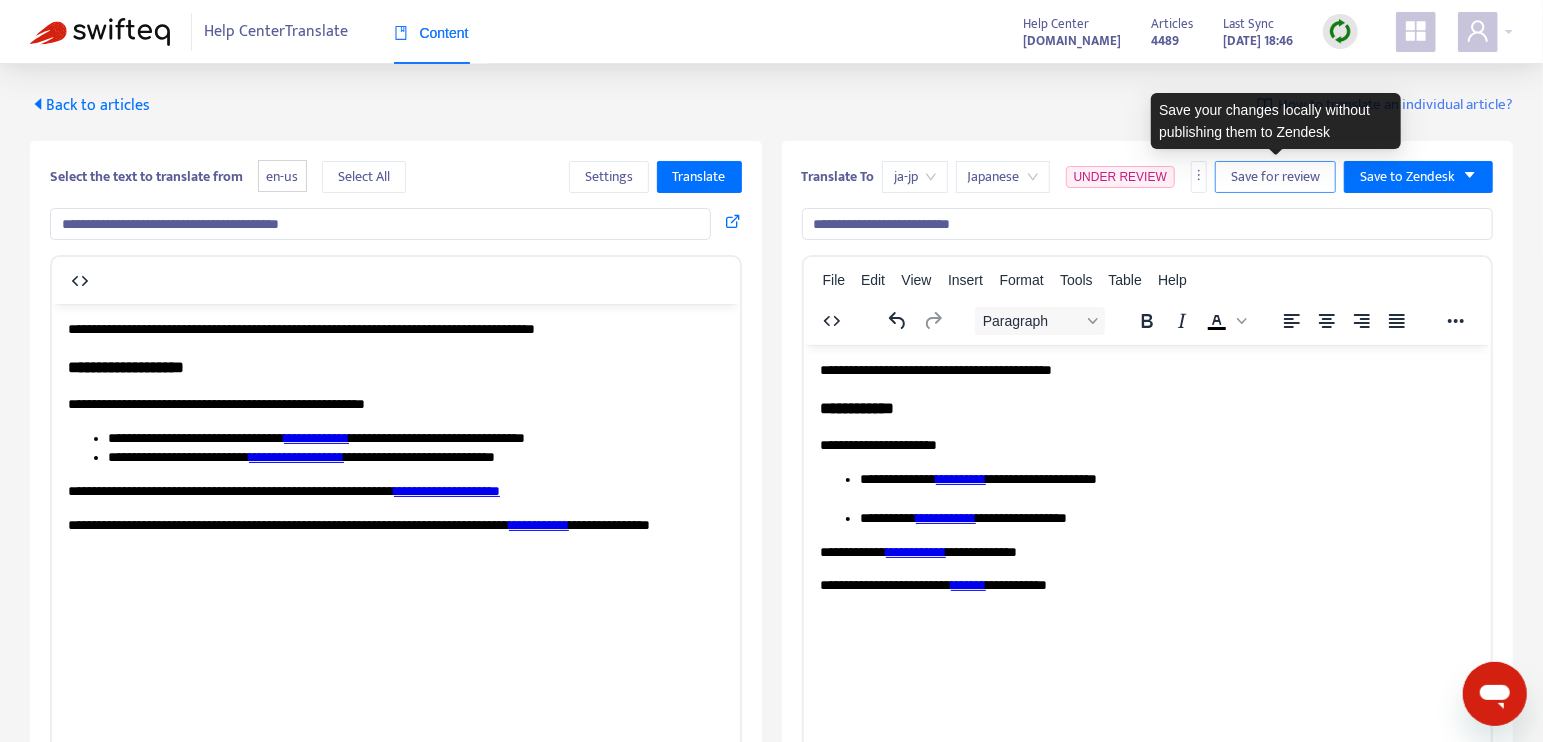 click on "Save for review" at bounding box center (1275, 177) 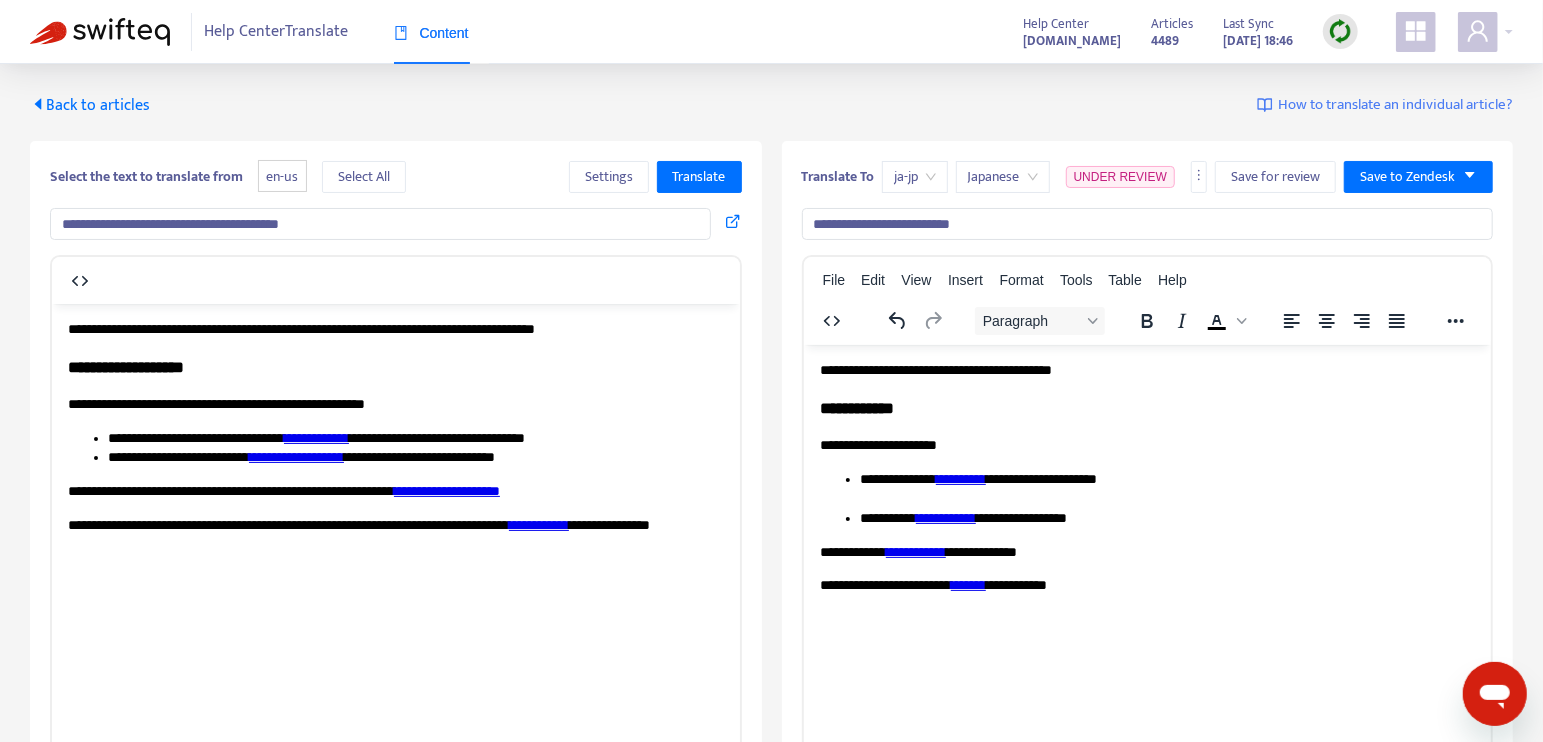 click at bounding box center [100, 32] 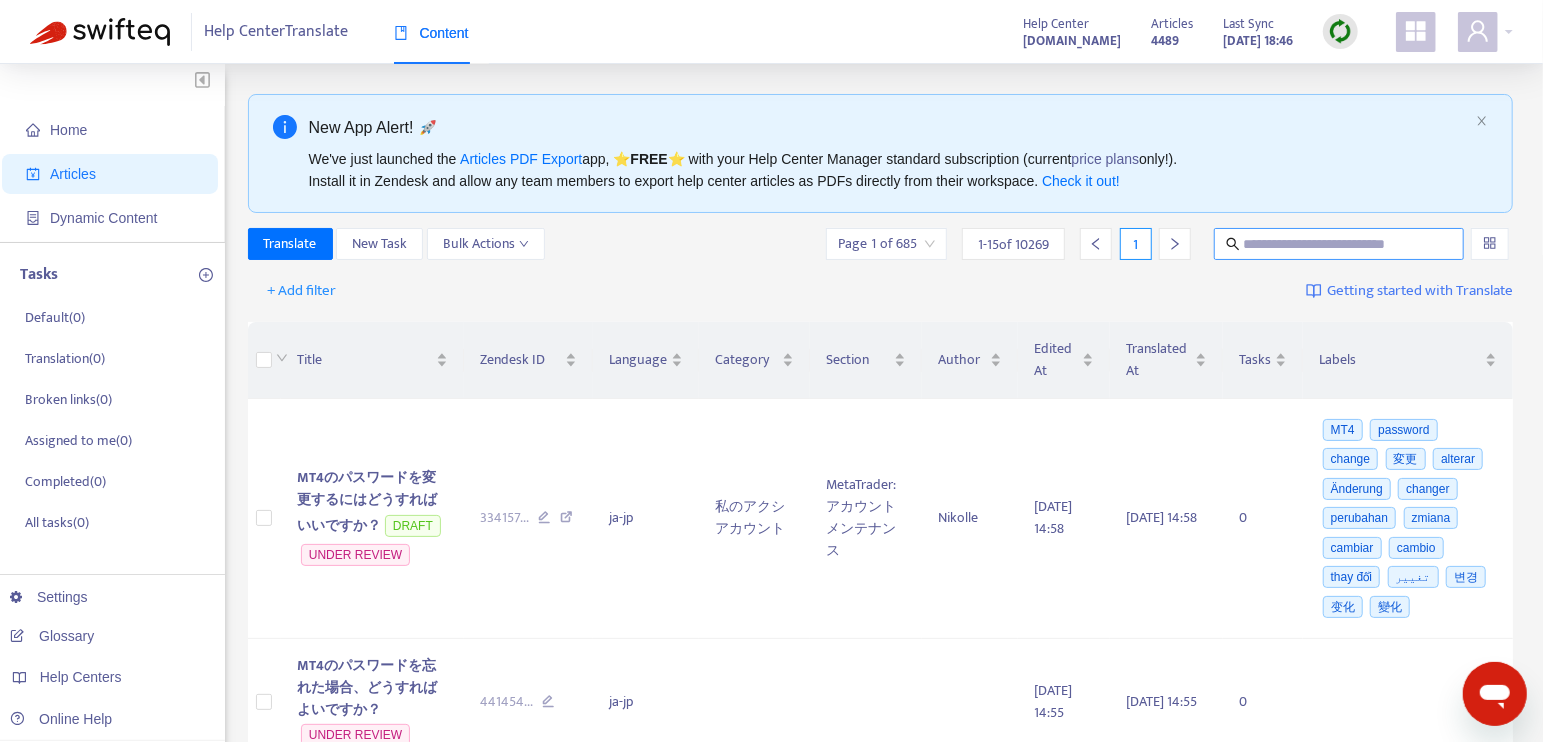 click at bounding box center [1340, 244] 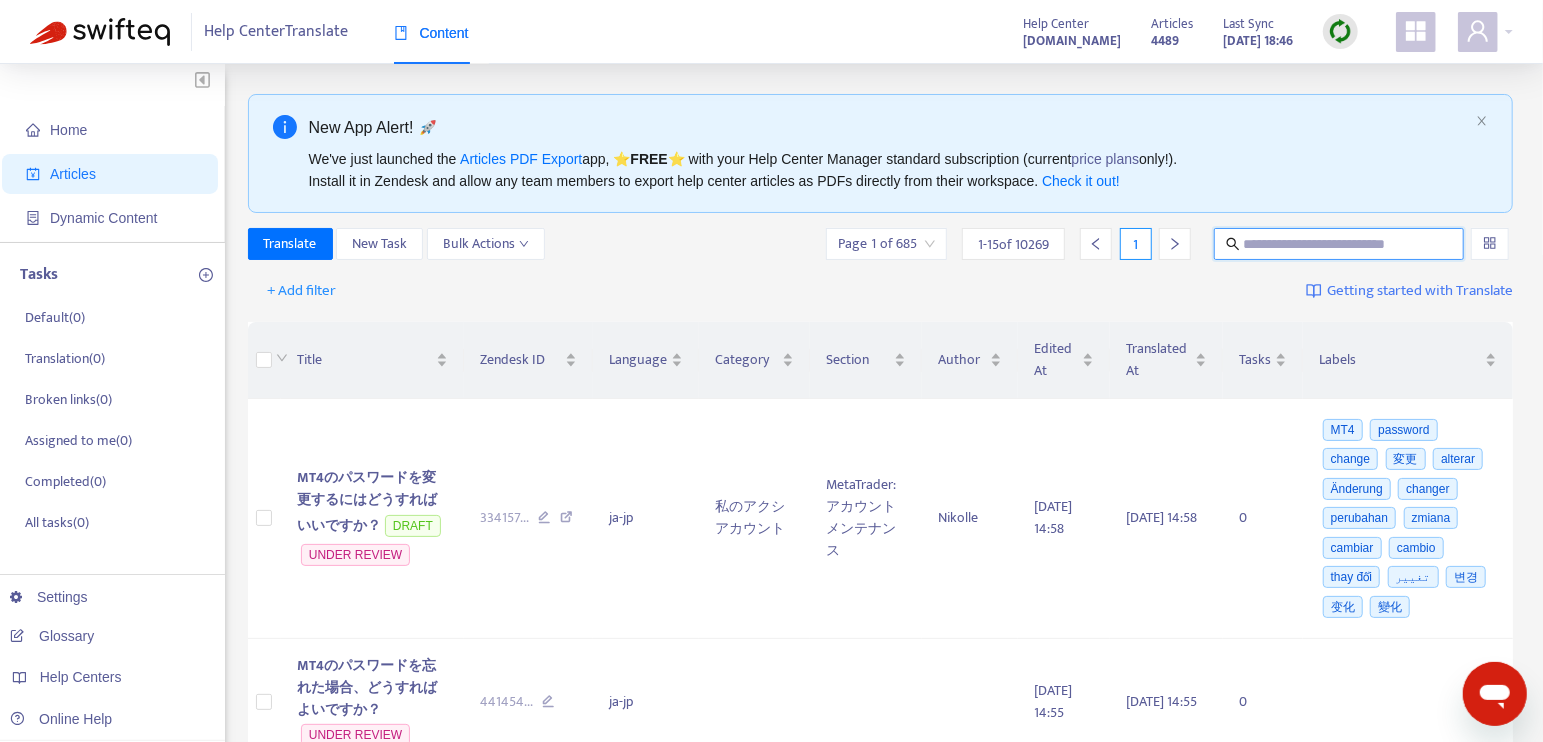 paste on "**********" 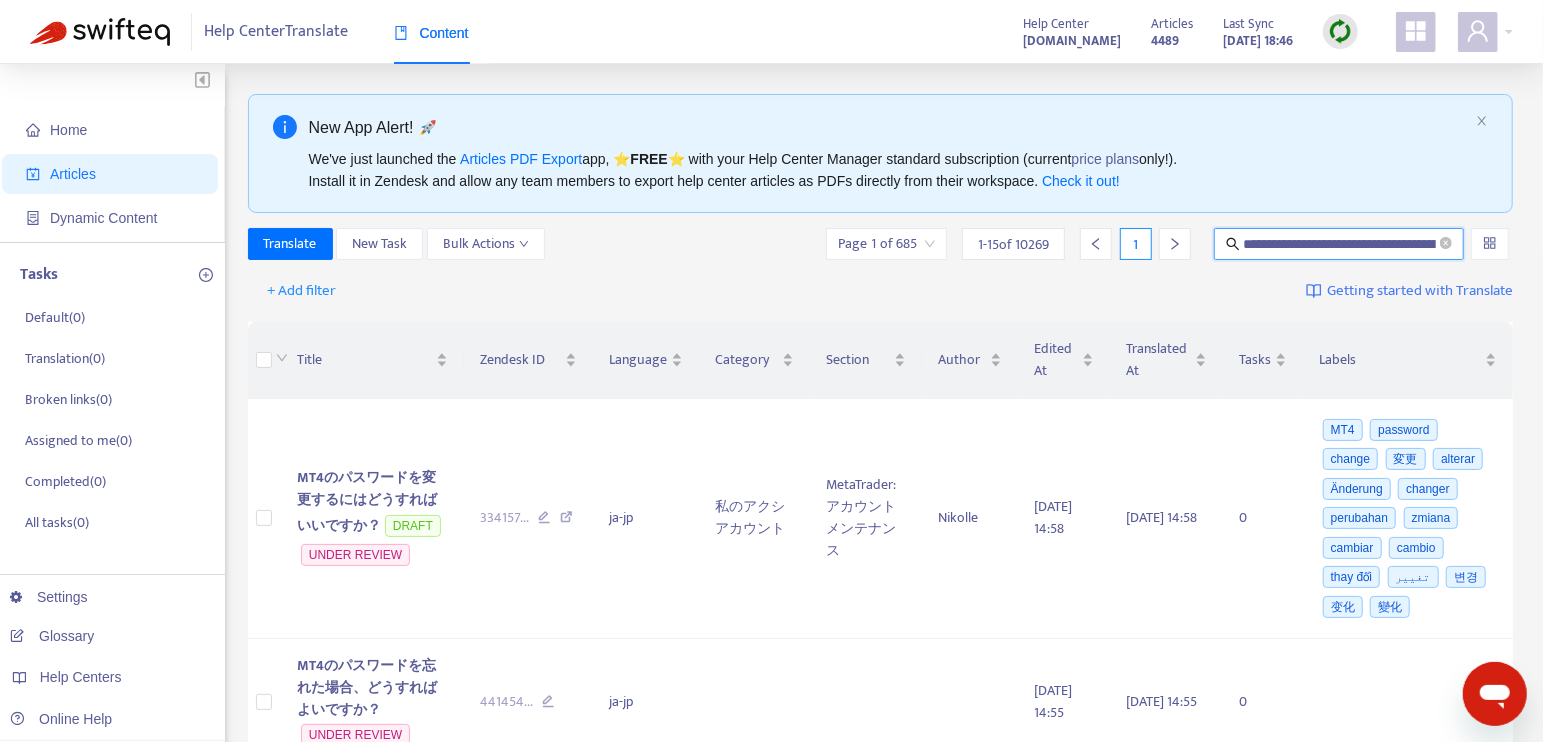 scroll, scrollTop: 0, scrollLeft: 268, axis: horizontal 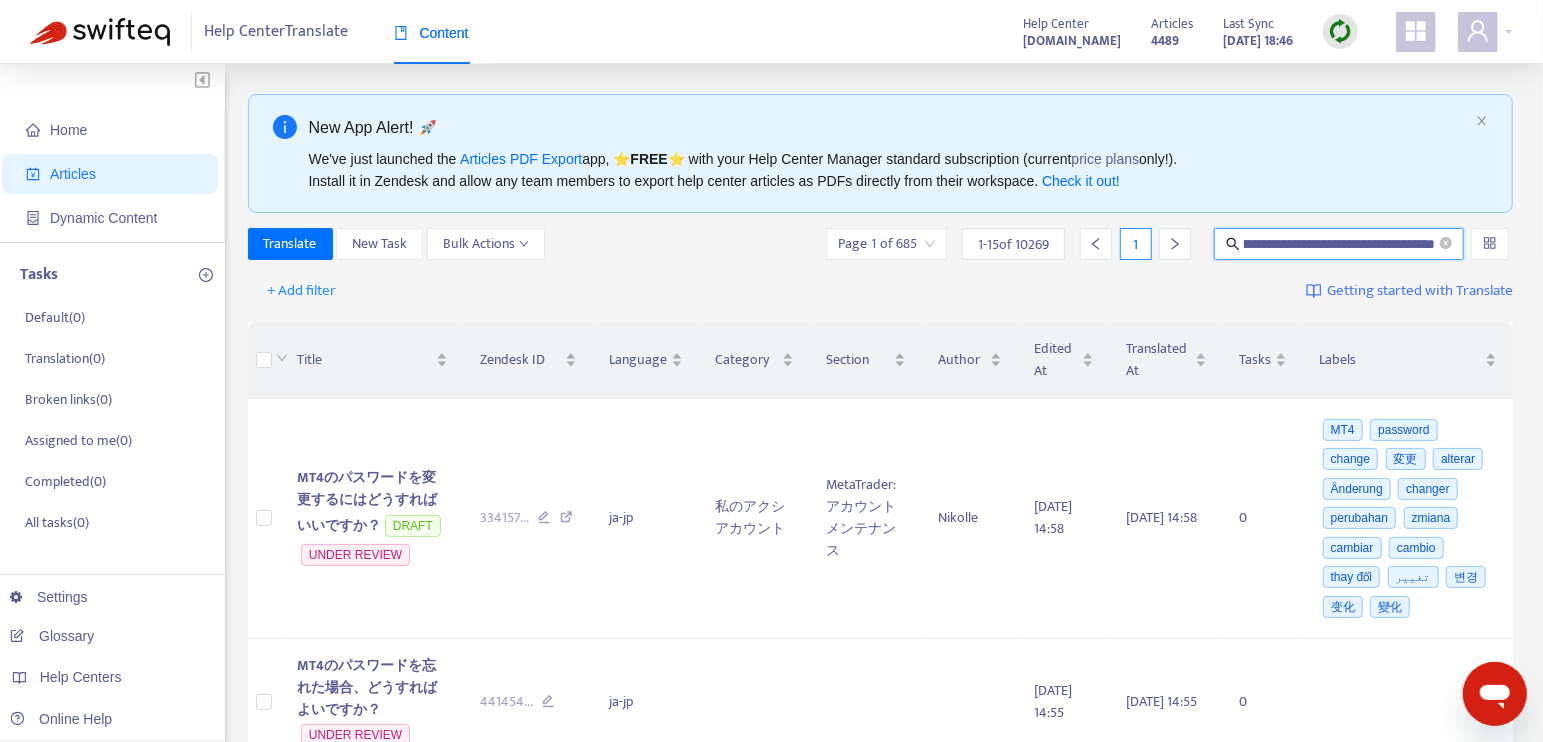 type on "**********" 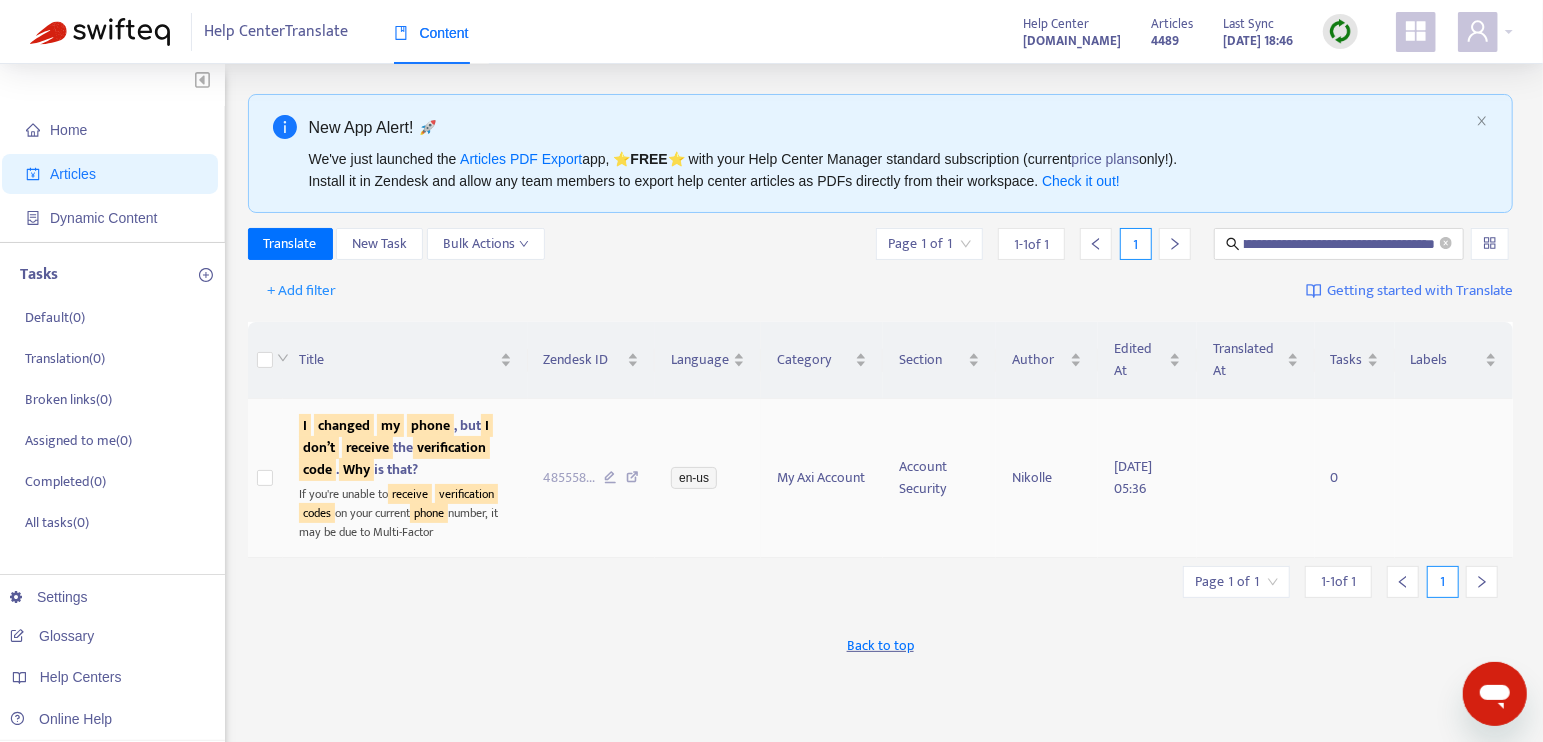 click on "code" at bounding box center [317, 469] 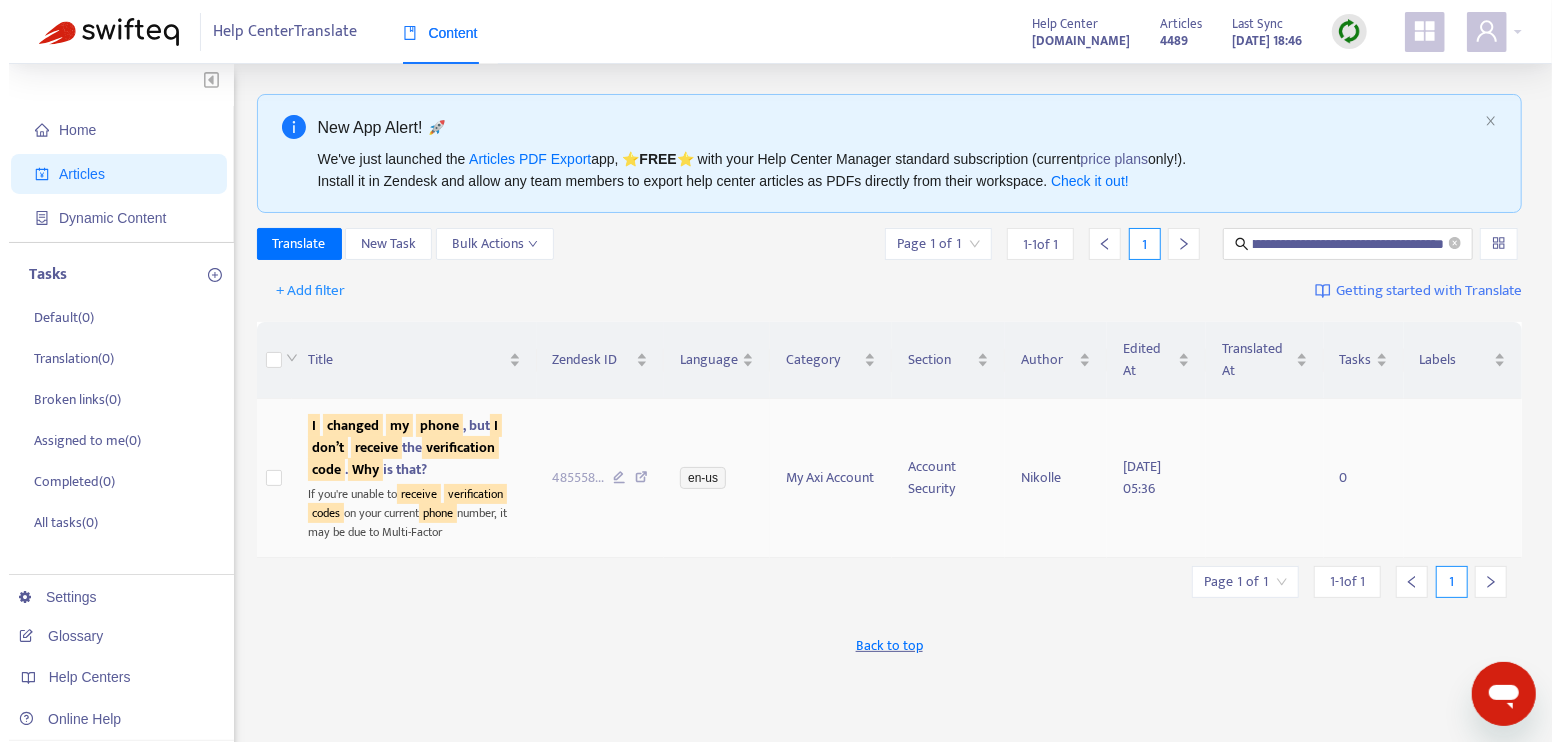 scroll, scrollTop: 0, scrollLeft: 0, axis: both 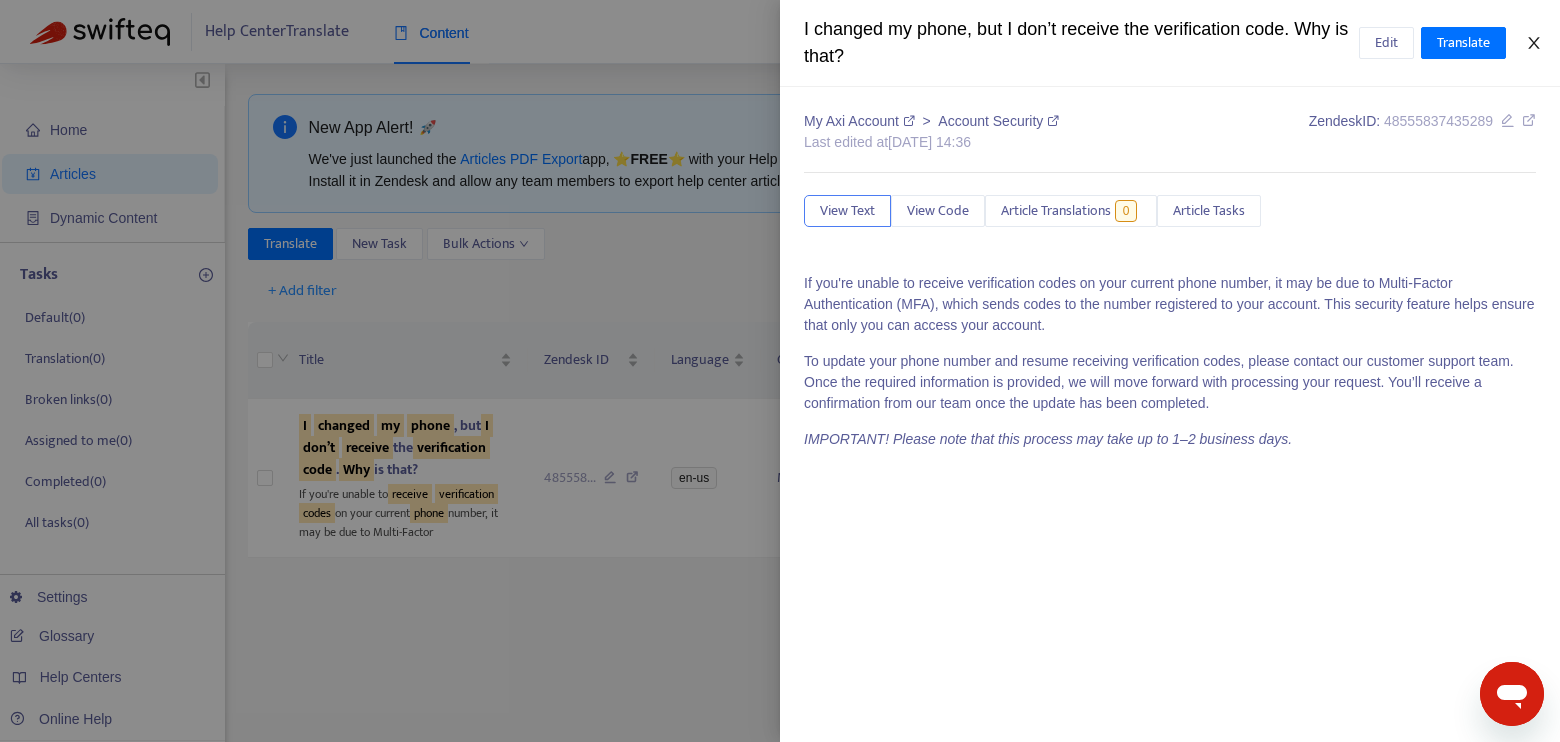 click 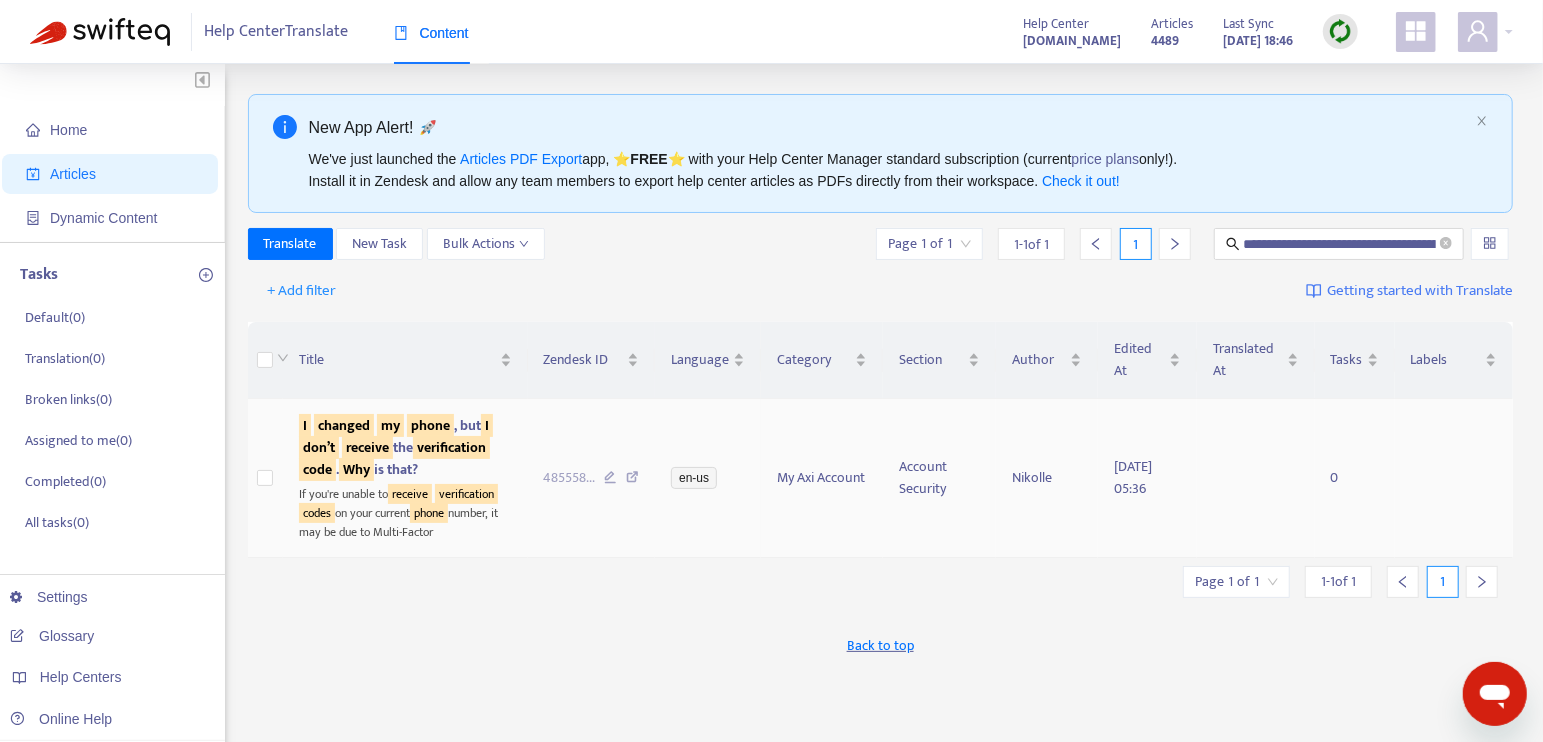 click on "receive" at bounding box center [367, 447] 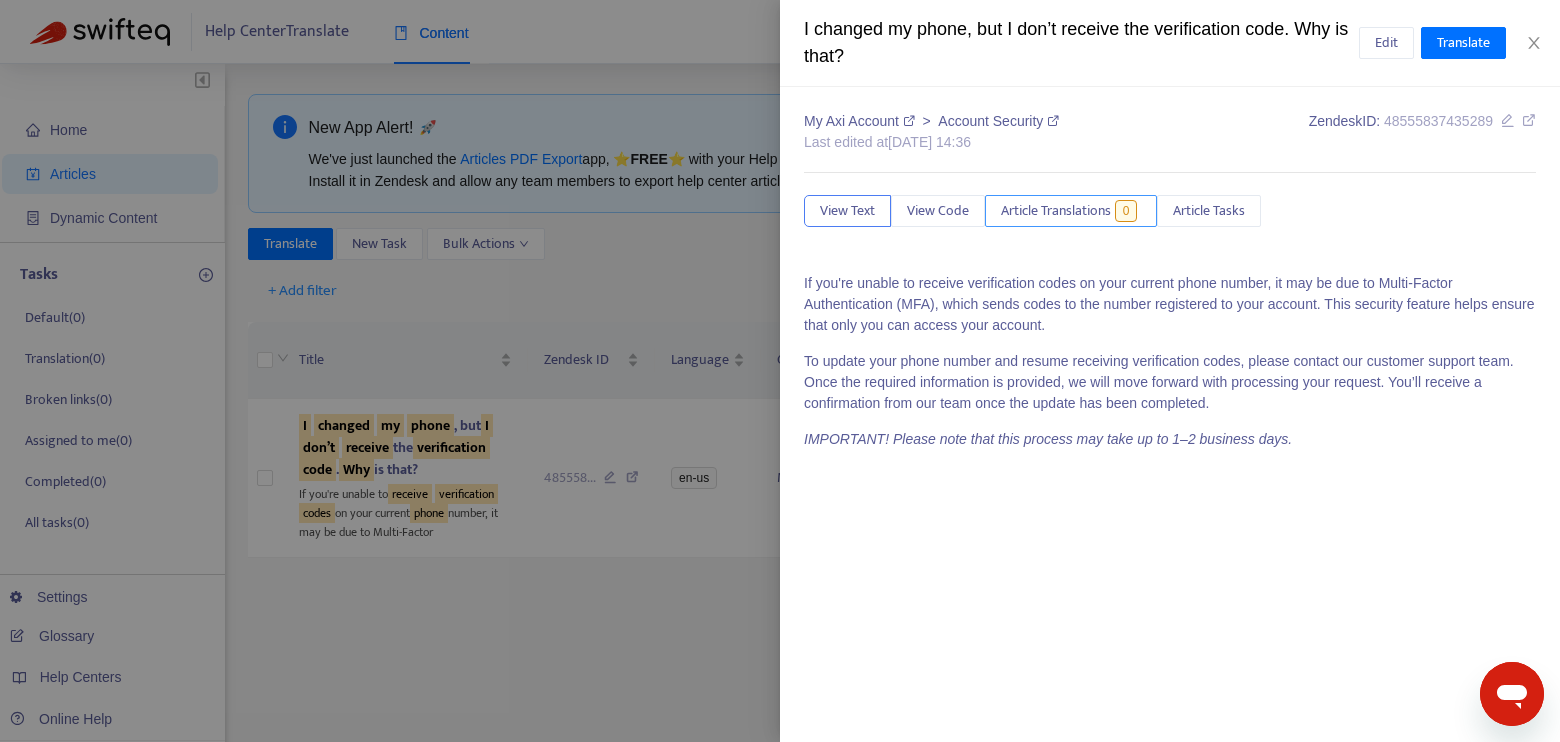 click on "Article Translations" at bounding box center [1056, 211] 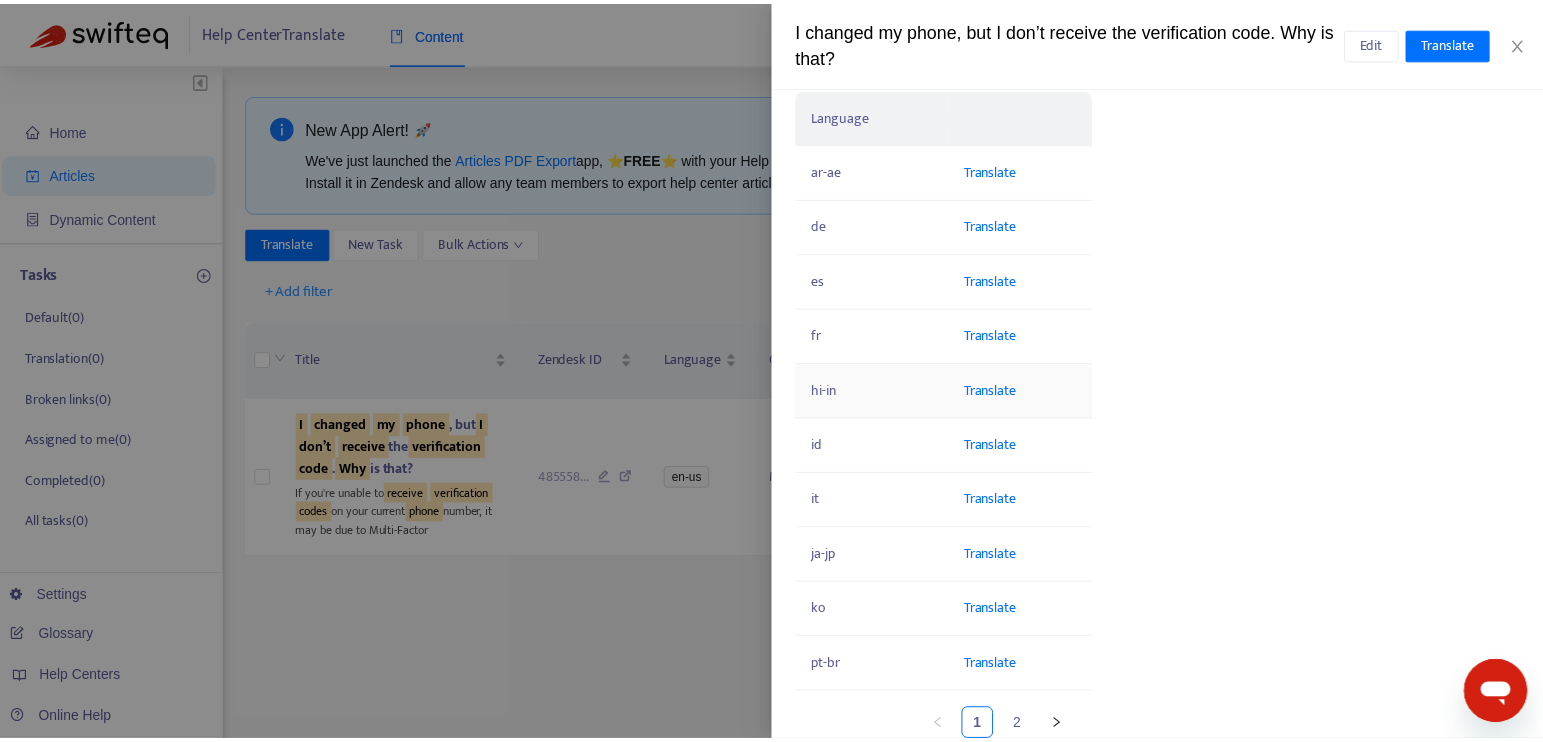 scroll, scrollTop: 374, scrollLeft: 0, axis: vertical 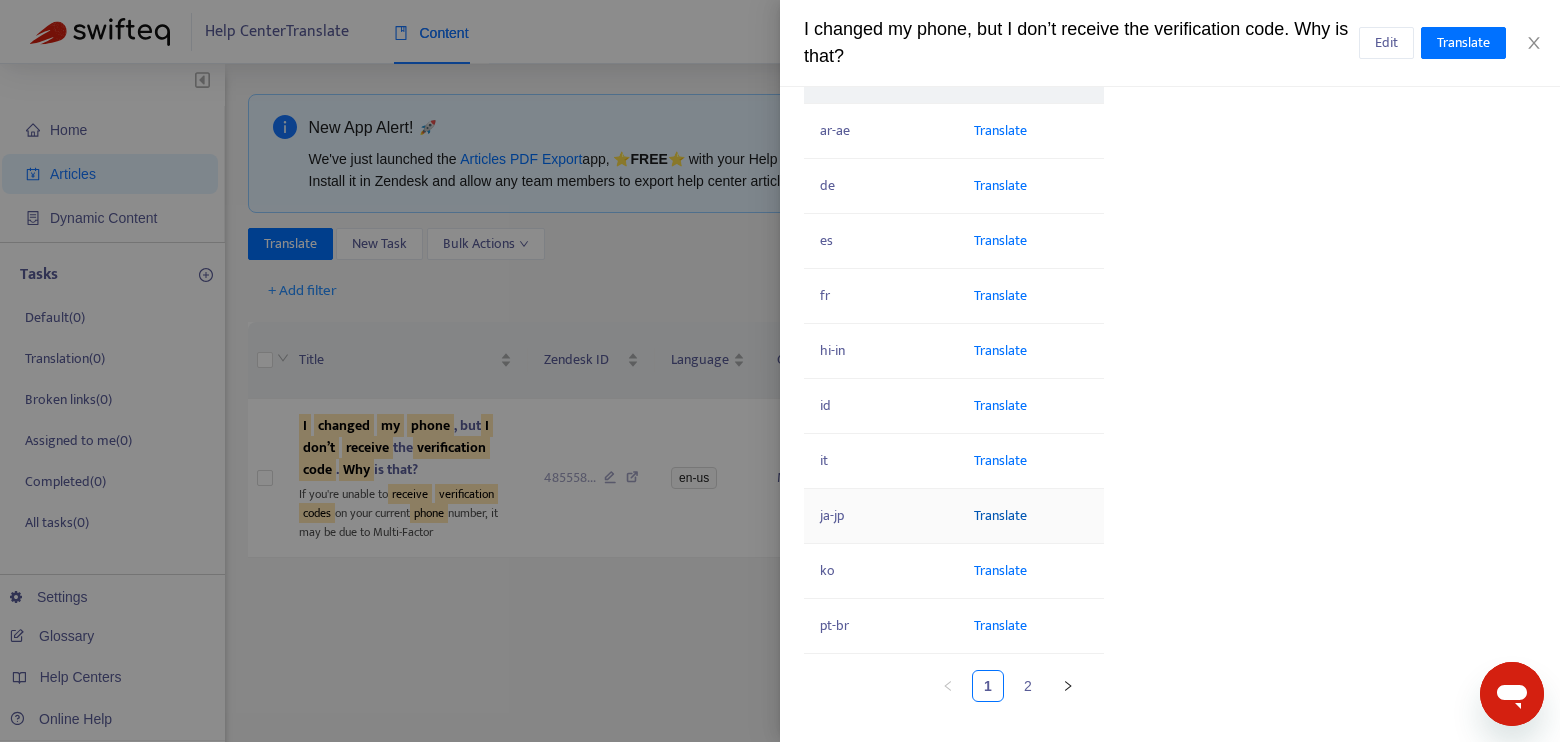 click on "Translate" at bounding box center (1000, 515) 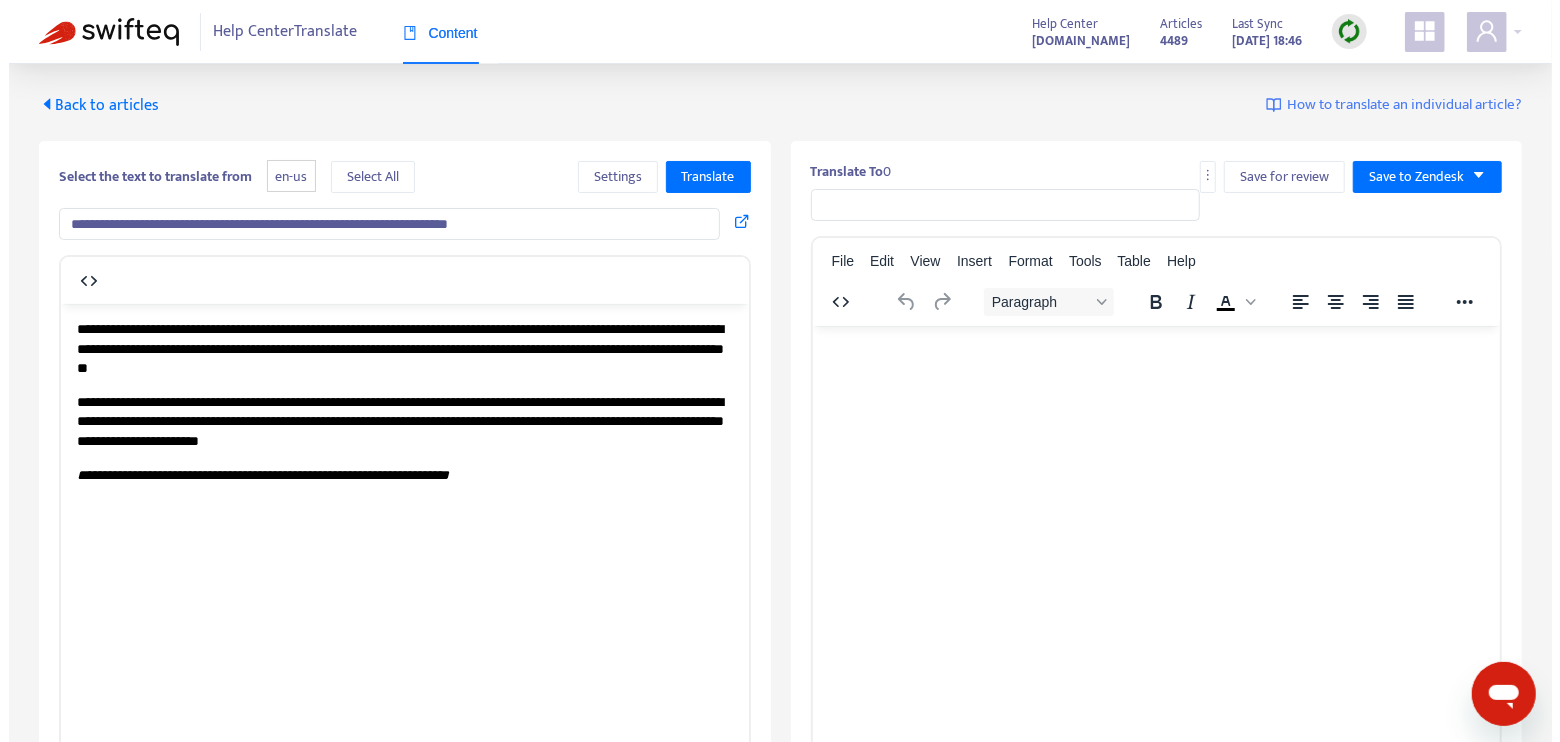 scroll, scrollTop: 0, scrollLeft: 0, axis: both 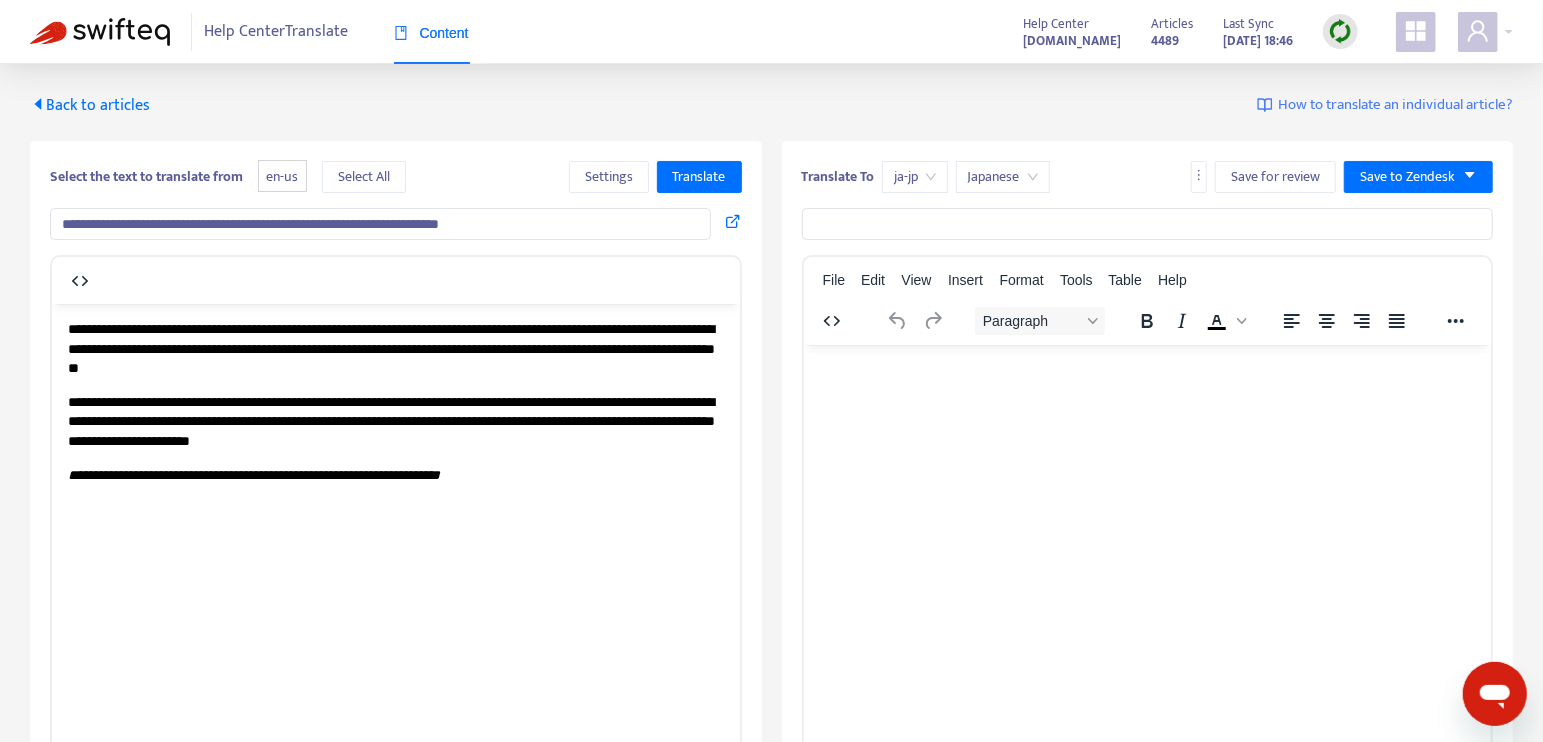 click on "Back to articles" at bounding box center [90, 105] 